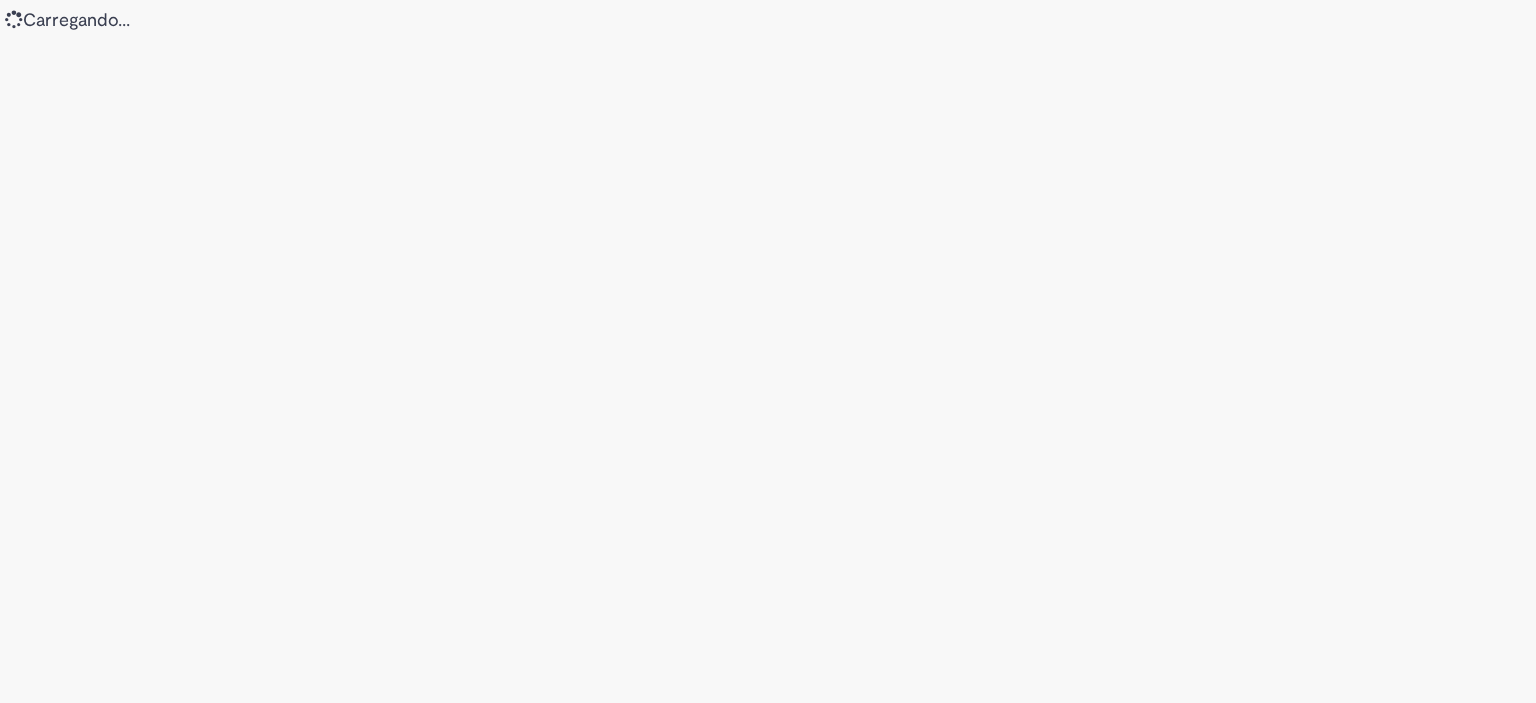 scroll, scrollTop: 0, scrollLeft: 0, axis: both 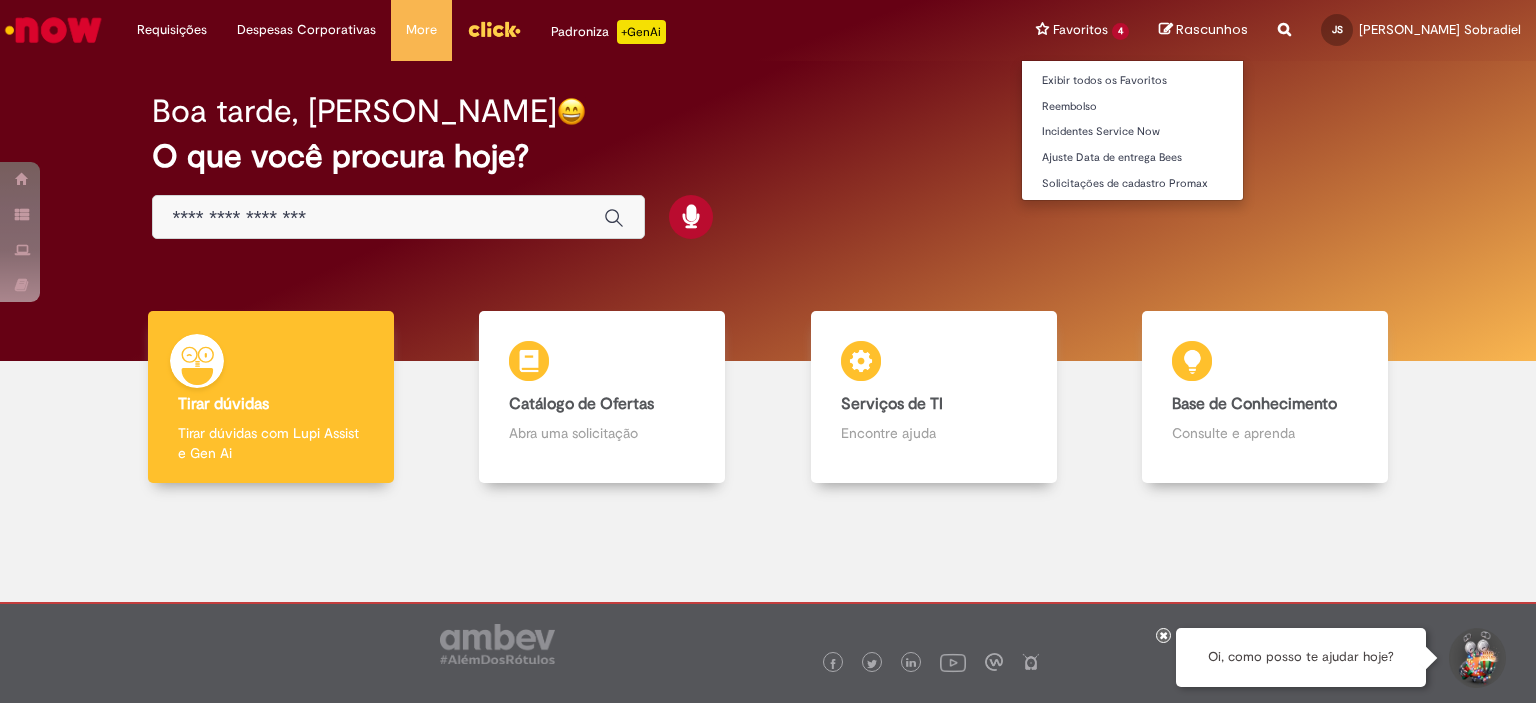 click on "Favoritos   4
Exibir todos os Favoritos
Reembolso
Incidentes Service Now
Ajuste Data de entrega Bees
Solicitações de cadastro Promax" at bounding box center (1082, 30) 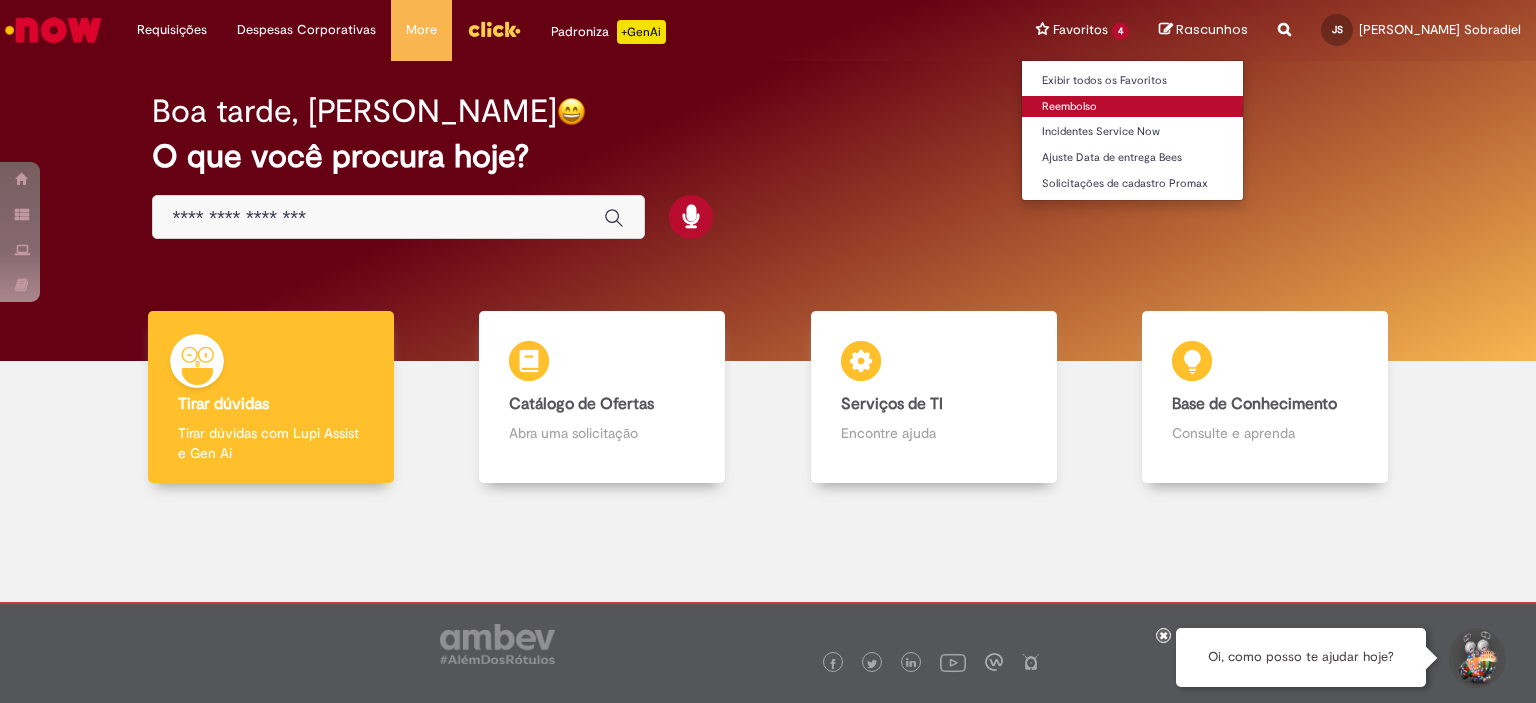 click on "Reembolso" at bounding box center [1132, 107] 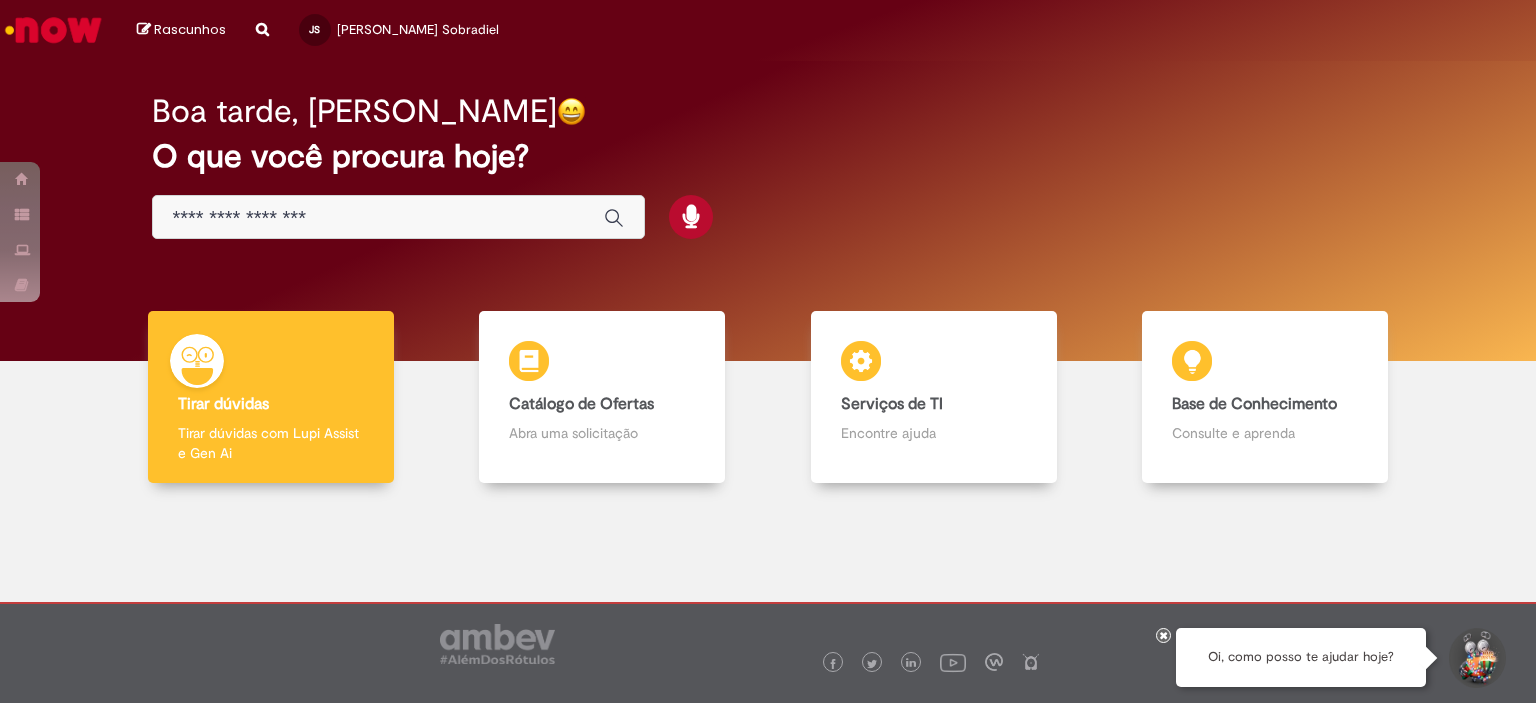 scroll, scrollTop: 0, scrollLeft: 0, axis: both 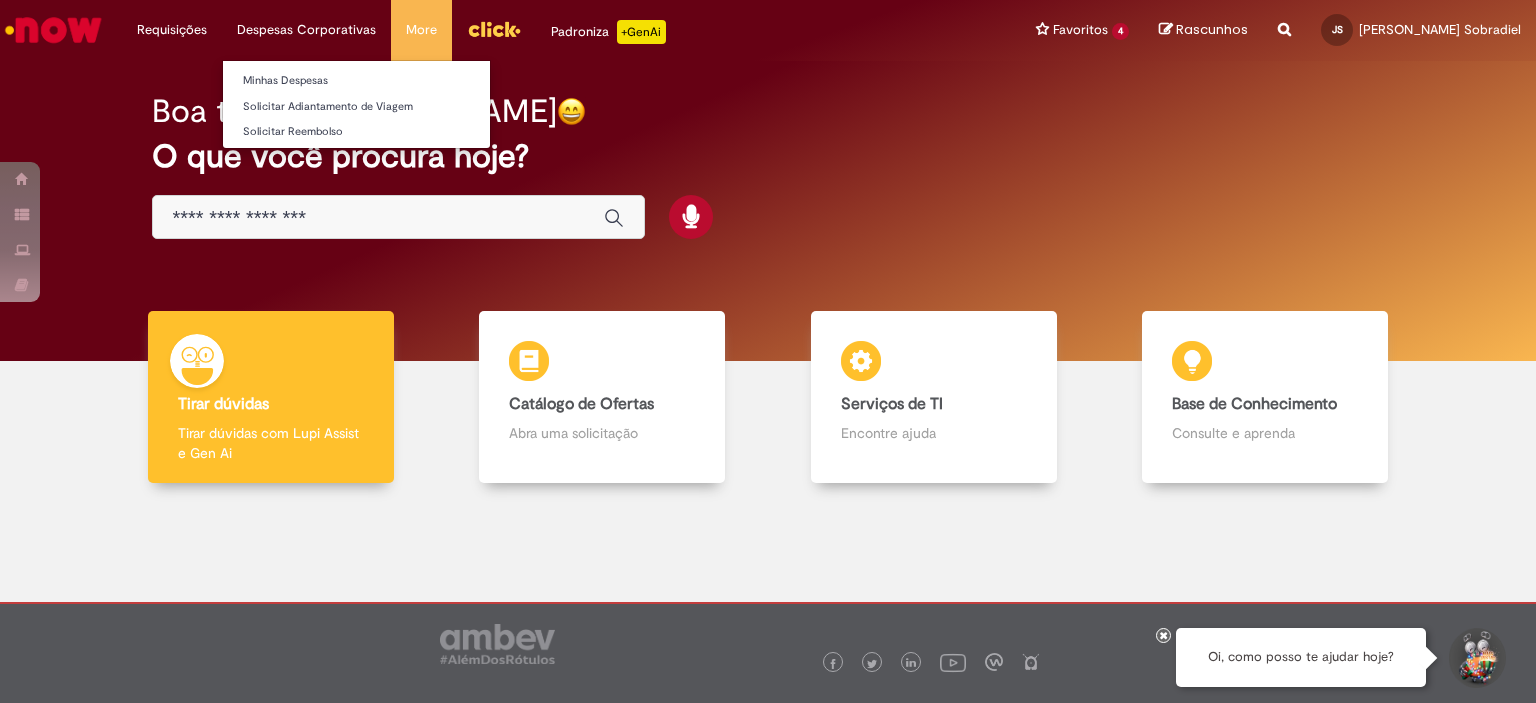 click on "Despesas Corporativas
Minhas Despesas
Solicitar Adiantamento de Viagem
Solicitar Reembolso" at bounding box center (172, 30) 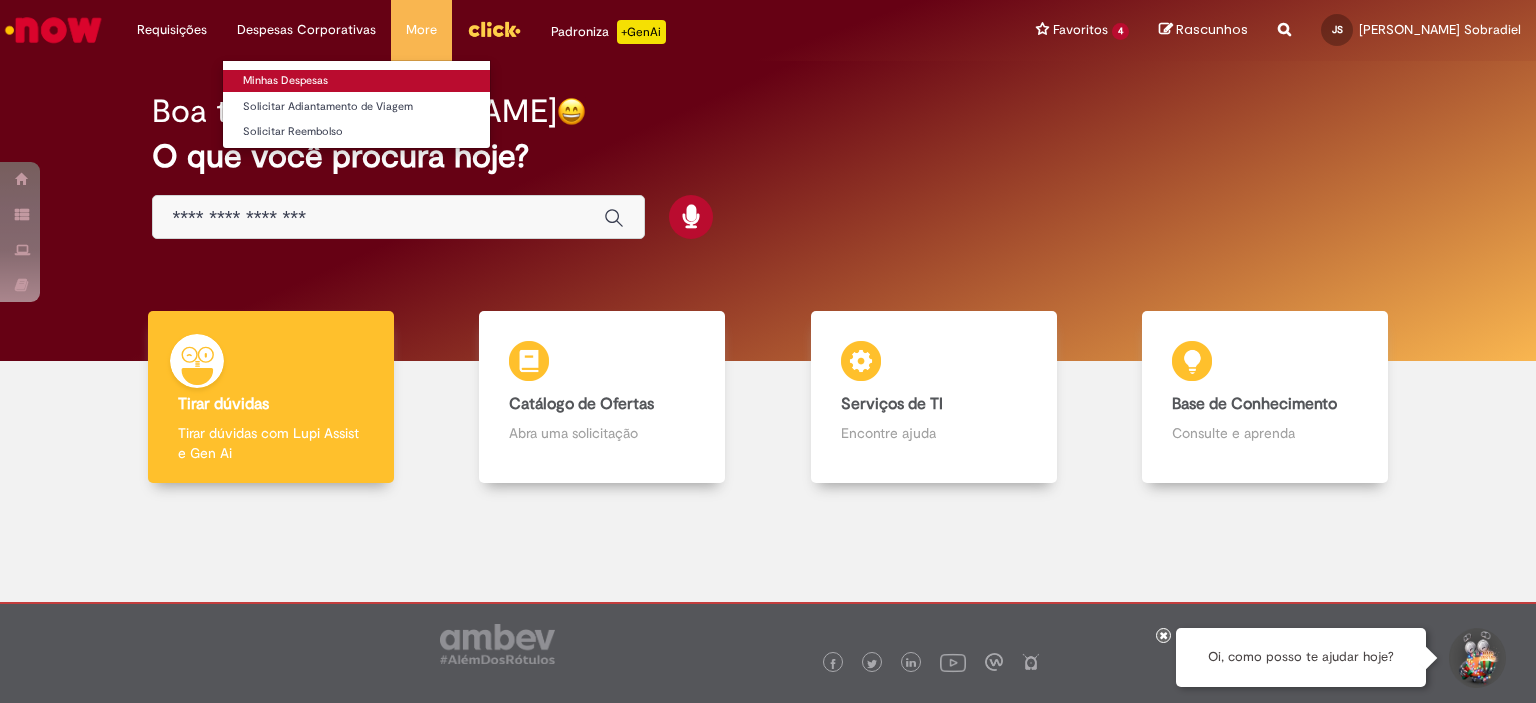 click on "Minhas Despesas" at bounding box center (356, 81) 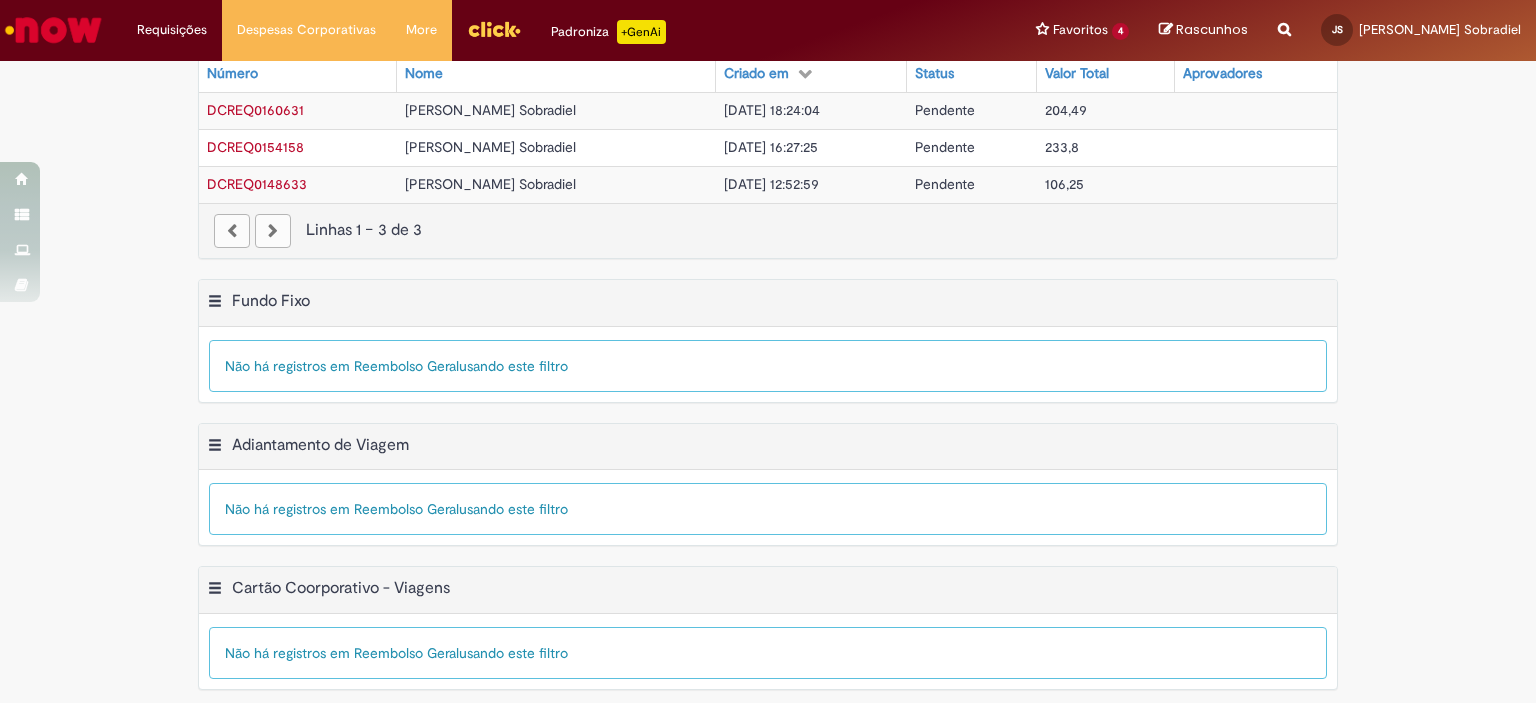 scroll, scrollTop: 0, scrollLeft: 0, axis: both 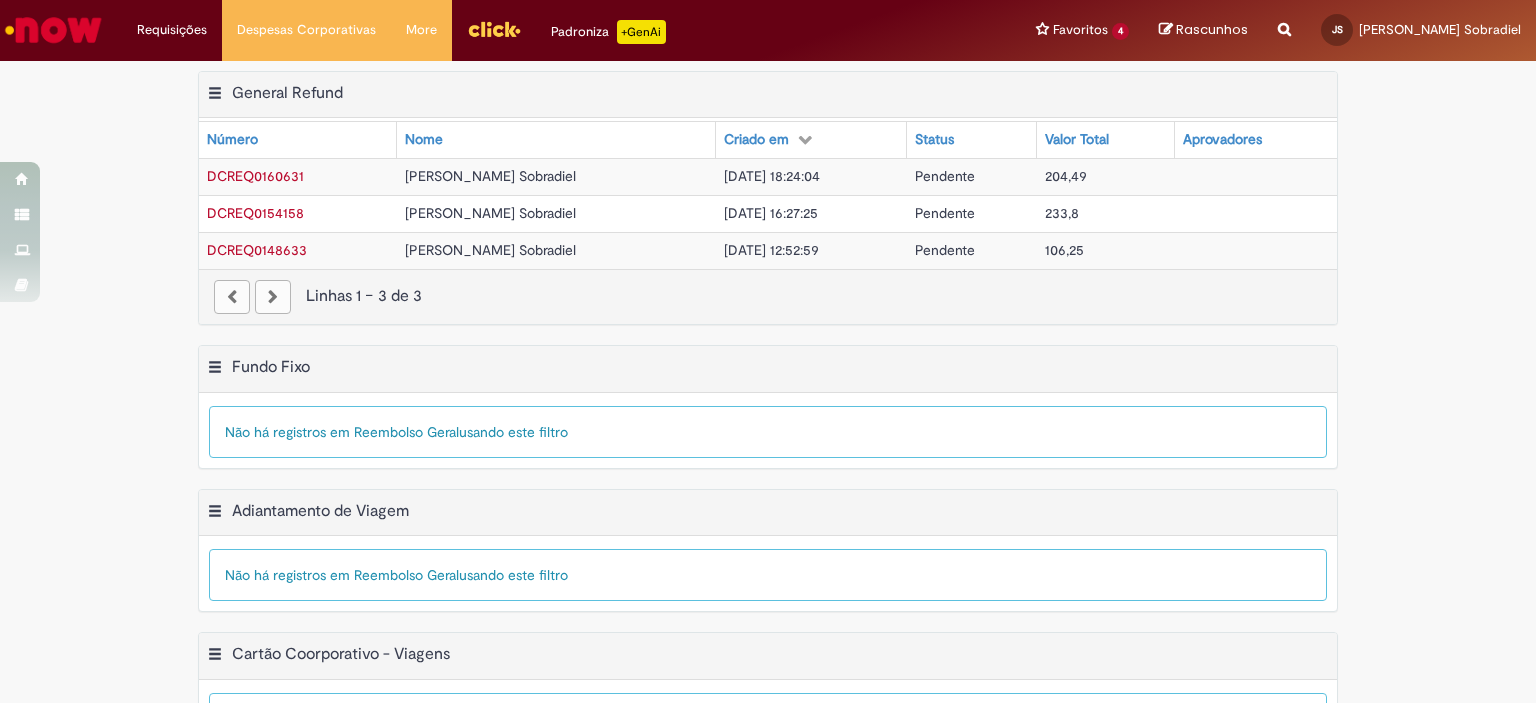 click on "Pendente" at bounding box center [945, 176] 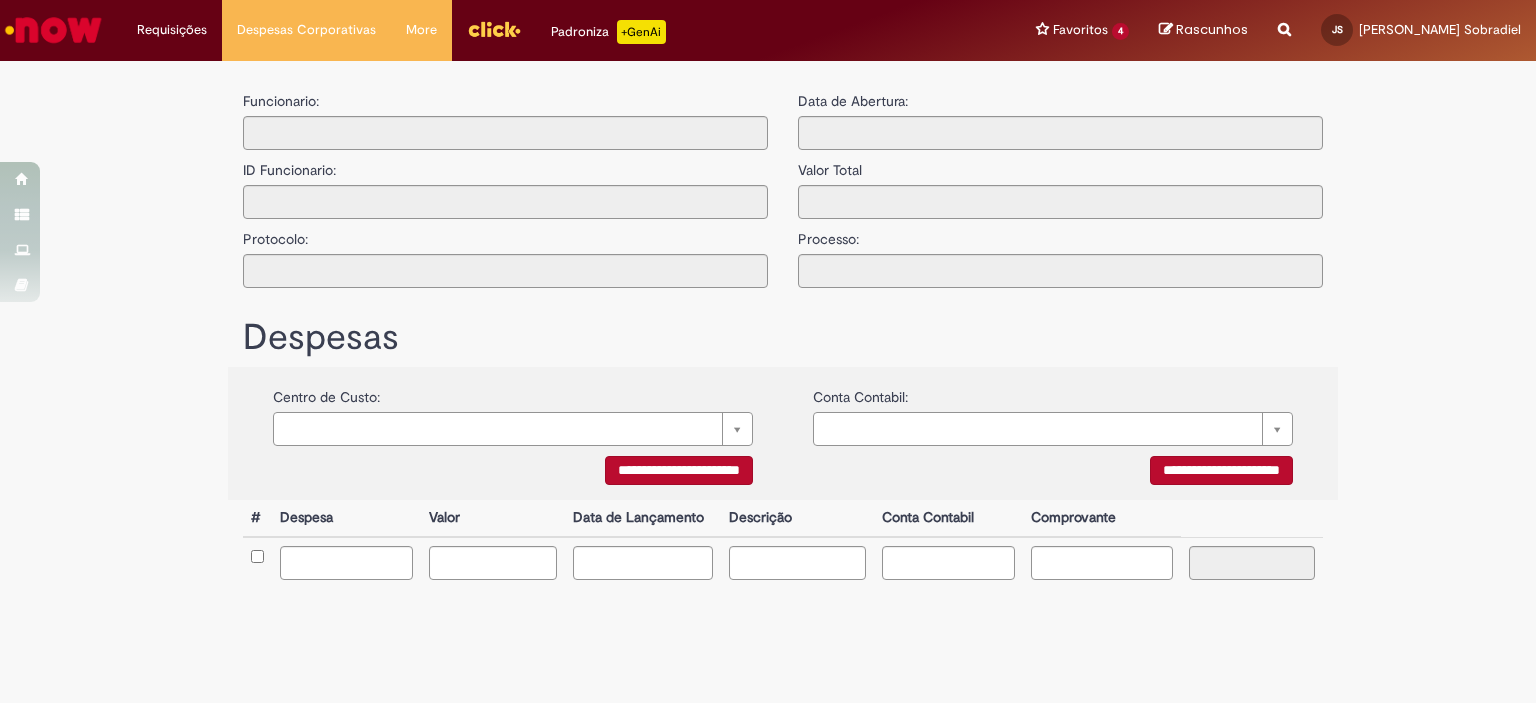 type on "**********" 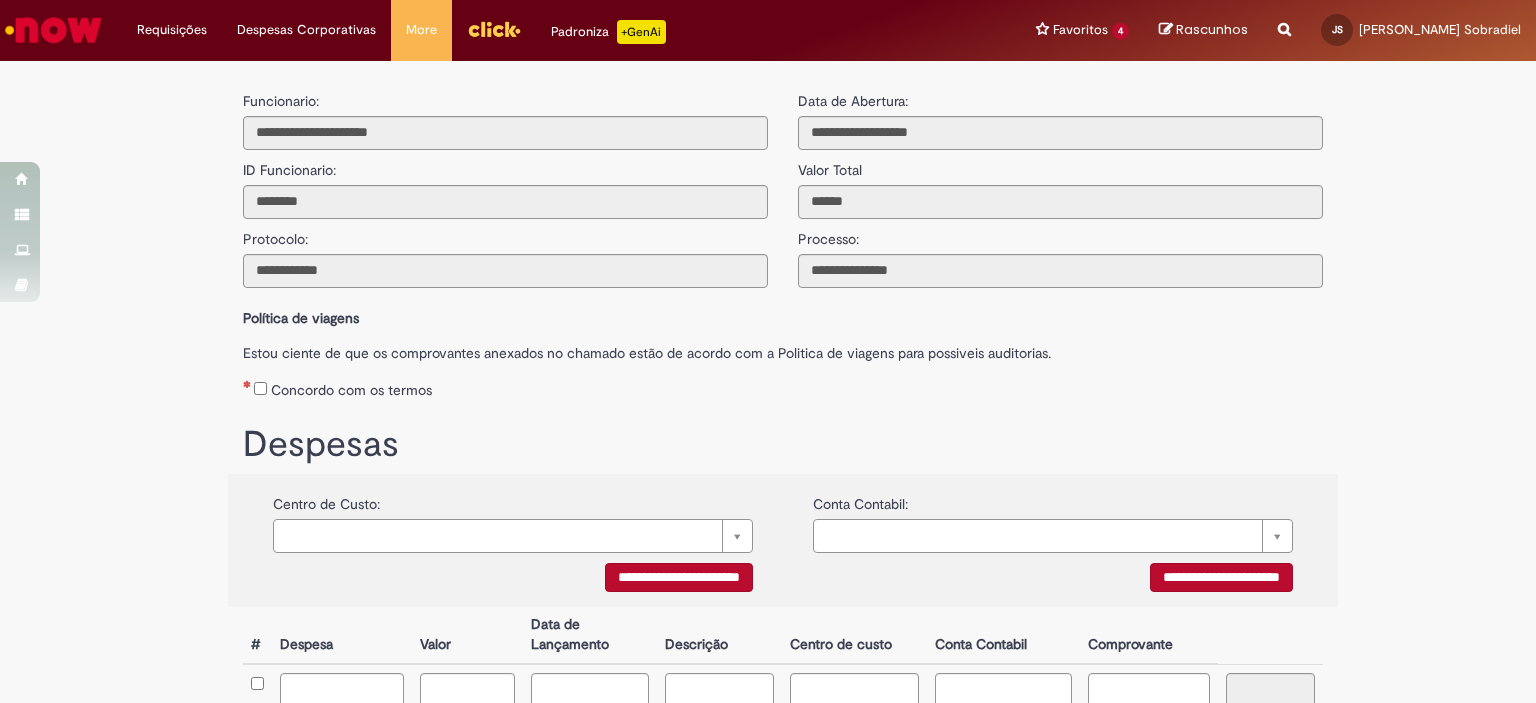 scroll, scrollTop: 314, scrollLeft: 0, axis: vertical 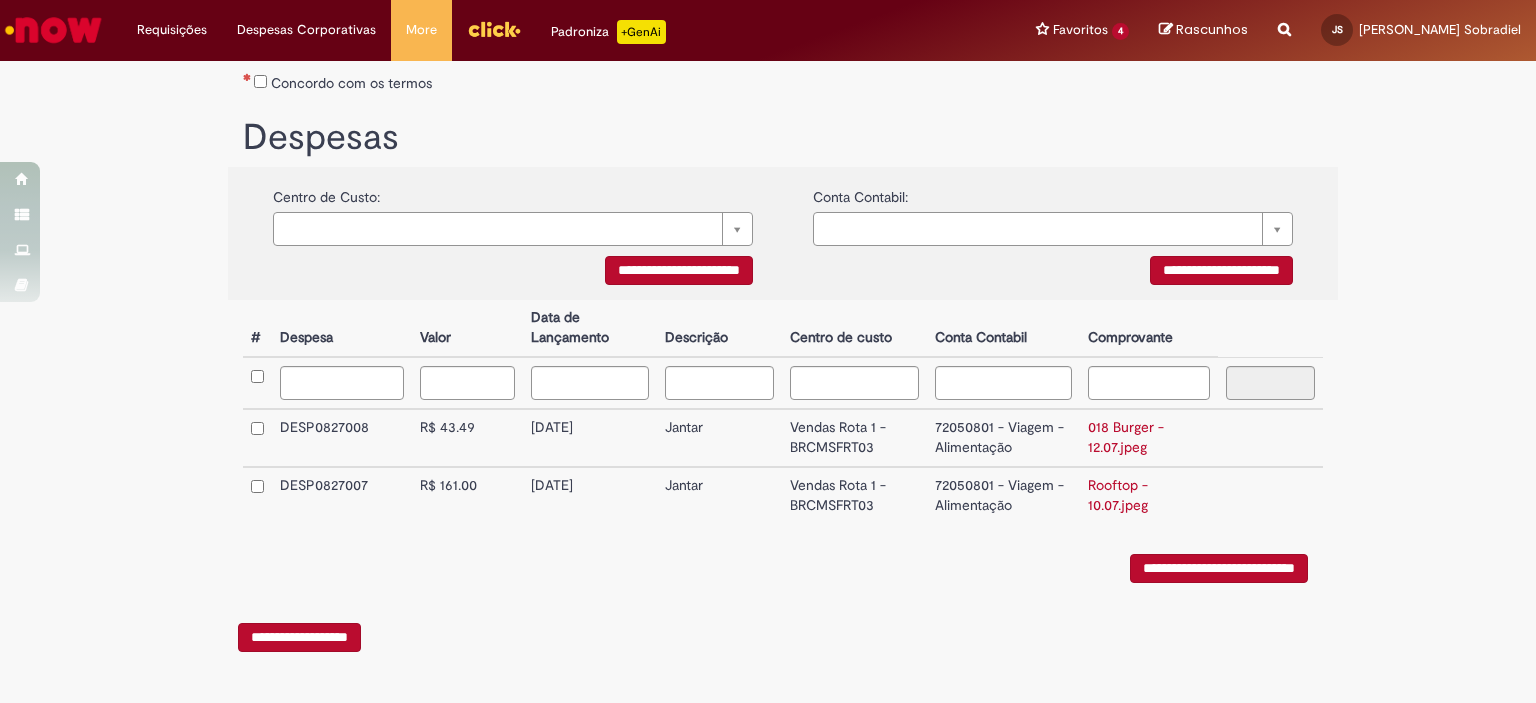 click on "Estamos atuando em alguns problemas com a integração do SAP,  desabilitamos  o botão de "Reprocessar Requisição" até a solução definitiva ser aplicada.
Notamos um possível erro no processamento dessa solicitação ao SAP ECC. Para evitarmos problemas de duplicidade, inativamos os botões de "Reprocessar Requisição" e o de "Salvar e enviar para aprovação". Aguarde até o time responsável verificar o problema e completar sua solicitação." at bounding box center [783, 662] 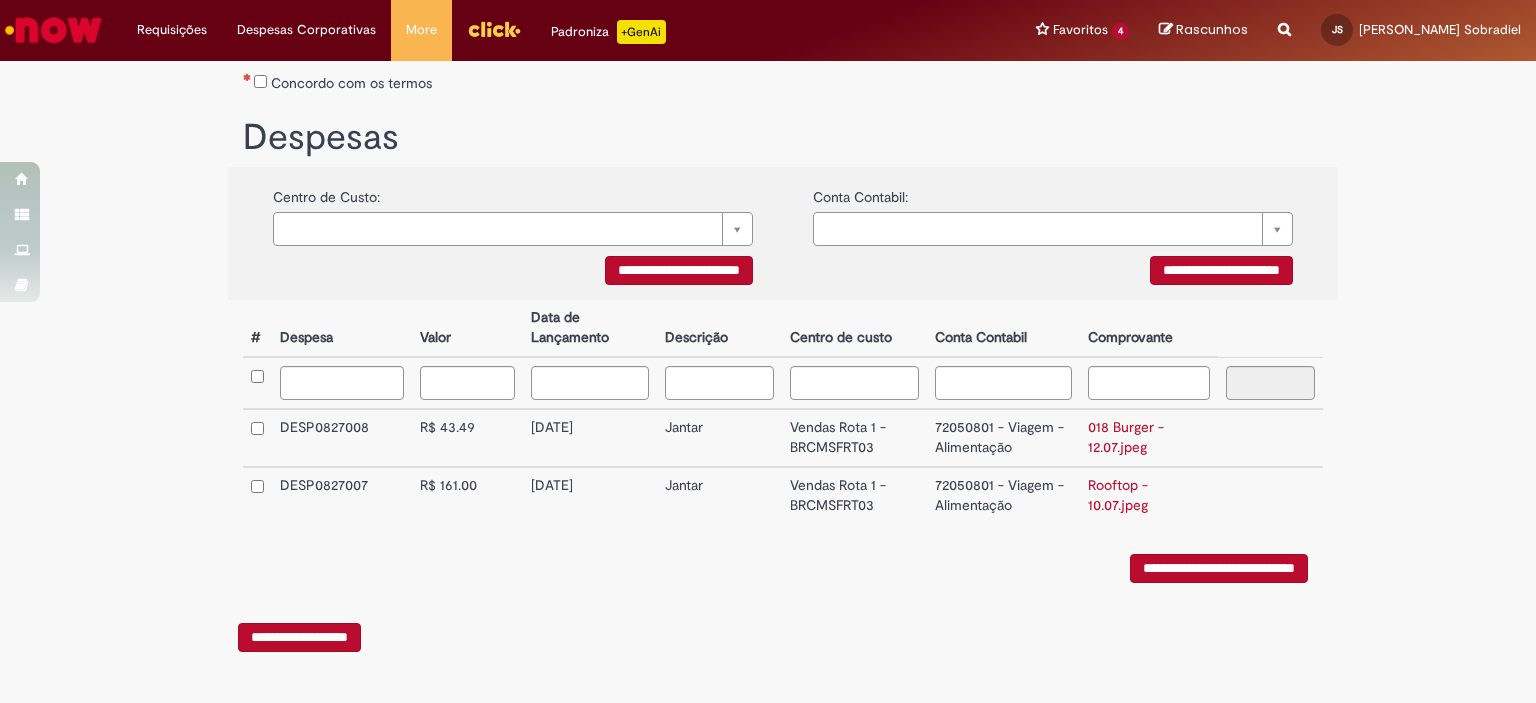 click on "**********" at bounding box center (299, 637) 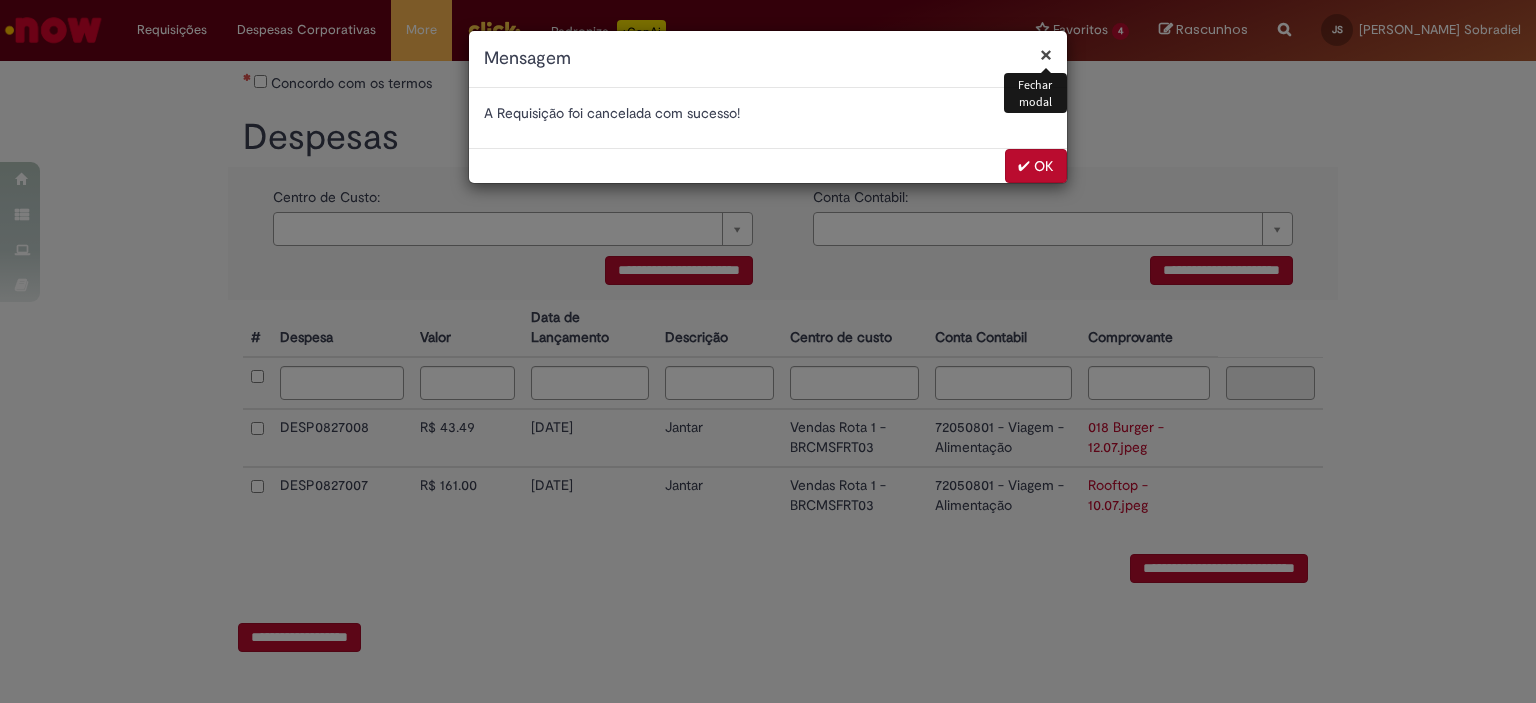 click on "✔ OK" at bounding box center [1036, 166] 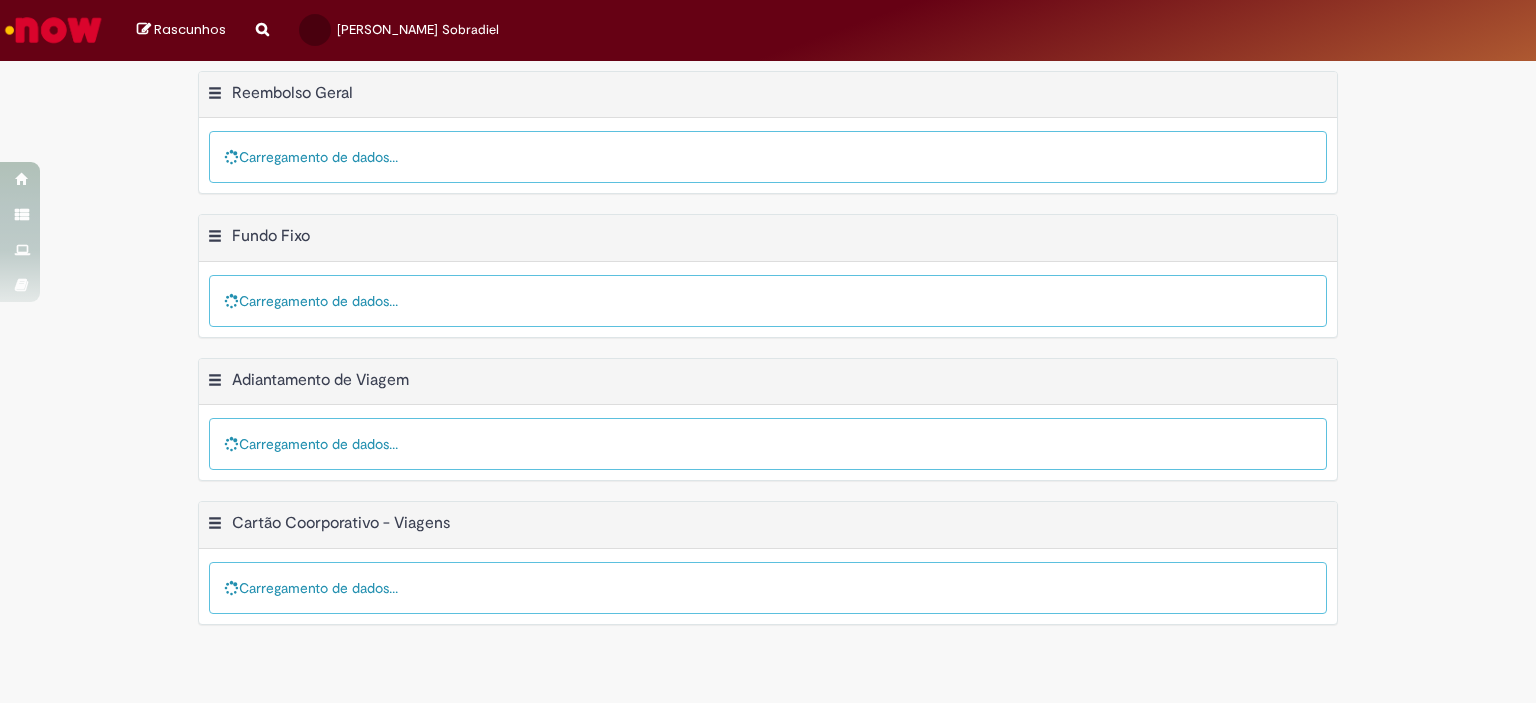 scroll, scrollTop: 0, scrollLeft: 0, axis: both 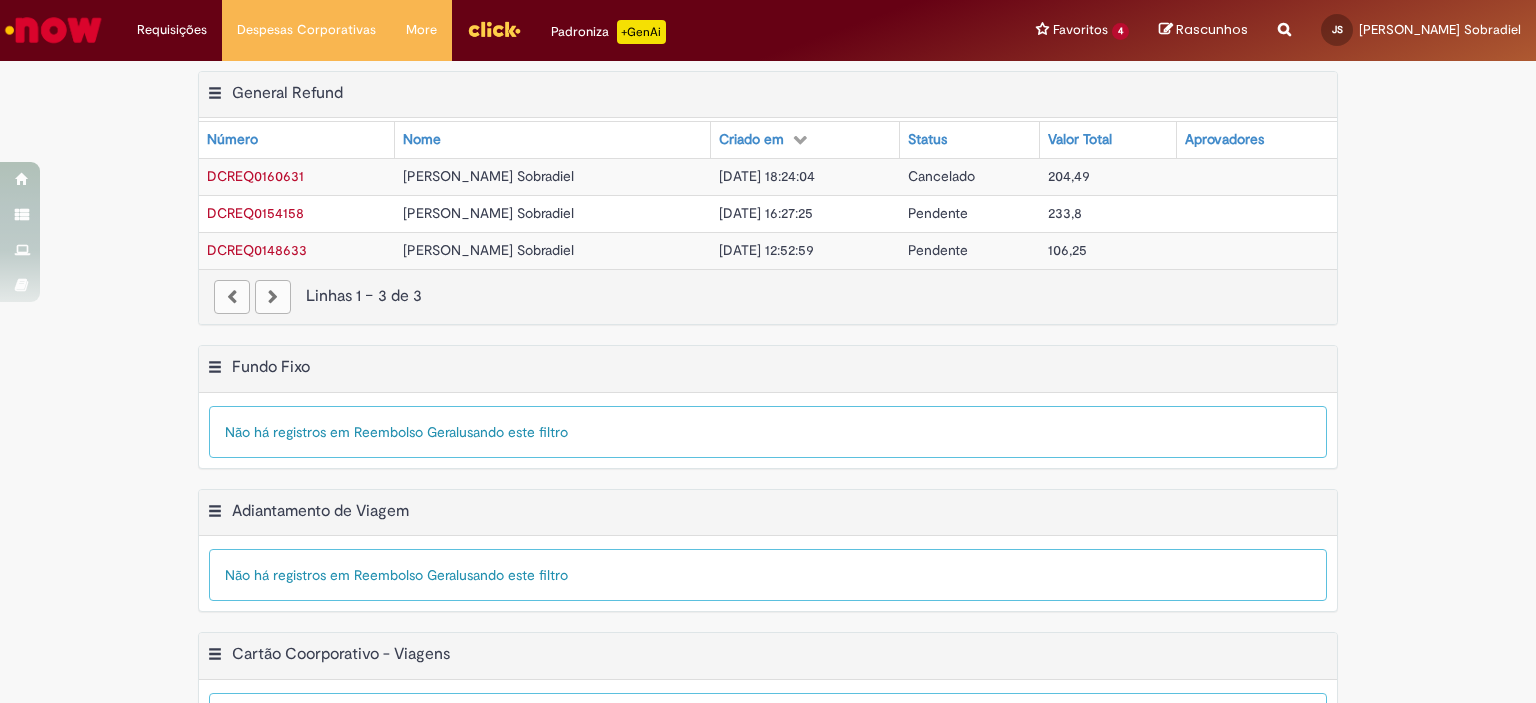 click on "DCREQ0160631" at bounding box center (255, 176) 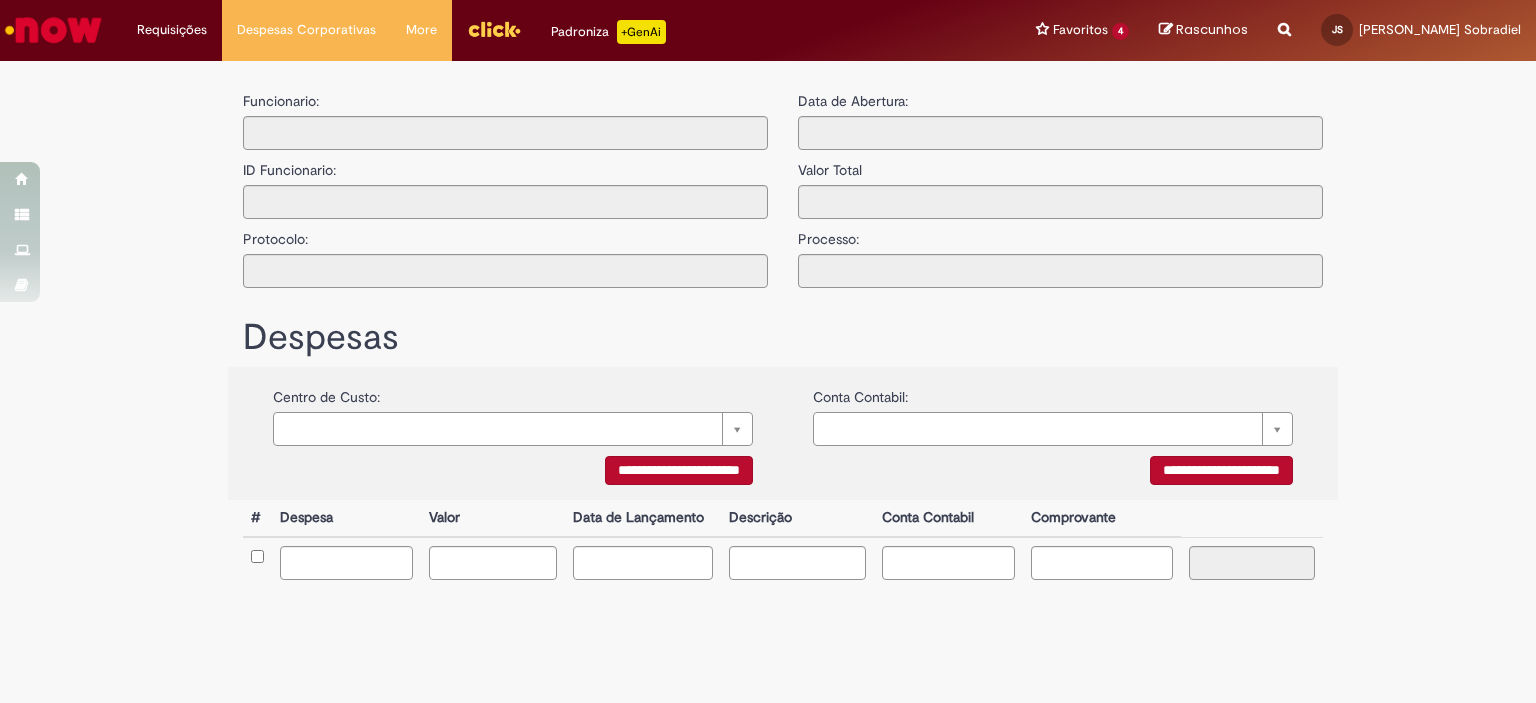 type on "**********" 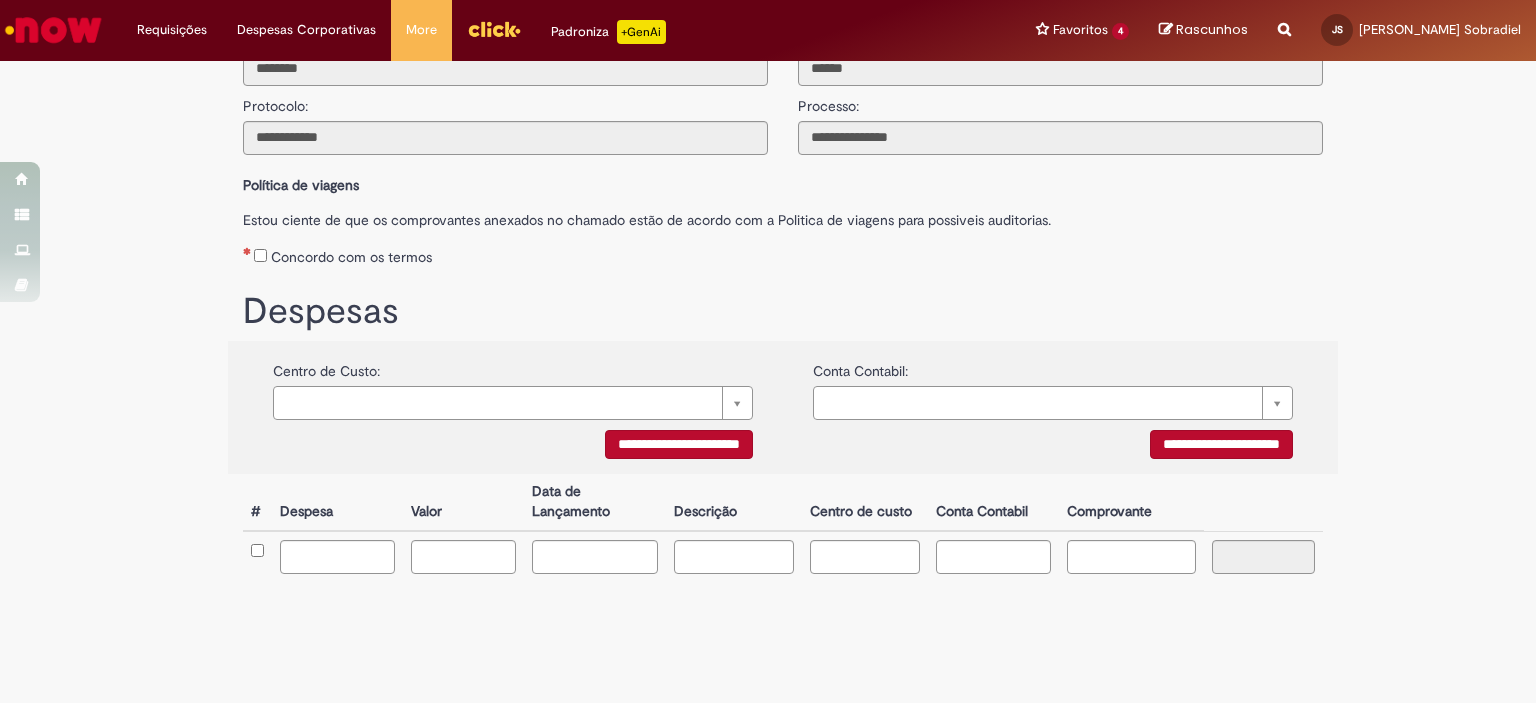 scroll, scrollTop: 0, scrollLeft: 0, axis: both 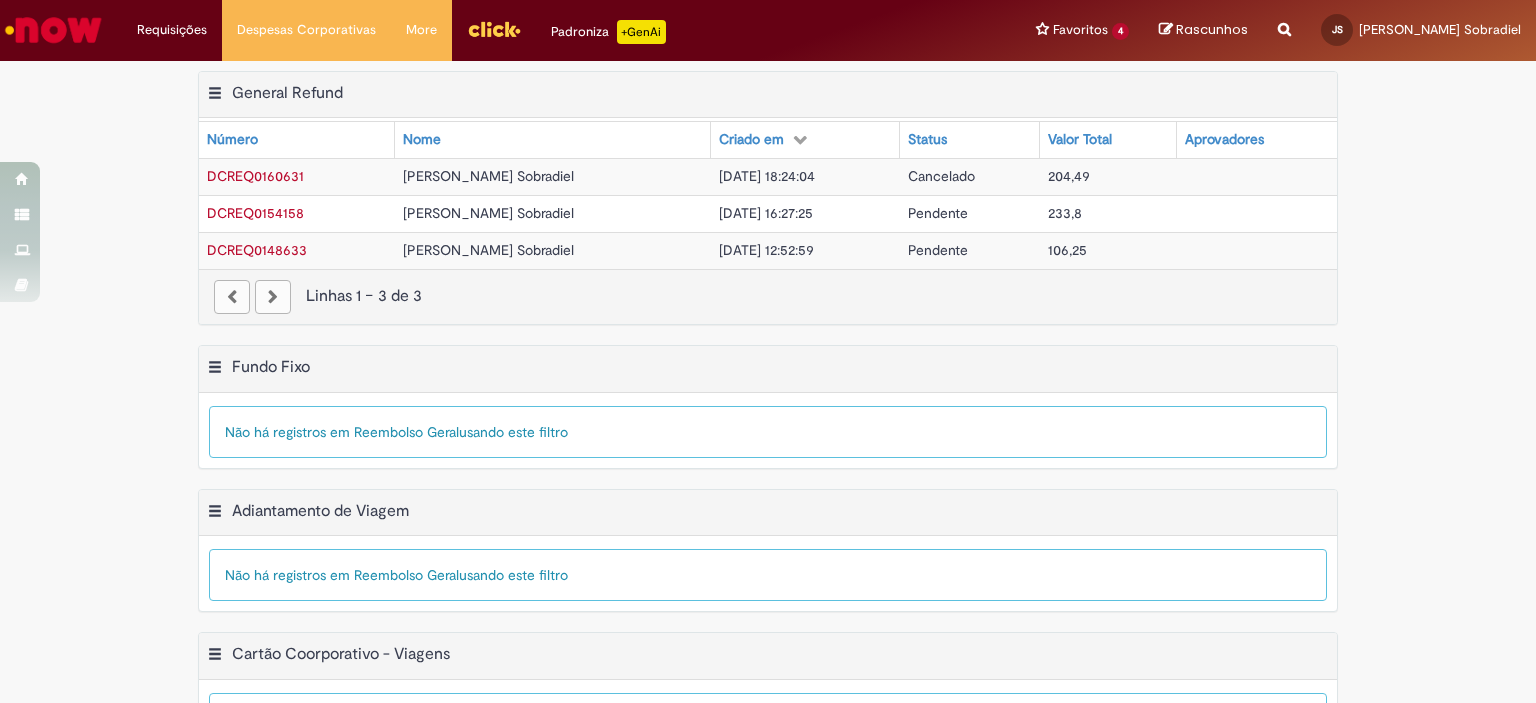 click on "DCREQ0154158" at bounding box center [255, 213] 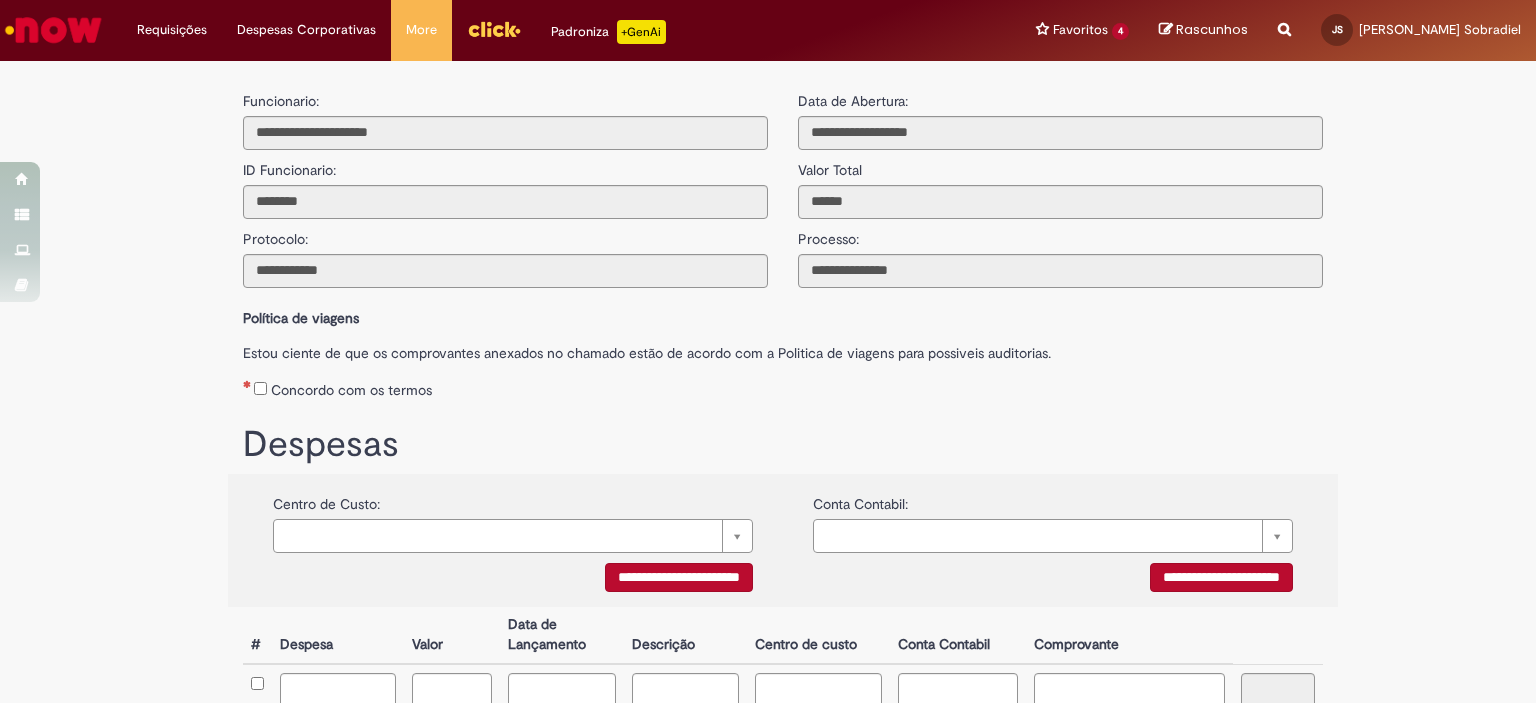 scroll, scrollTop: 372, scrollLeft: 0, axis: vertical 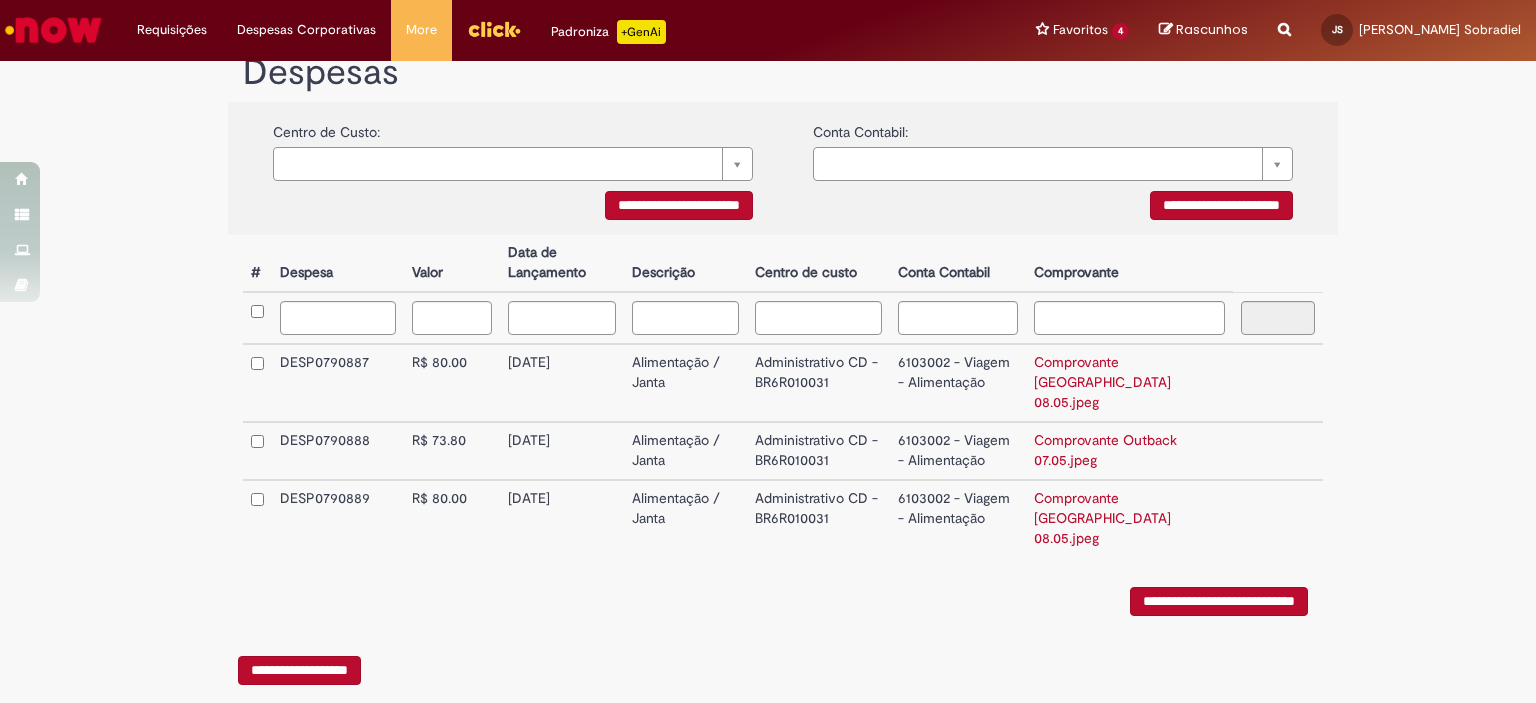 click on "**********" at bounding box center [299, 670] 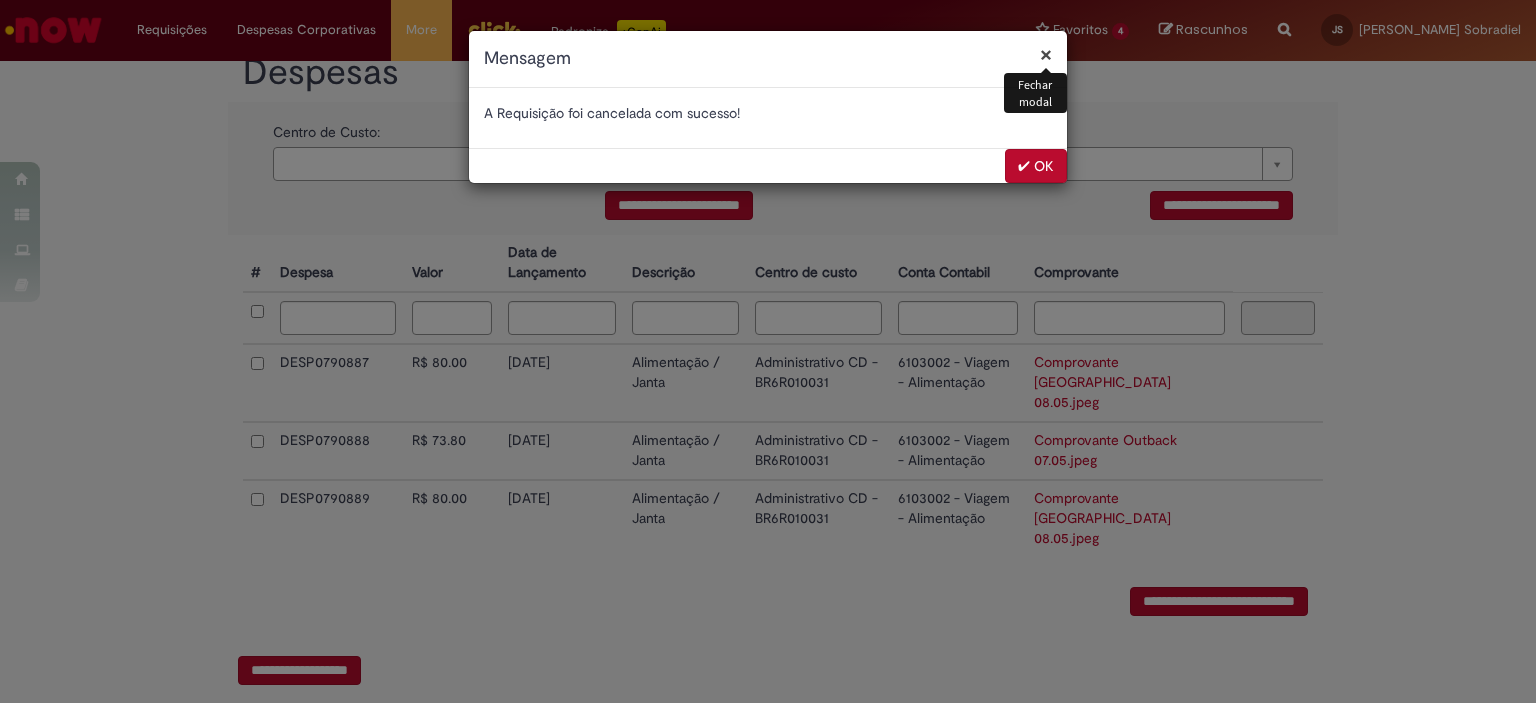 click on "✔ OK" at bounding box center (1036, 166) 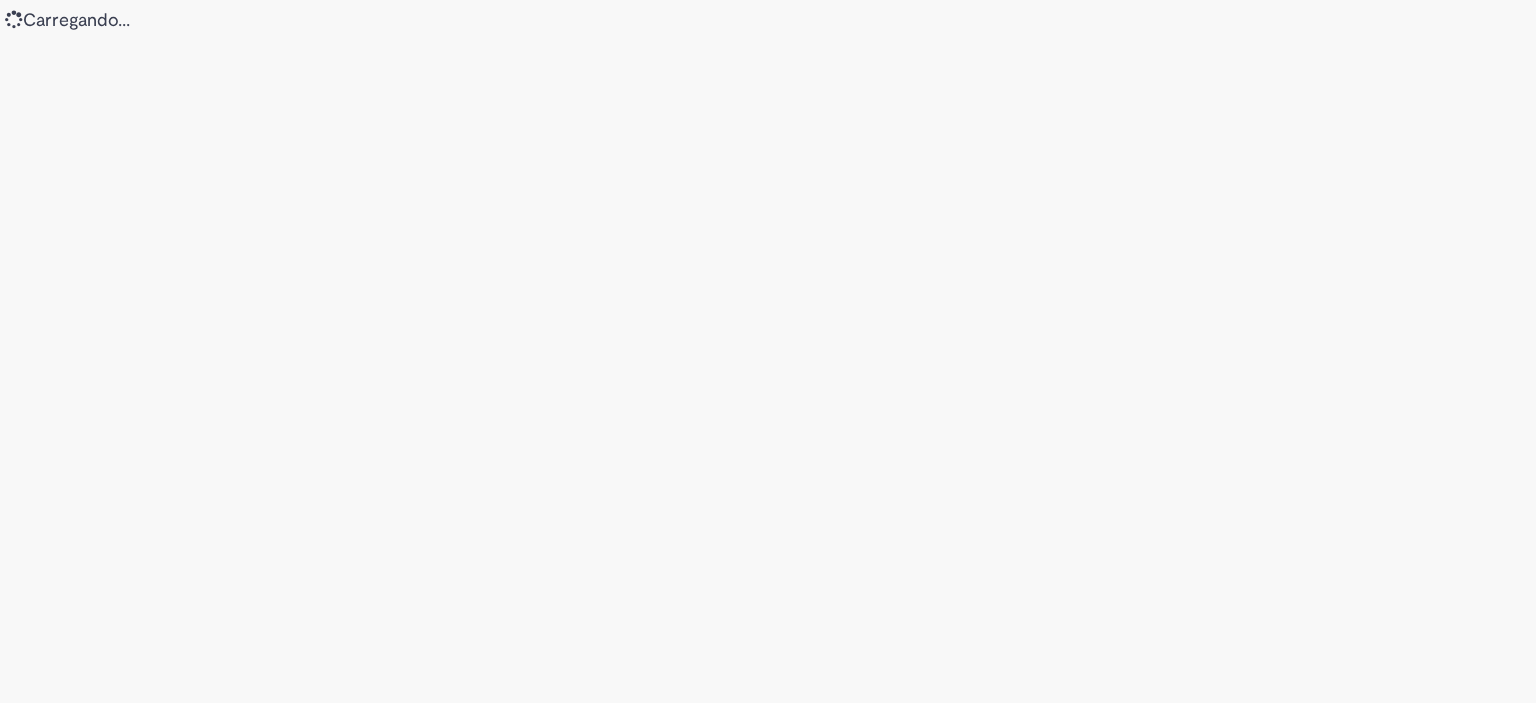scroll, scrollTop: 0, scrollLeft: 0, axis: both 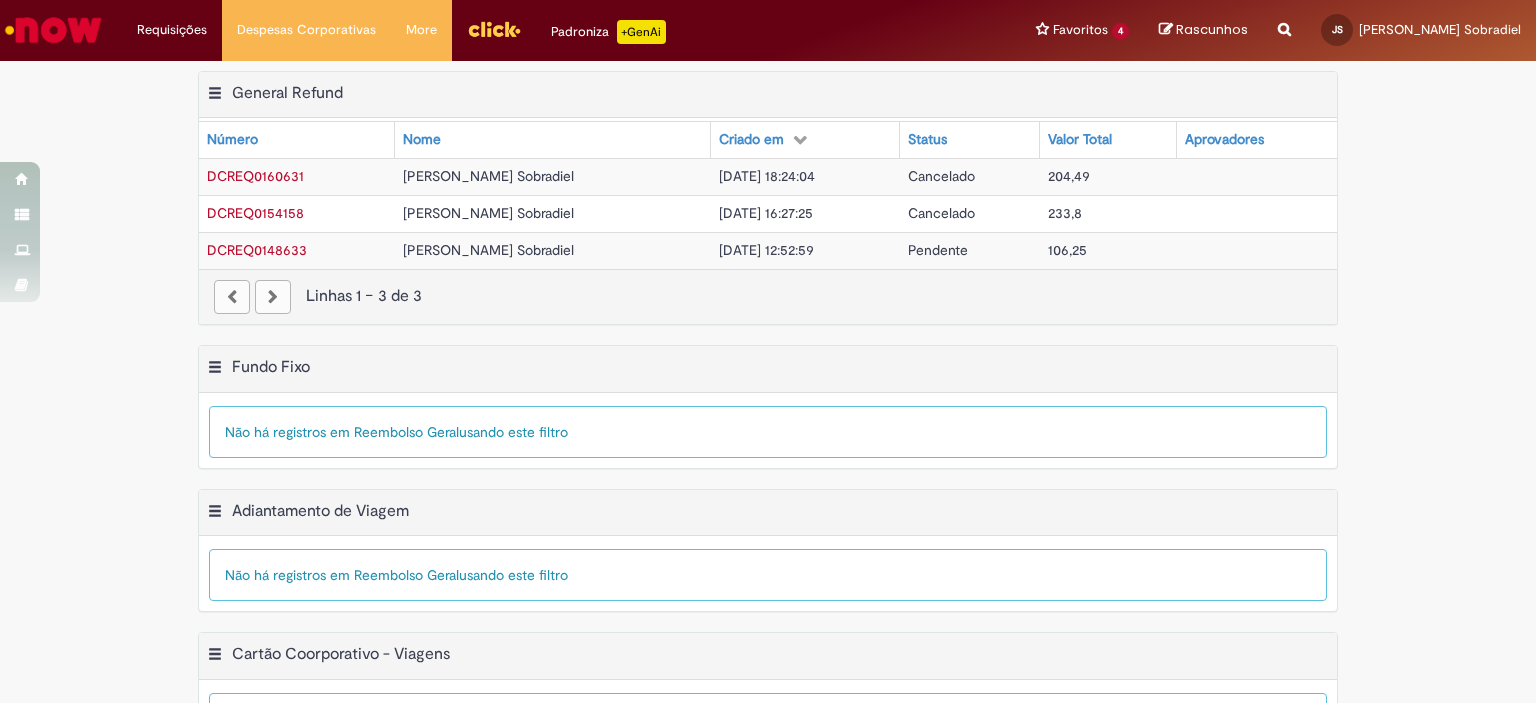 click on "[PERSON_NAME] Sobradiel" at bounding box center (488, 250) 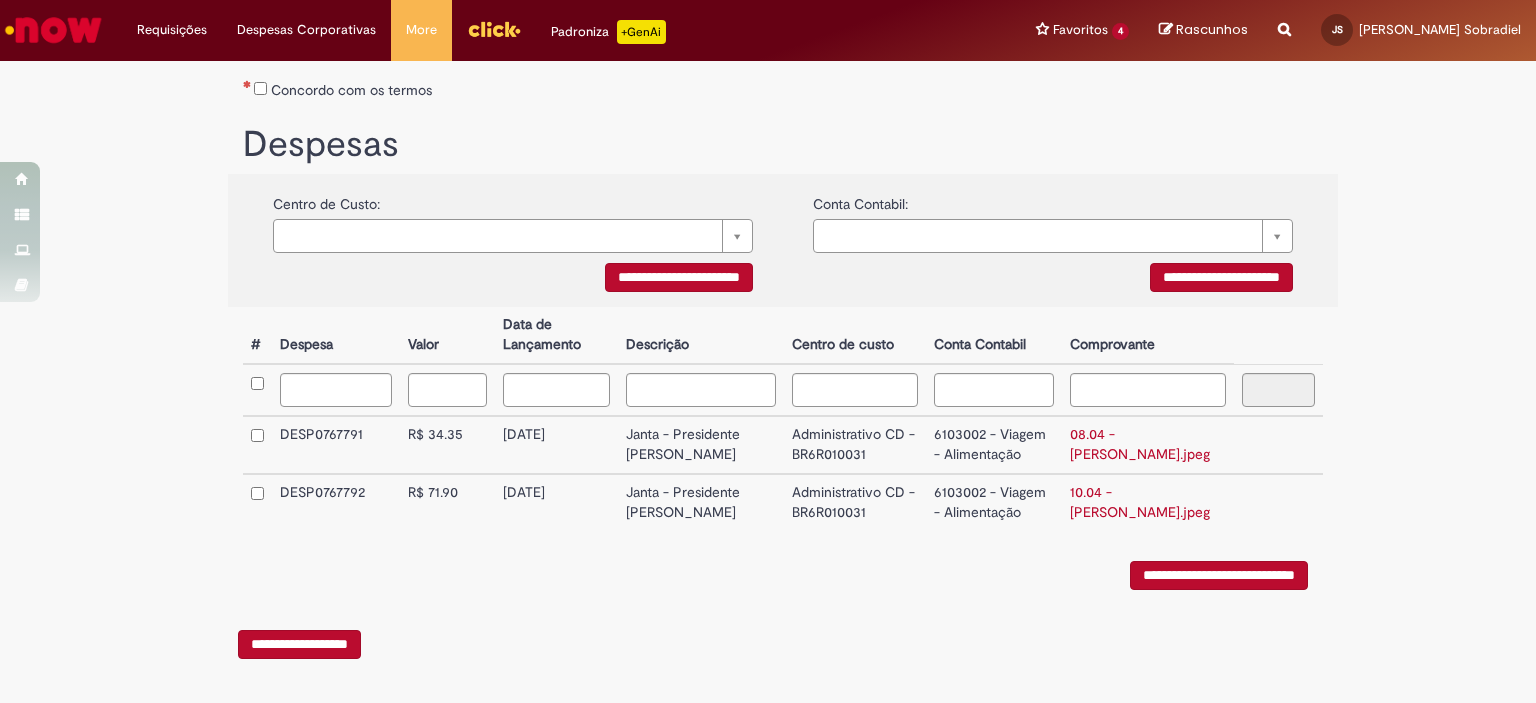 scroll, scrollTop: 354, scrollLeft: 0, axis: vertical 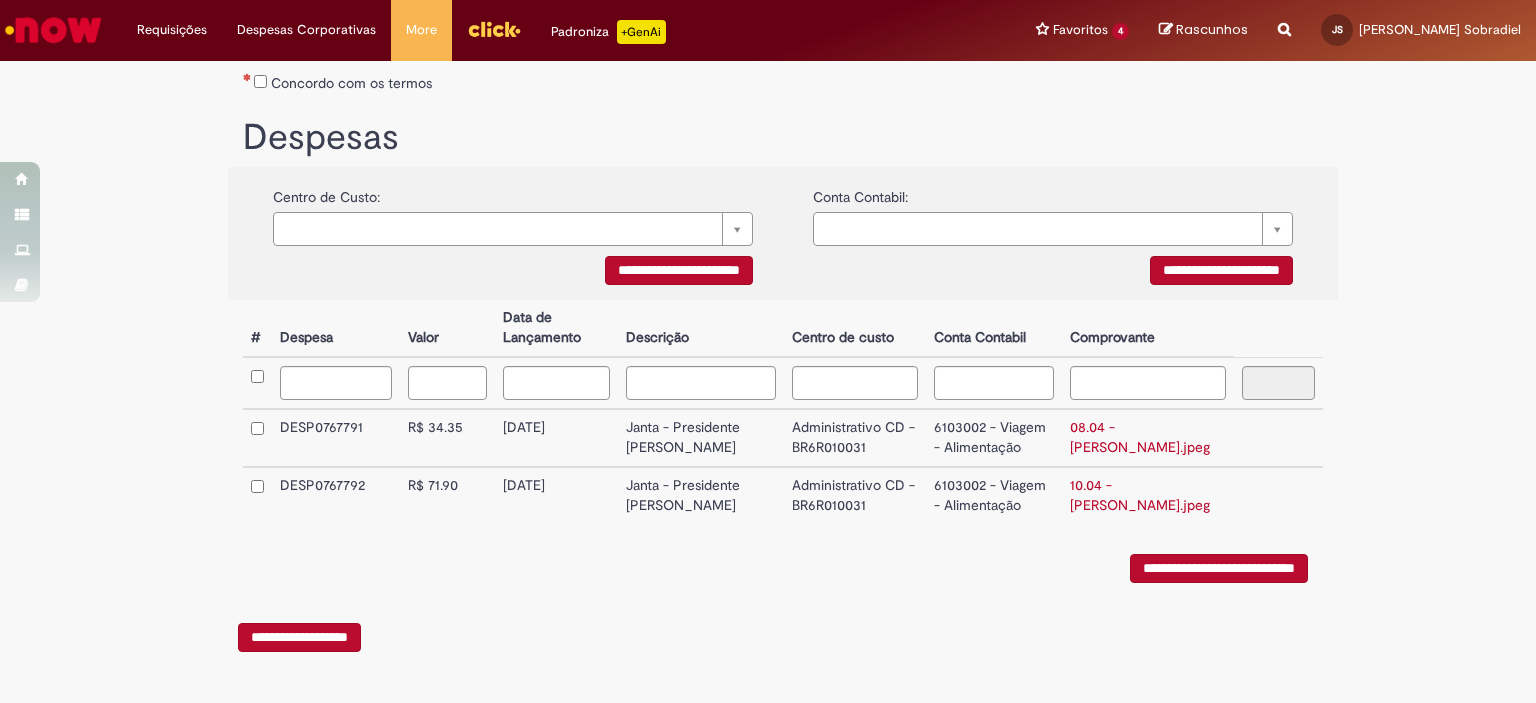 click on "**********" at bounding box center (299, 637) 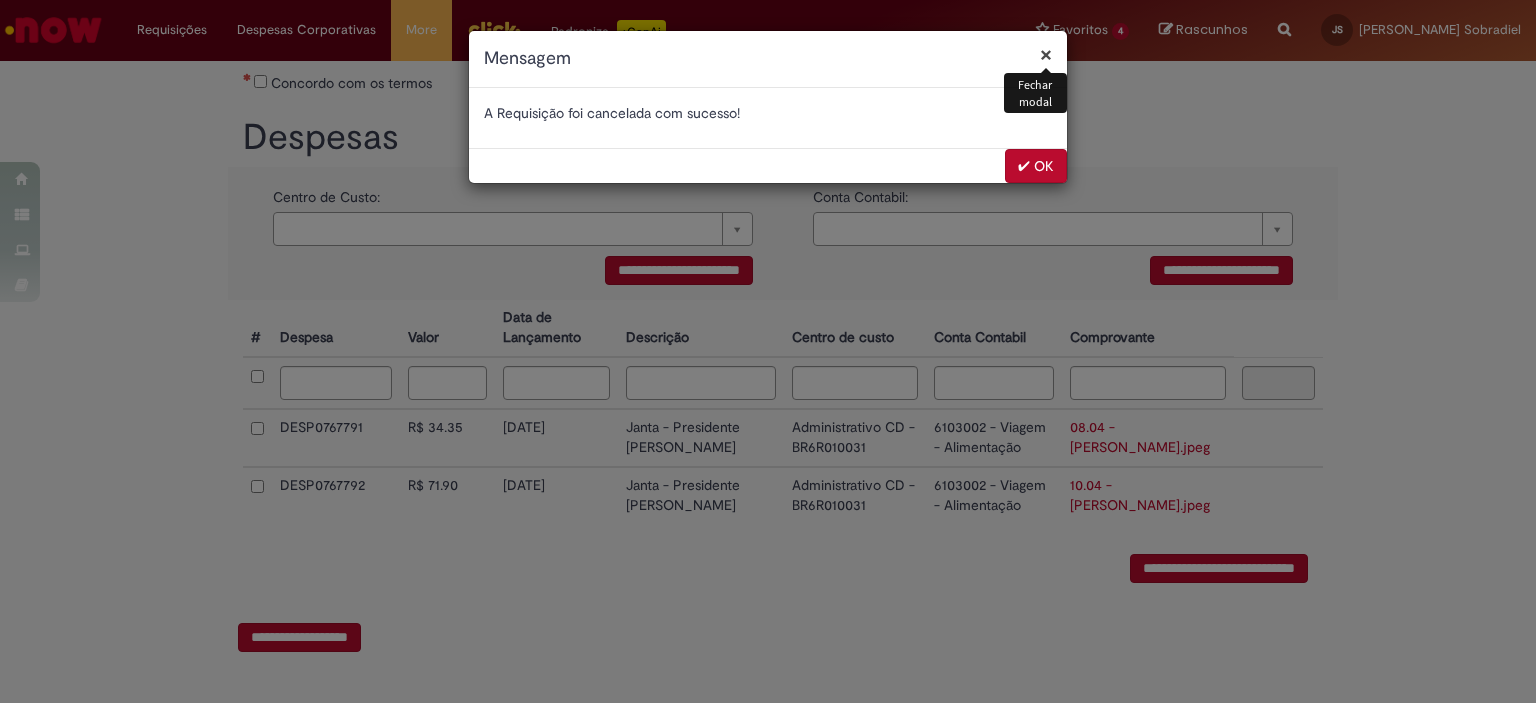 click on "✔ OK" at bounding box center [1036, 166] 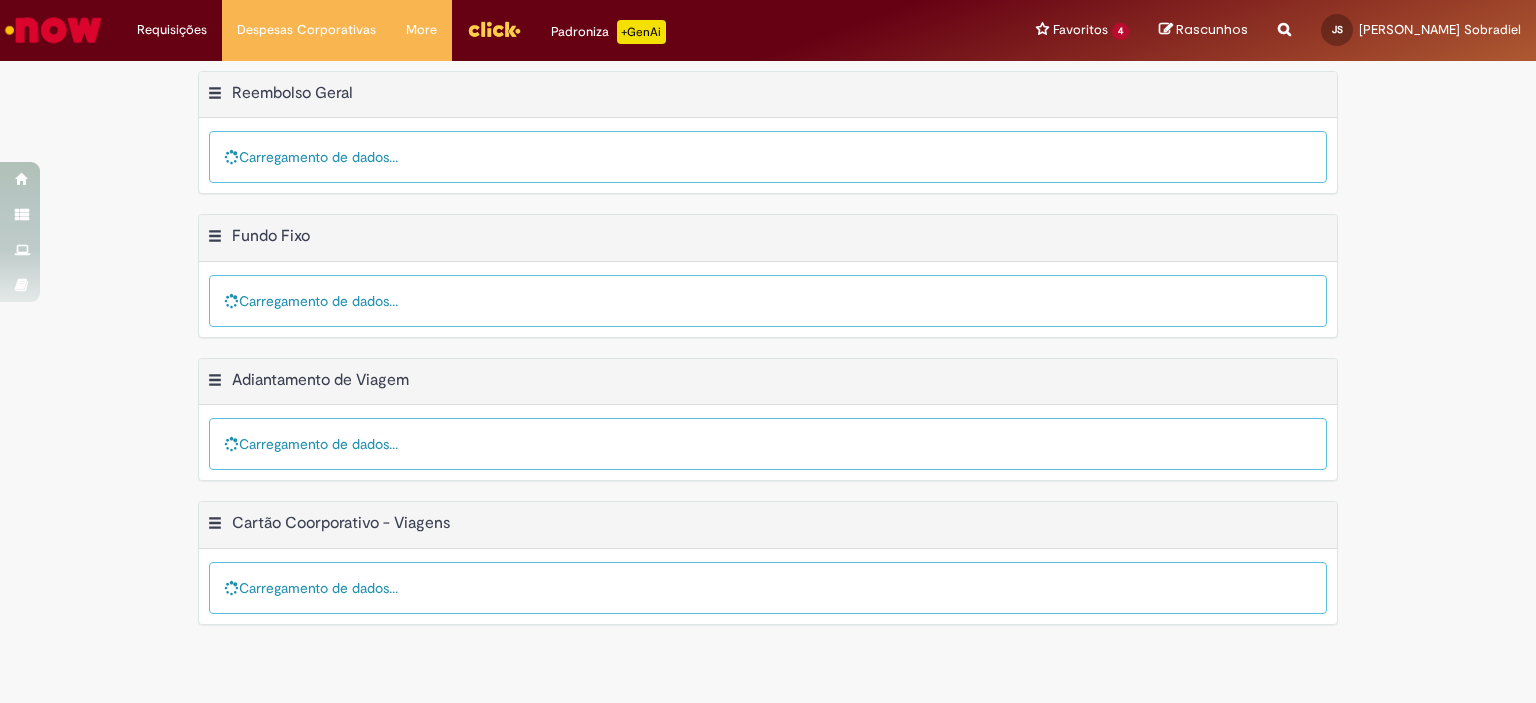 scroll, scrollTop: 0, scrollLeft: 0, axis: both 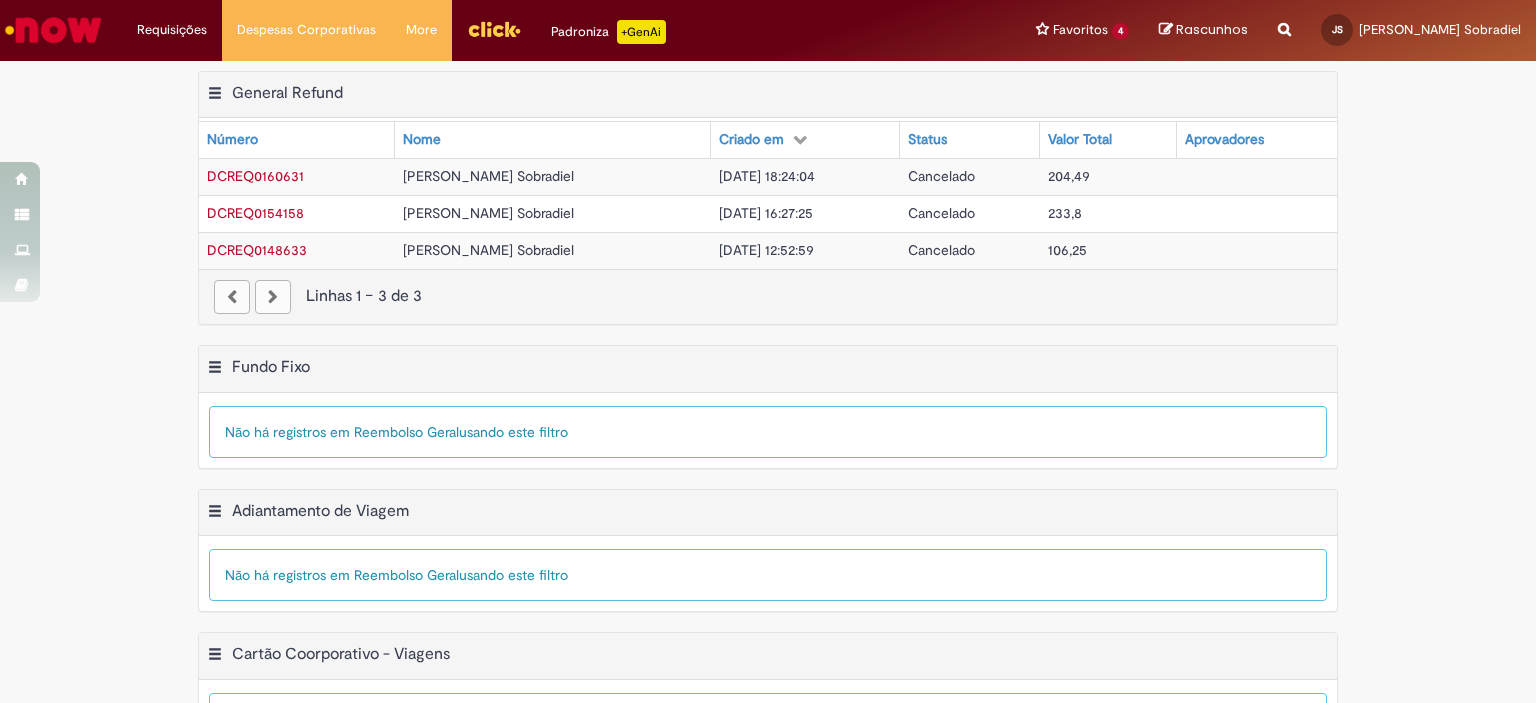 click at bounding box center [273, 297] 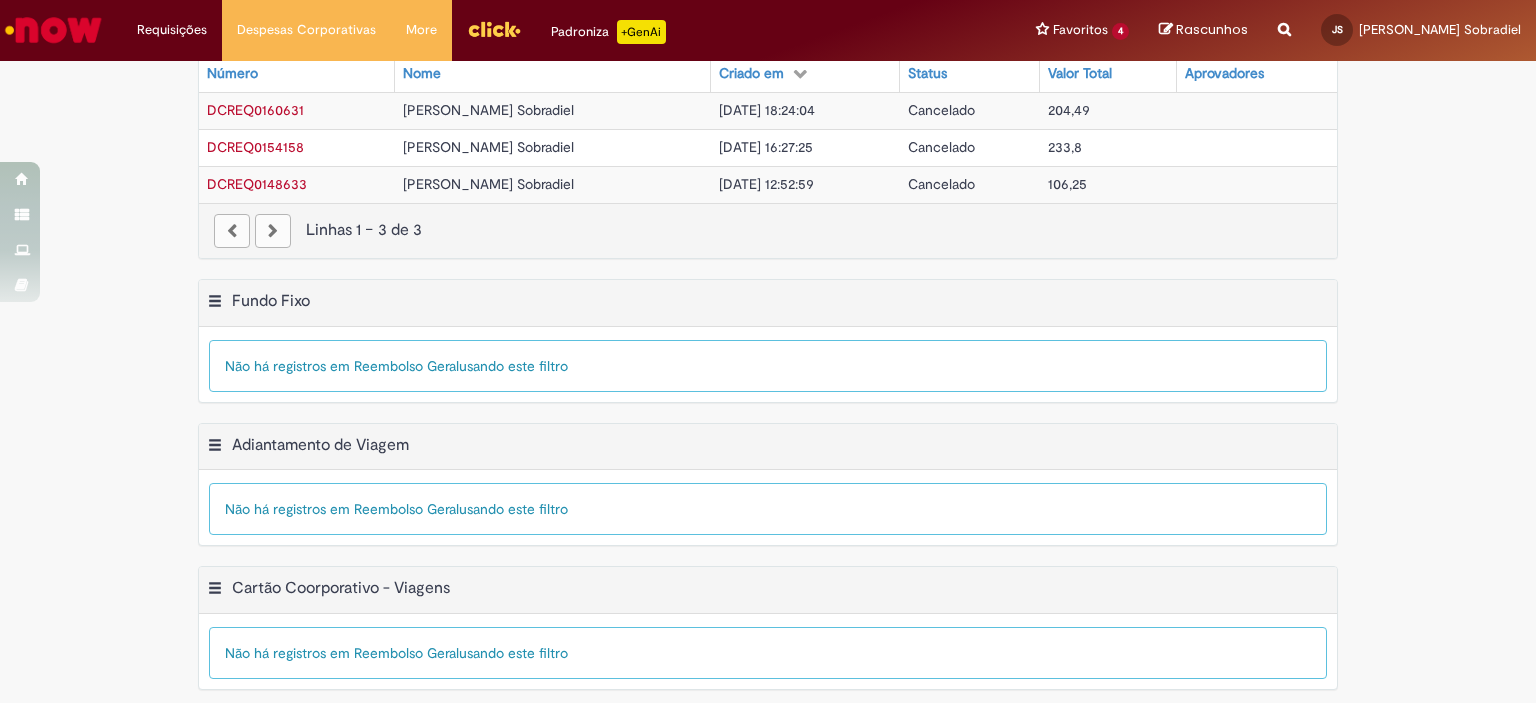 scroll, scrollTop: 0, scrollLeft: 0, axis: both 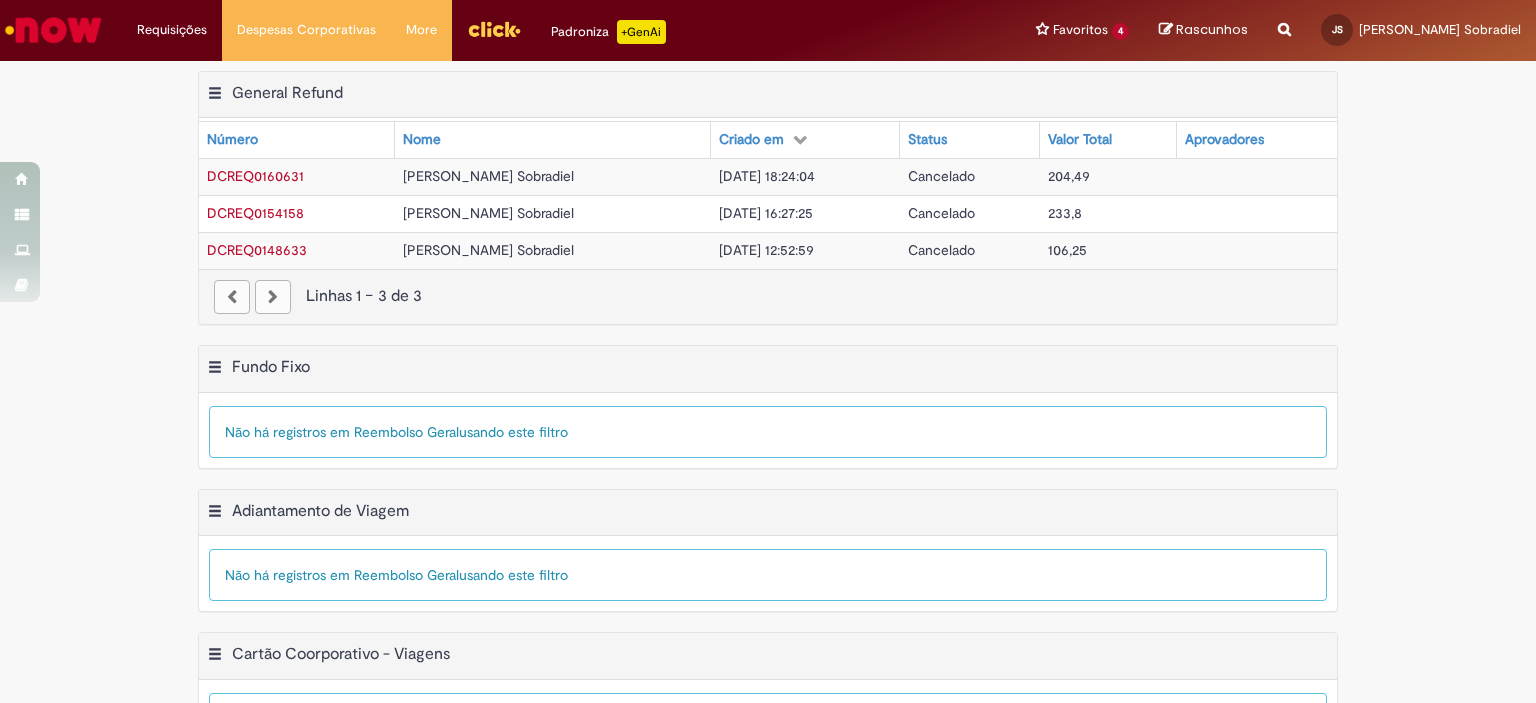 click at bounding box center (273, 297) 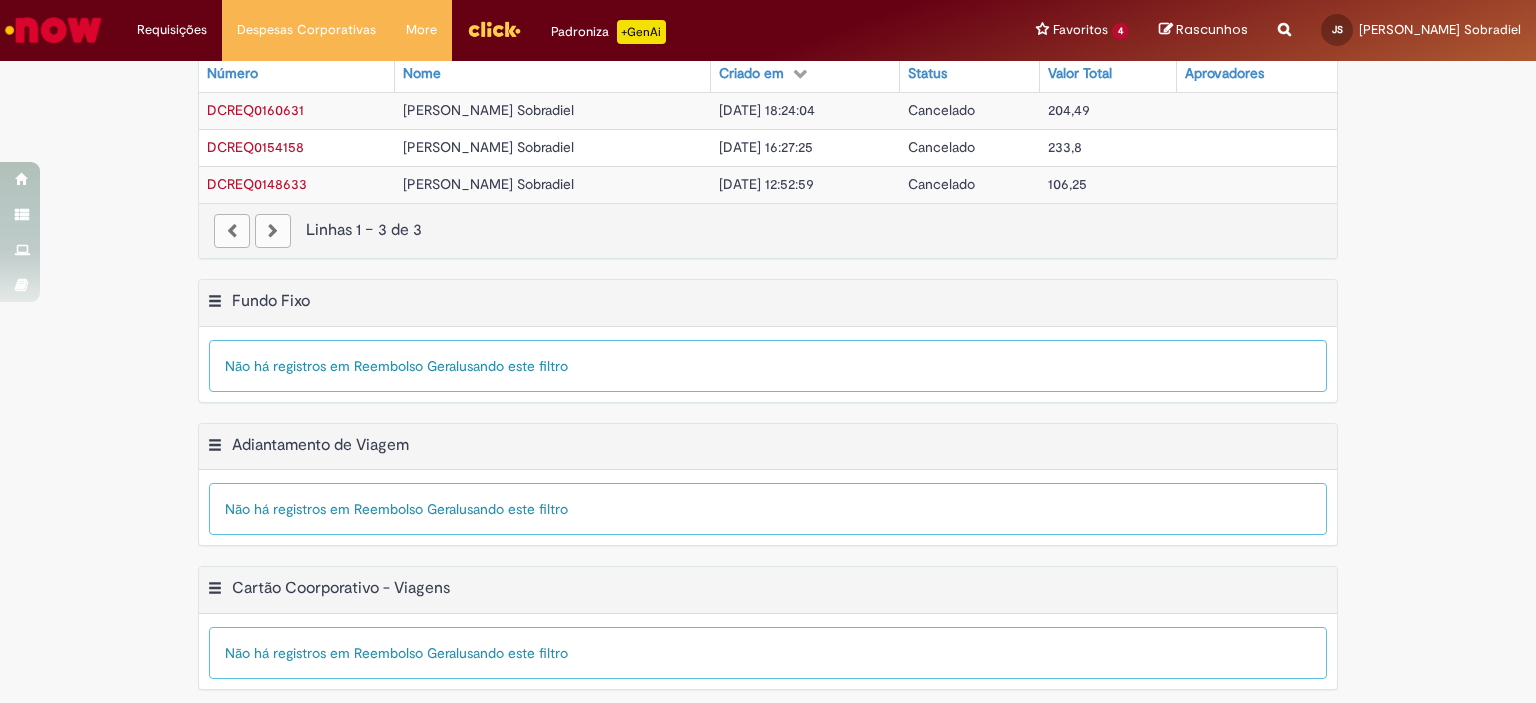 scroll, scrollTop: 0, scrollLeft: 0, axis: both 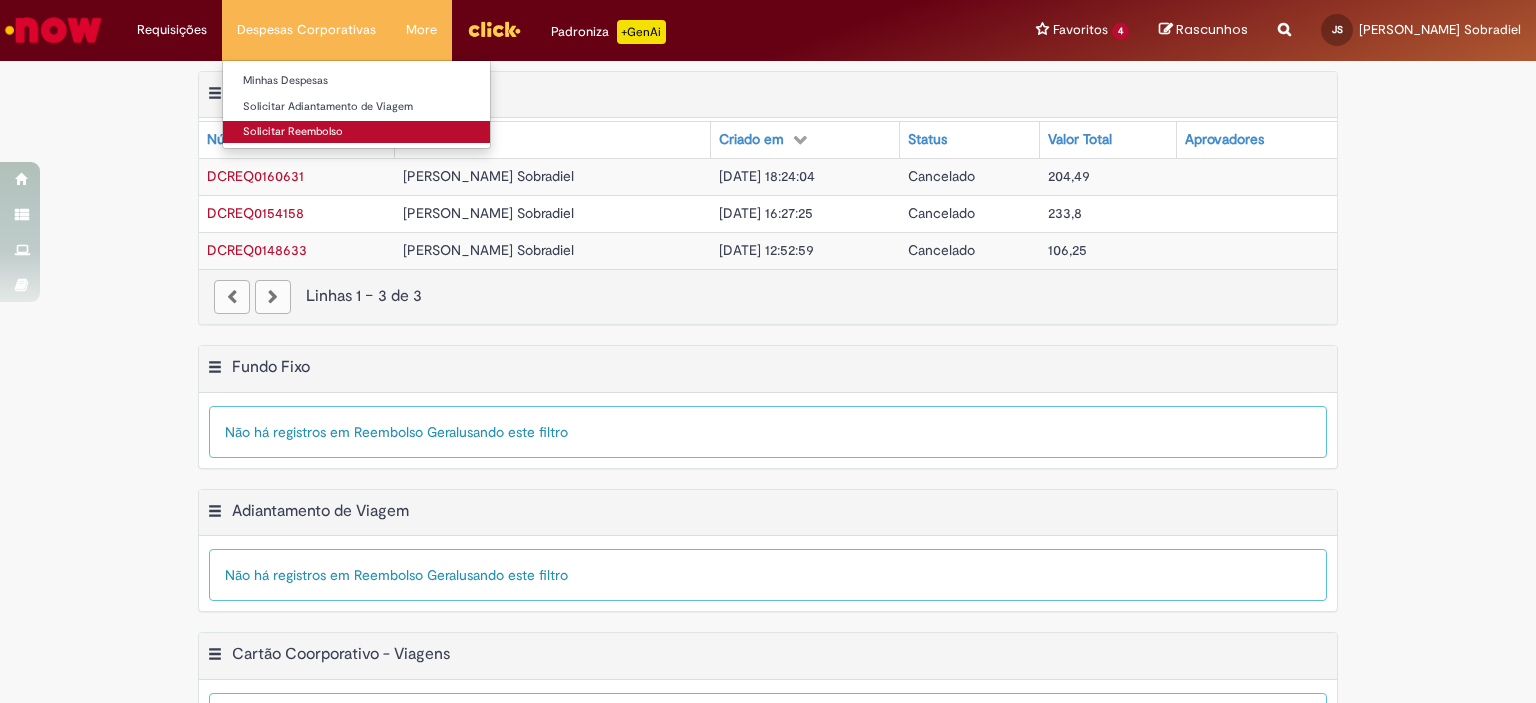 click on "Solicitar Reembolso" at bounding box center [356, 132] 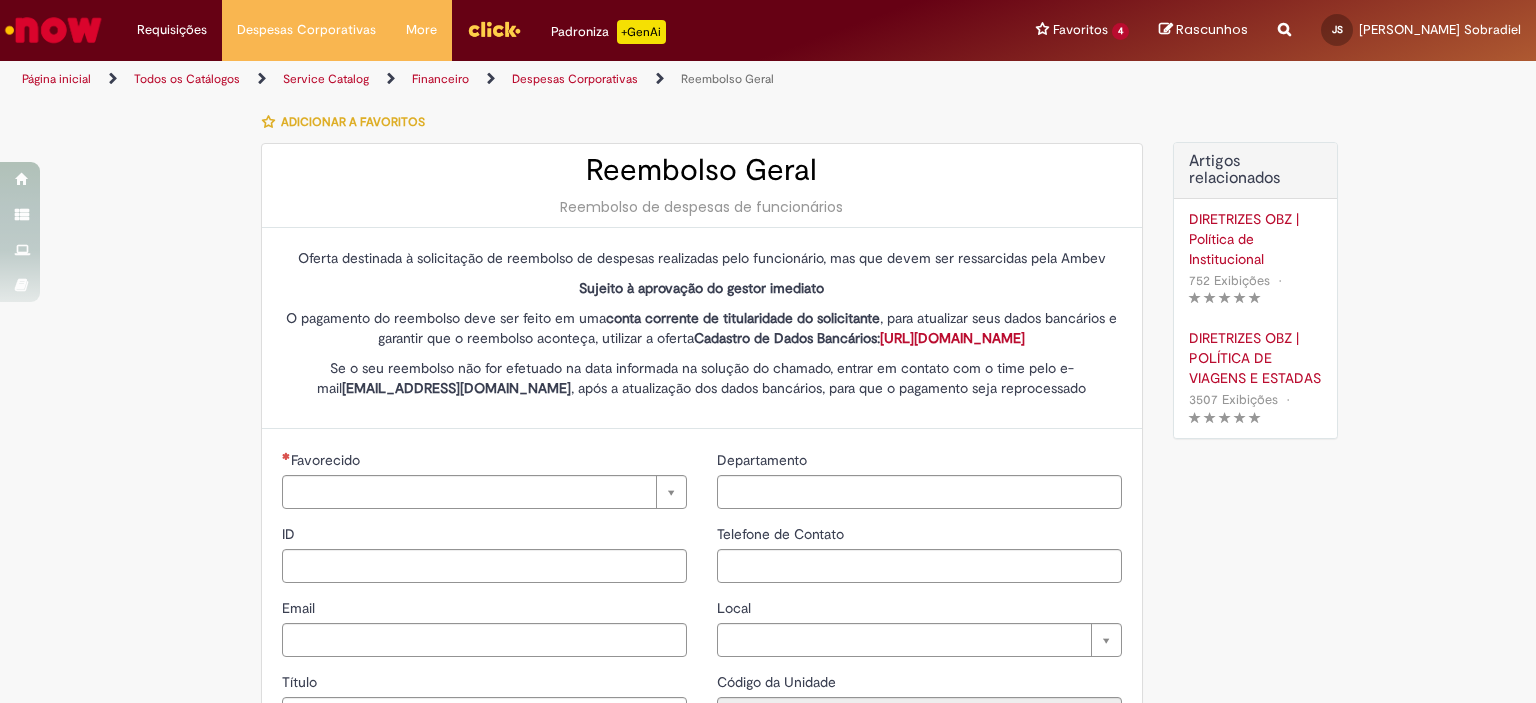 type on "********" 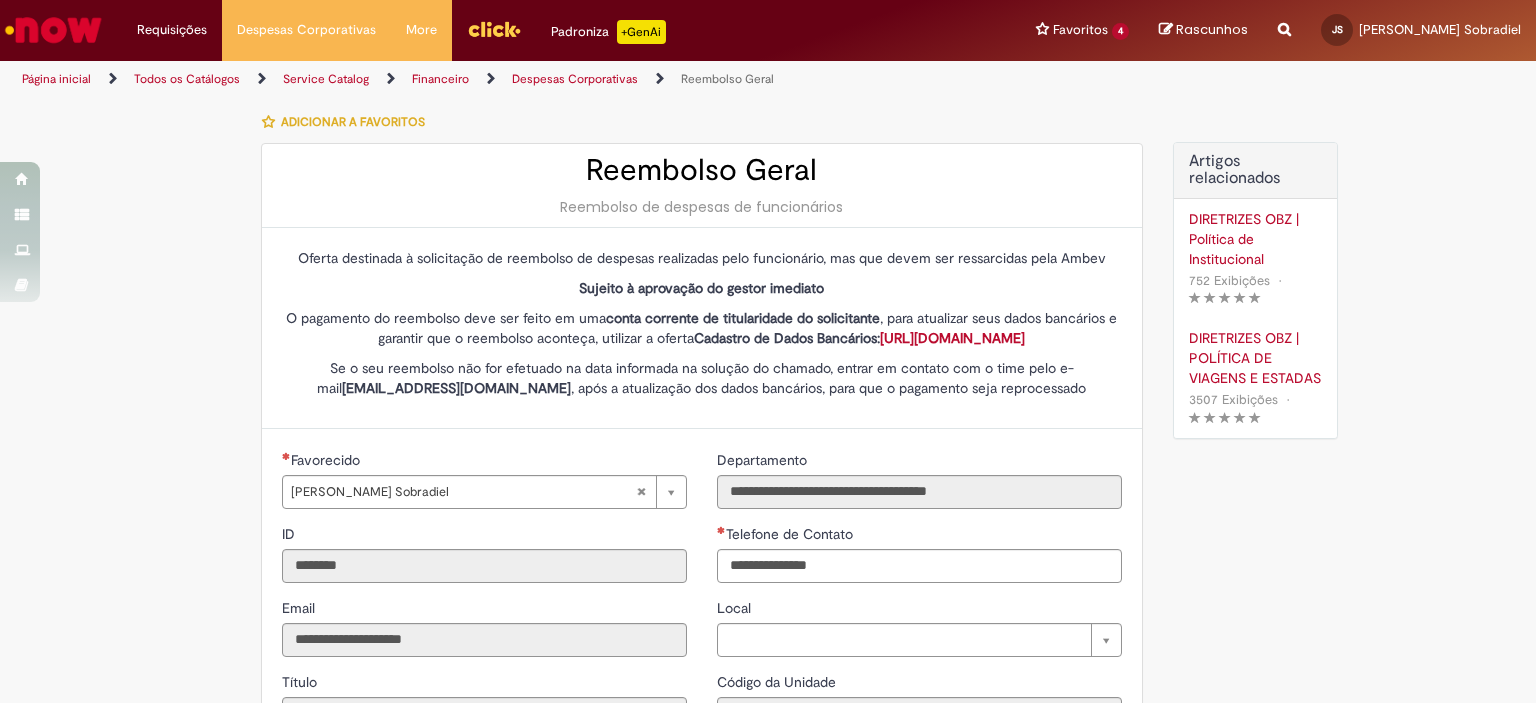 type on "**********" 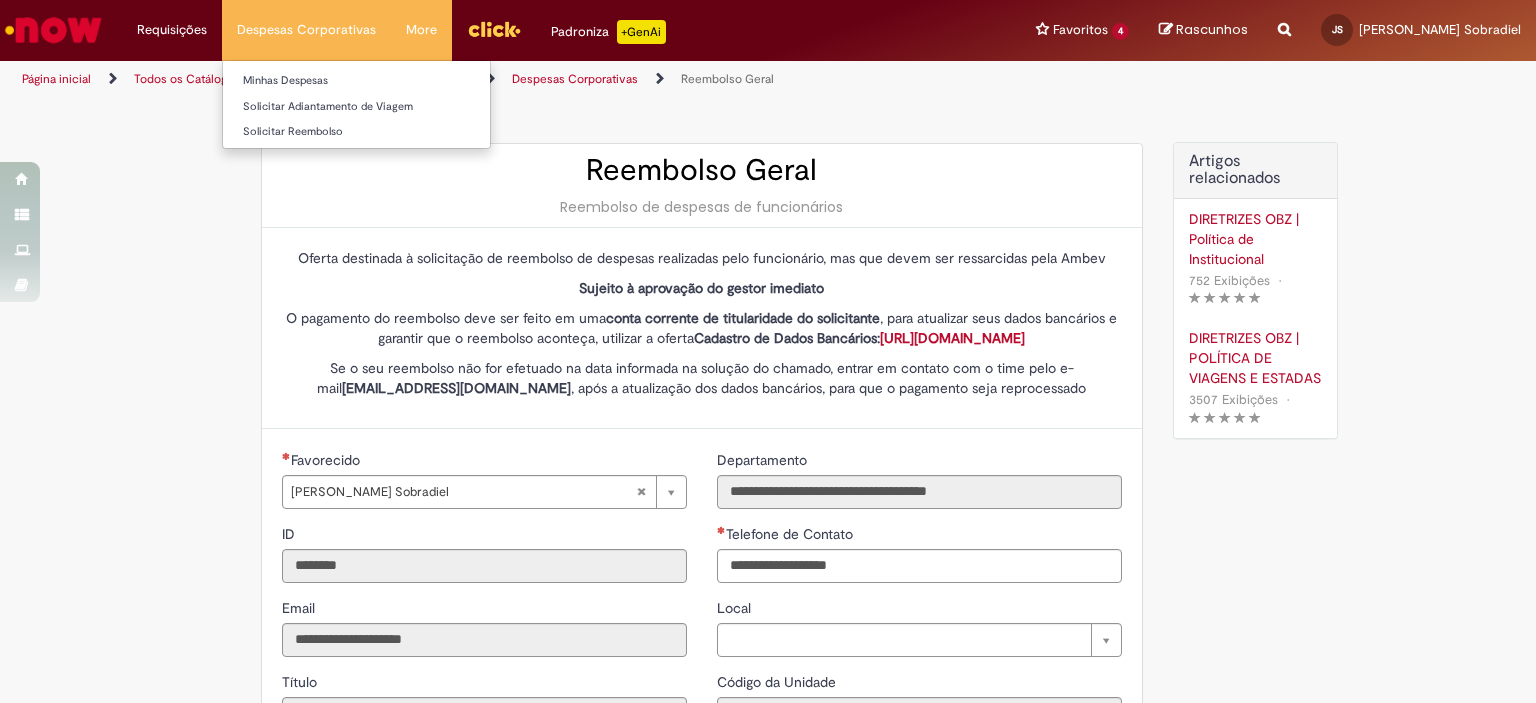 type on "**********" 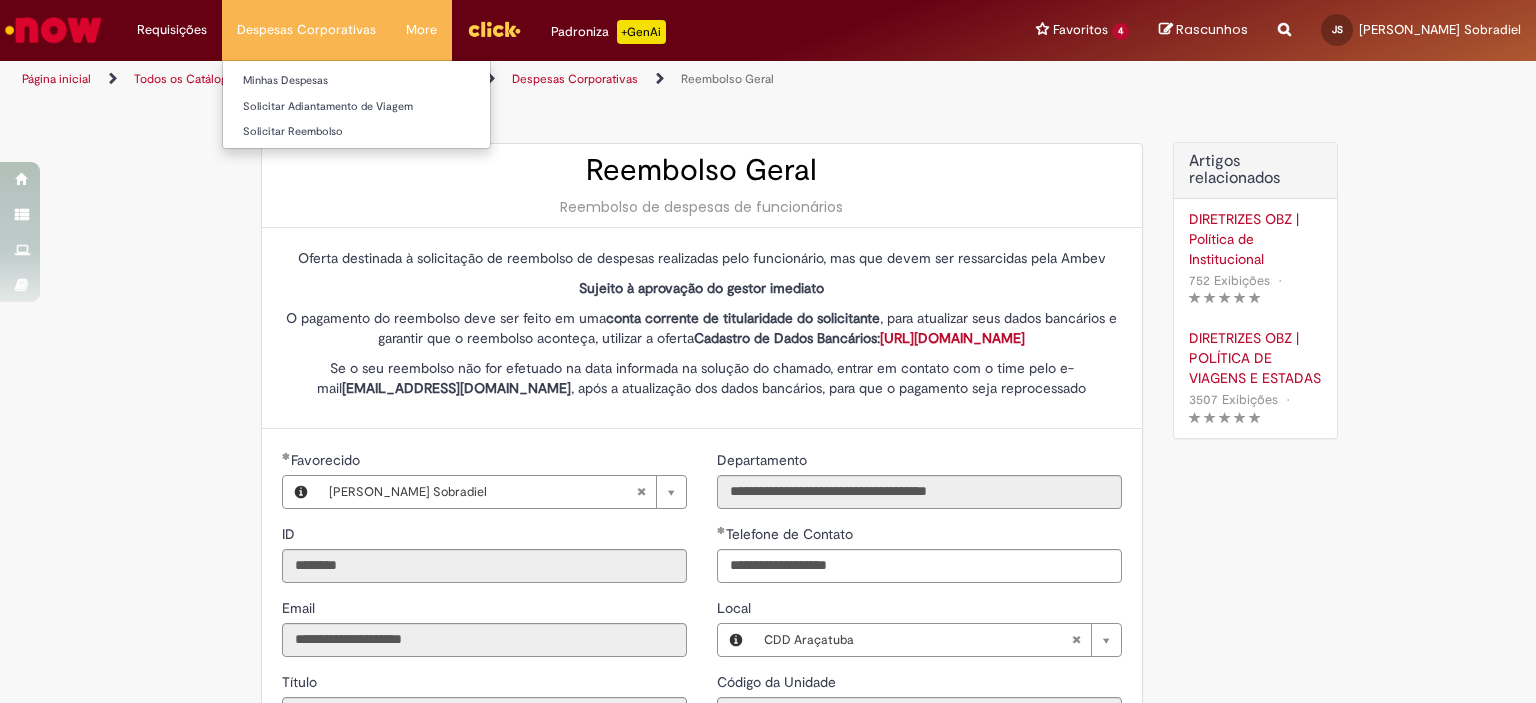 type on "**********" 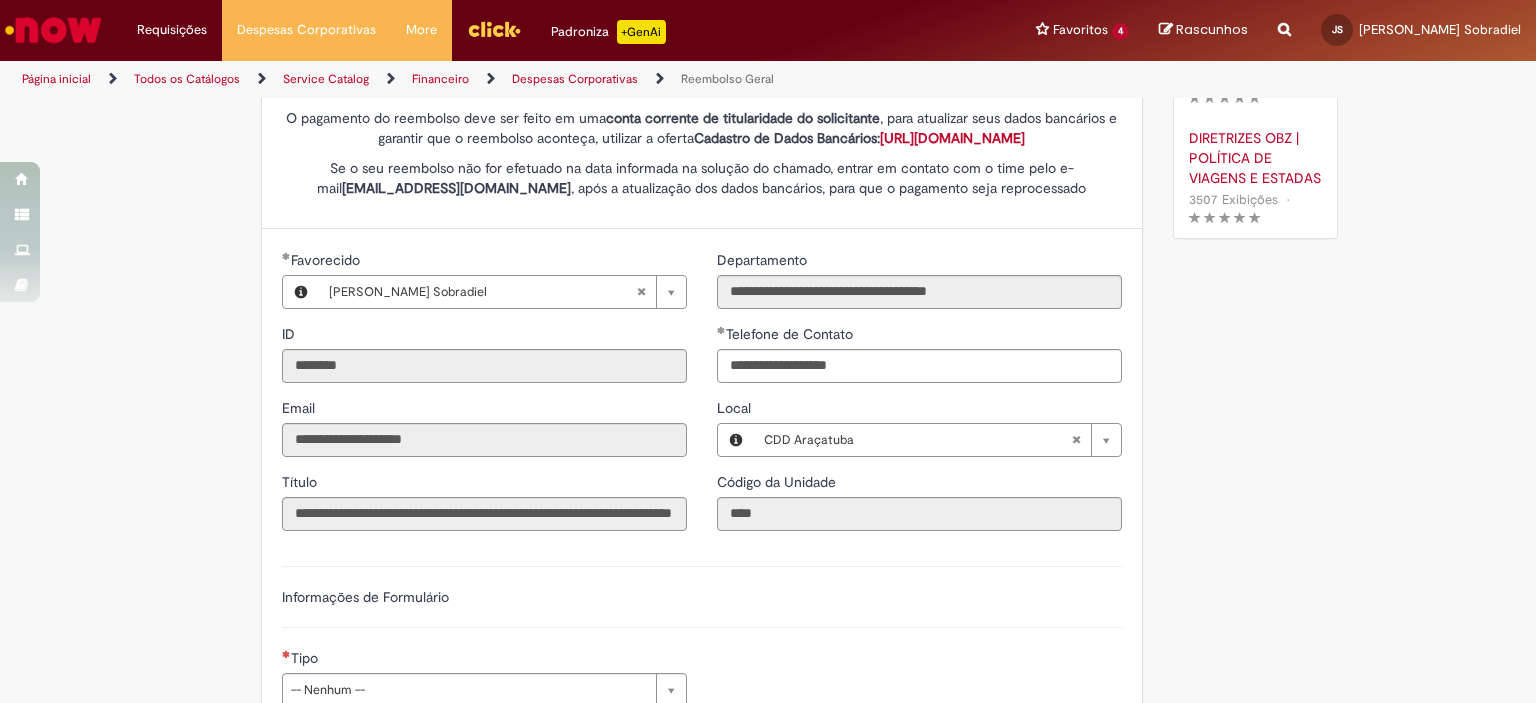 scroll, scrollTop: 400, scrollLeft: 0, axis: vertical 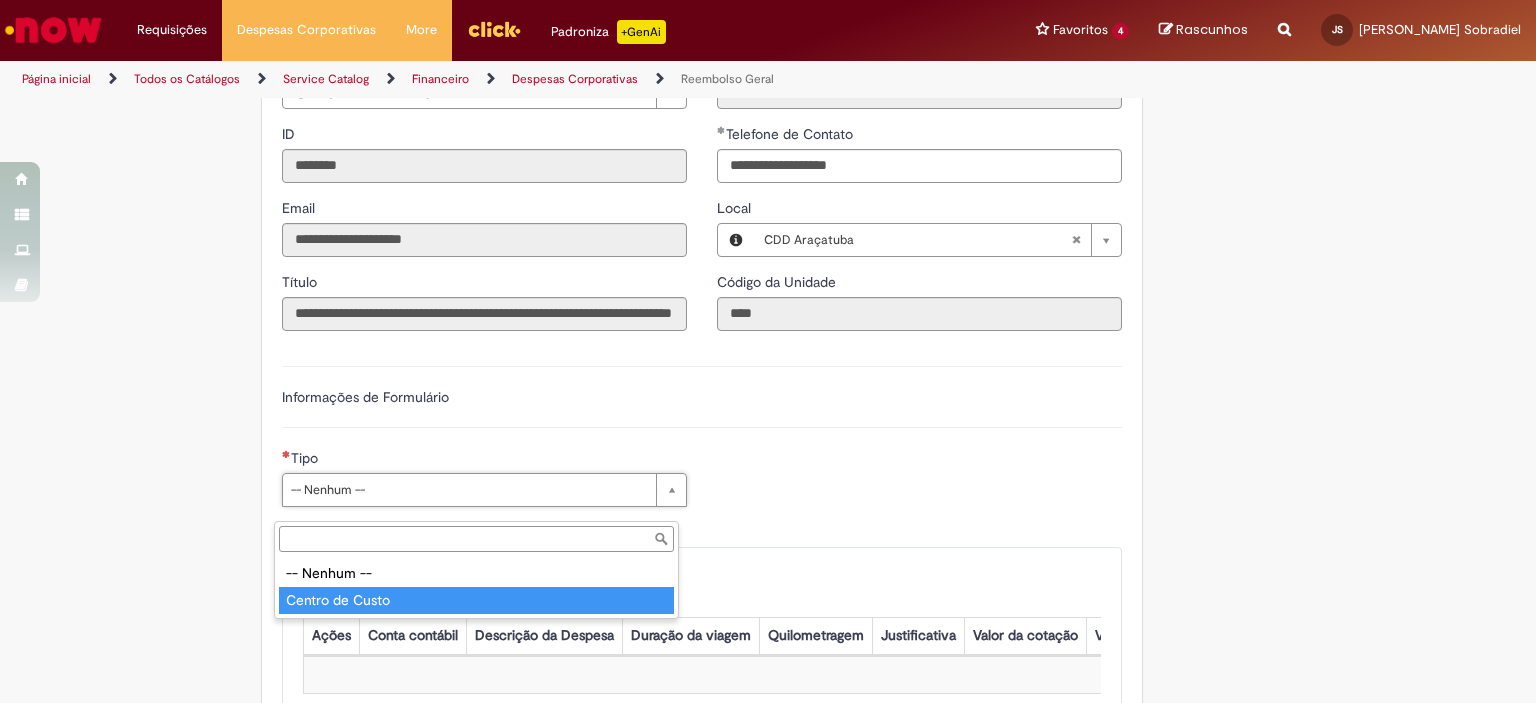 type on "**********" 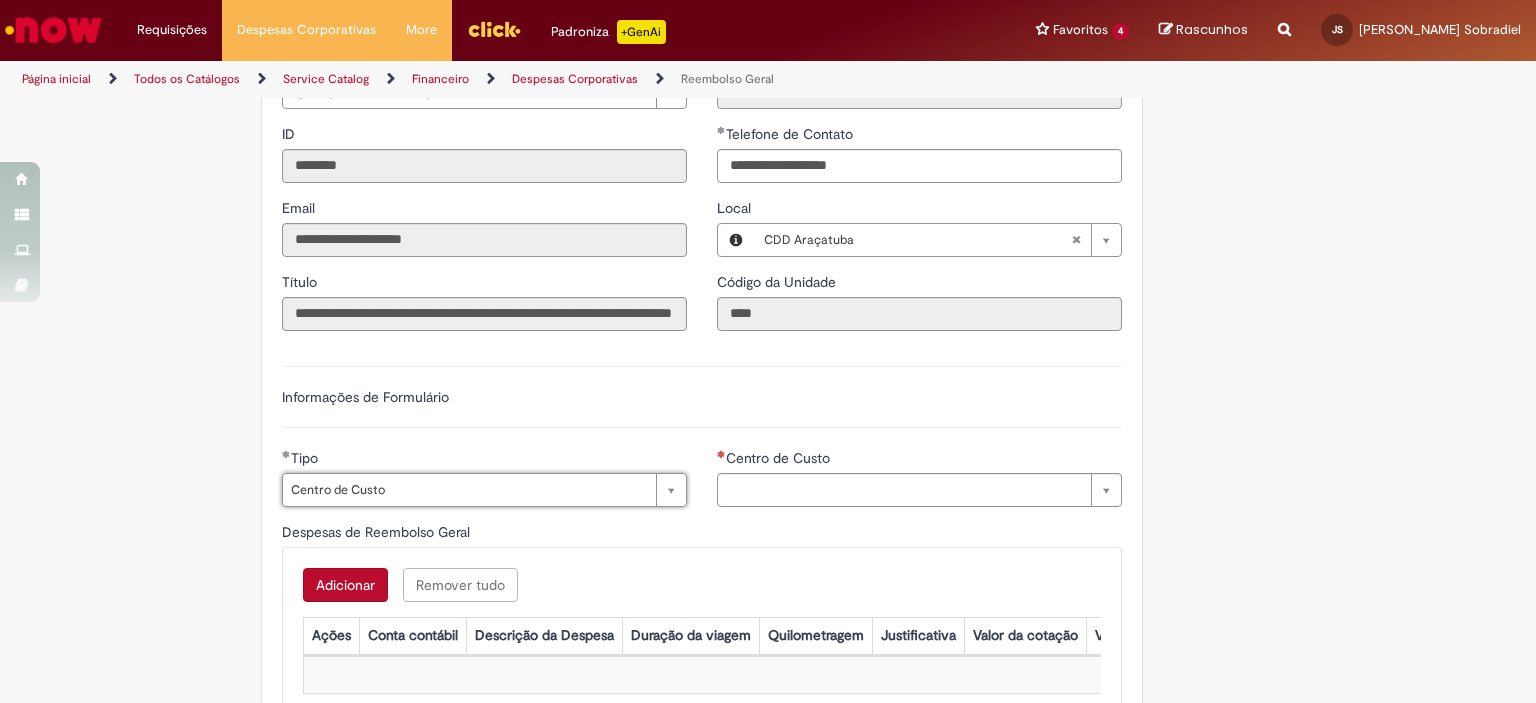 type on "**********" 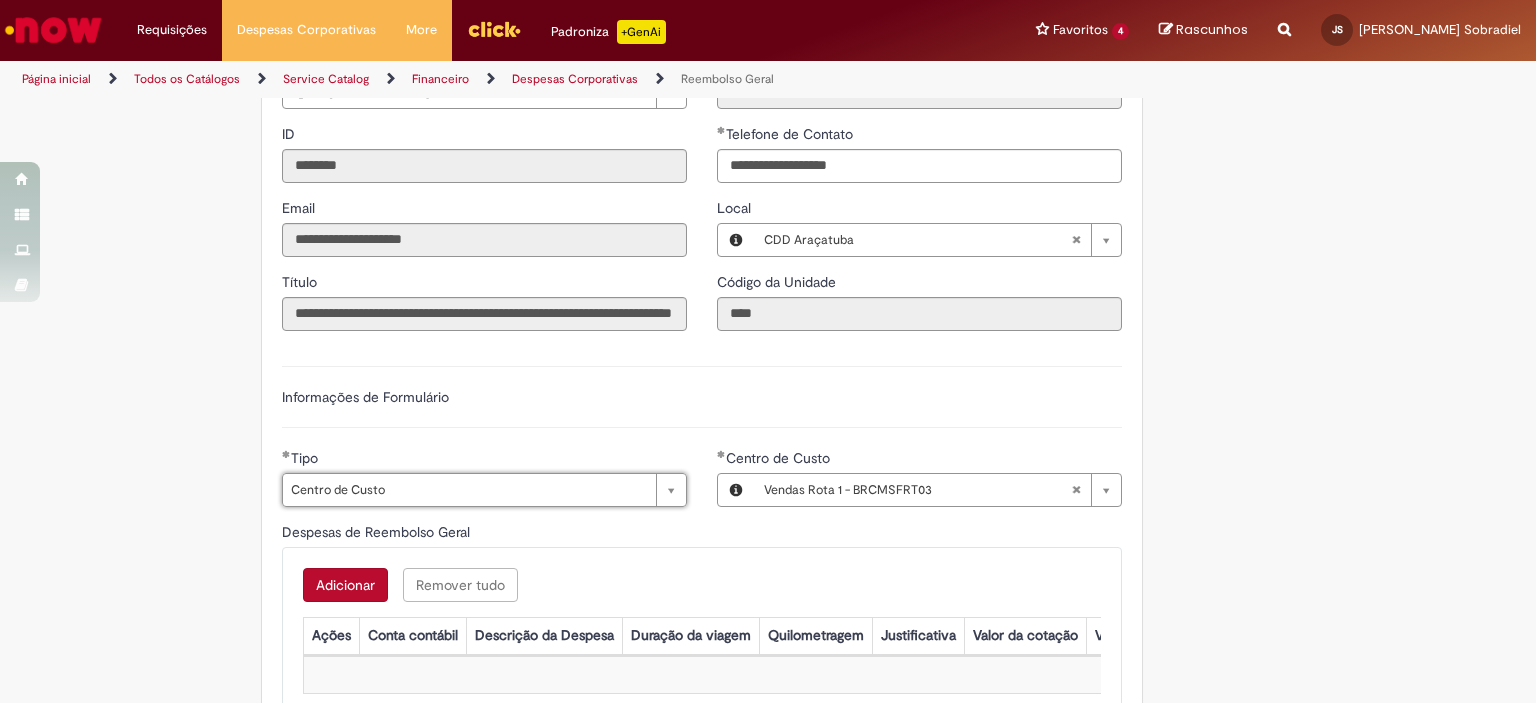 scroll, scrollTop: 700, scrollLeft: 0, axis: vertical 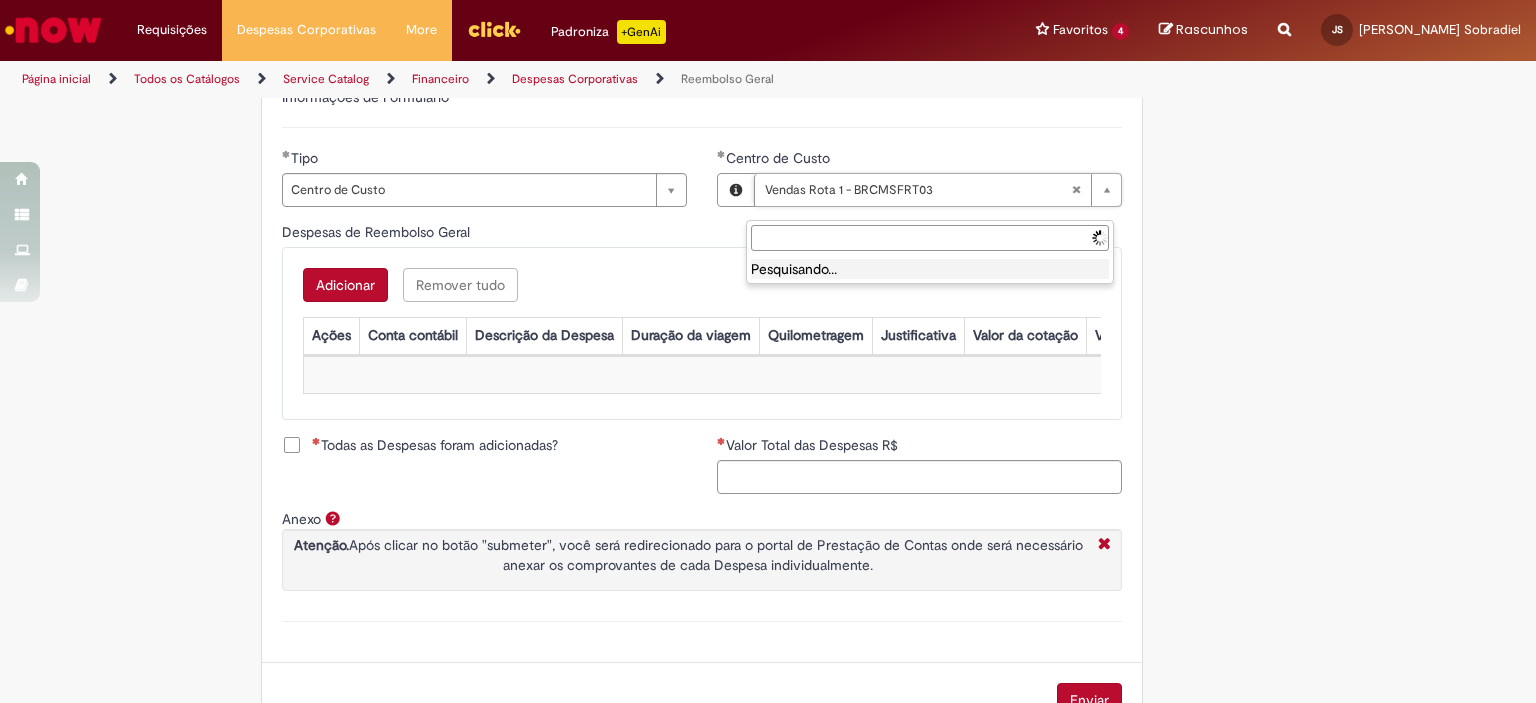 type 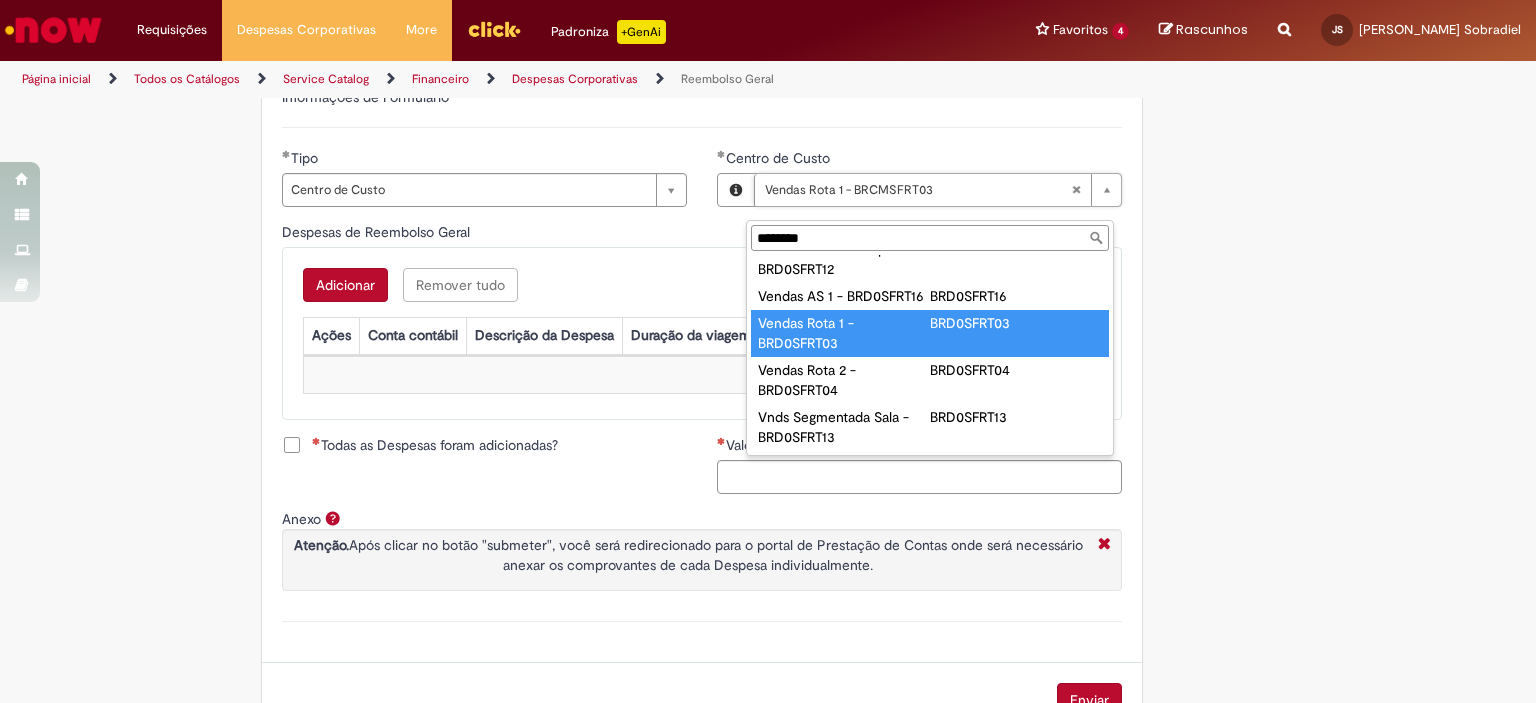 scroll, scrollTop: 0, scrollLeft: 0, axis: both 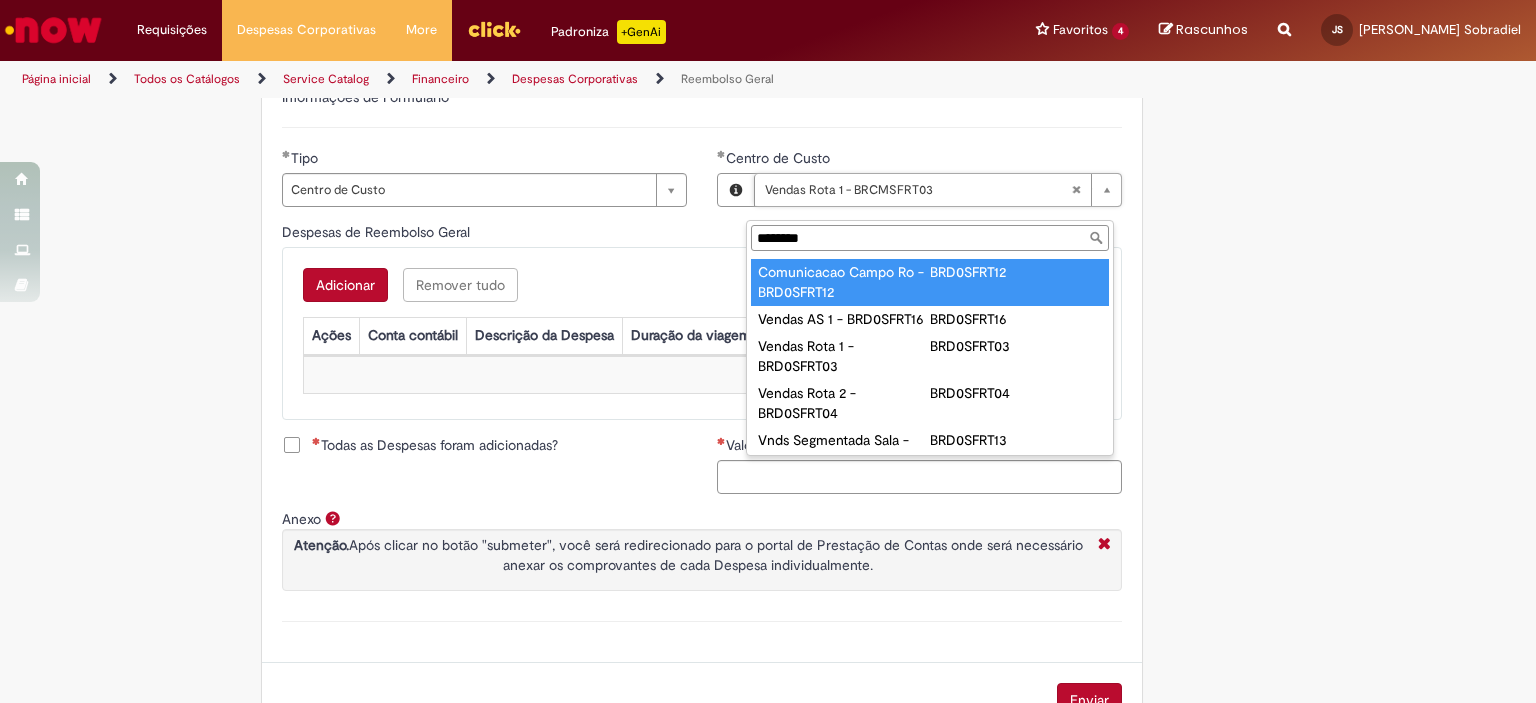 drag, startPoint x: 799, startPoint y: 239, endPoint x: 933, endPoint y: 235, distance: 134.0597 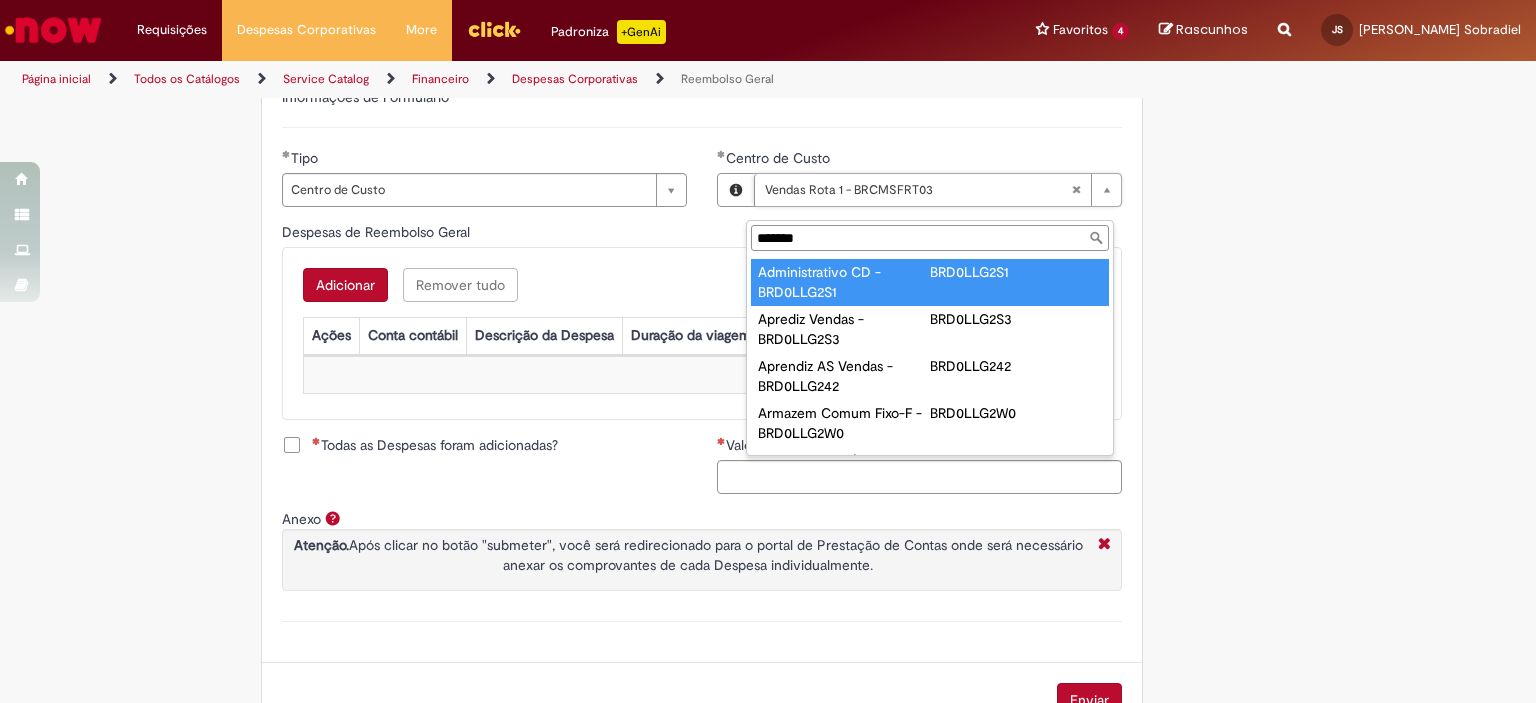 type on "*******" 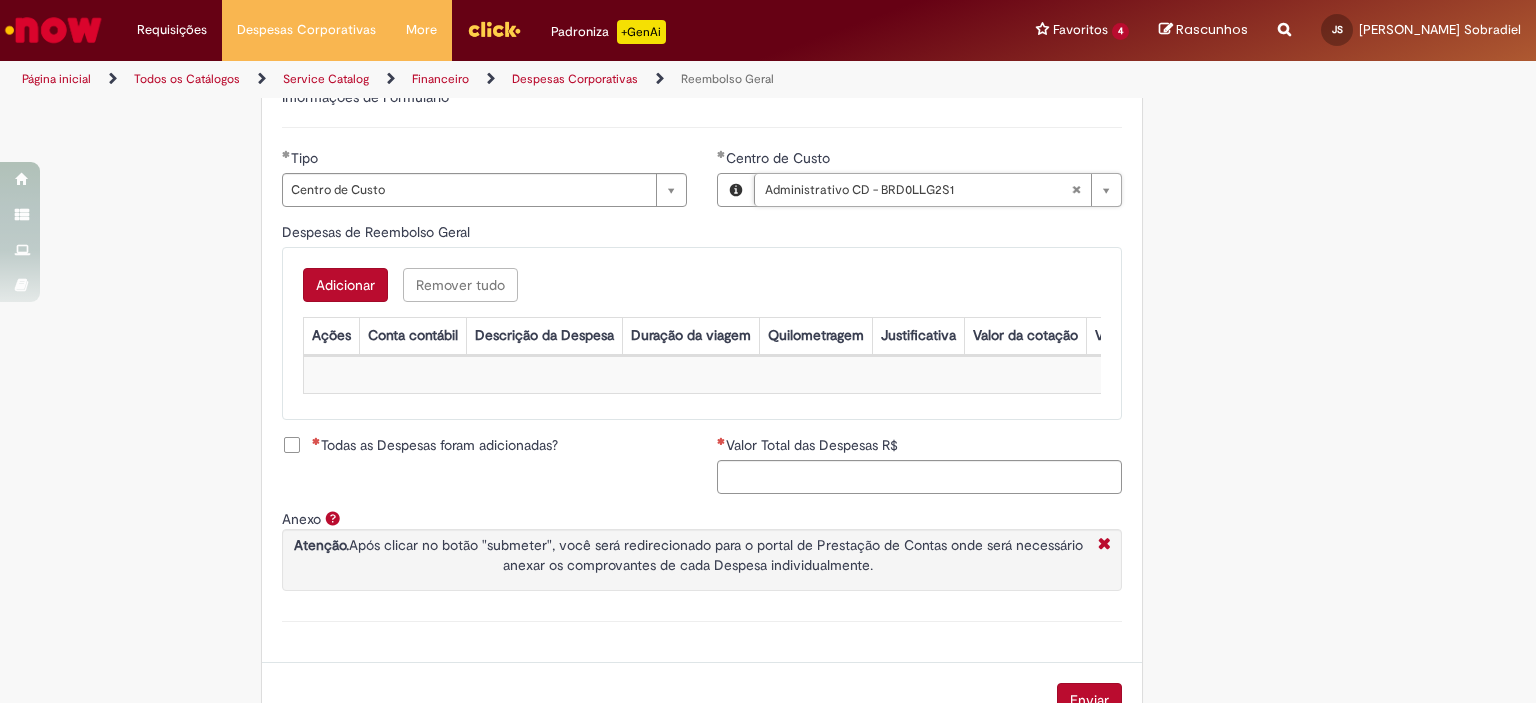 scroll, scrollTop: 0, scrollLeft: 184, axis: horizontal 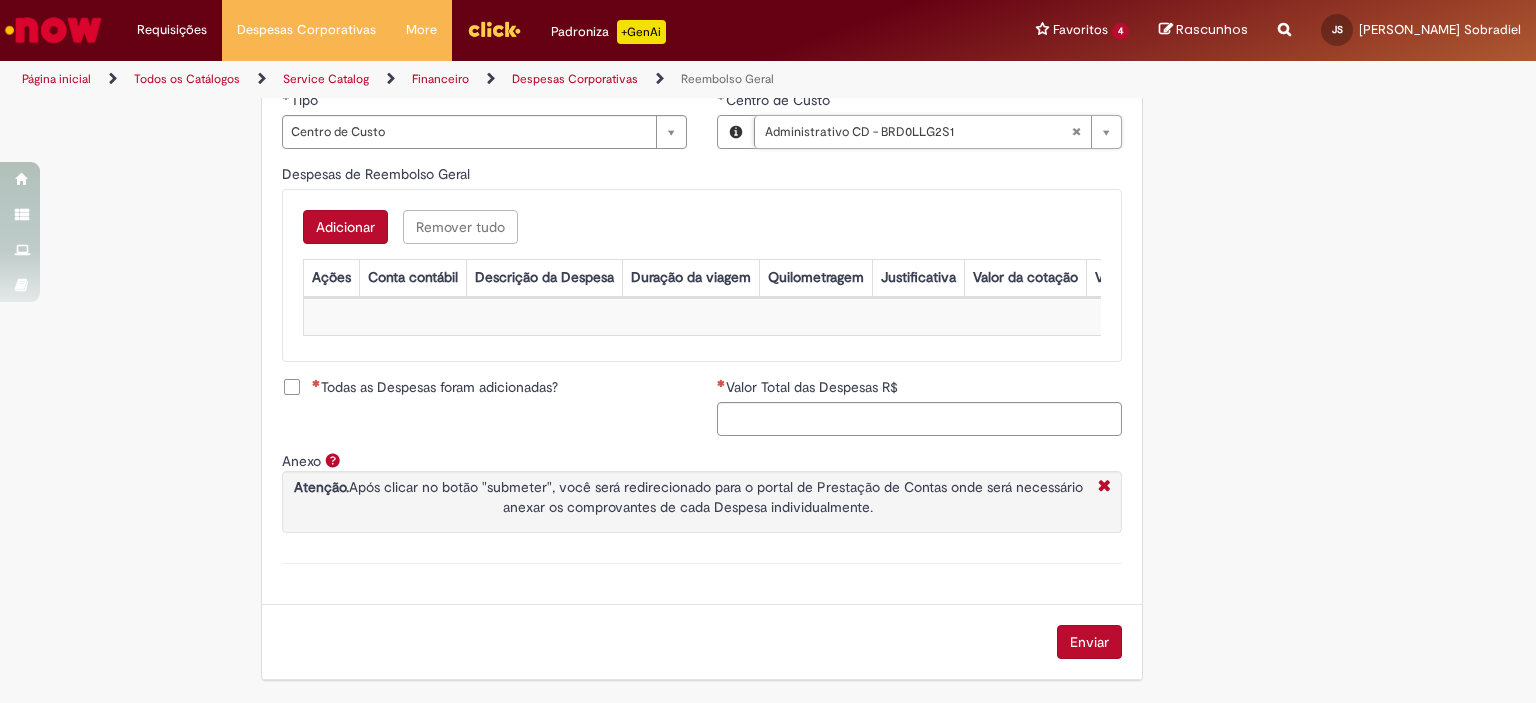click on "Adicionar" at bounding box center (345, 227) 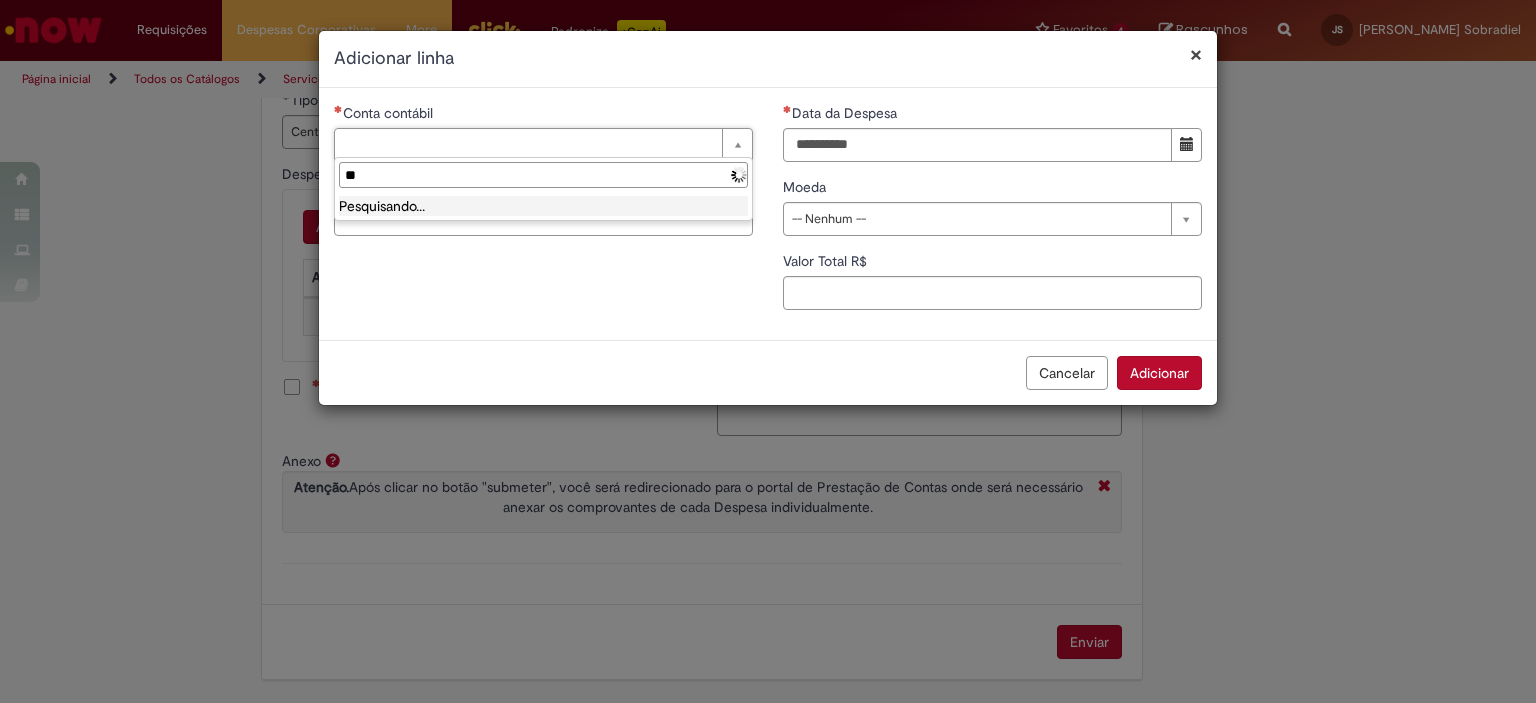 type on "*" 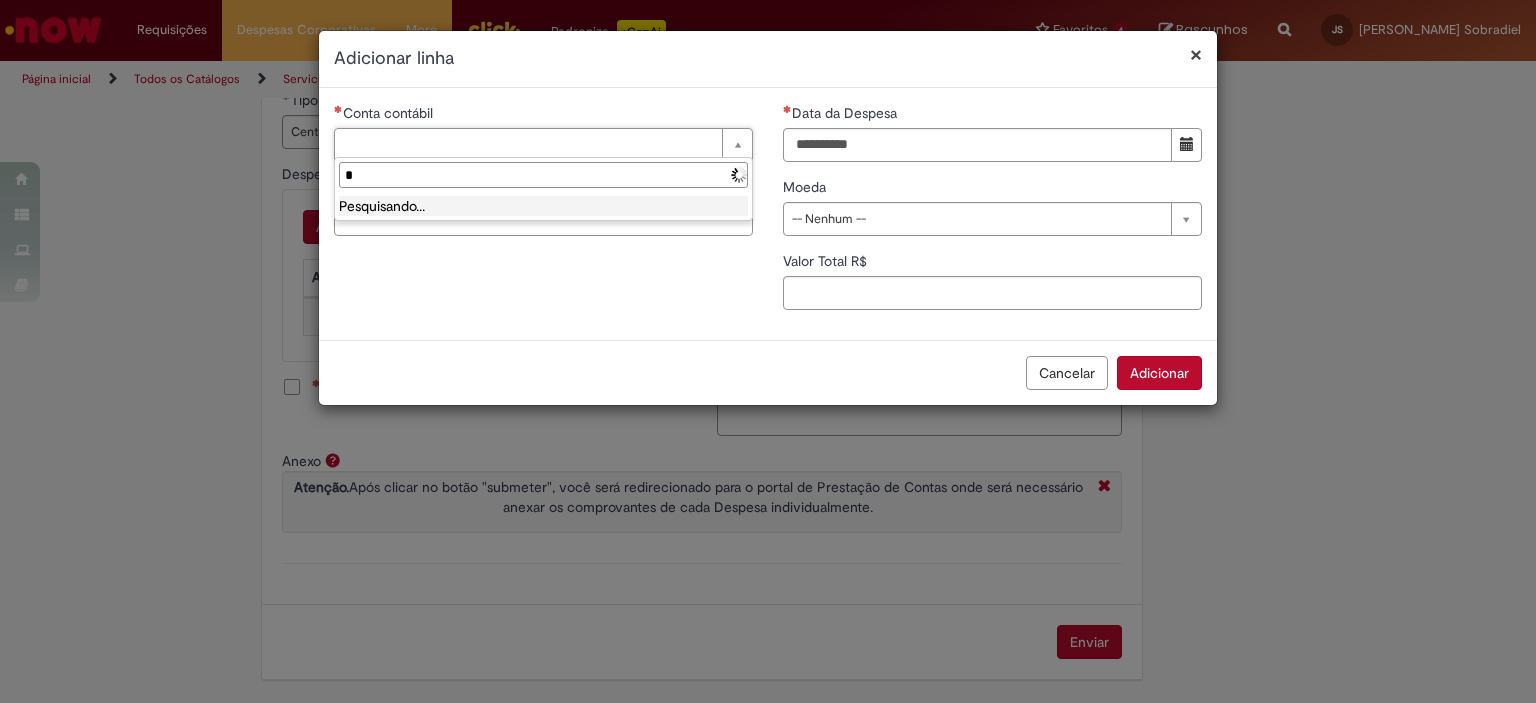 type 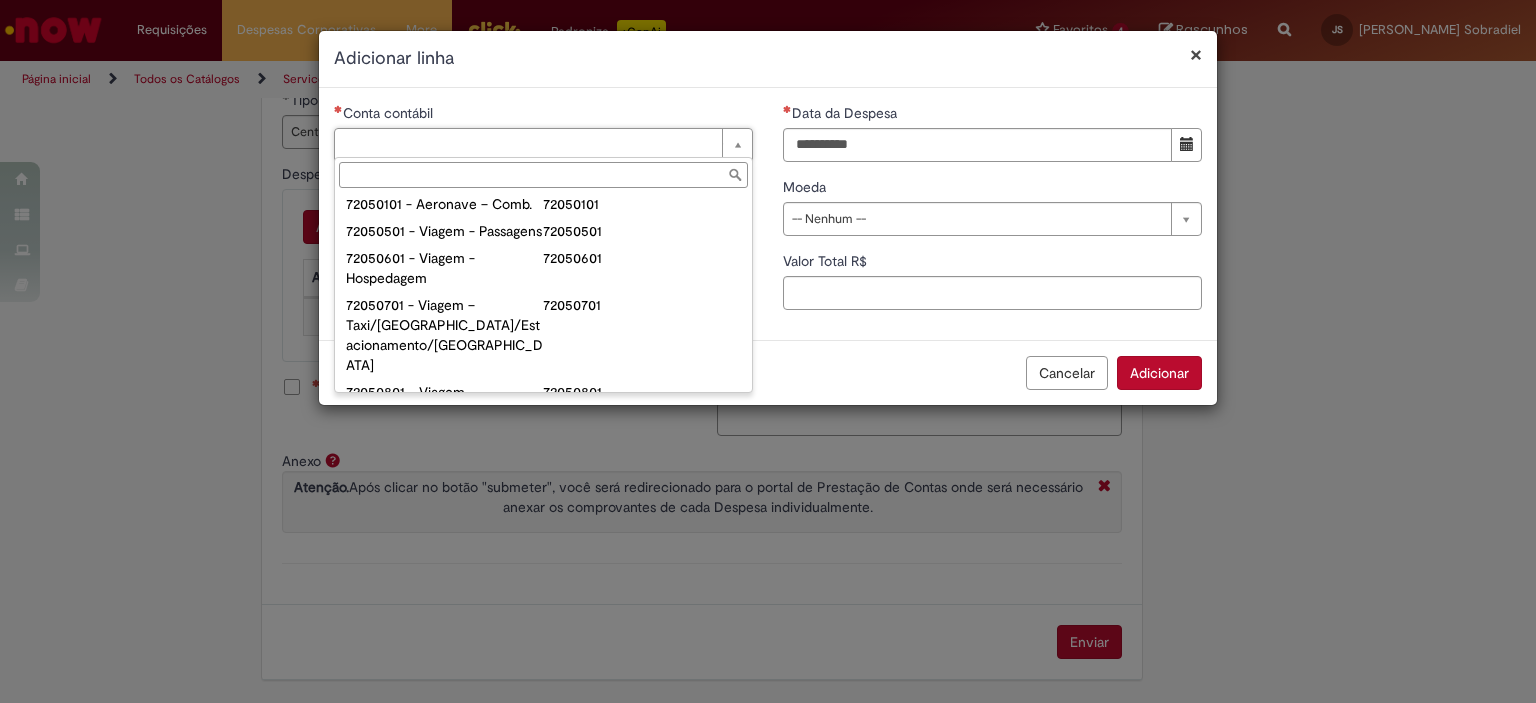scroll, scrollTop: 1200, scrollLeft: 0, axis: vertical 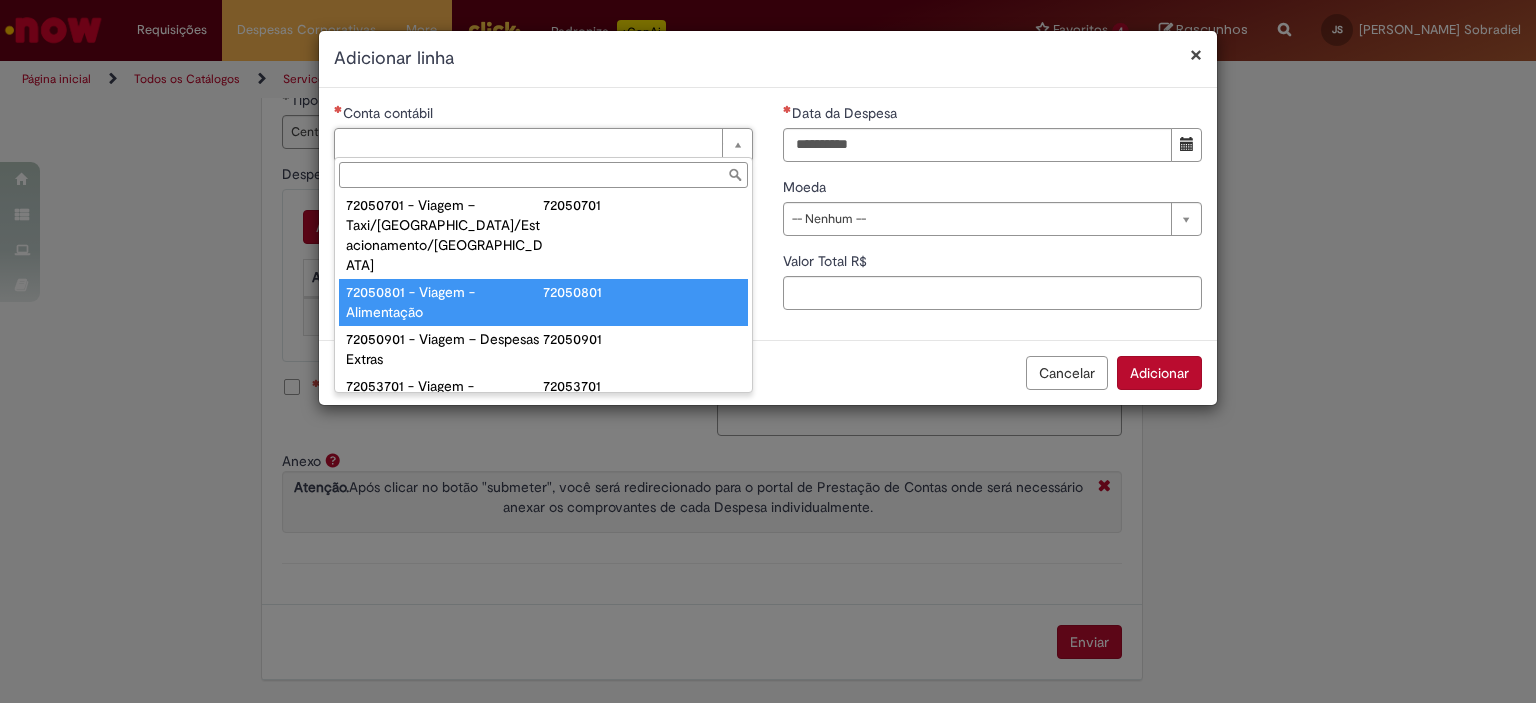 type on "**********" 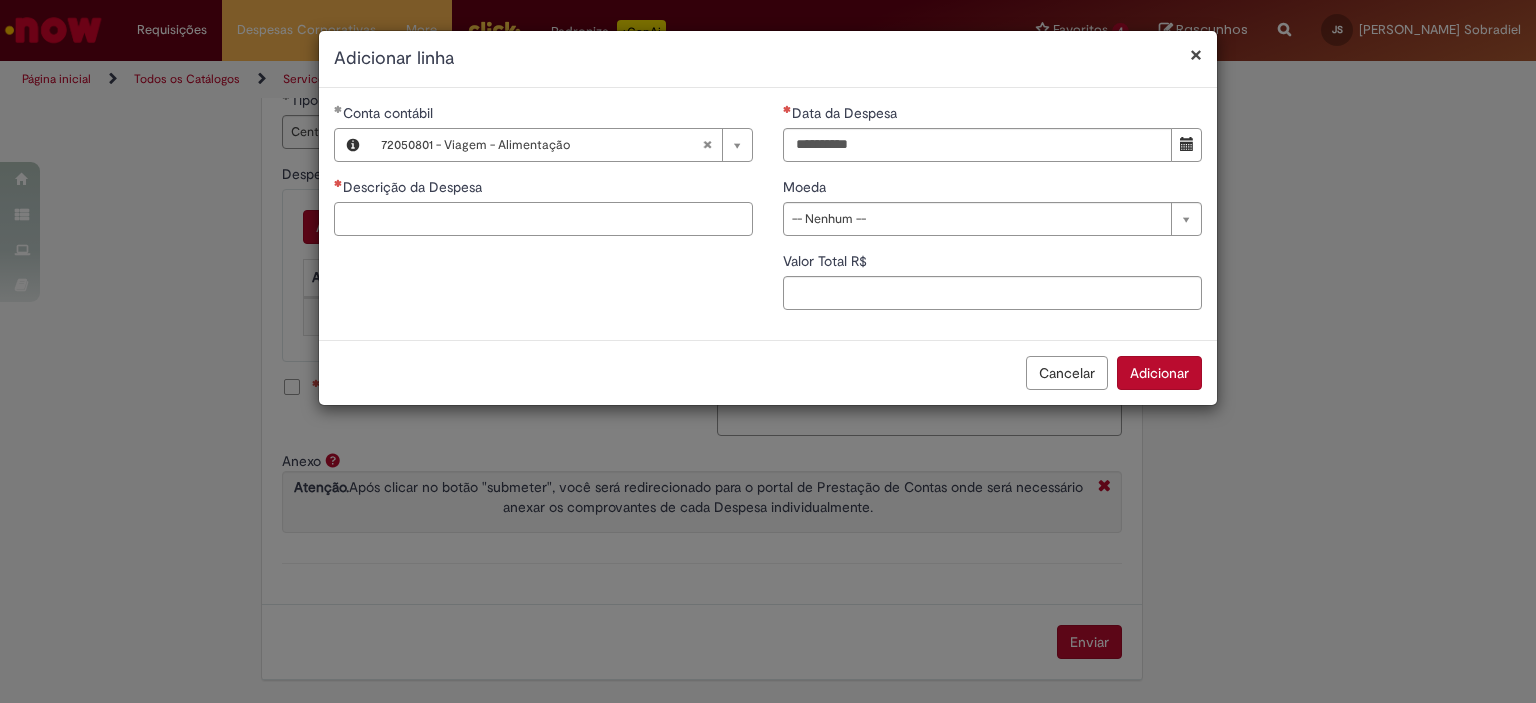 click on "Descrição da Despesa" at bounding box center (543, 219) 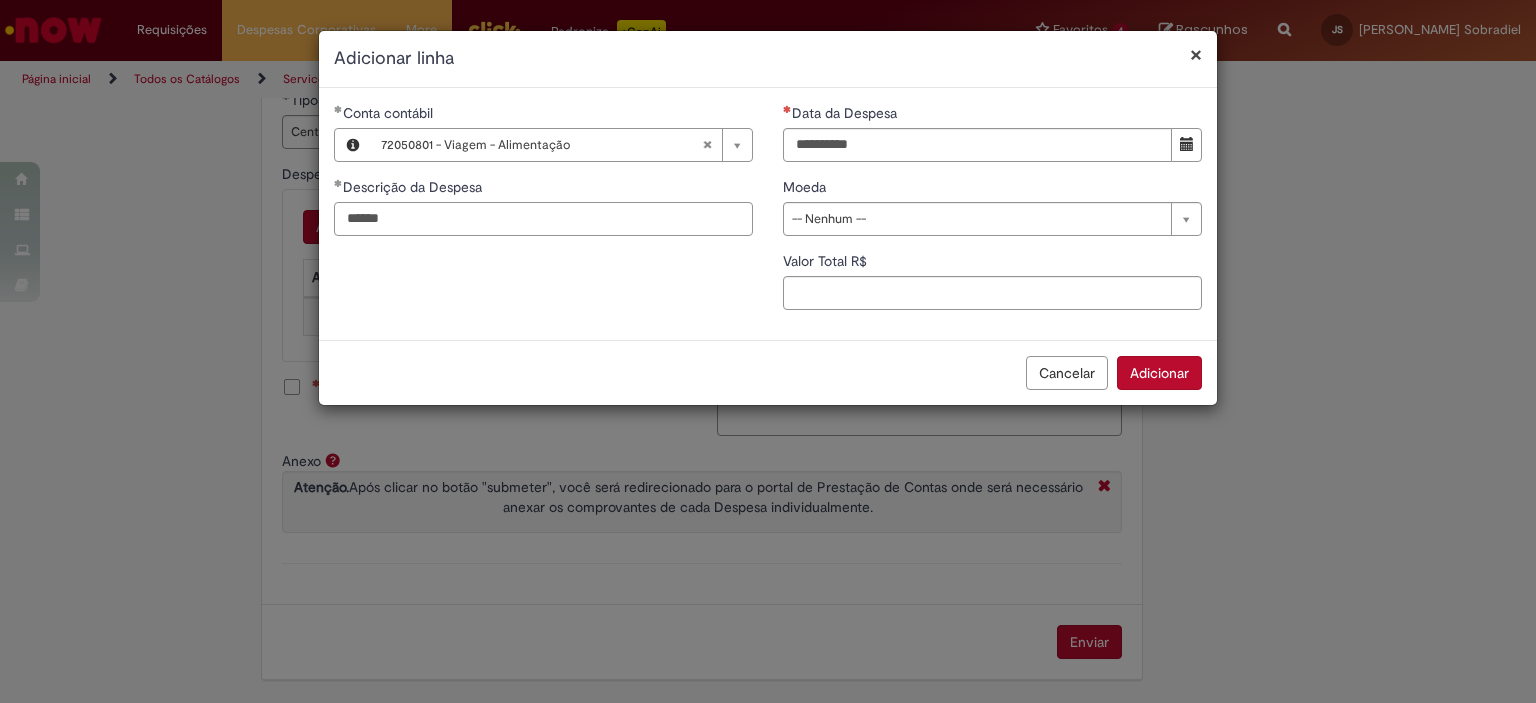 type on "*****" 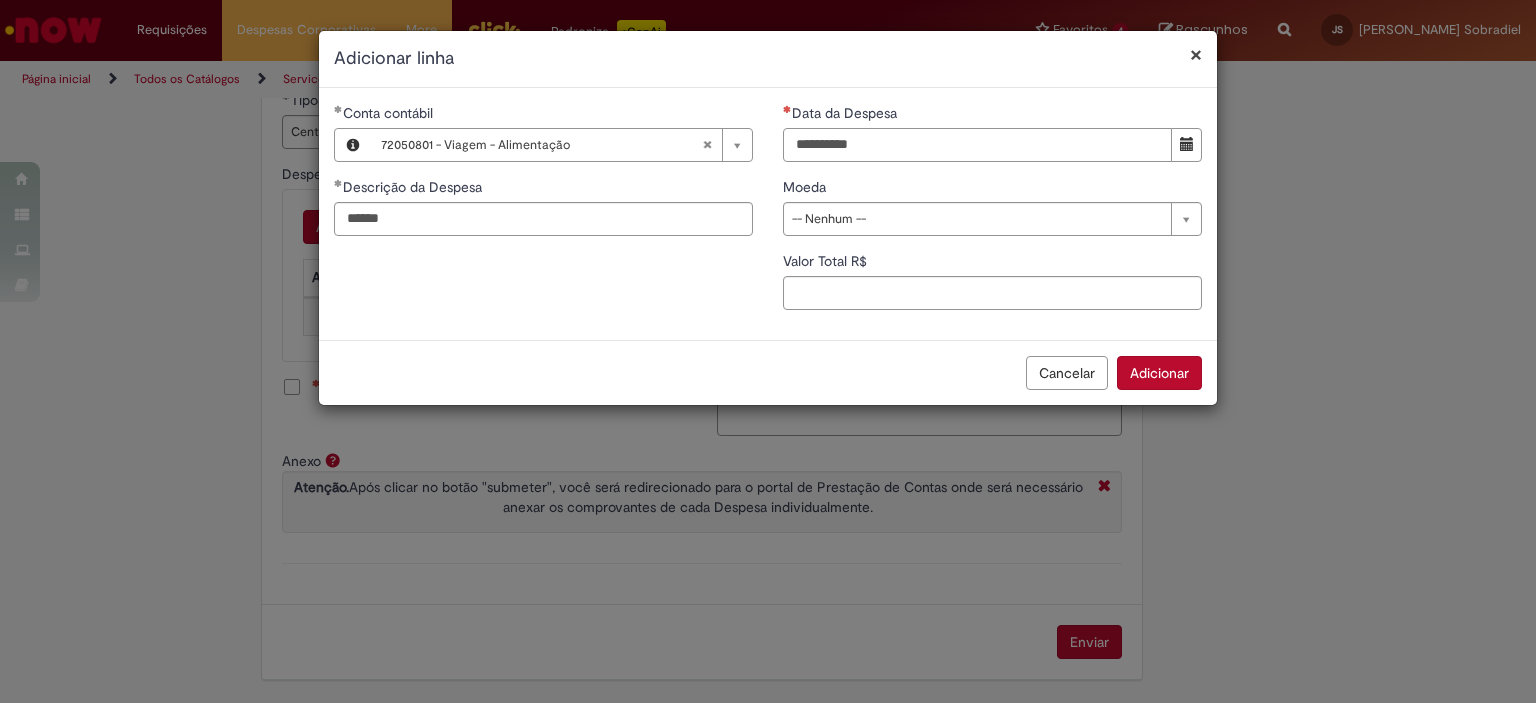 click on "Data da Despesa" at bounding box center [977, 145] 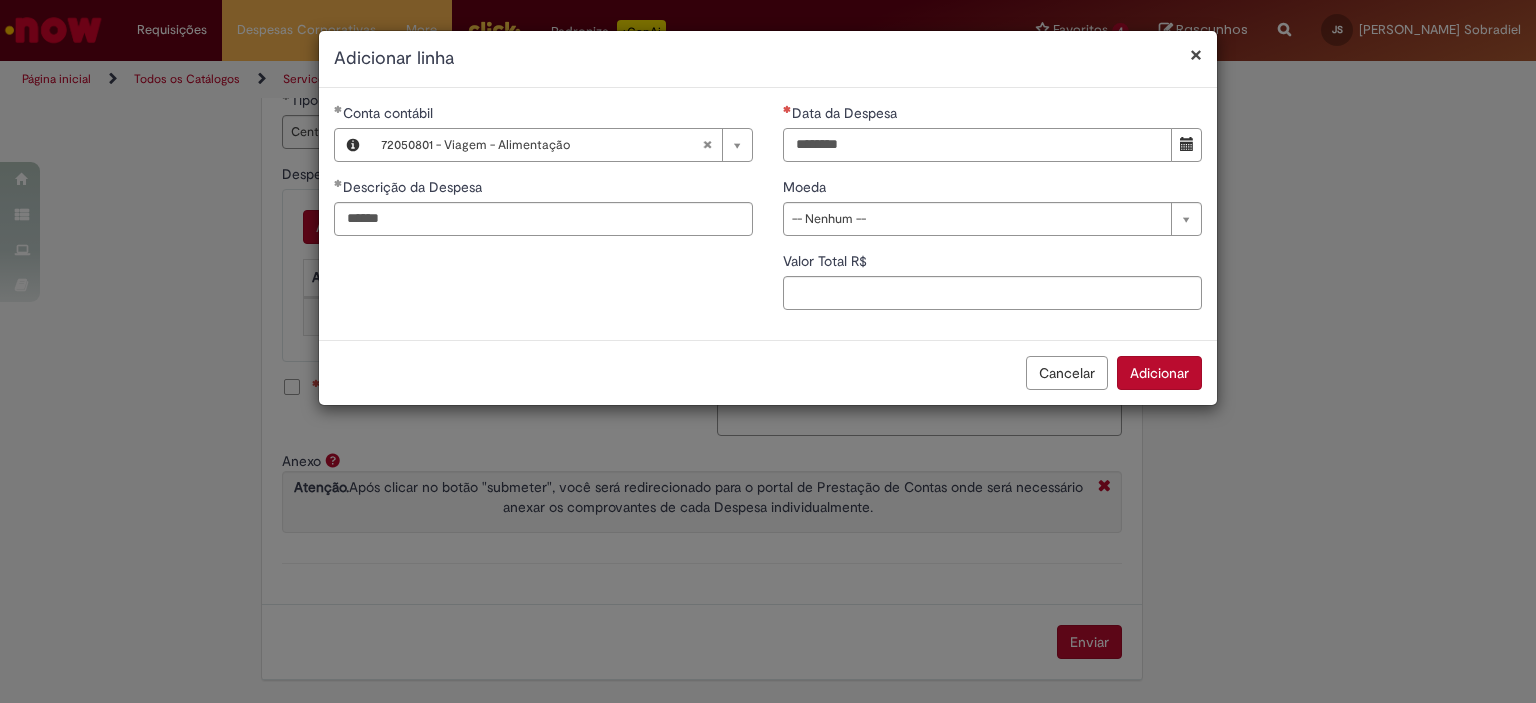 type on "********" 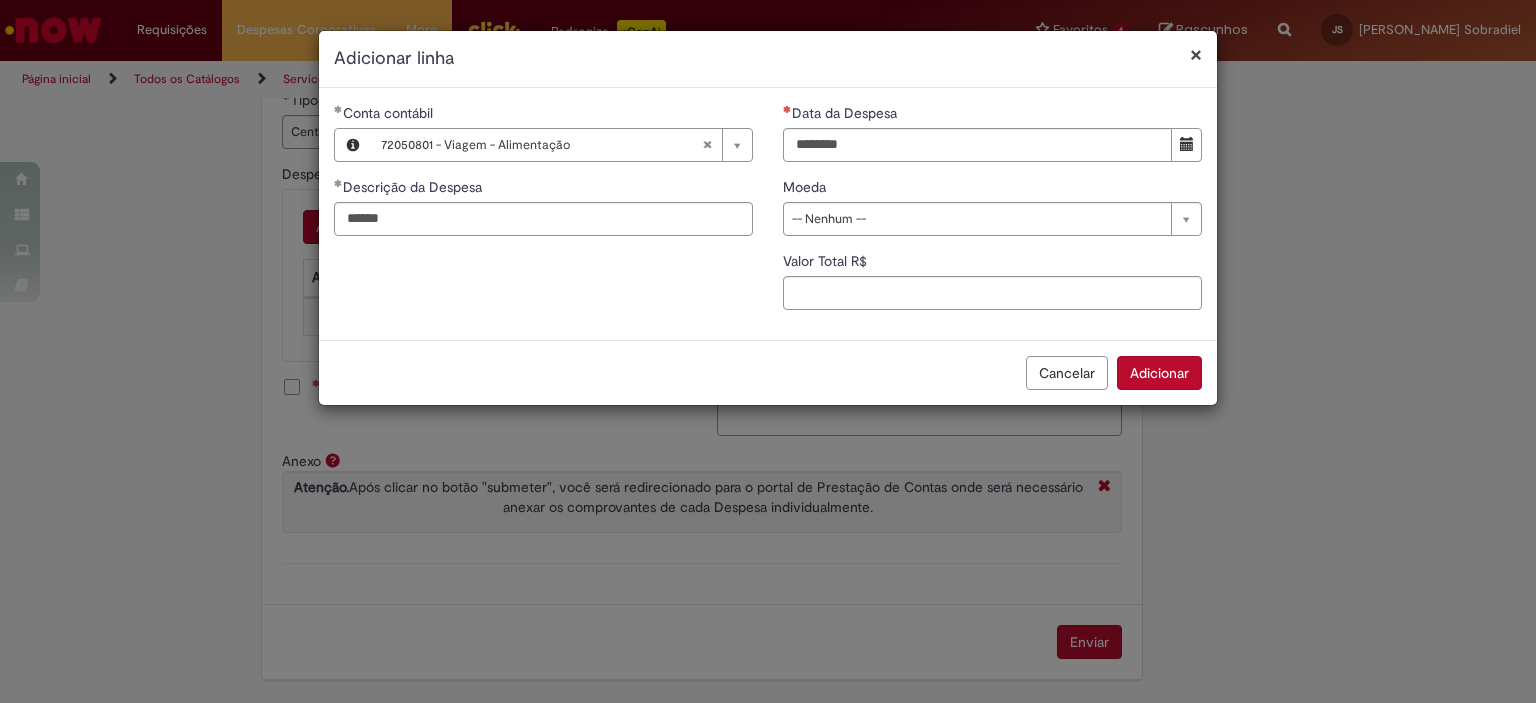 type 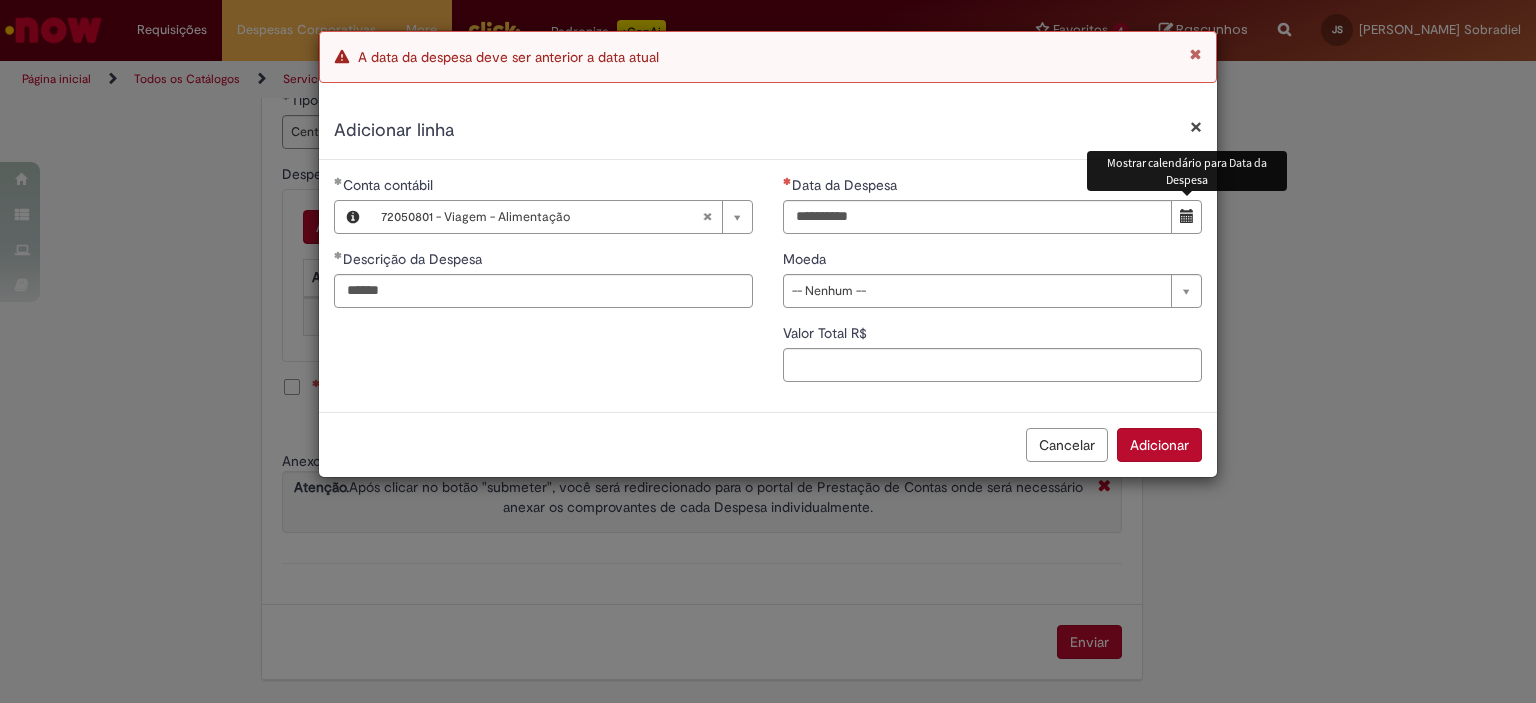 click at bounding box center (1187, 216) 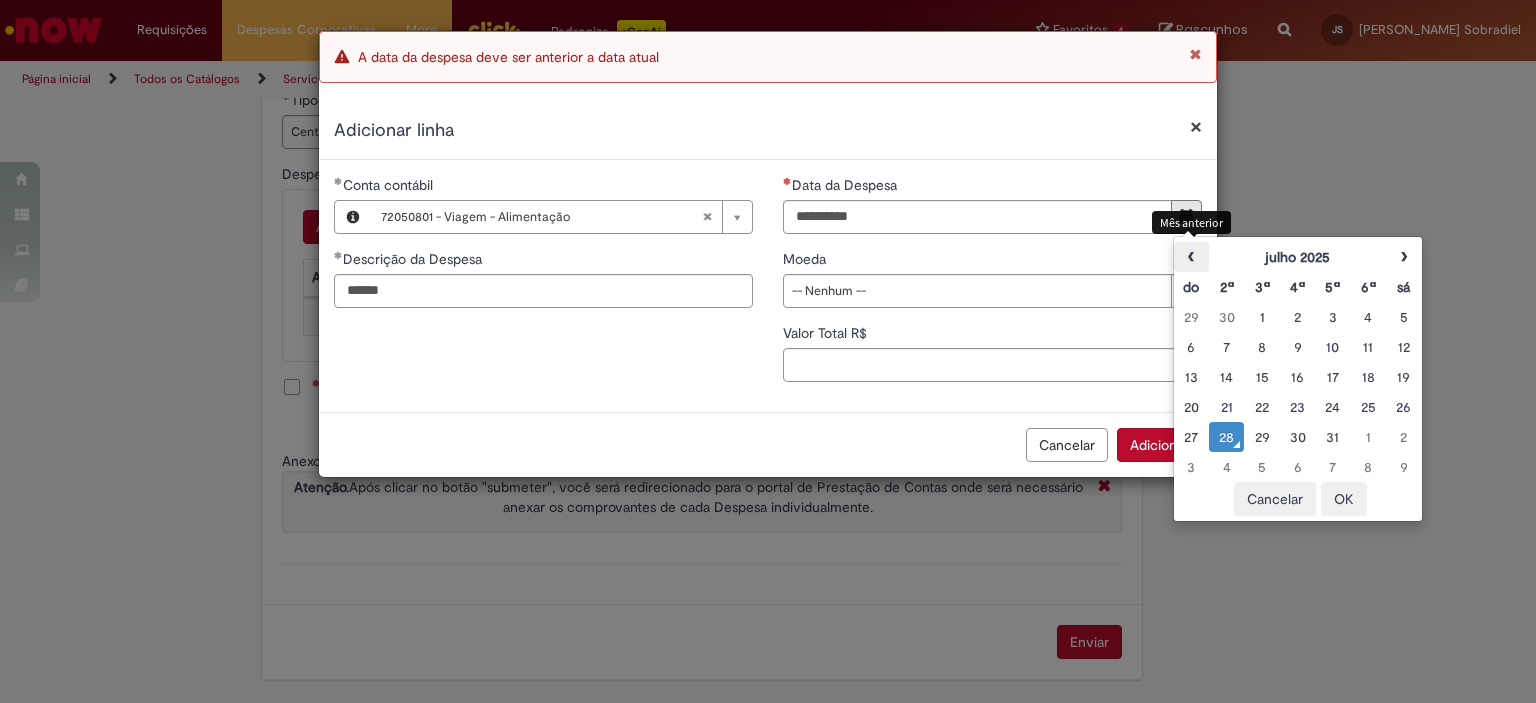 click on "‹" at bounding box center (1191, 257) 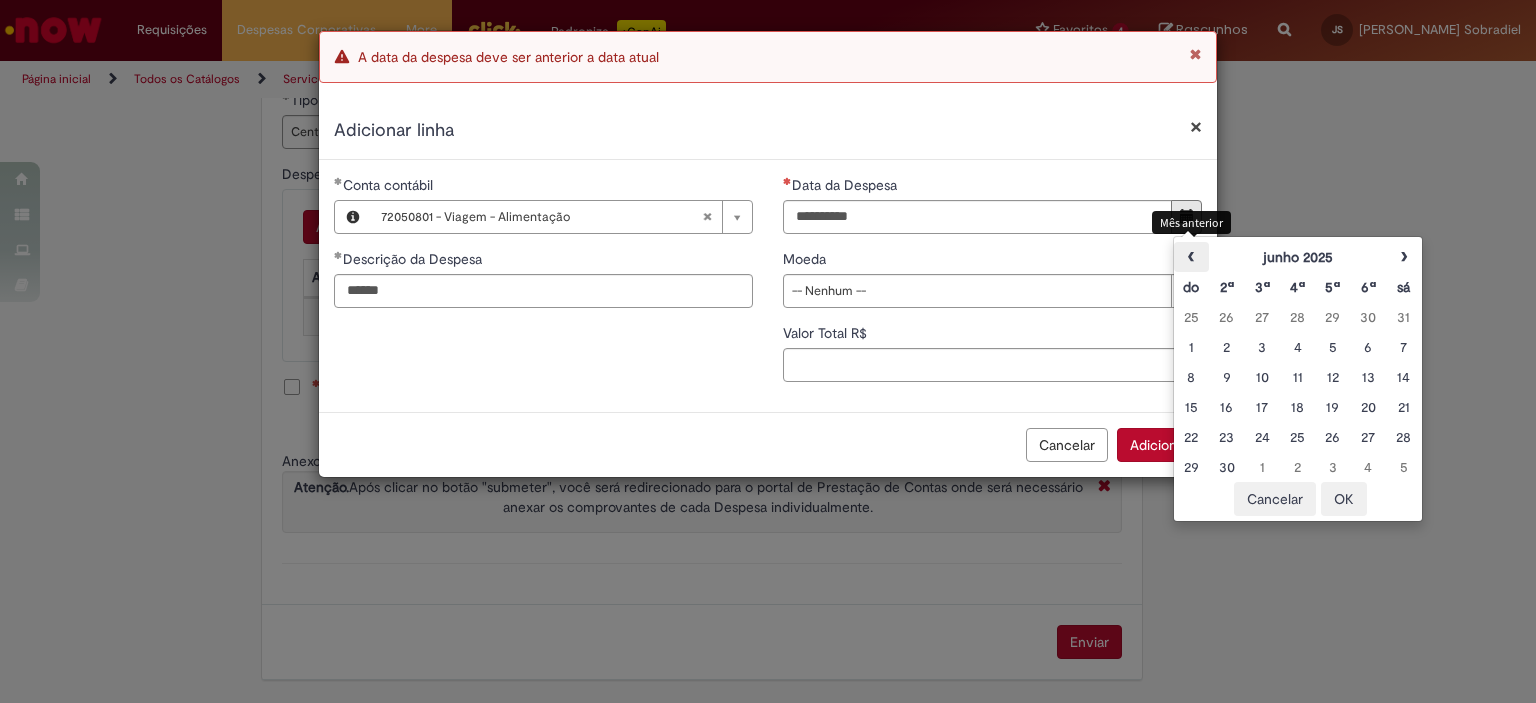 click on "‹" at bounding box center (1191, 257) 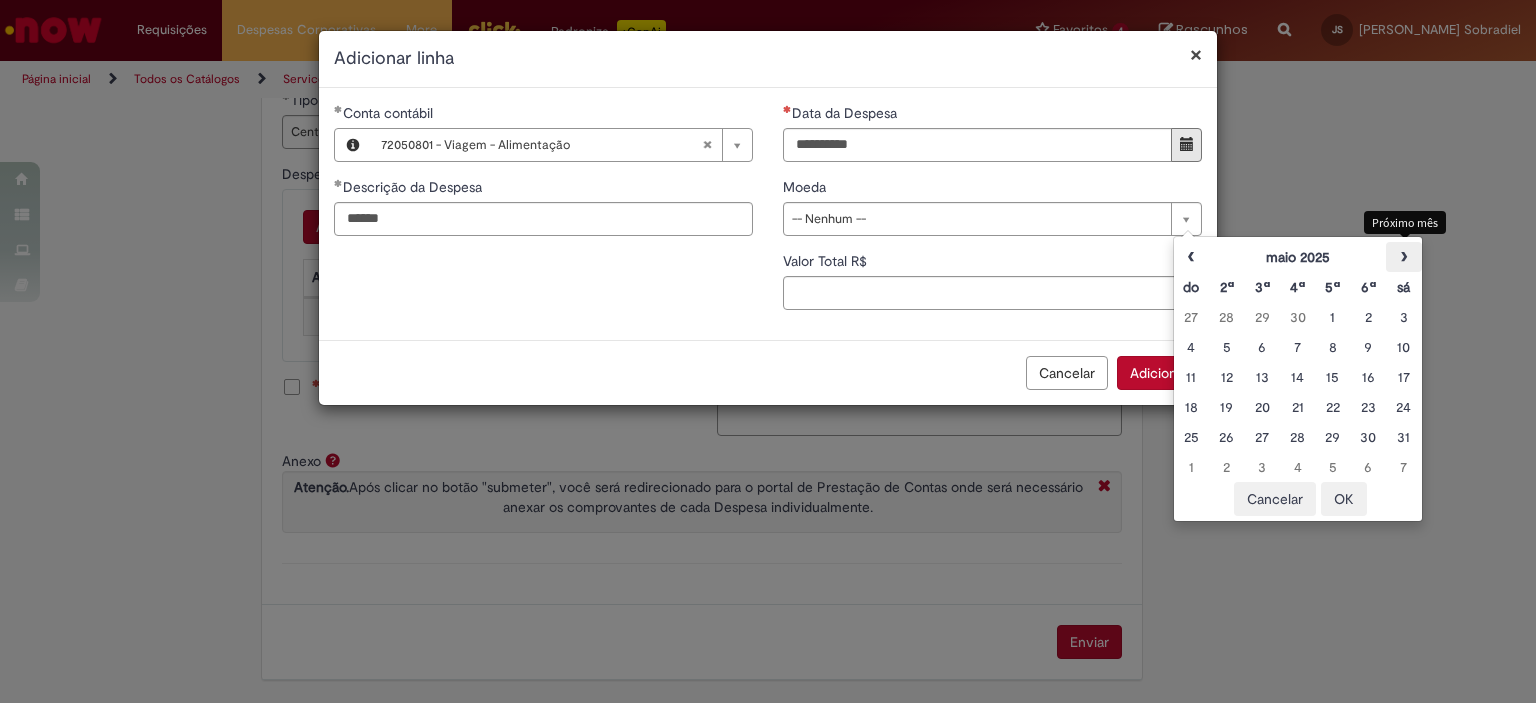 click on "›" at bounding box center (1403, 257) 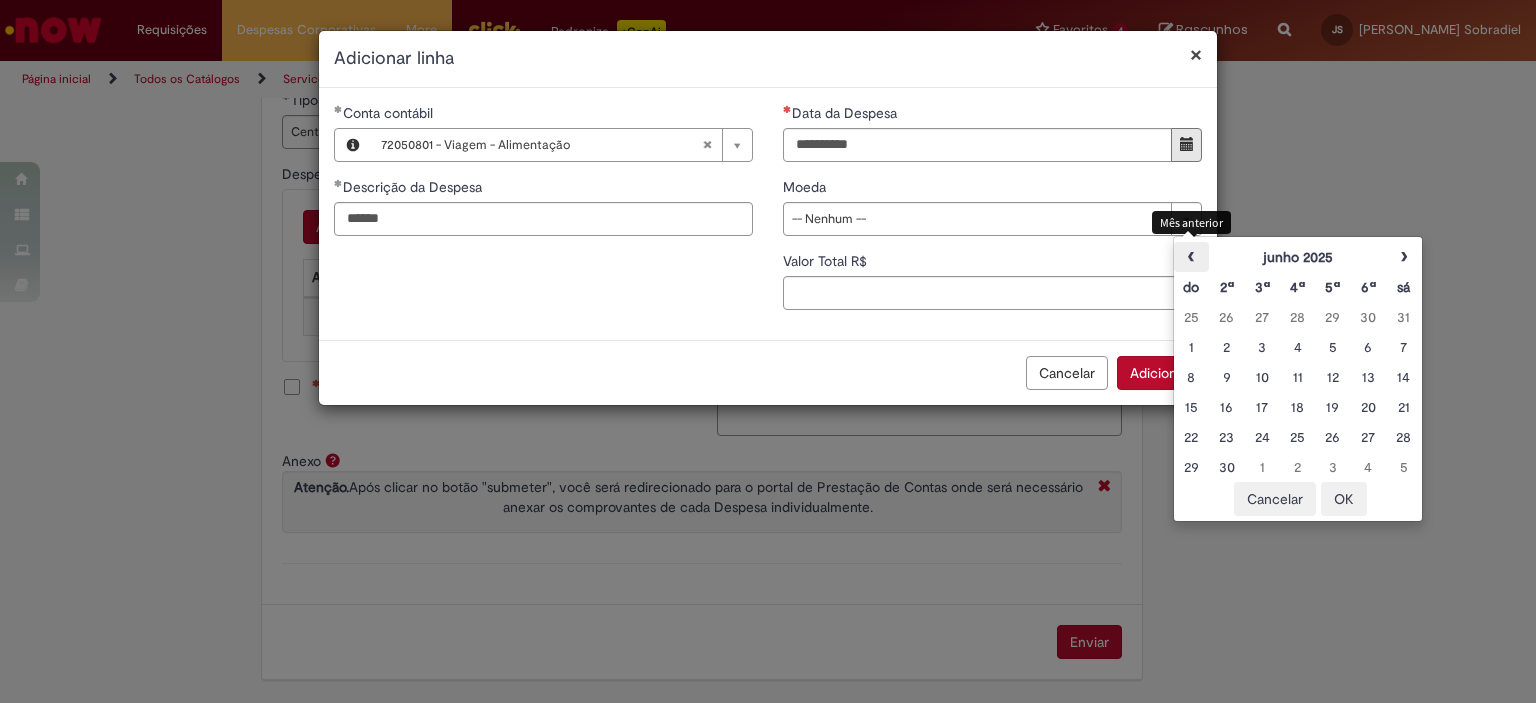 click on "‹" at bounding box center (1191, 257) 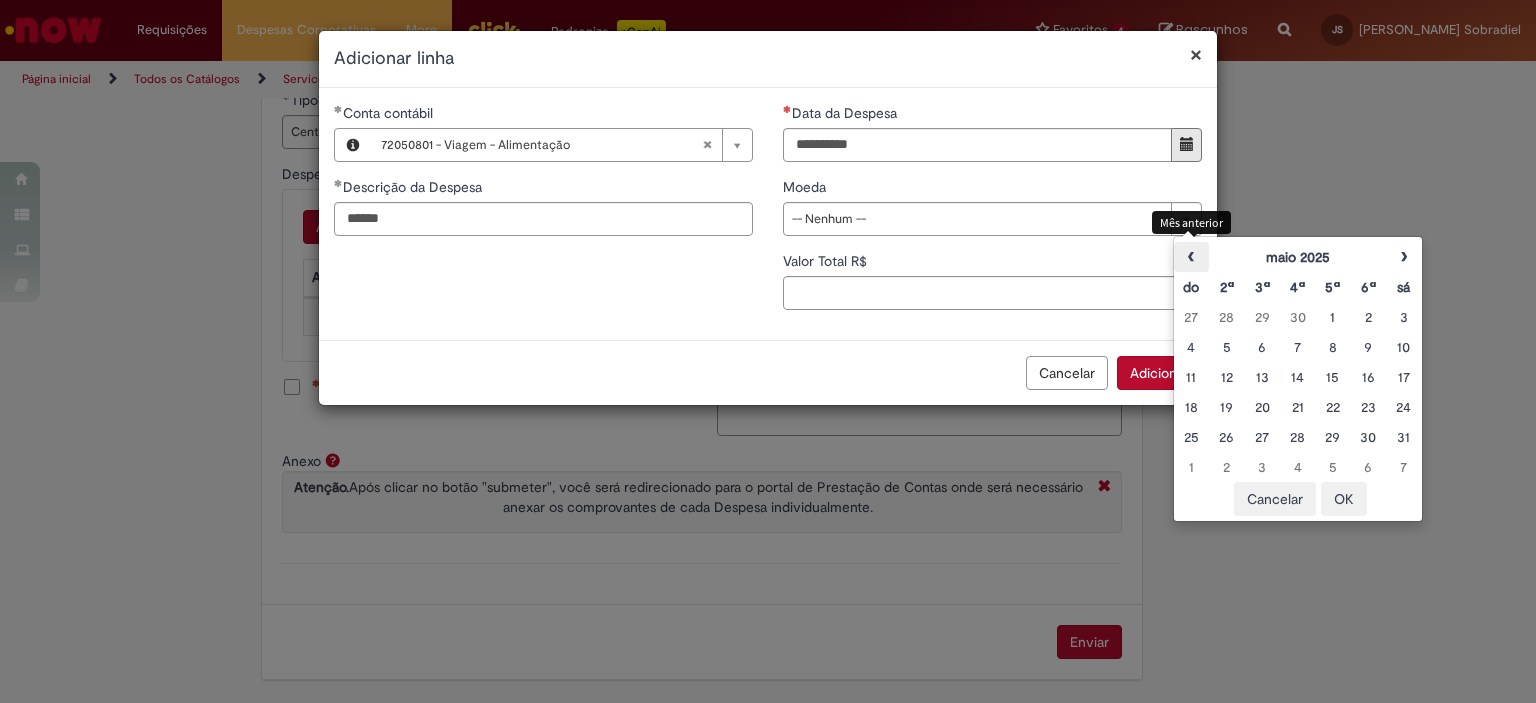 click on "‹" at bounding box center [1191, 257] 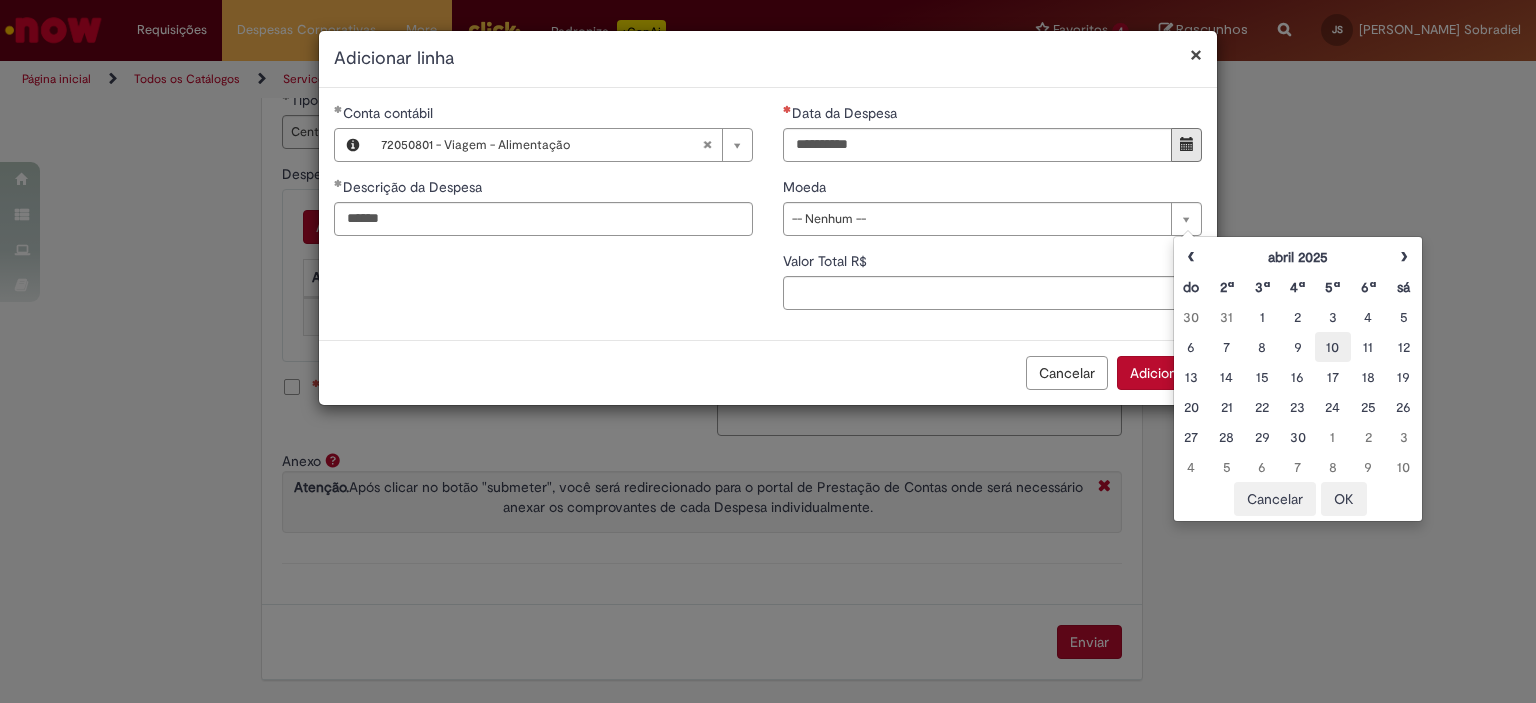 click on "10" at bounding box center [1332, 347] 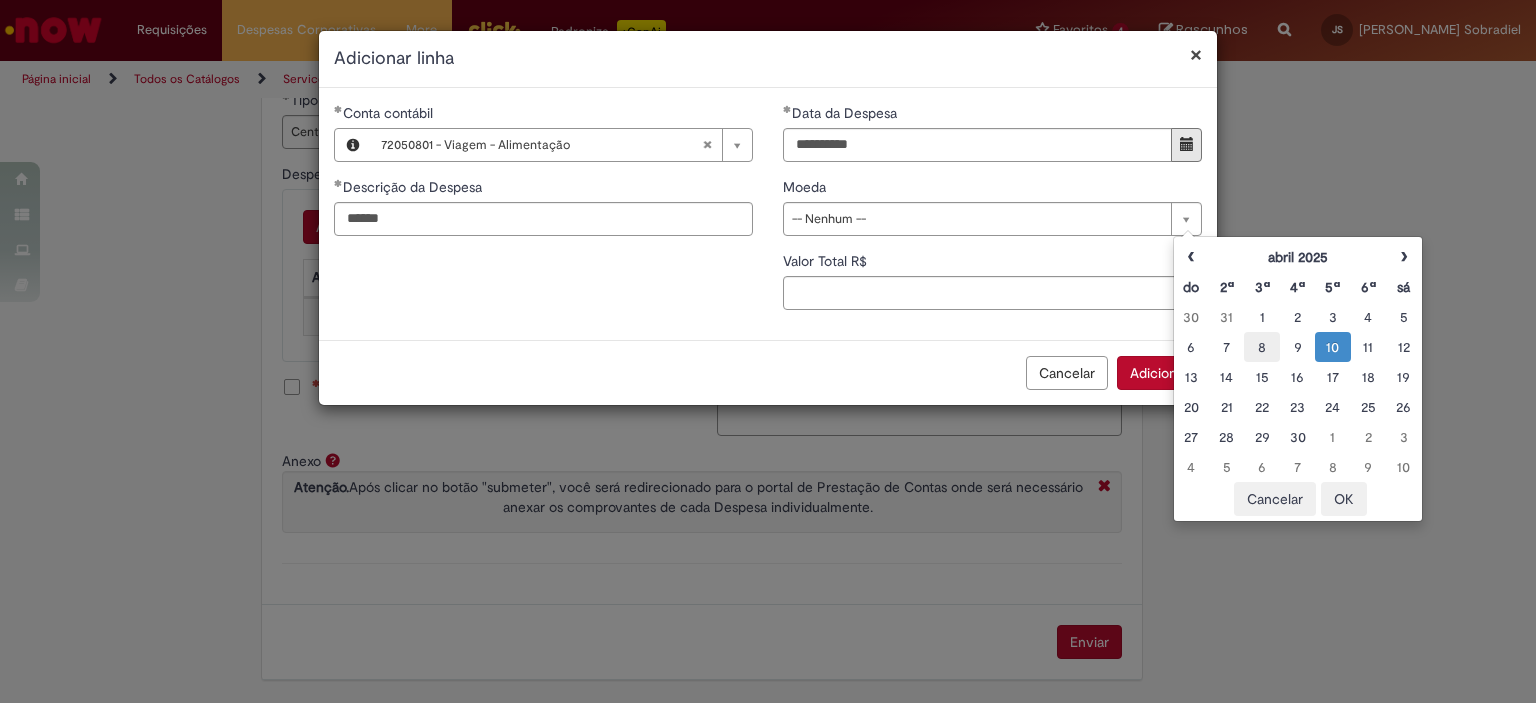 click on "8" at bounding box center (1261, 347) 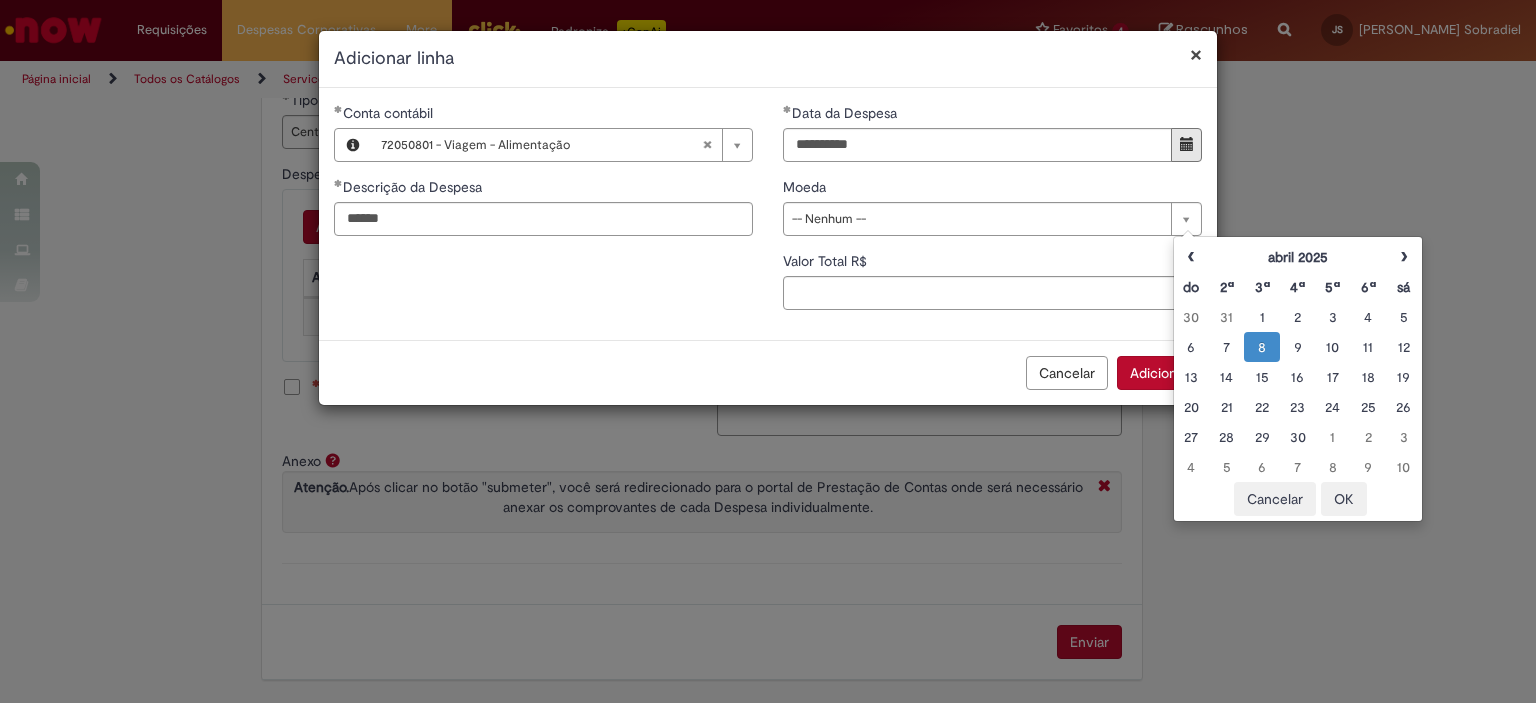click on "8" at bounding box center [1261, 347] 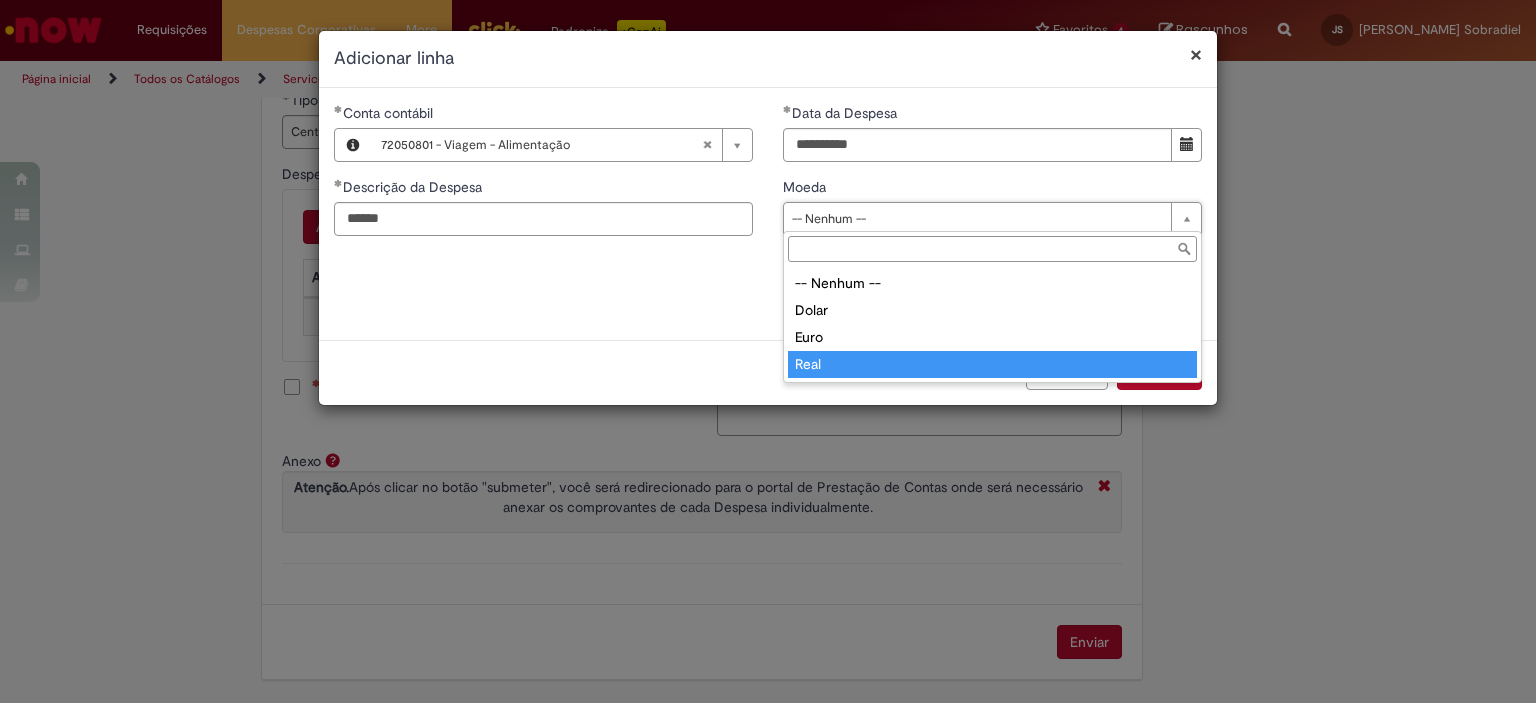 type on "****" 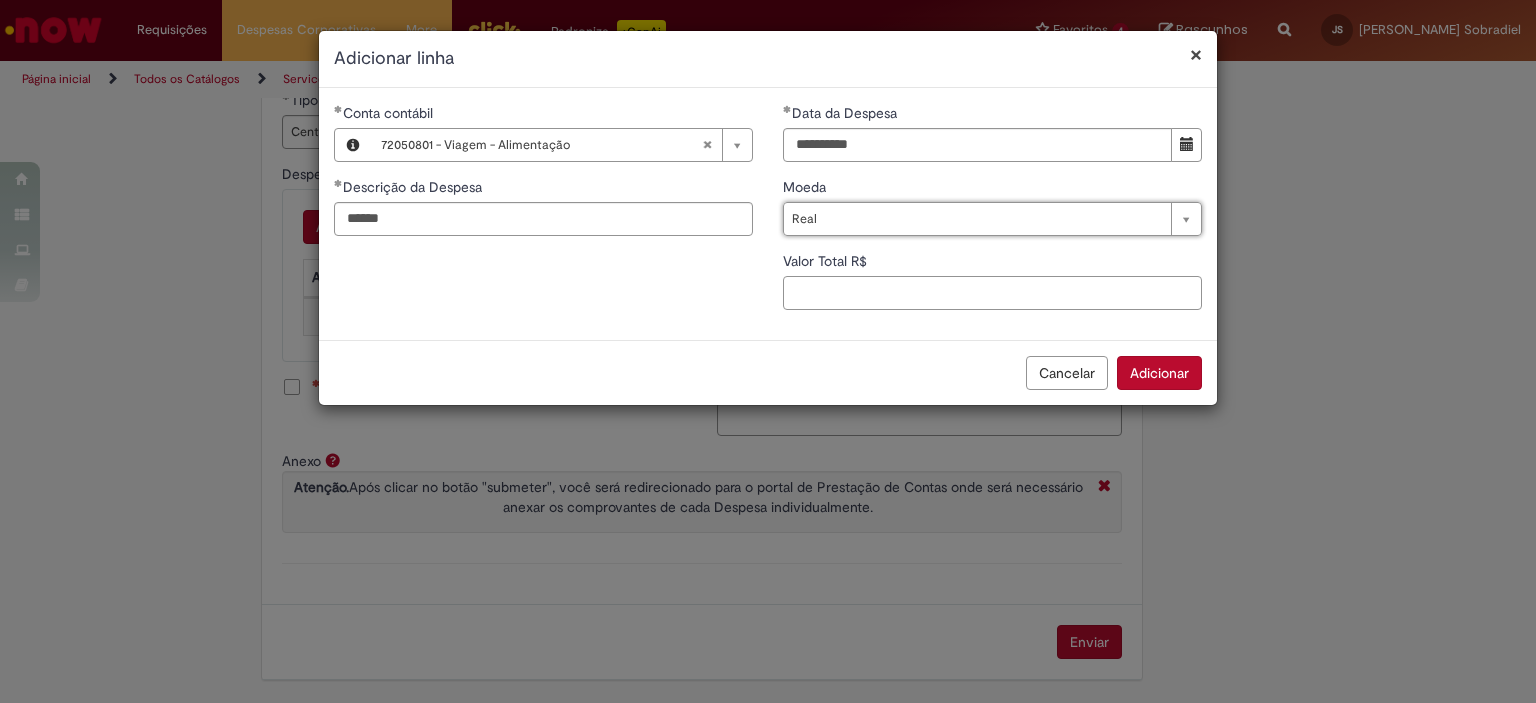 click on "Valor Total R$" at bounding box center (992, 293) 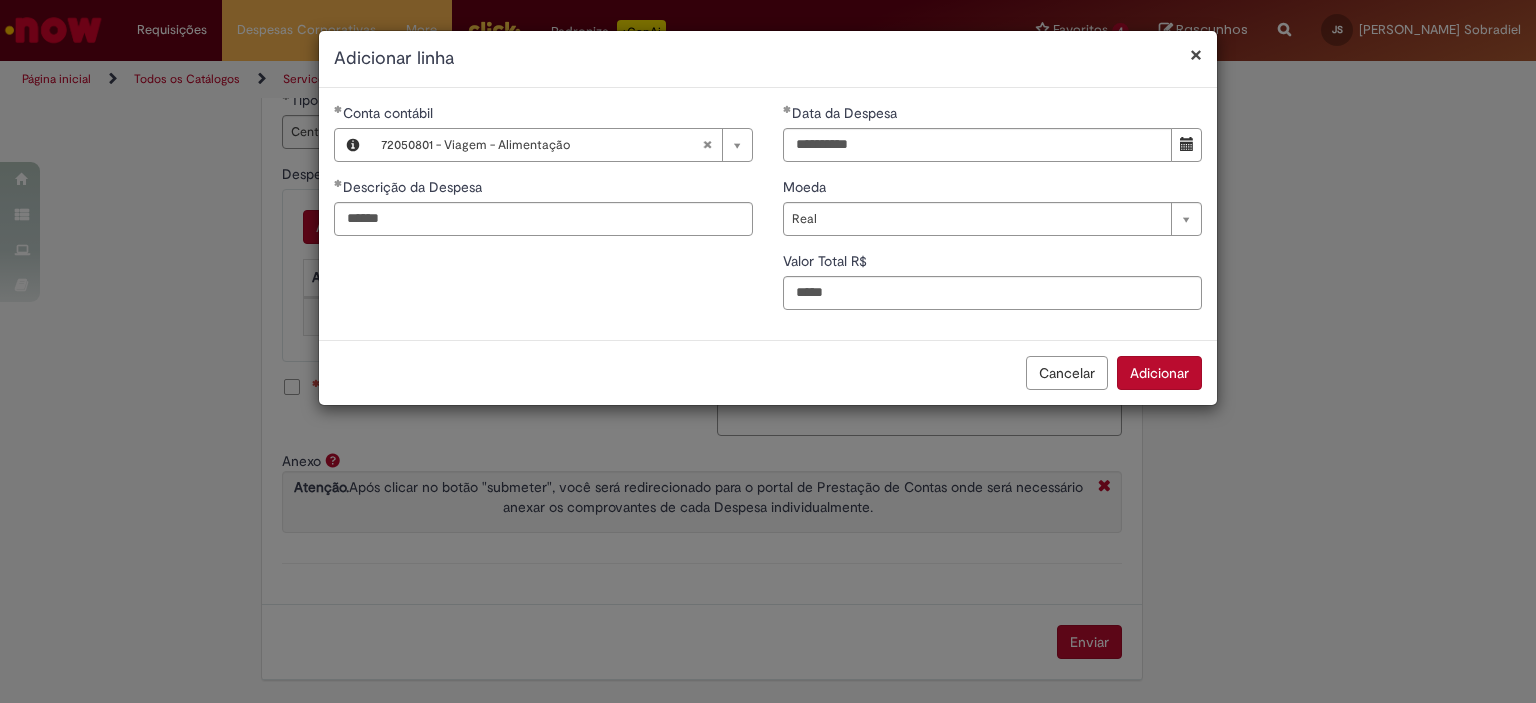 type on "*****" 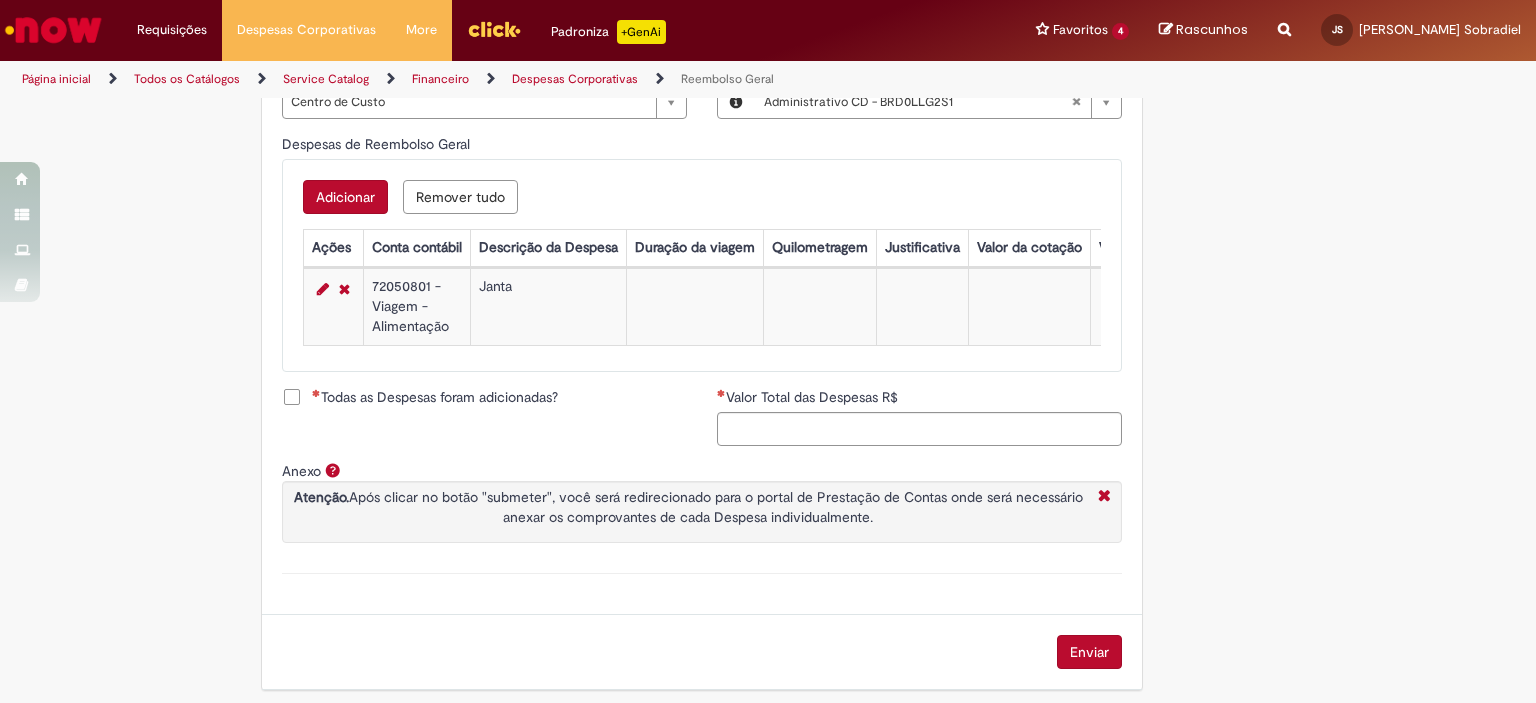 scroll, scrollTop: 788, scrollLeft: 0, axis: vertical 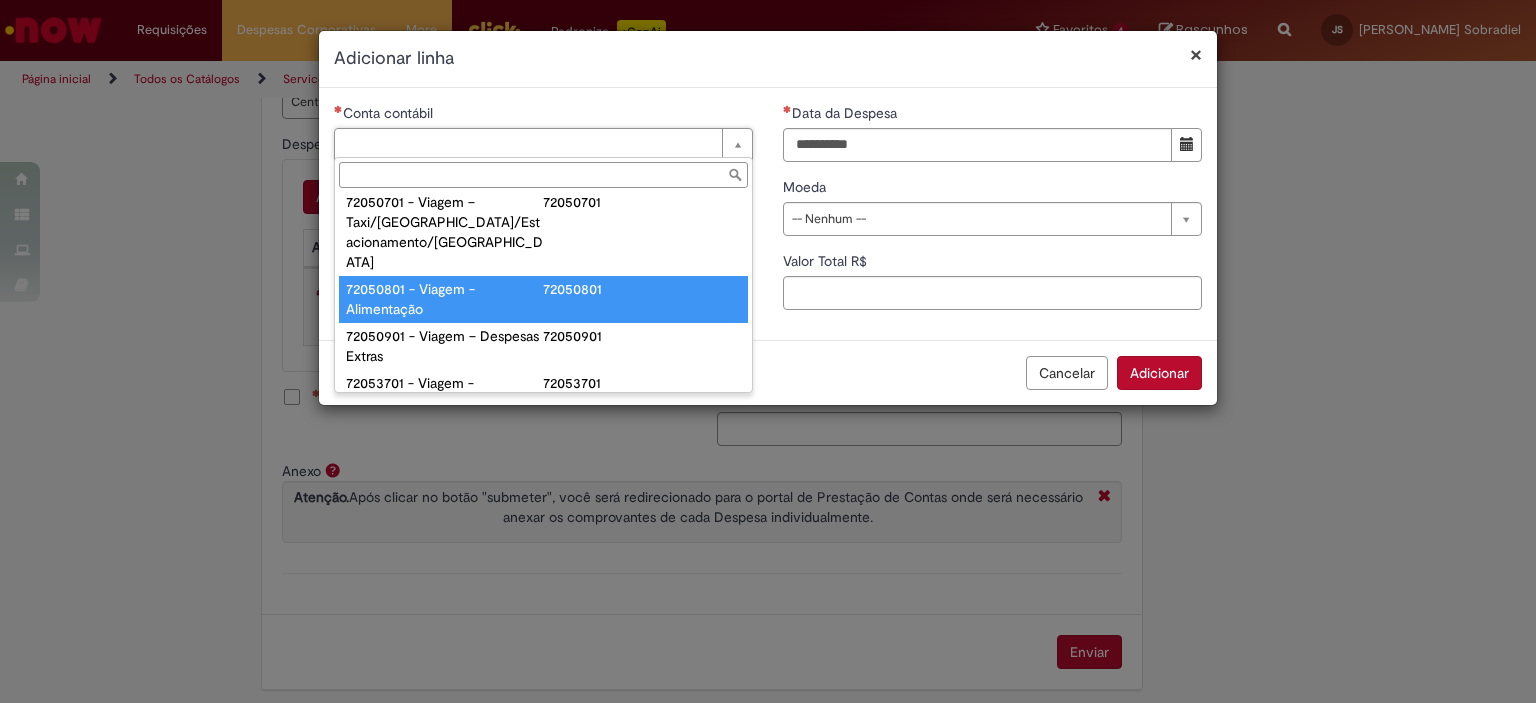 type on "**********" 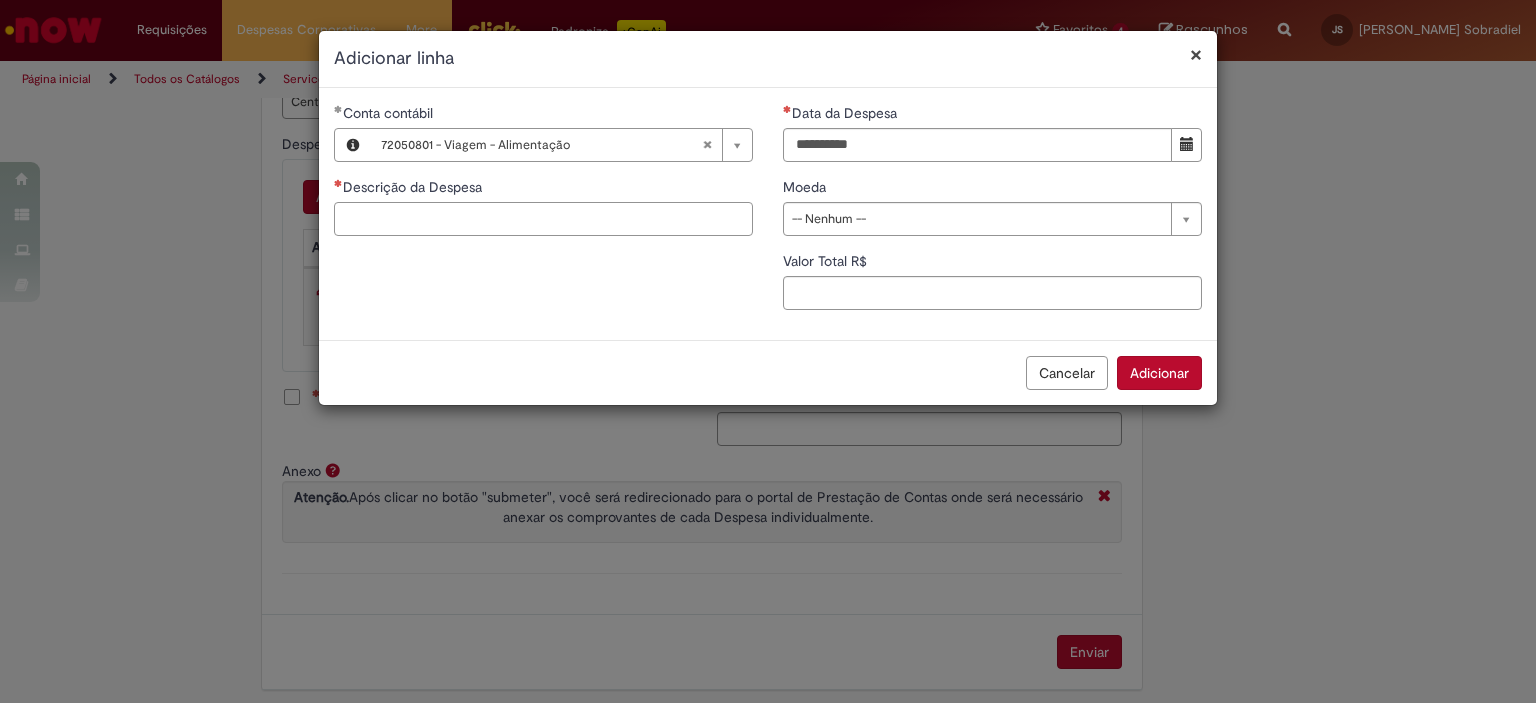 click on "Descrição da Despesa" at bounding box center [543, 219] 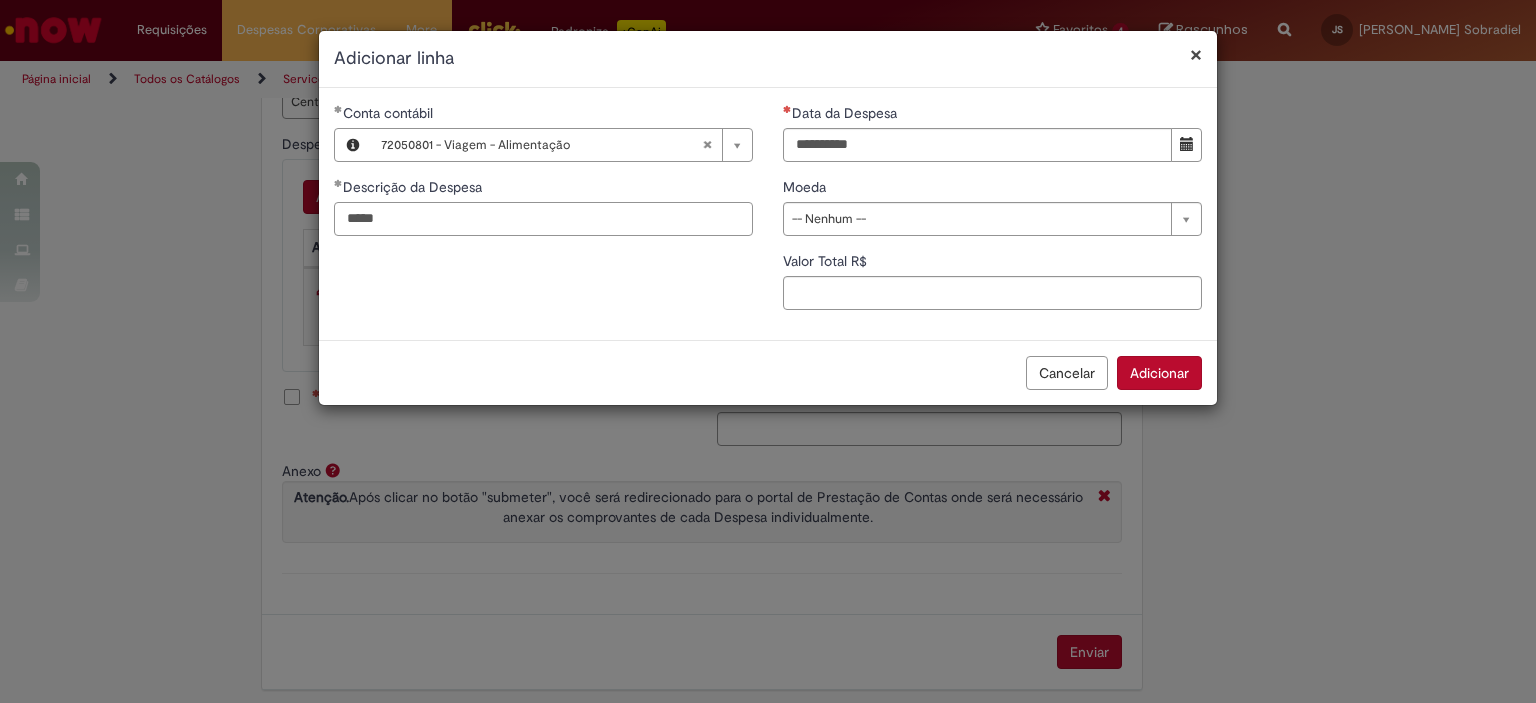 type on "*****" 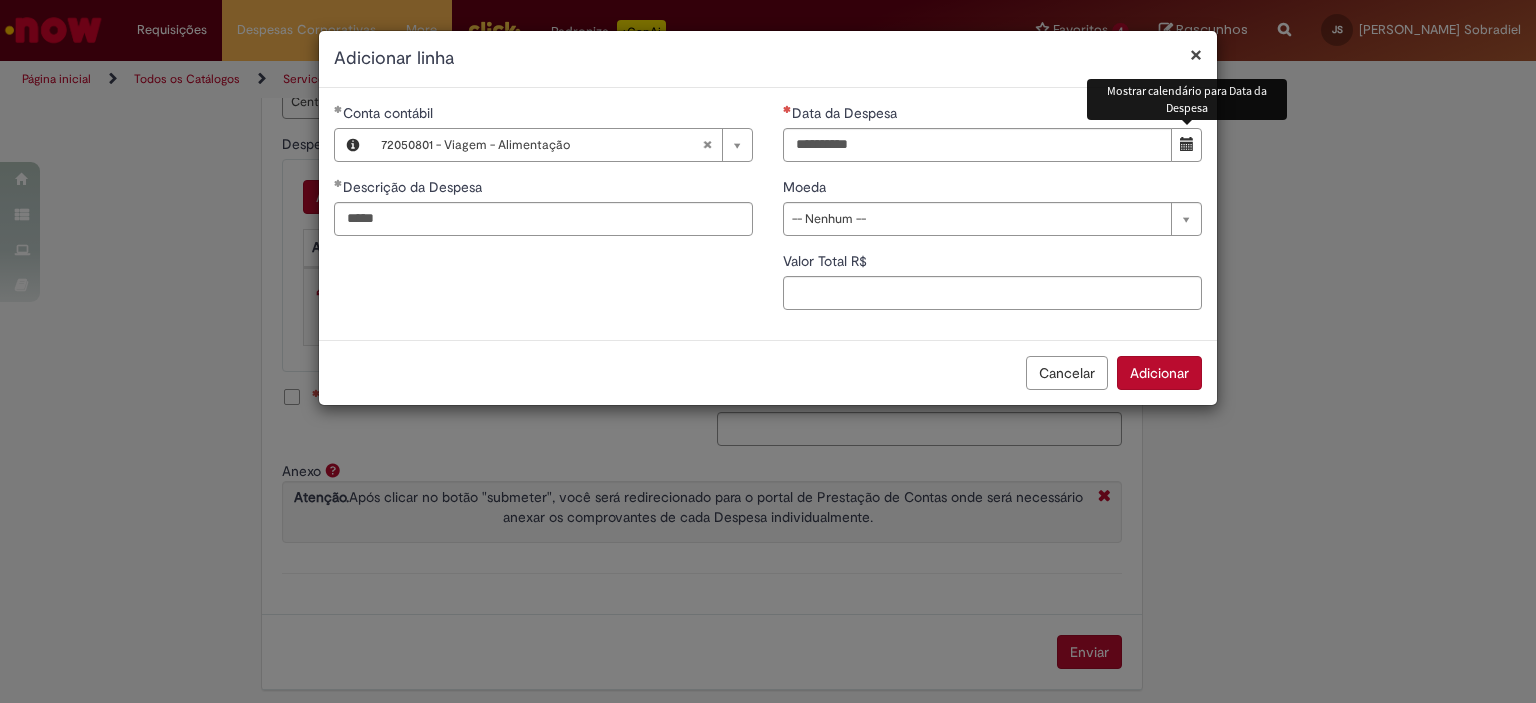 click at bounding box center [1187, 144] 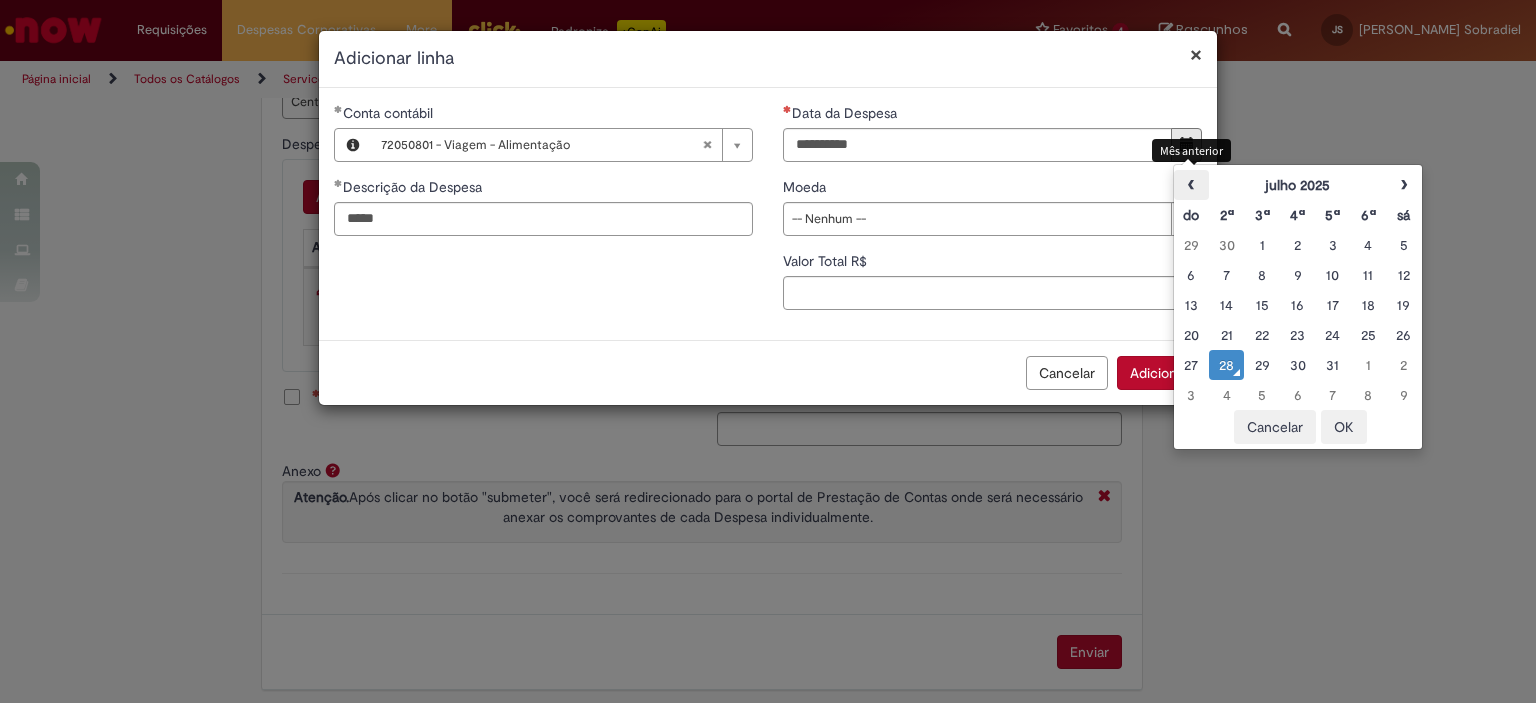 click on "‹" at bounding box center [1191, 185] 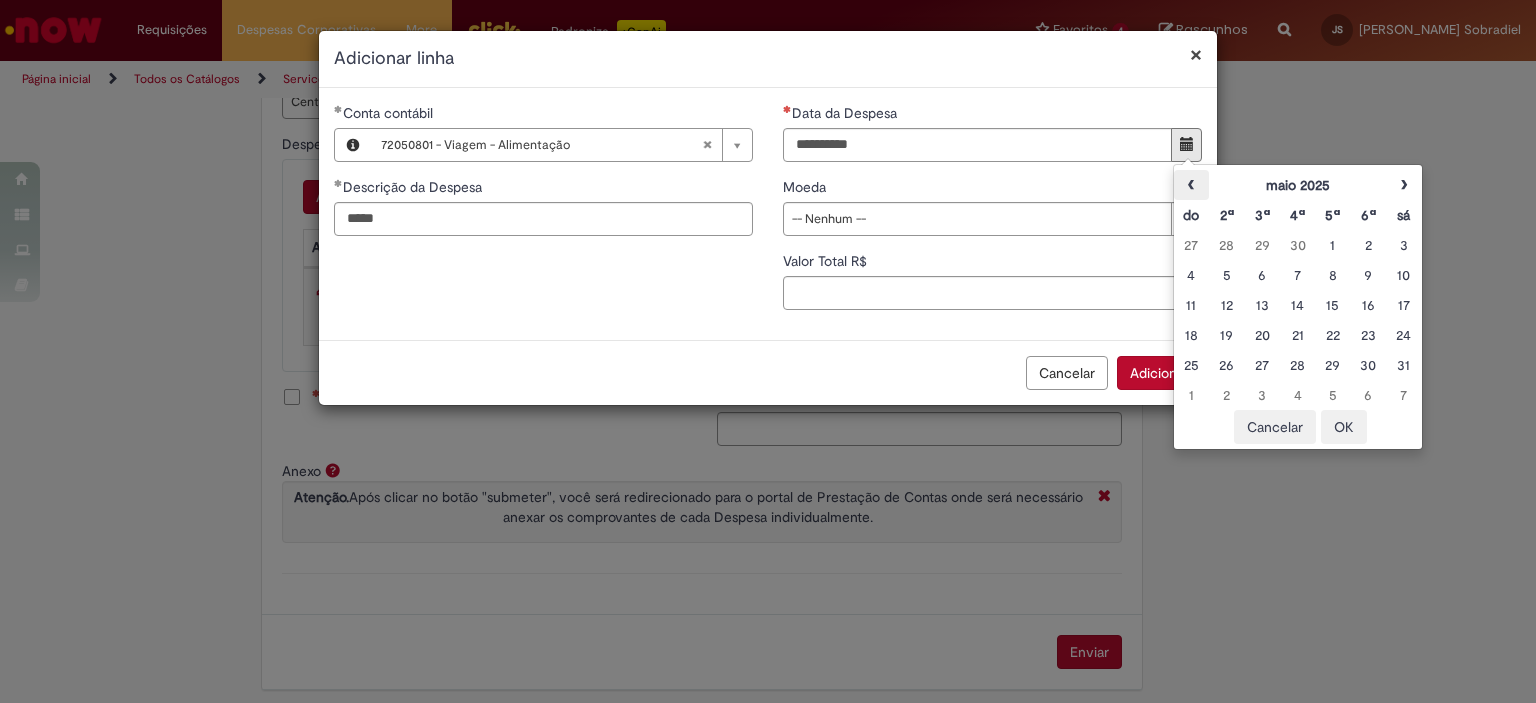 click on "‹" at bounding box center [1191, 185] 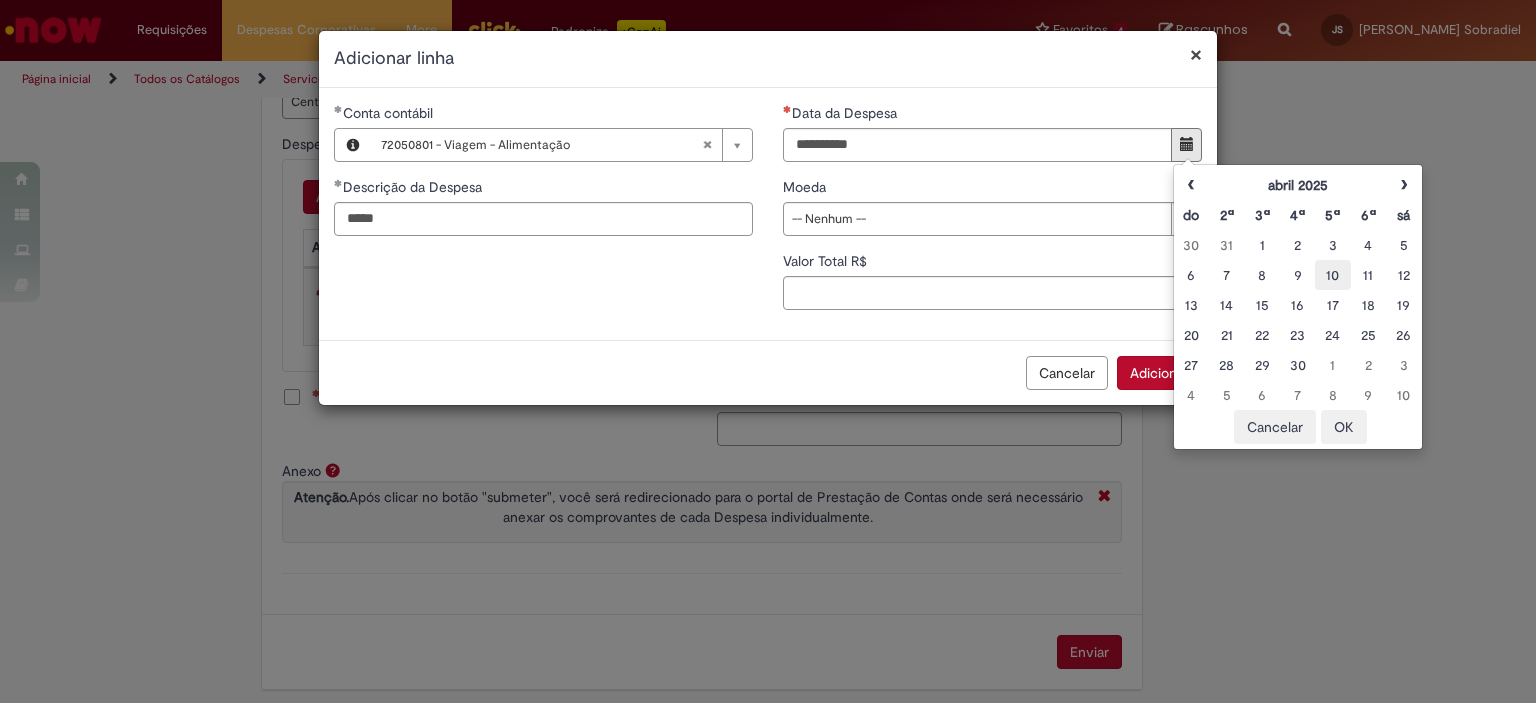 click on "10" at bounding box center [1332, 275] 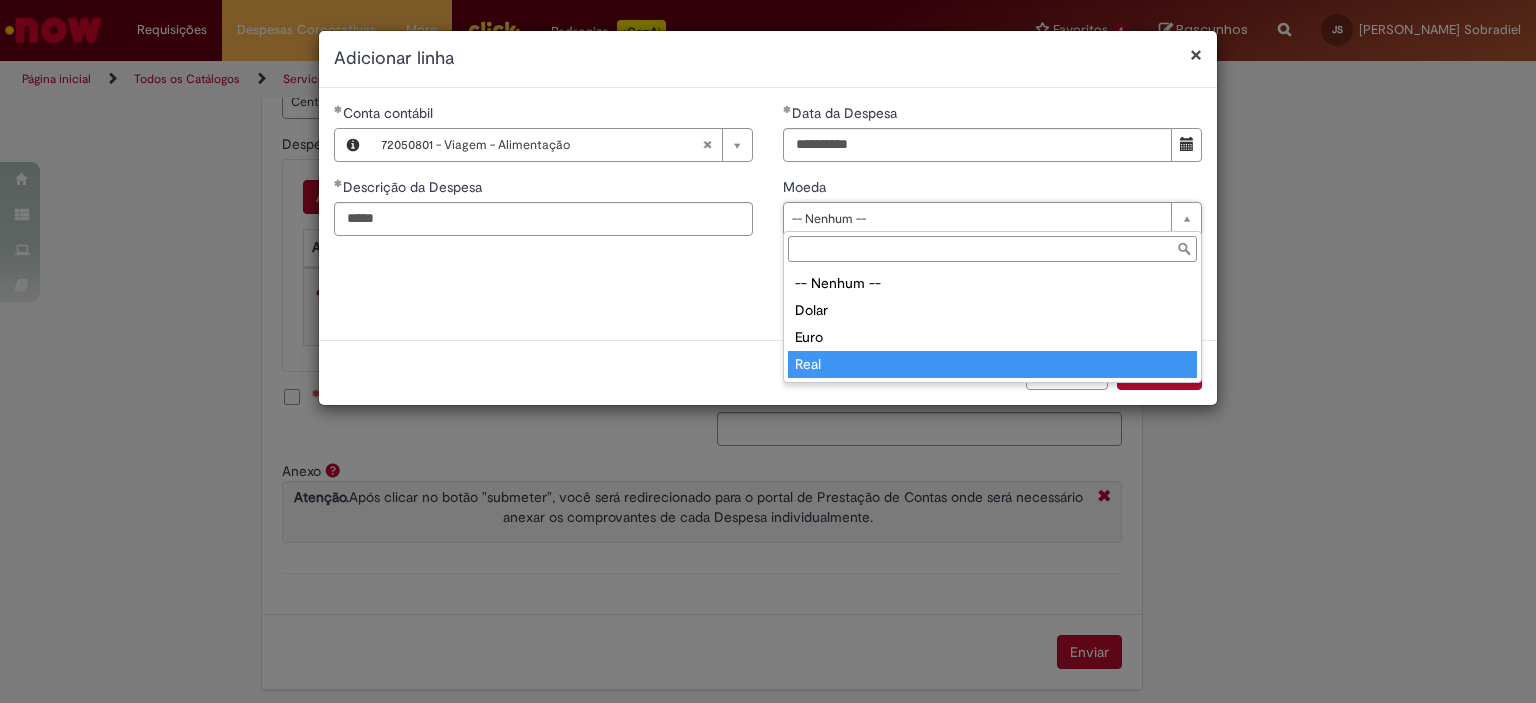 type on "****" 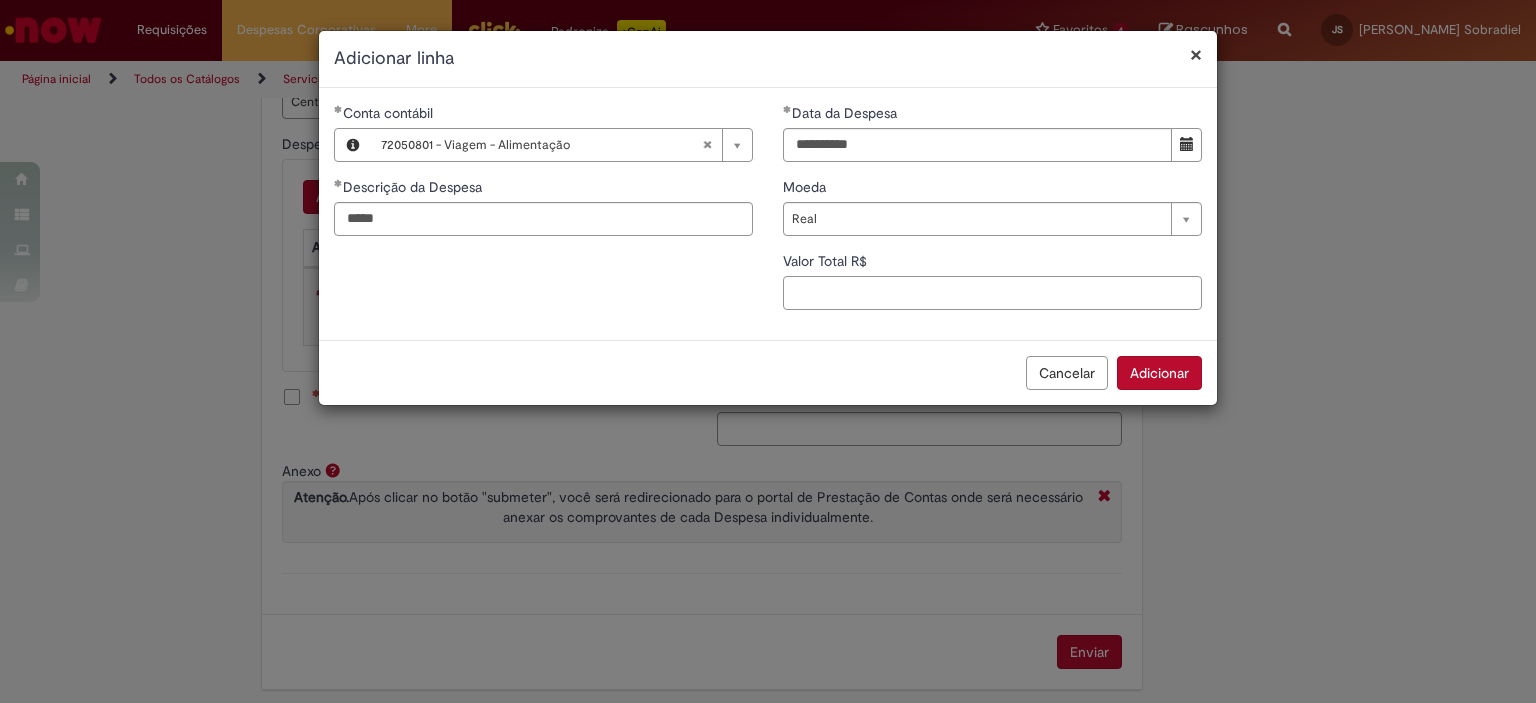 click on "Valor Total R$" at bounding box center [992, 293] 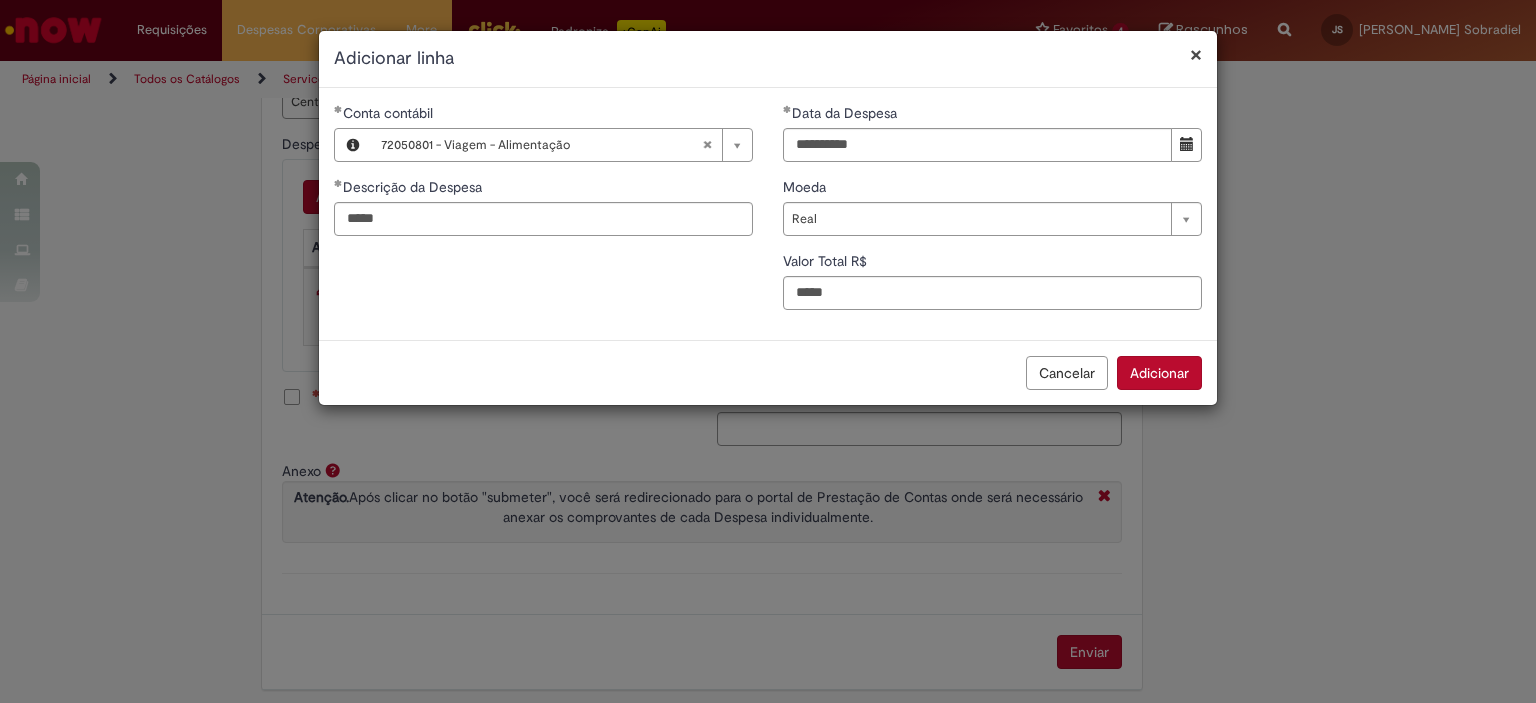 type on "****" 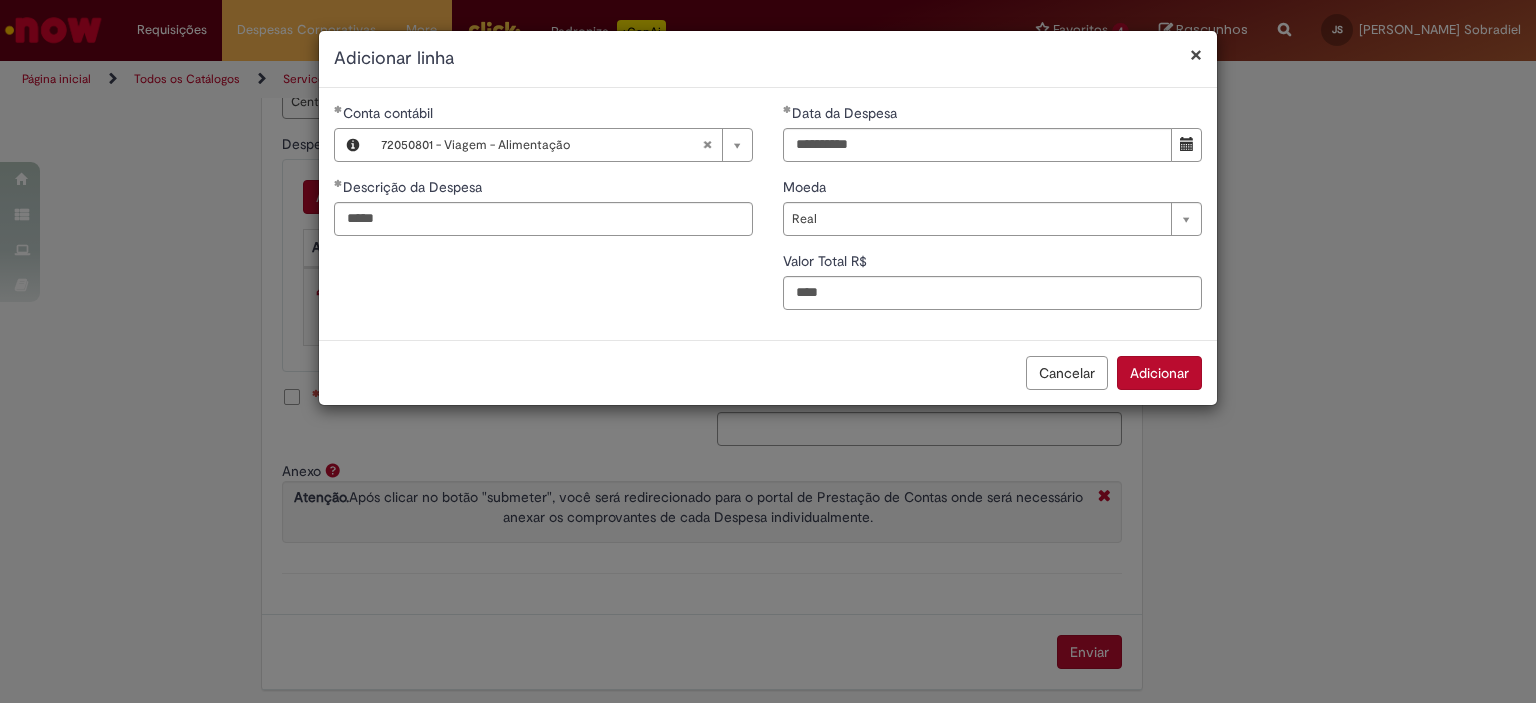 click on "Adicionar" at bounding box center (1159, 373) 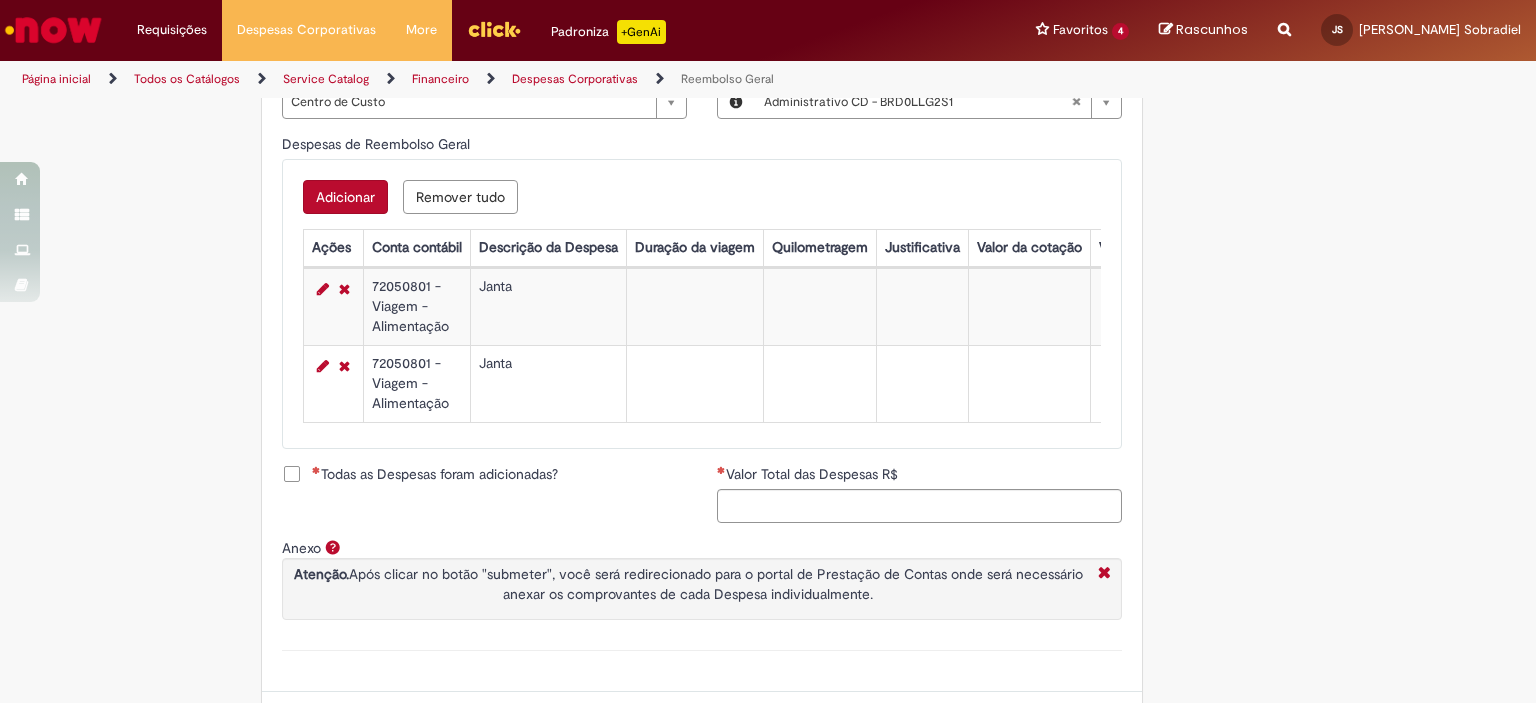 click on "Adicionar" at bounding box center (345, 197) 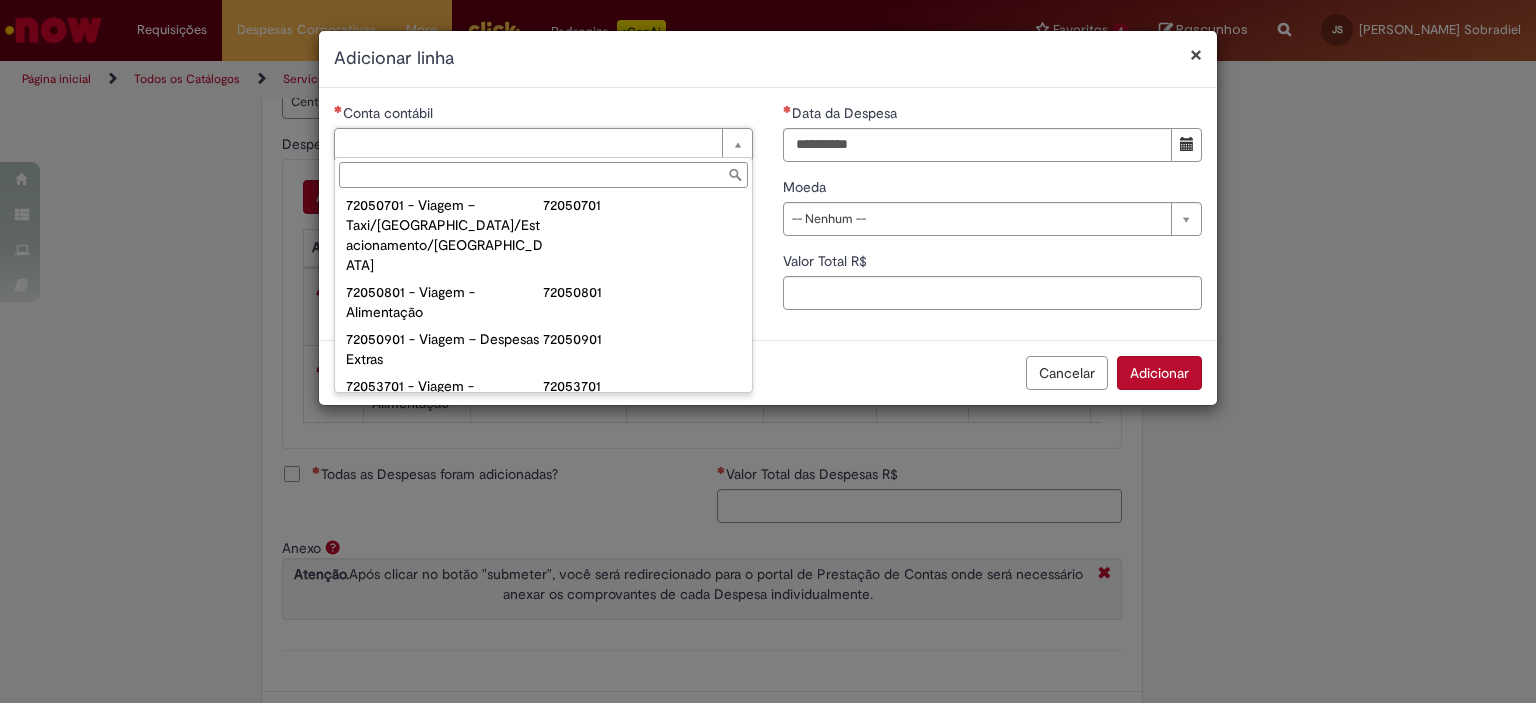 scroll, scrollTop: 1300, scrollLeft: 0, axis: vertical 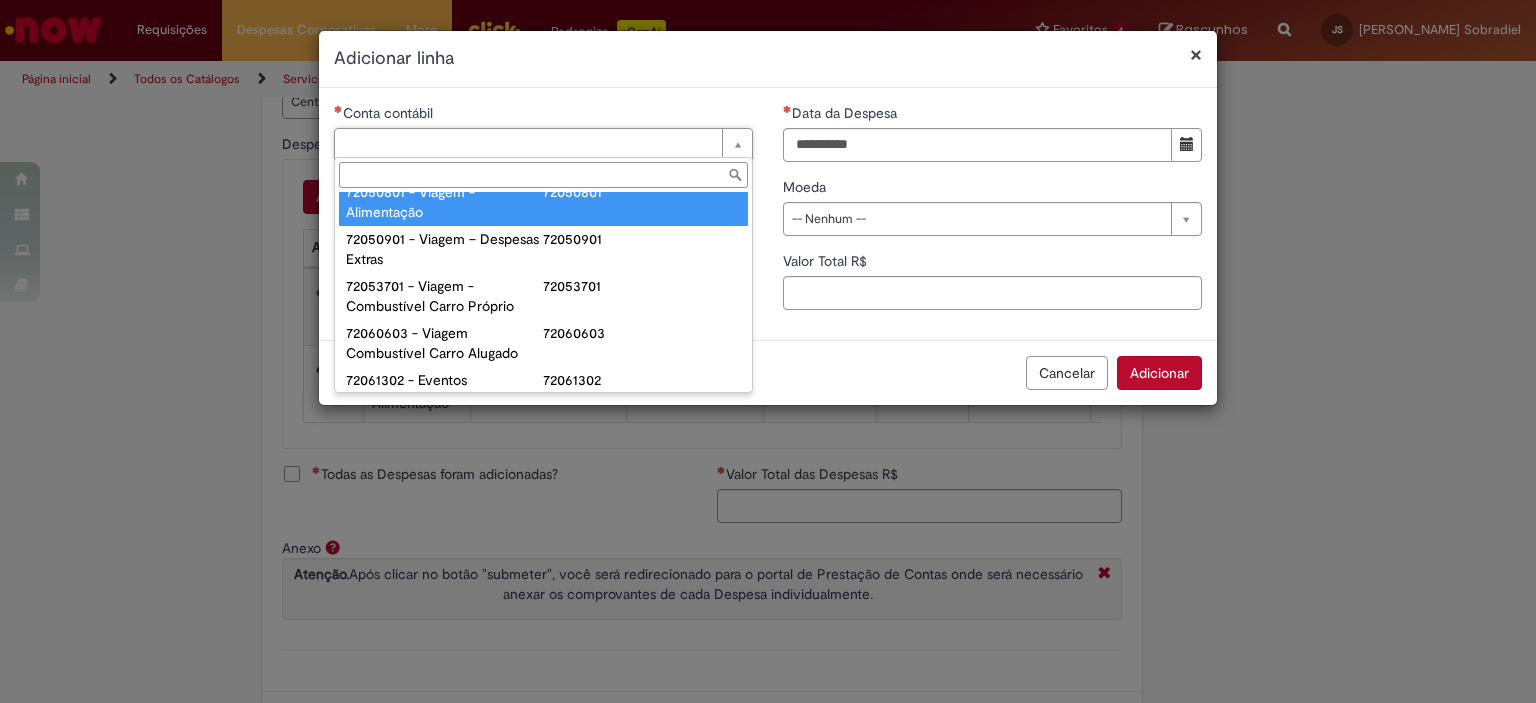 type on "**********" 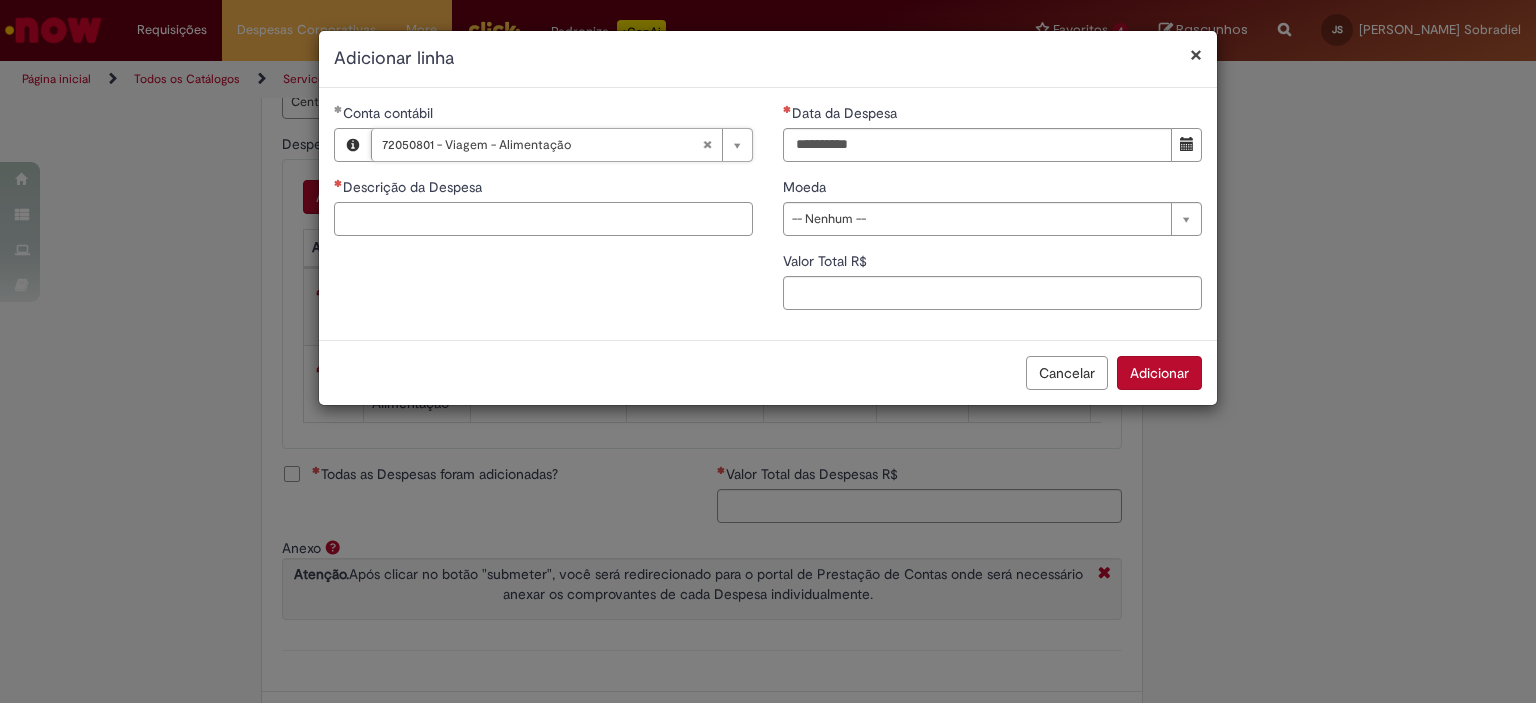 click on "Descrição da Despesa" at bounding box center (543, 219) 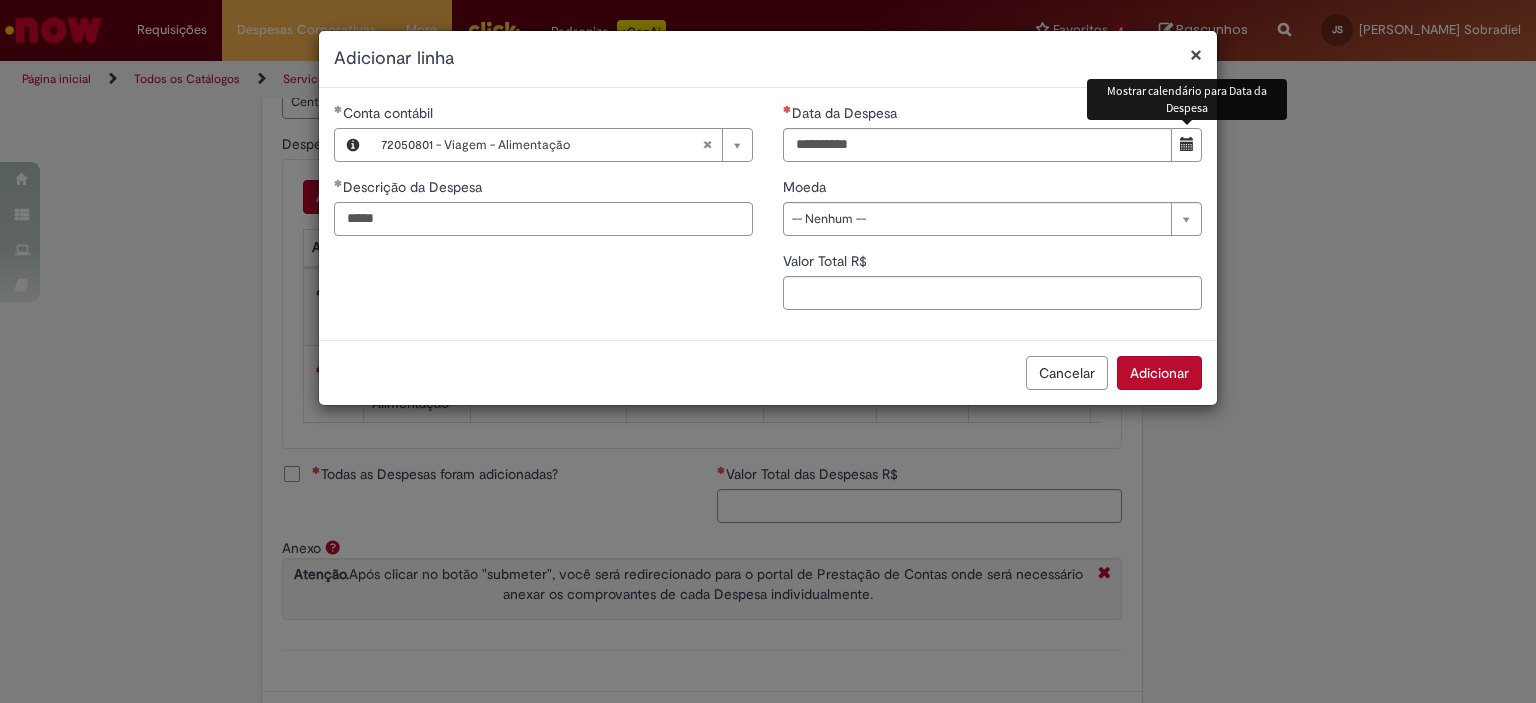 type on "*****" 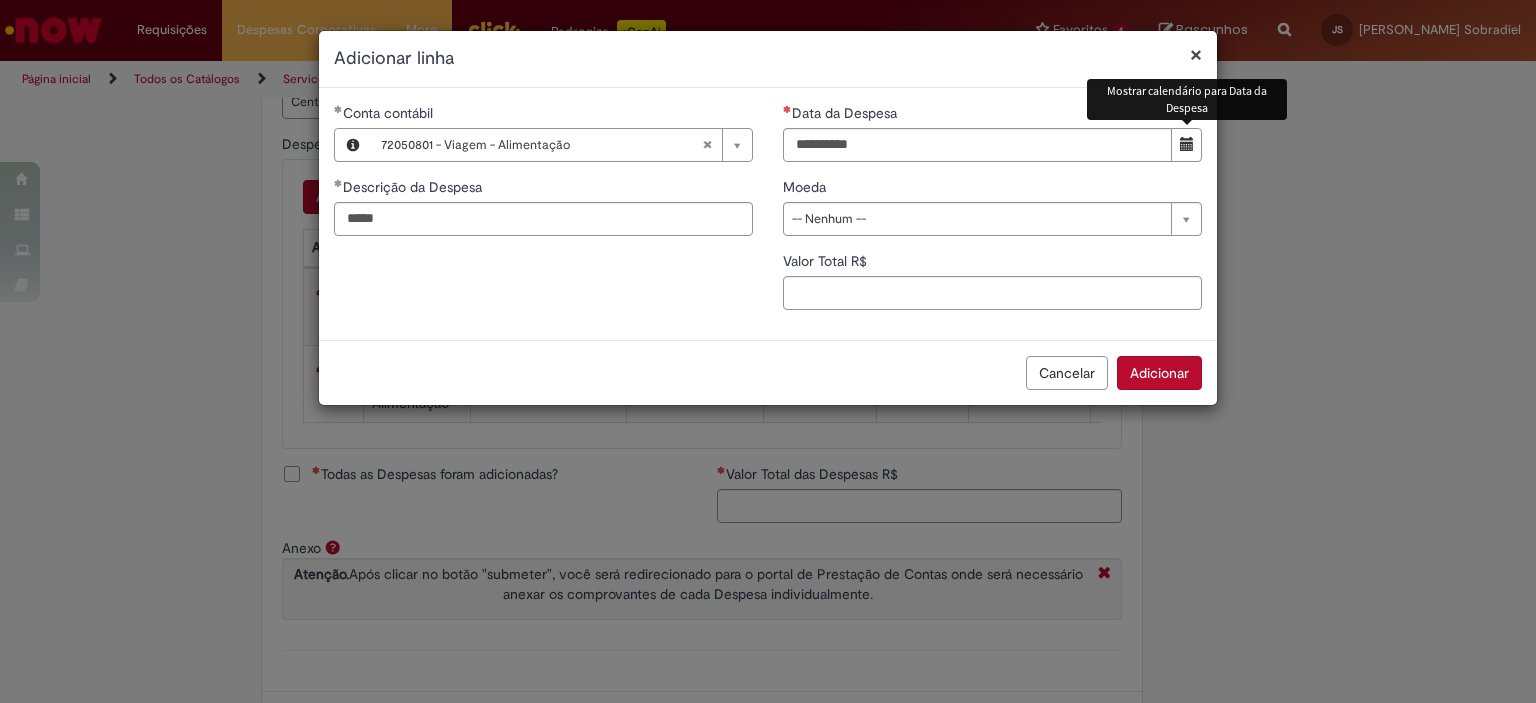 click at bounding box center (1187, 144) 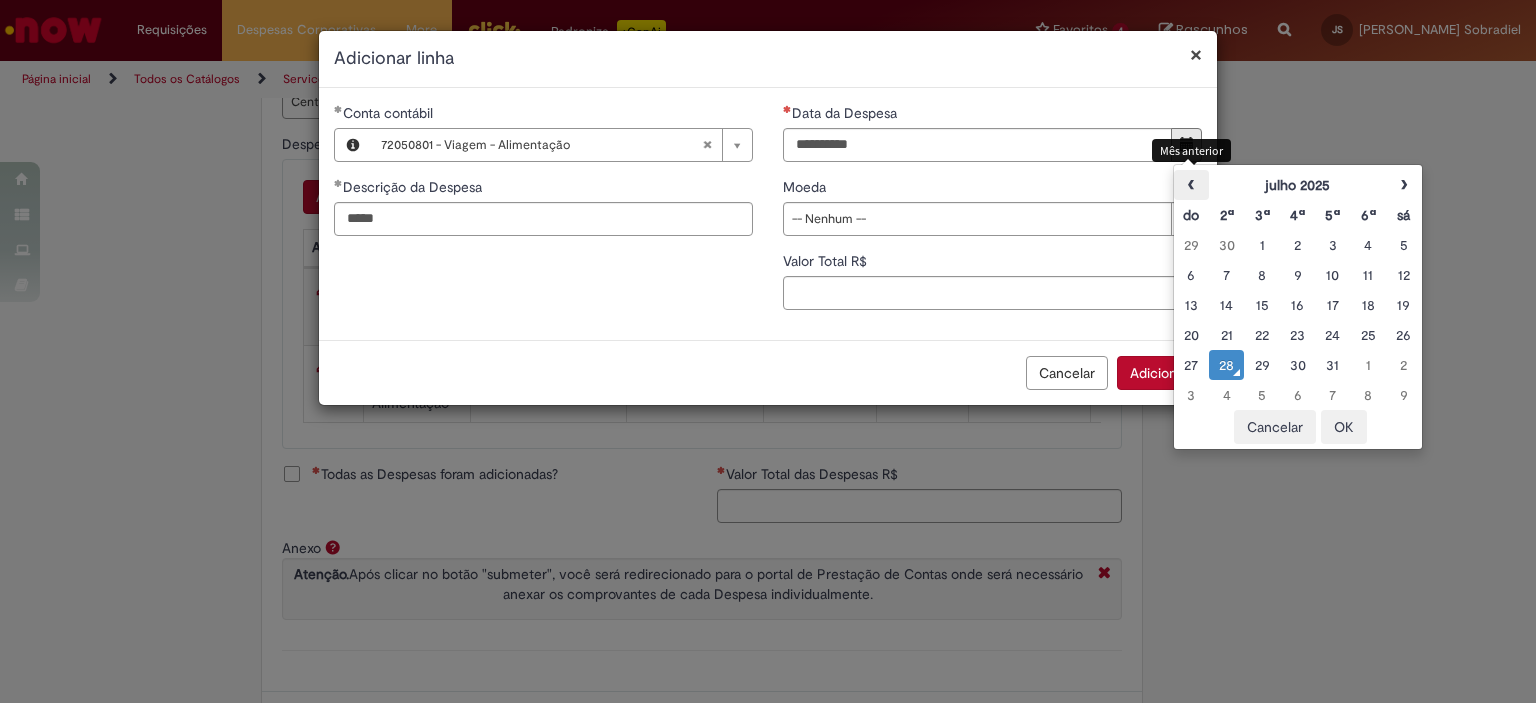 click on "‹" at bounding box center [1191, 185] 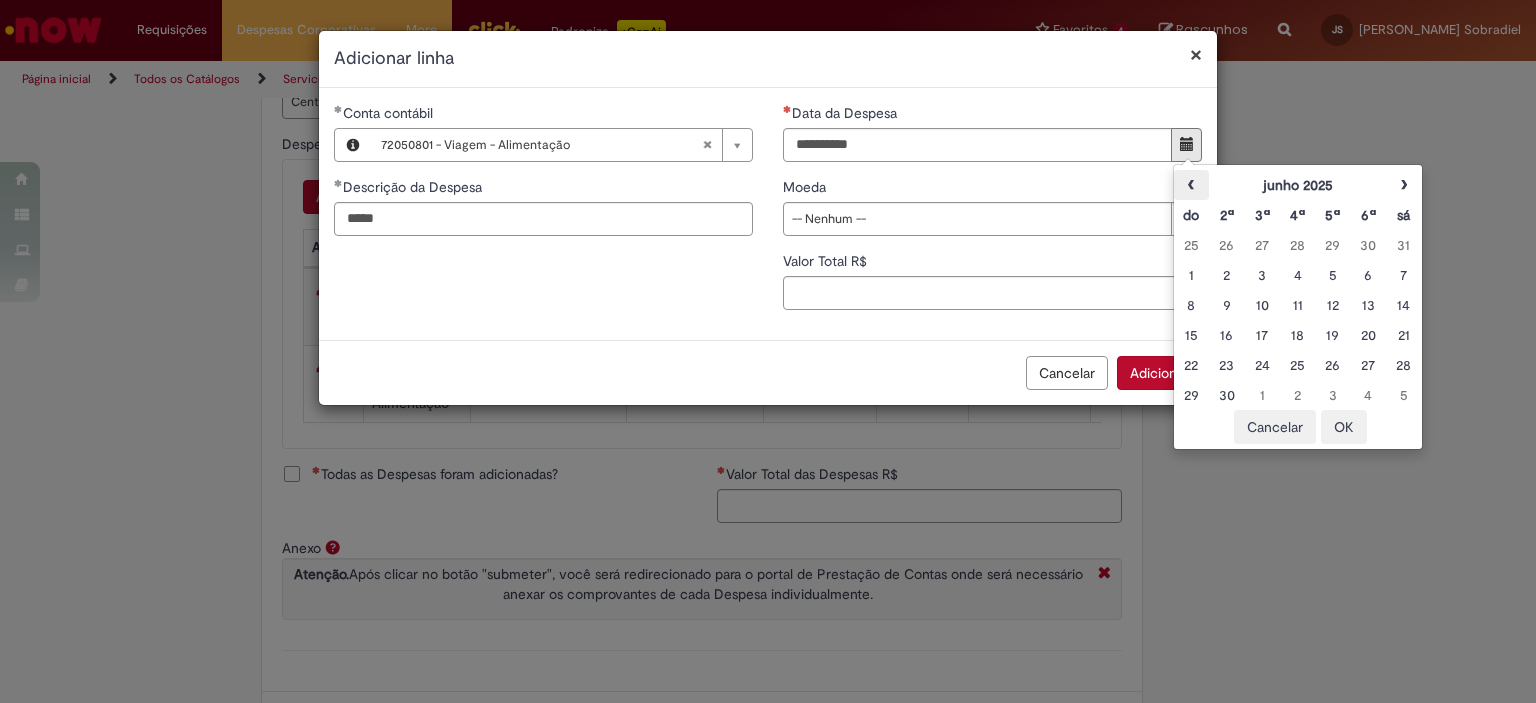 click on "‹" at bounding box center [1191, 185] 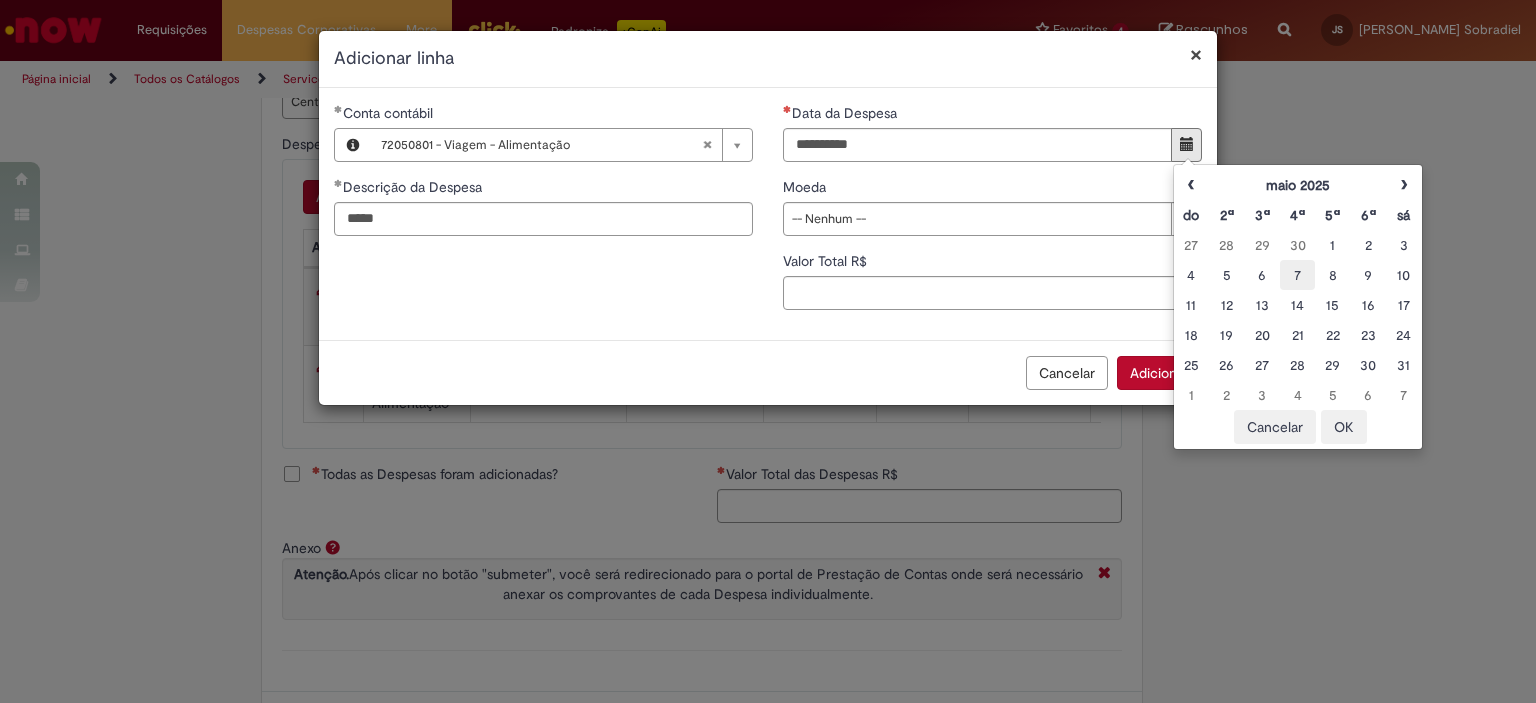 click on "7" at bounding box center (1297, 275) 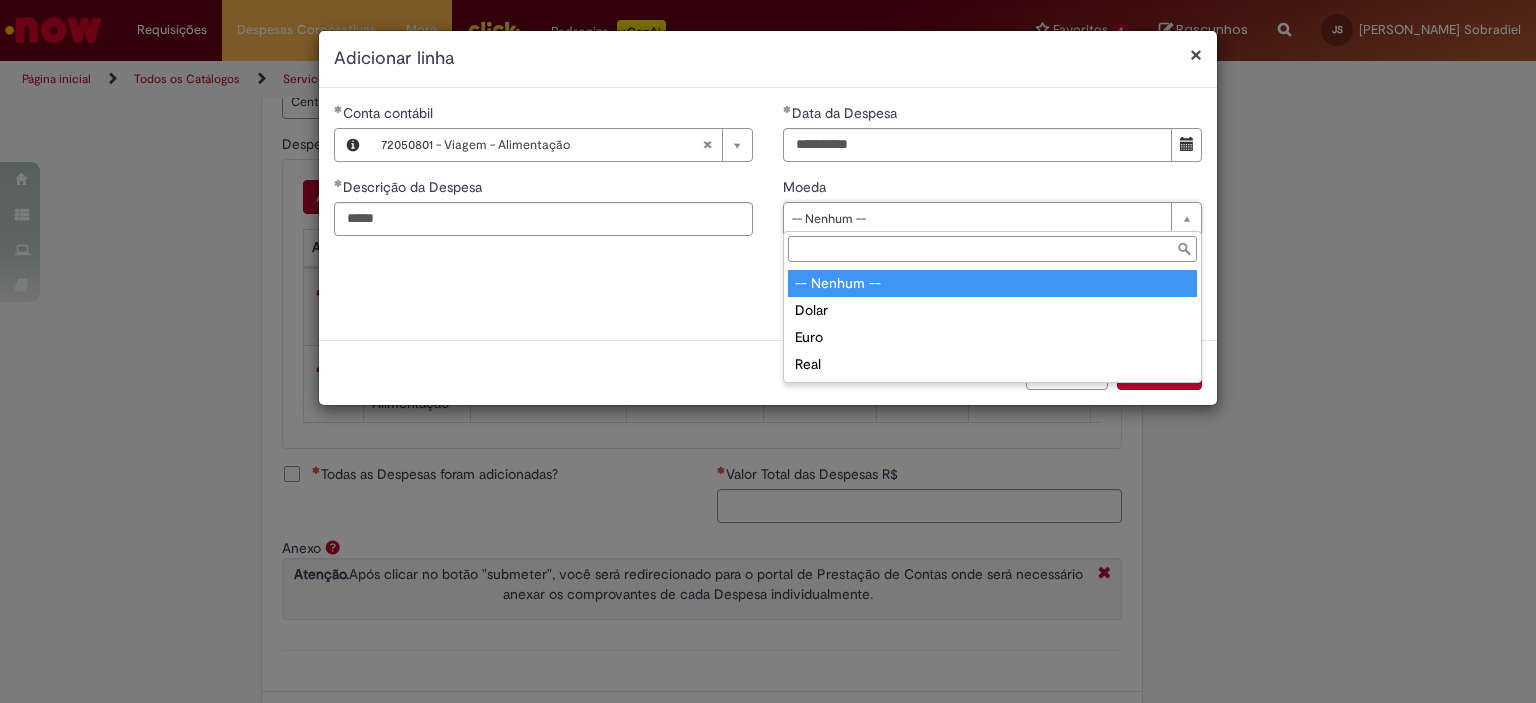 drag, startPoint x: 963, startPoint y: 234, endPoint x: 969, endPoint y: 251, distance: 18.027756 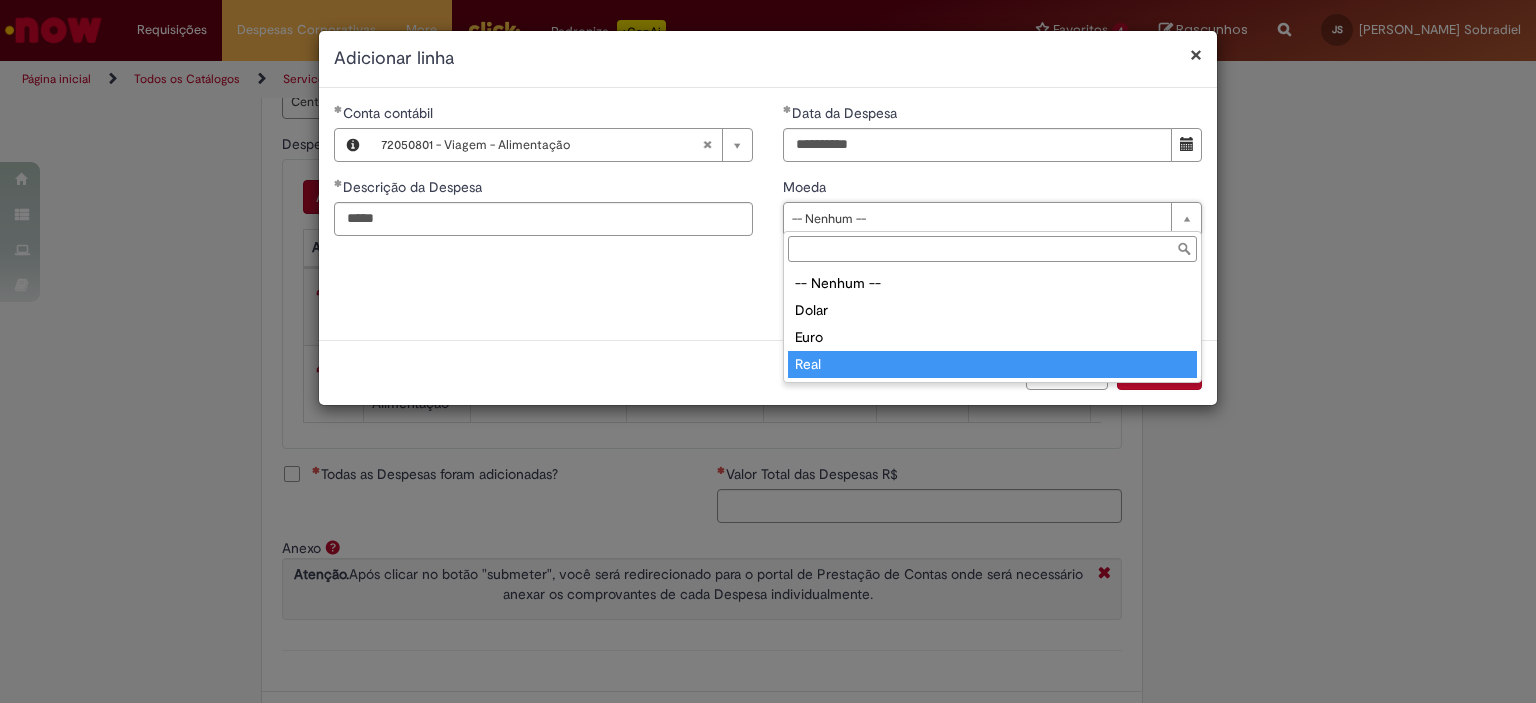 type on "****" 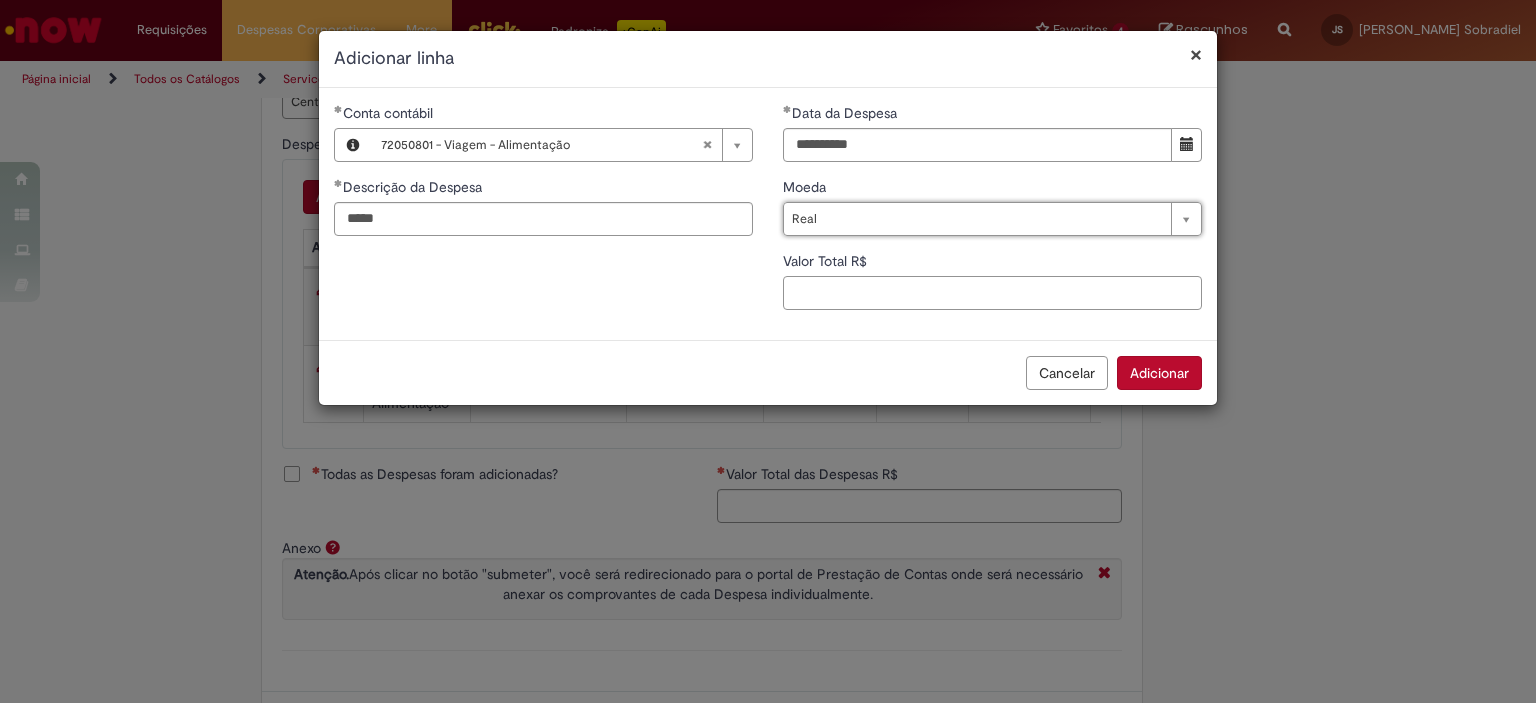 click on "Valor Total R$" at bounding box center (992, 293) 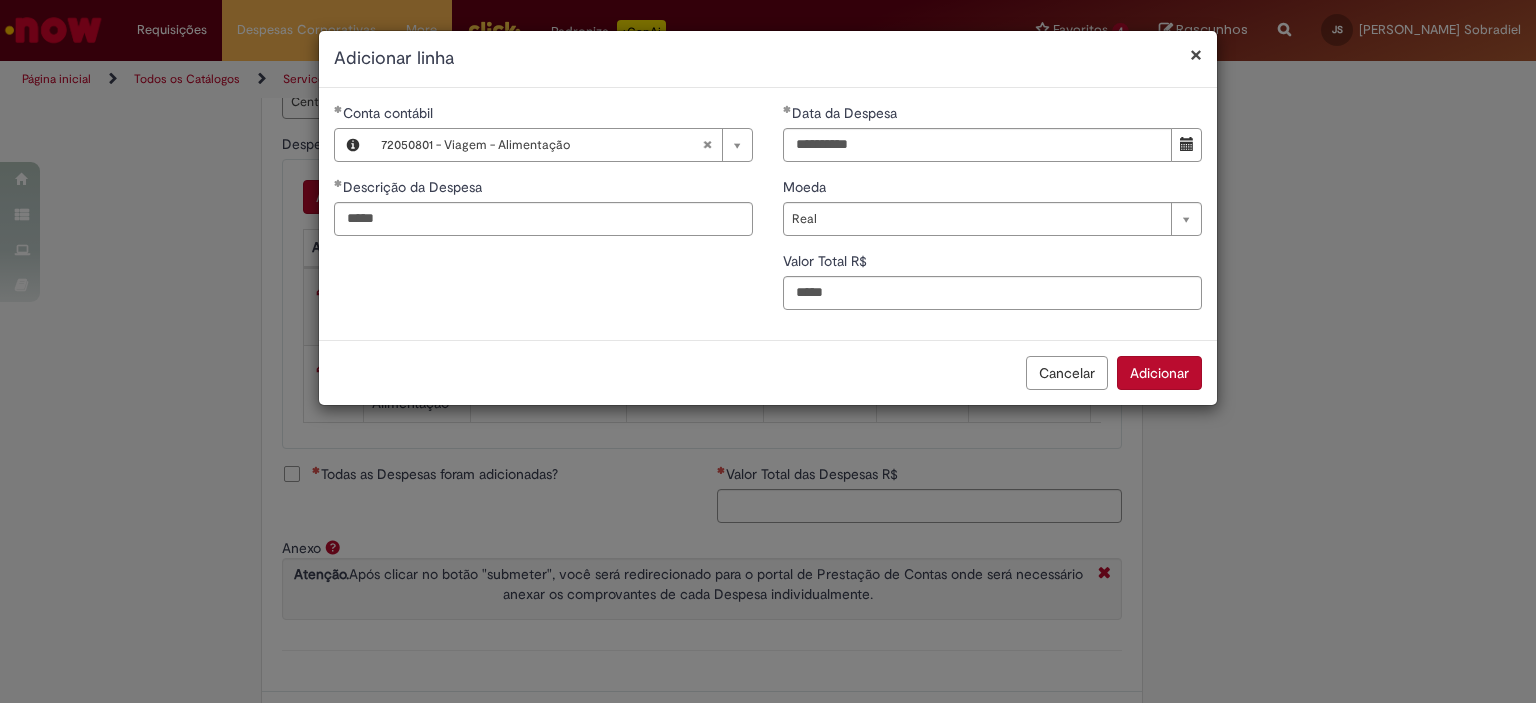 type on "****" 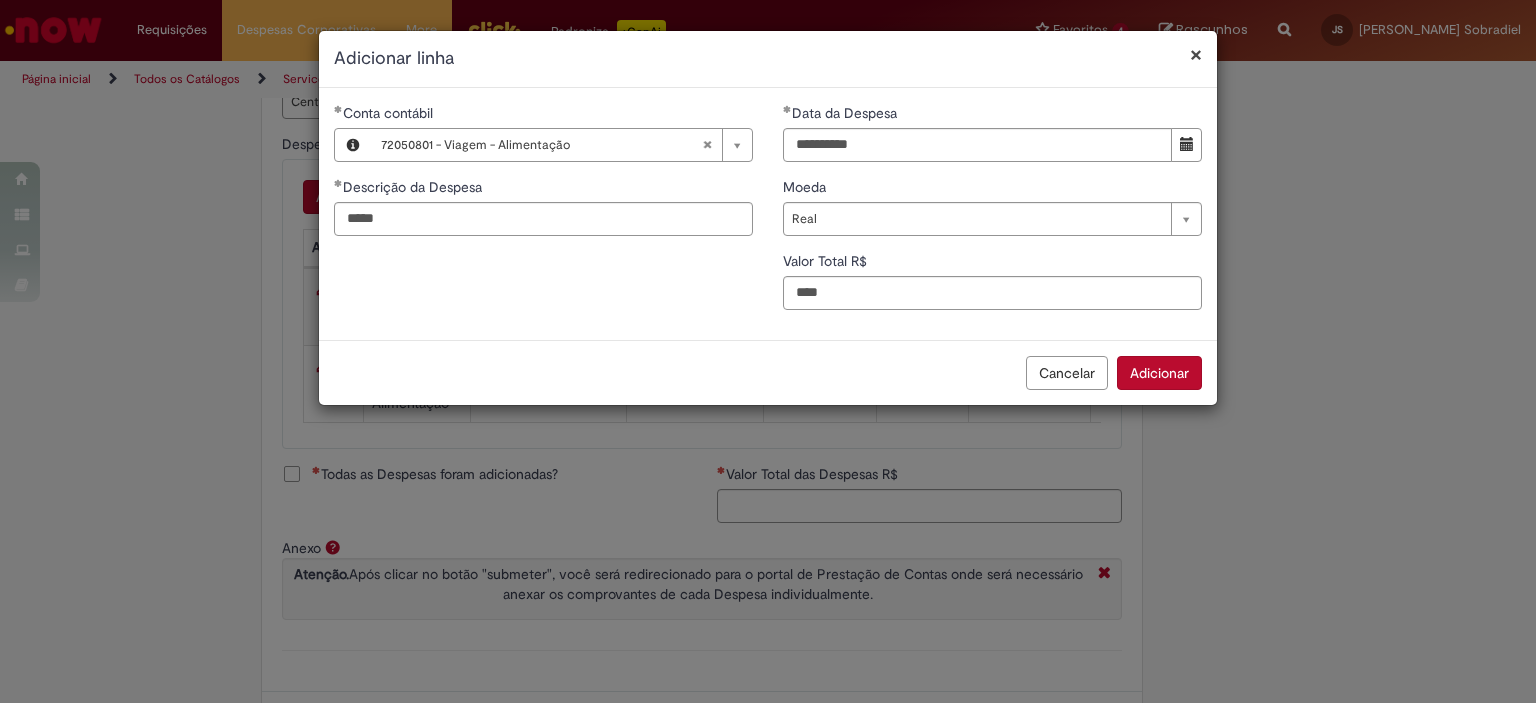 click on "Adicionar" at bounding box center [1159, 373] 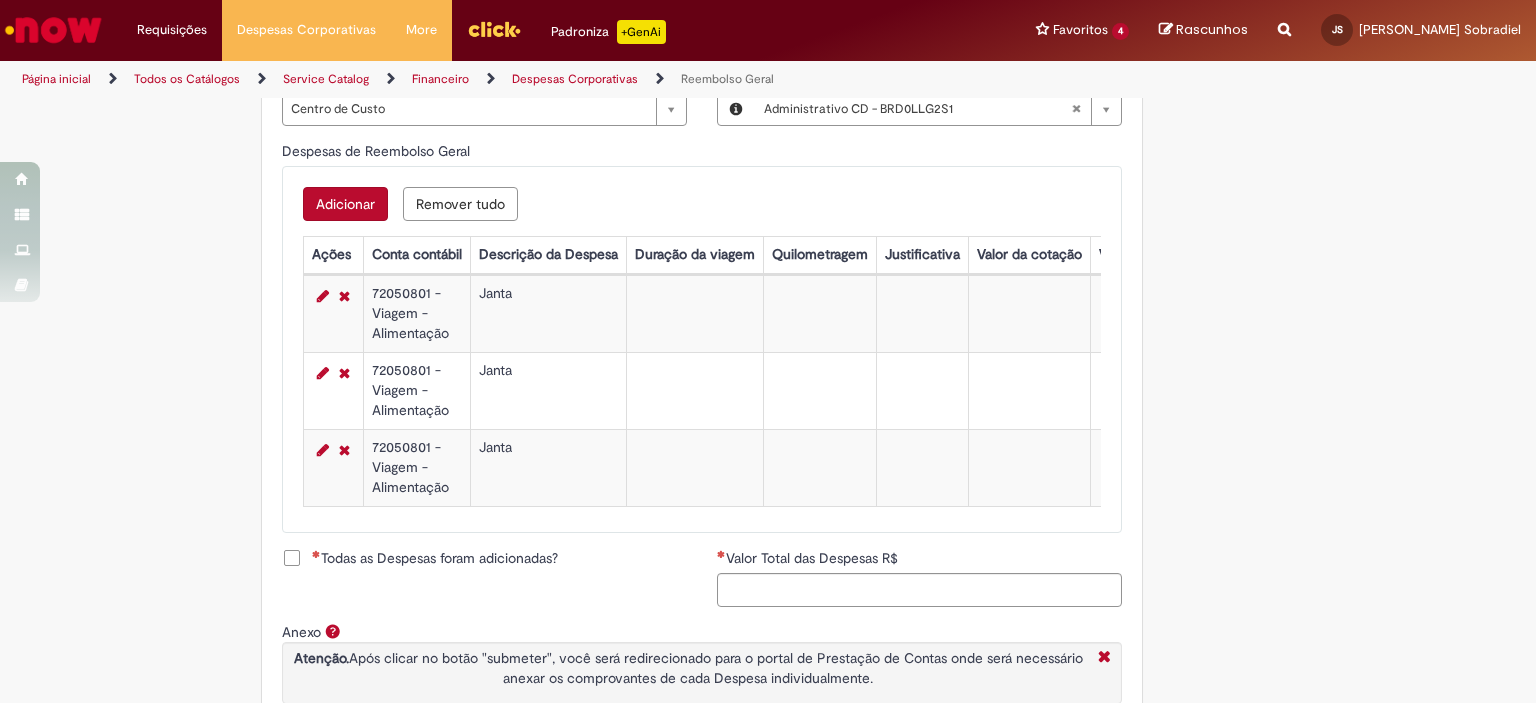 scroll, scrollTop: 881, scrollLeft: 0, axis: vertical 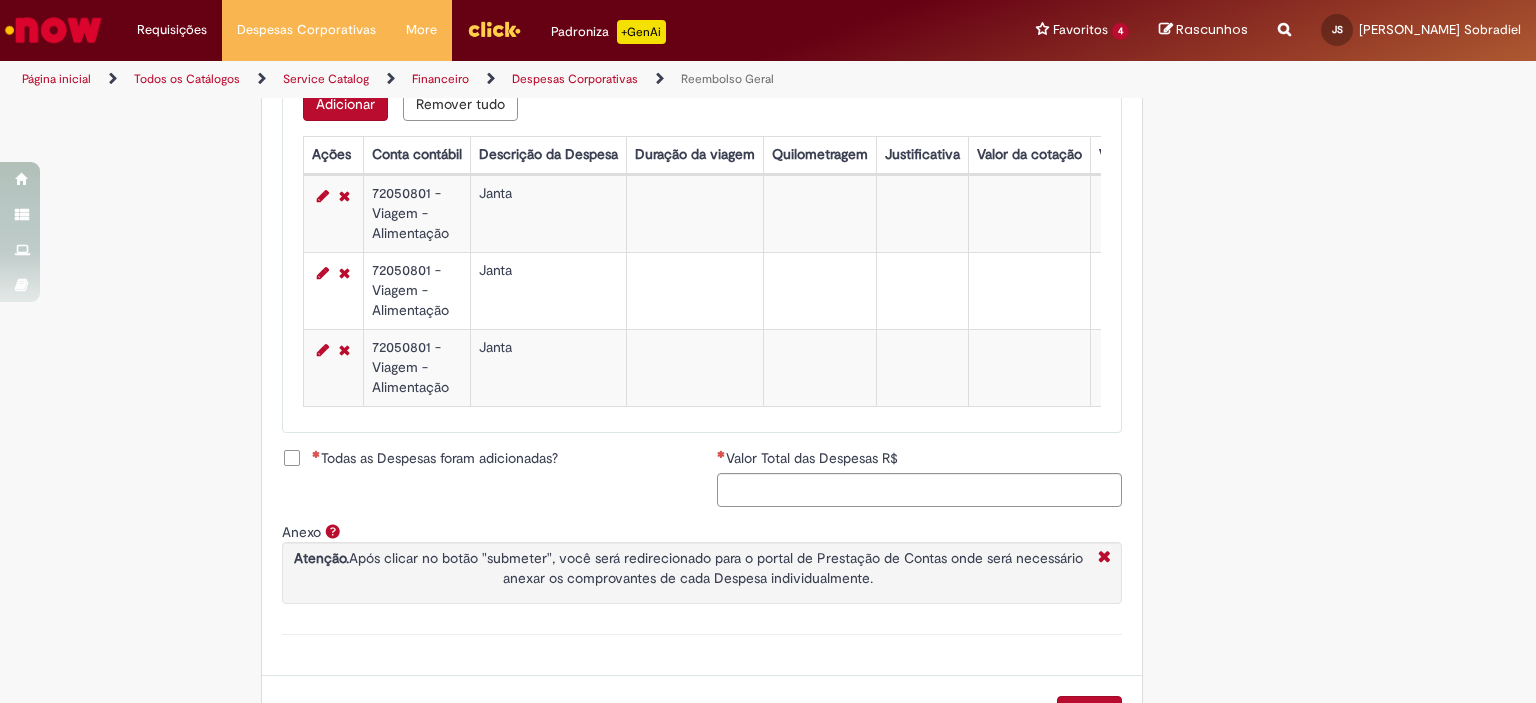 click on "Adicionar" at bounding box center [345, 104] 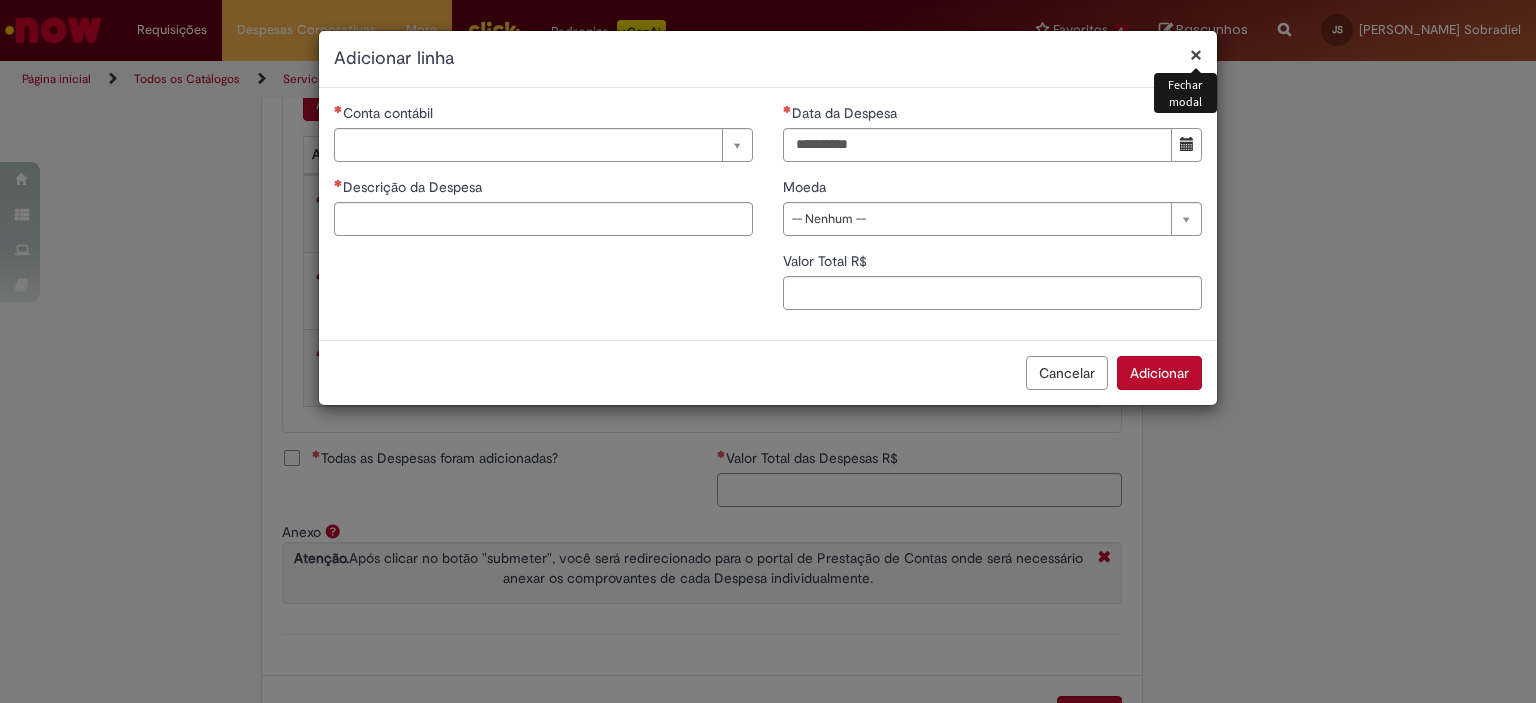 click on "Conta contábil          Pesquisar usando lista                 Conta contábil                     Descrição da Despesa Duração da viagem Quilometragem Justificativa Valor da cotação Valor por Litro" at bounding box center [543, 177] 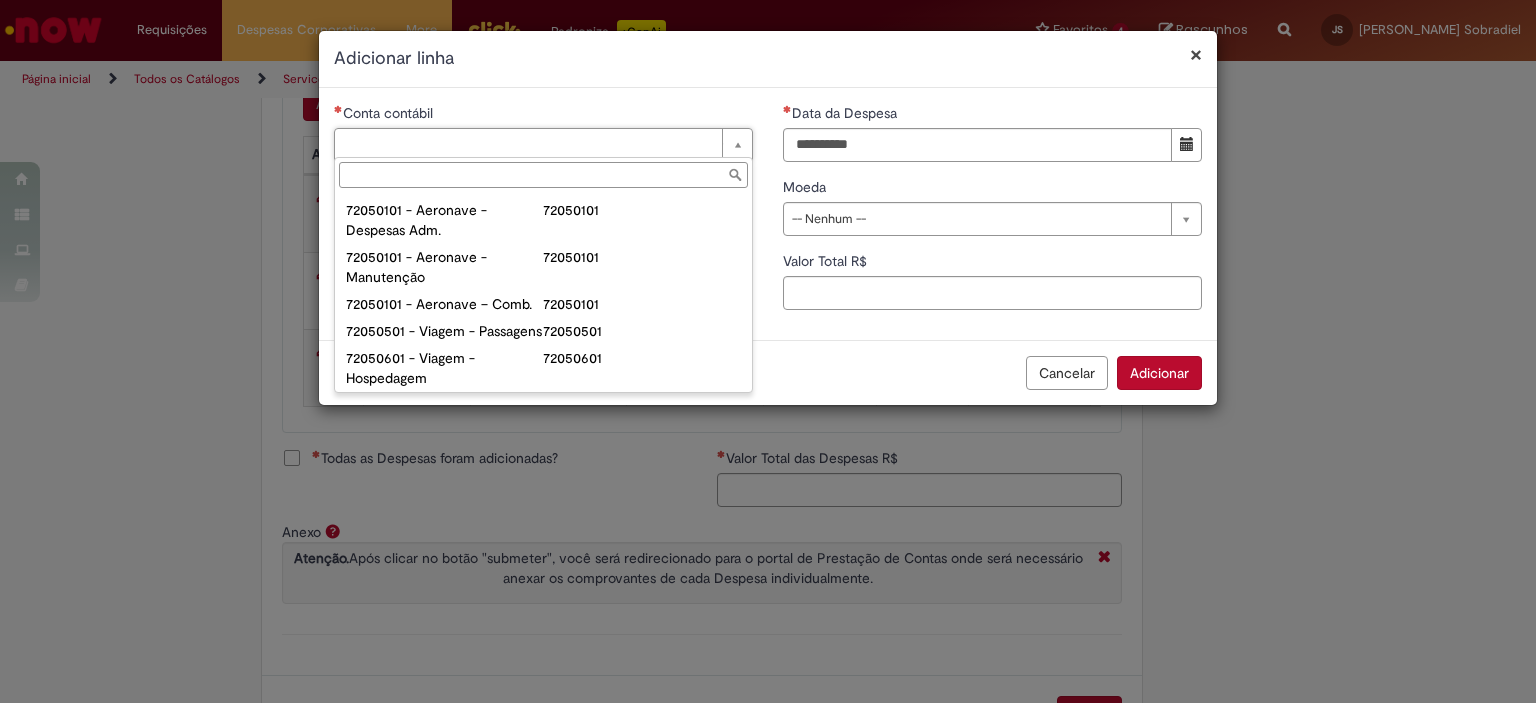 scroll, scrollTop: 1200, scrollLeft: 0, axis: vertical 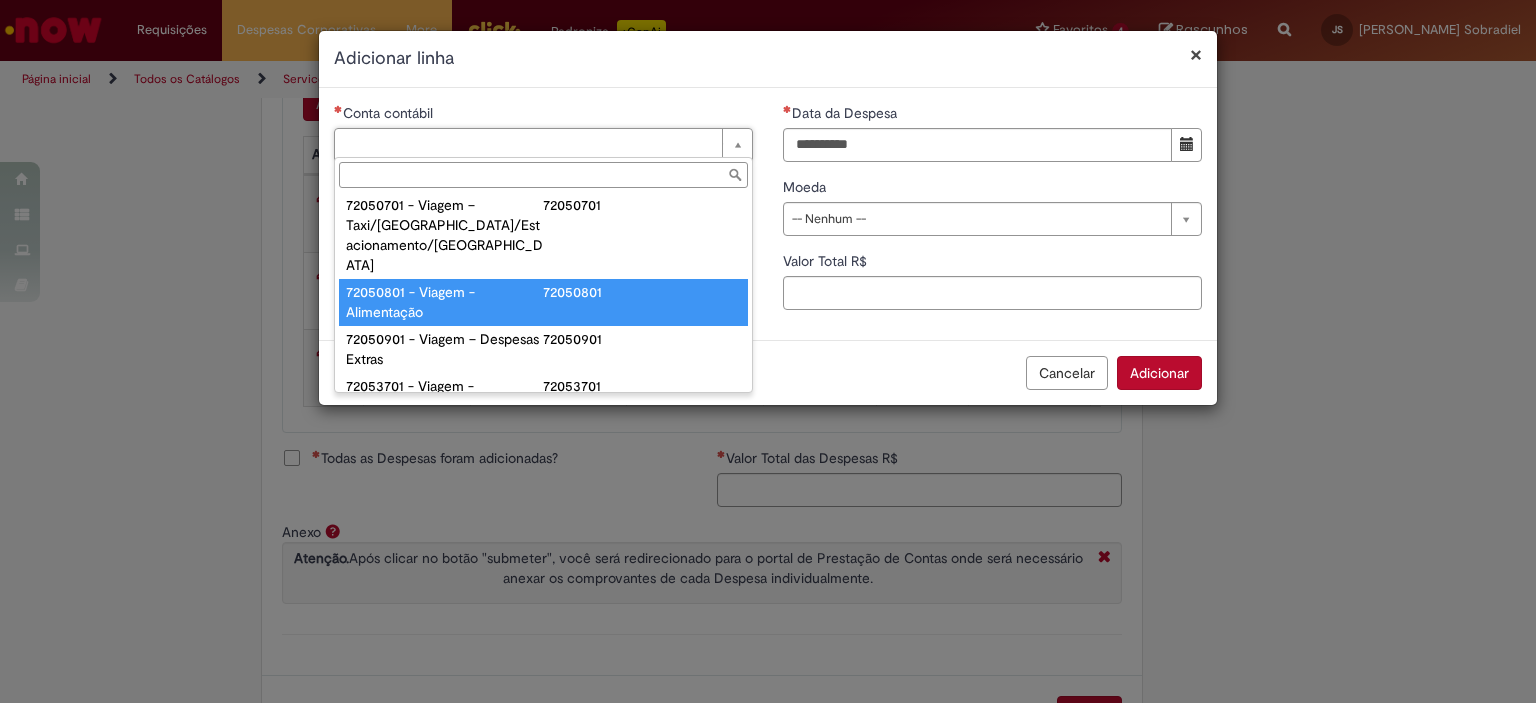 type on "**********" 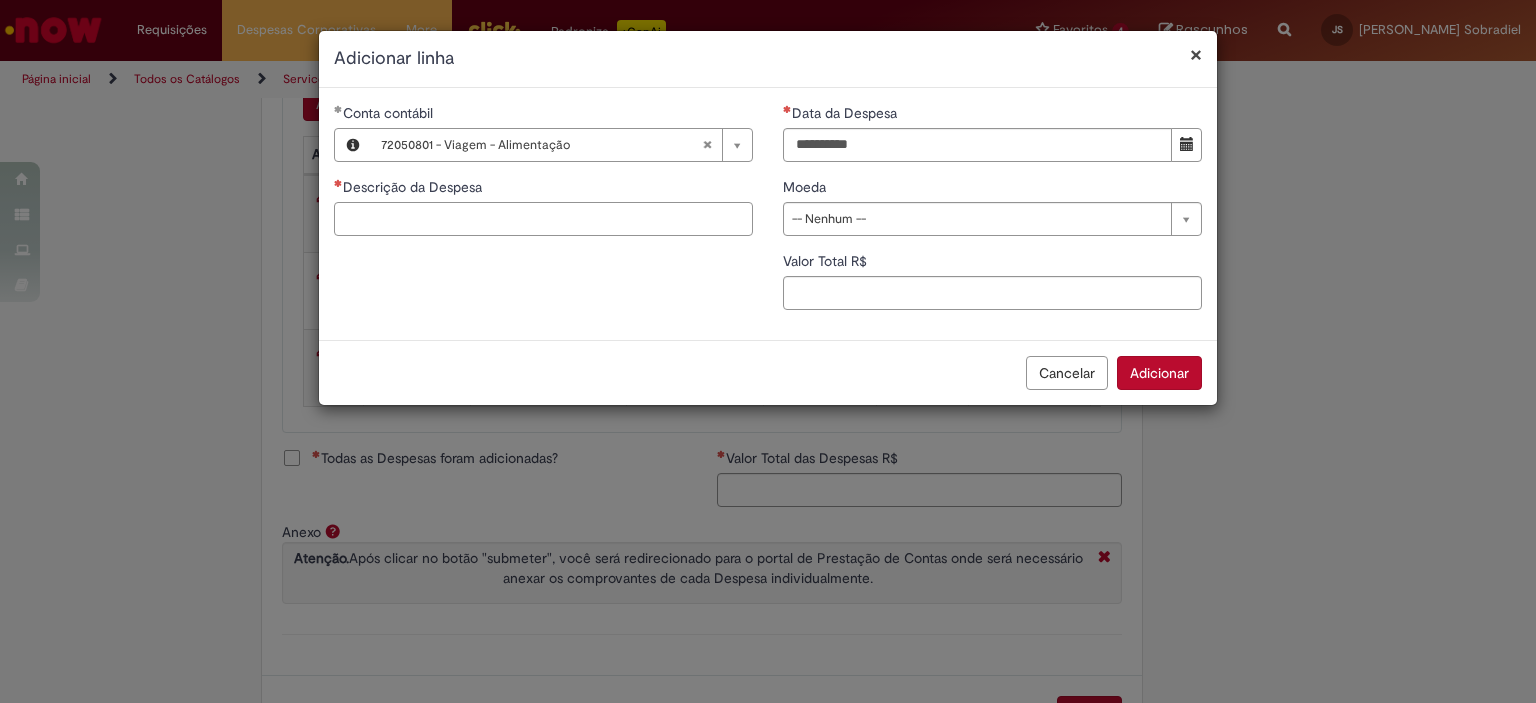 click on "Descrição da Despesa" at bounding box center (543, 219) 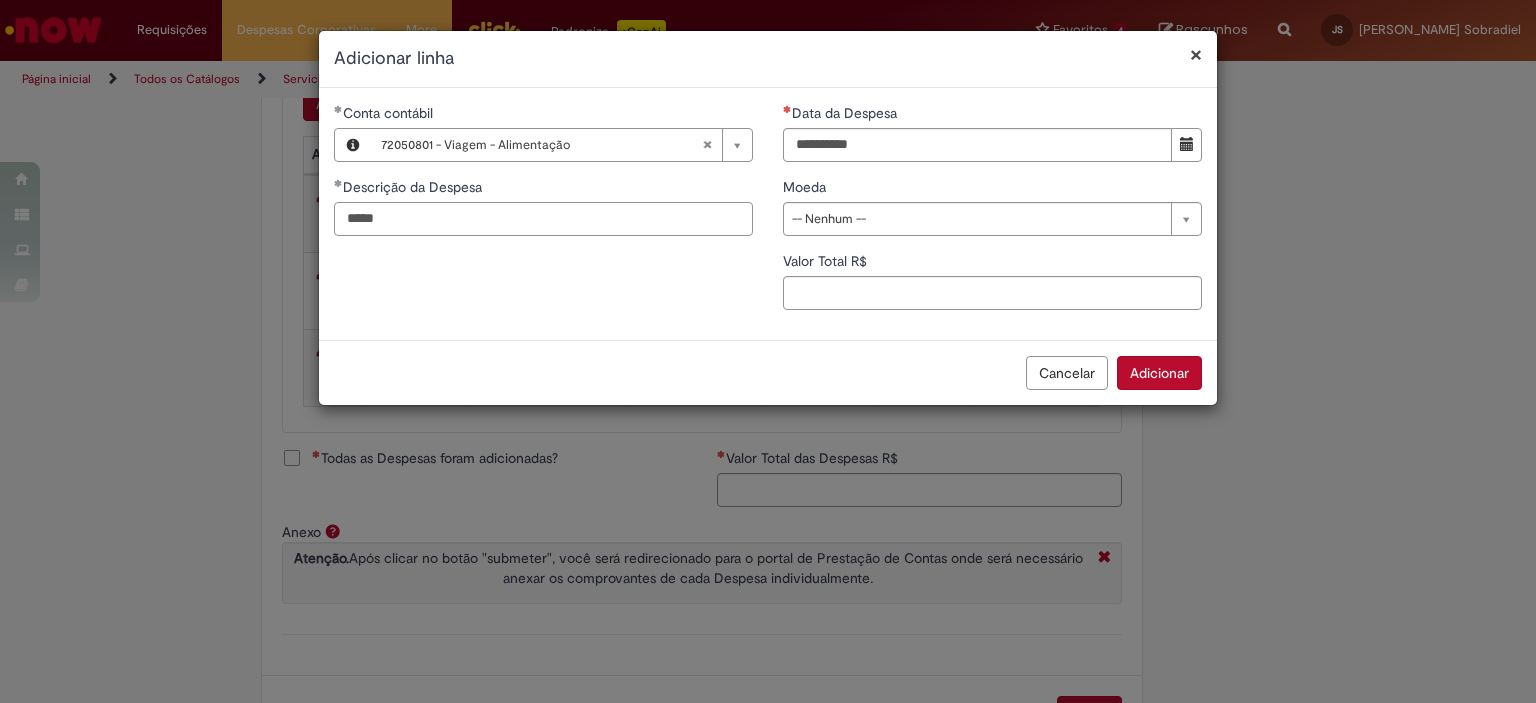 type on "*****" 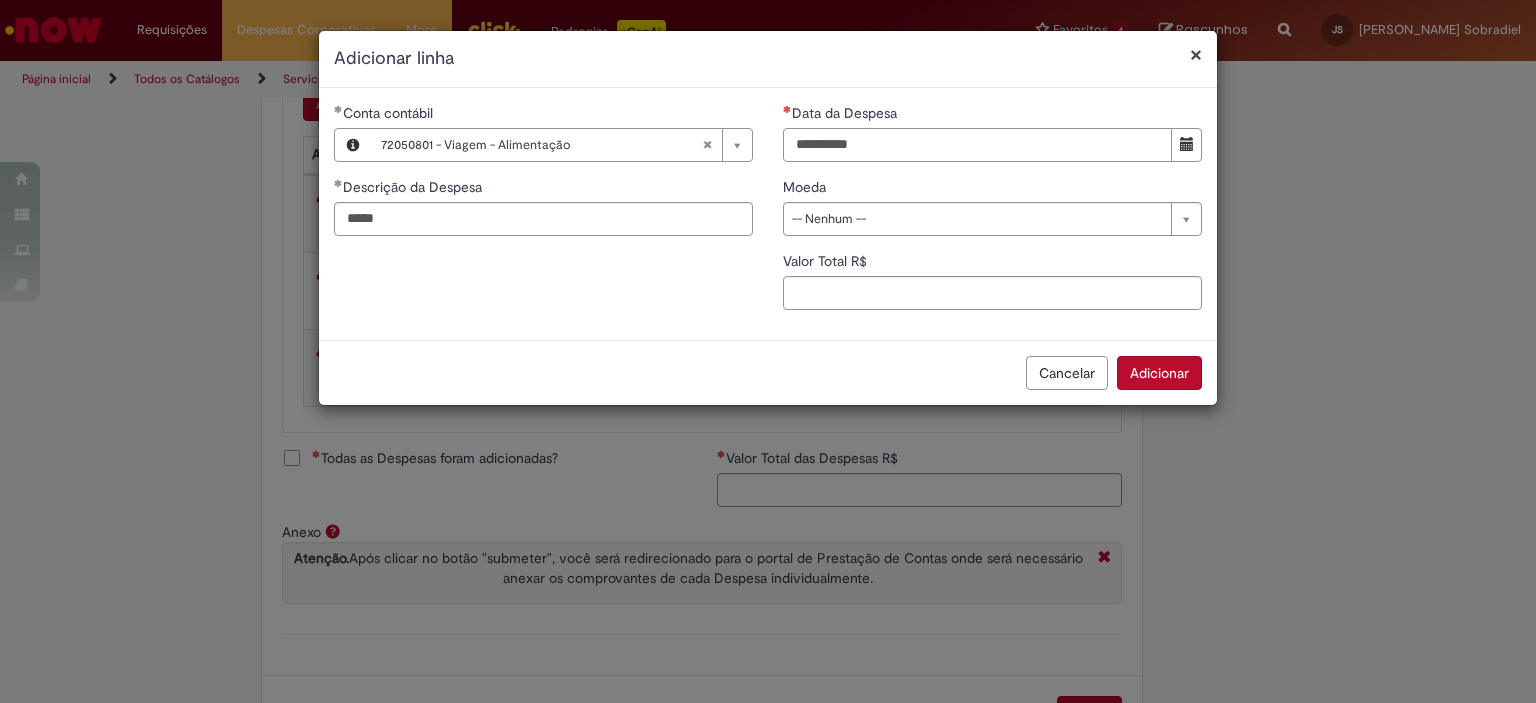 drag, startPoint x: 928, startPoint y: 142, endPoint x: 1005, endPoint y: 142, distance: 77 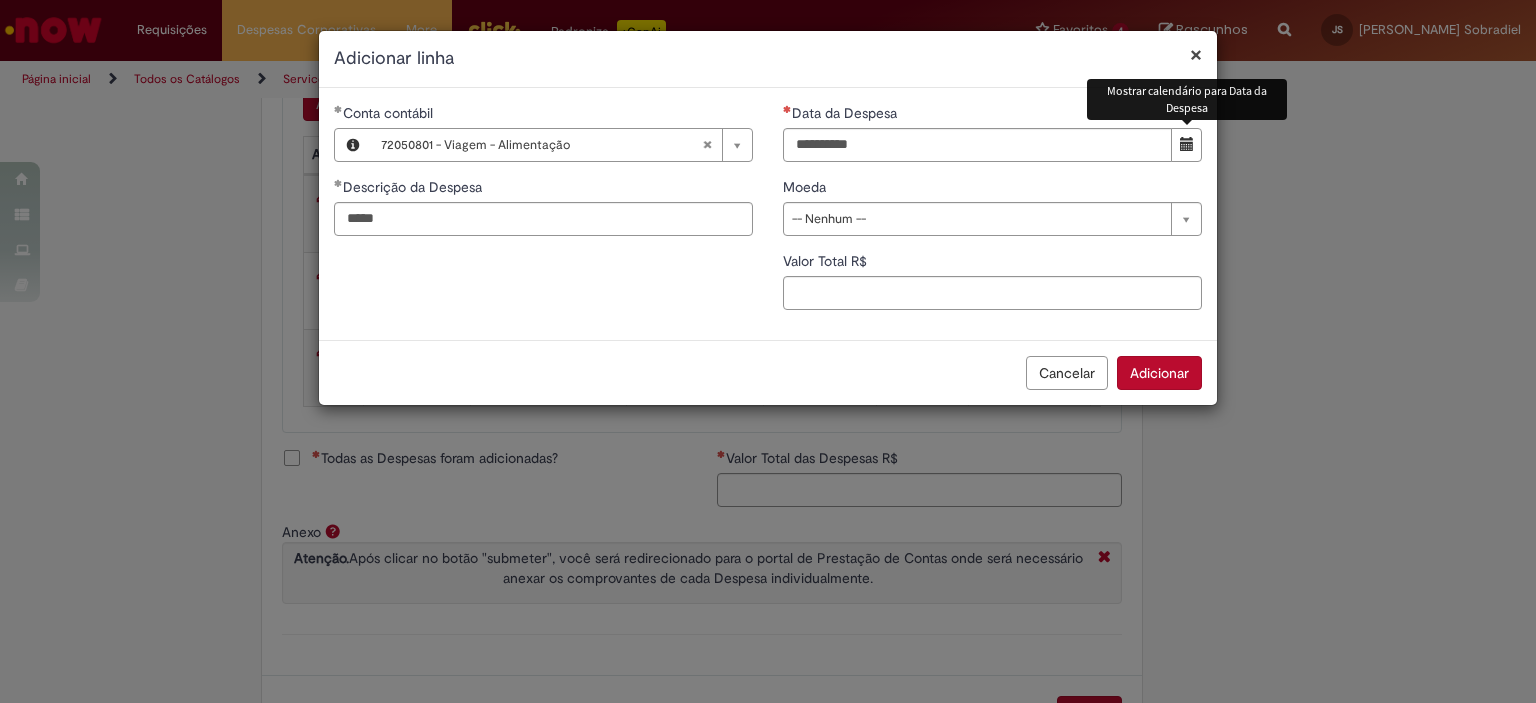 click at bounding box center [1187, 144] 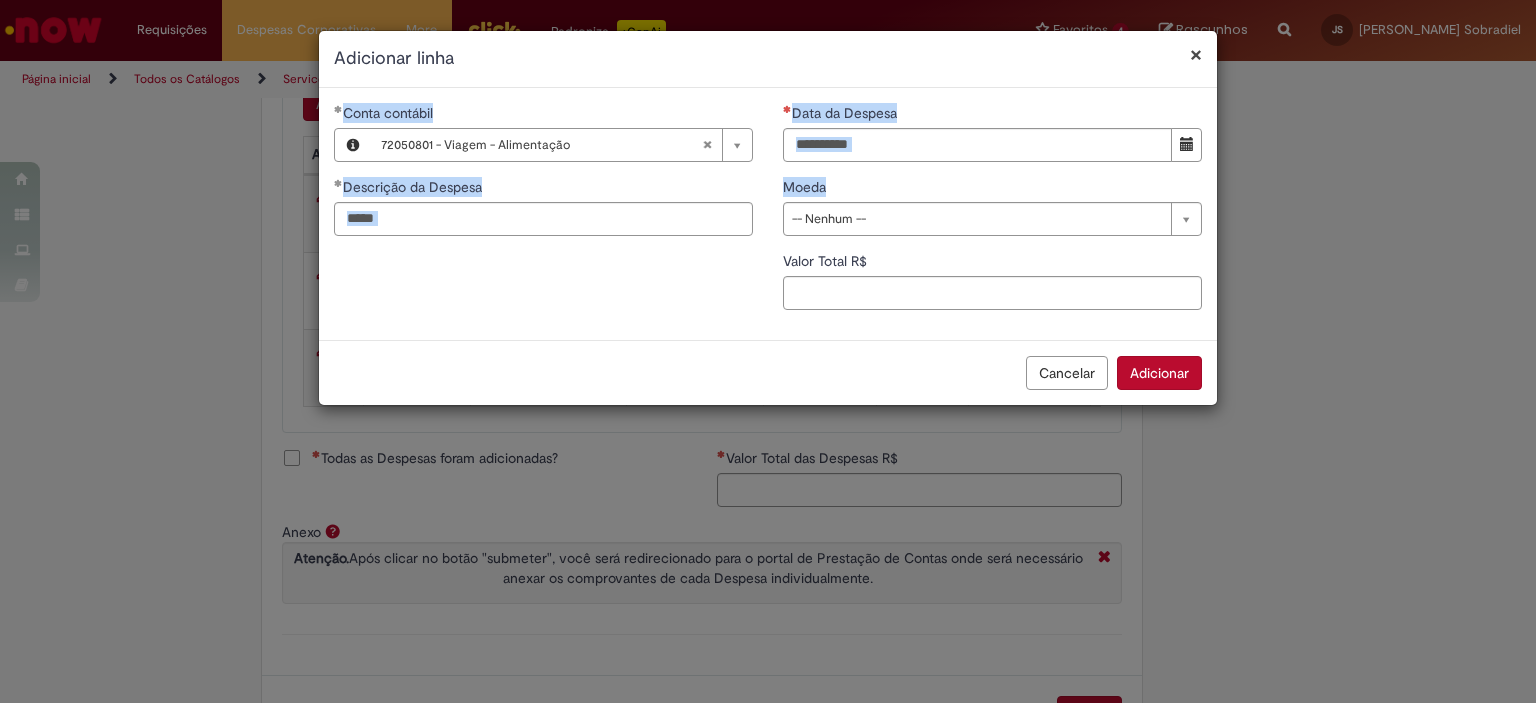 drag, startPoint x: 723, startPoint y: 49, endPoint x: 841, endPoint y: 218, distance: 206.1189 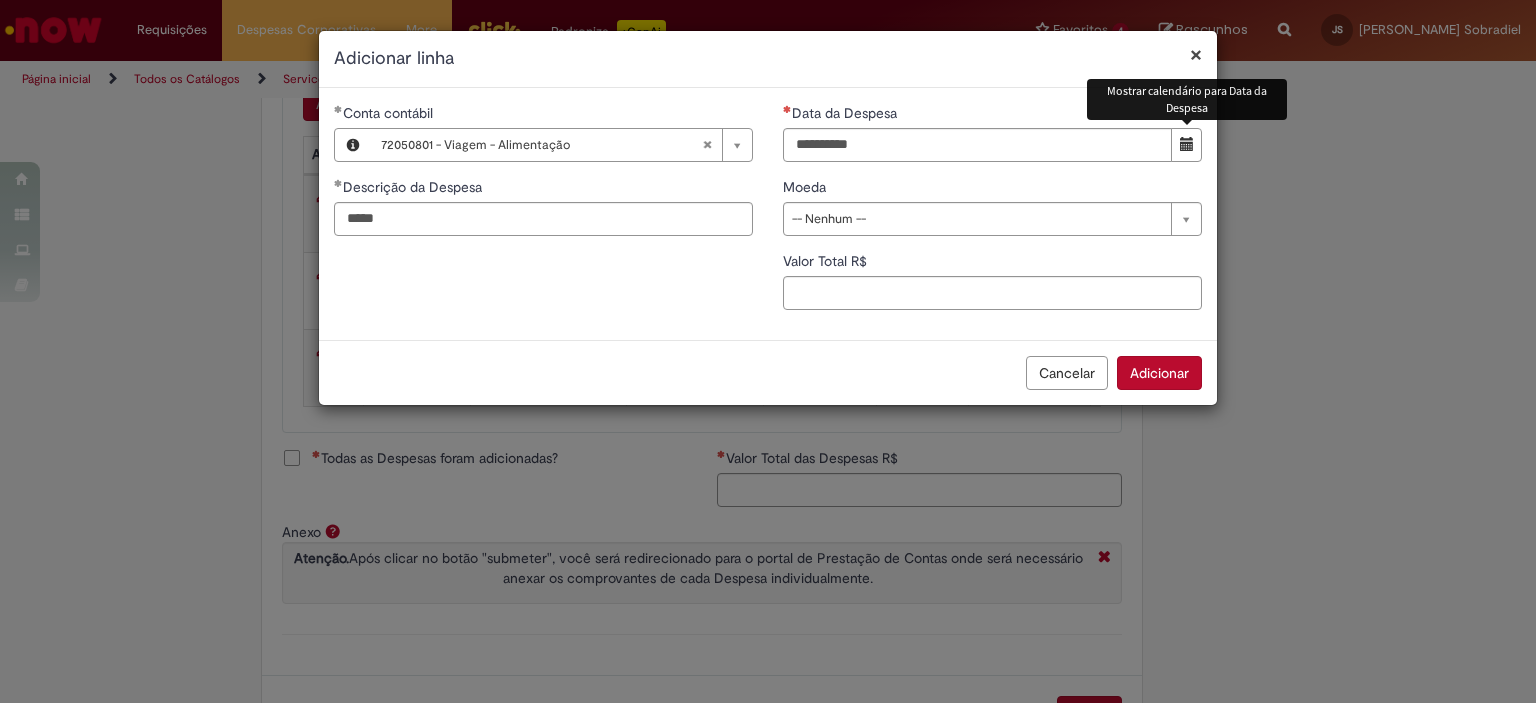 click at bounding box center [1187, 144] 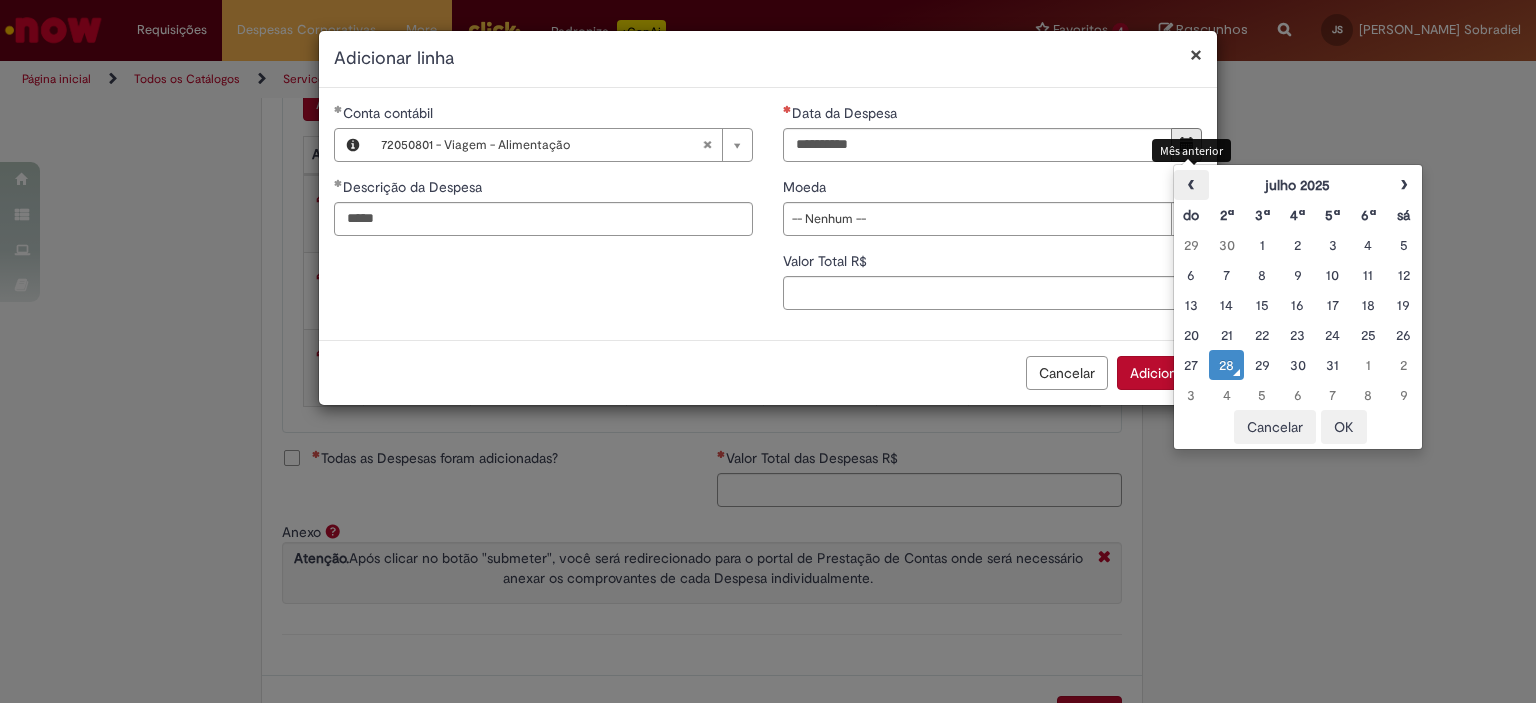 click on "‹" at bounding box center [1191, 185] 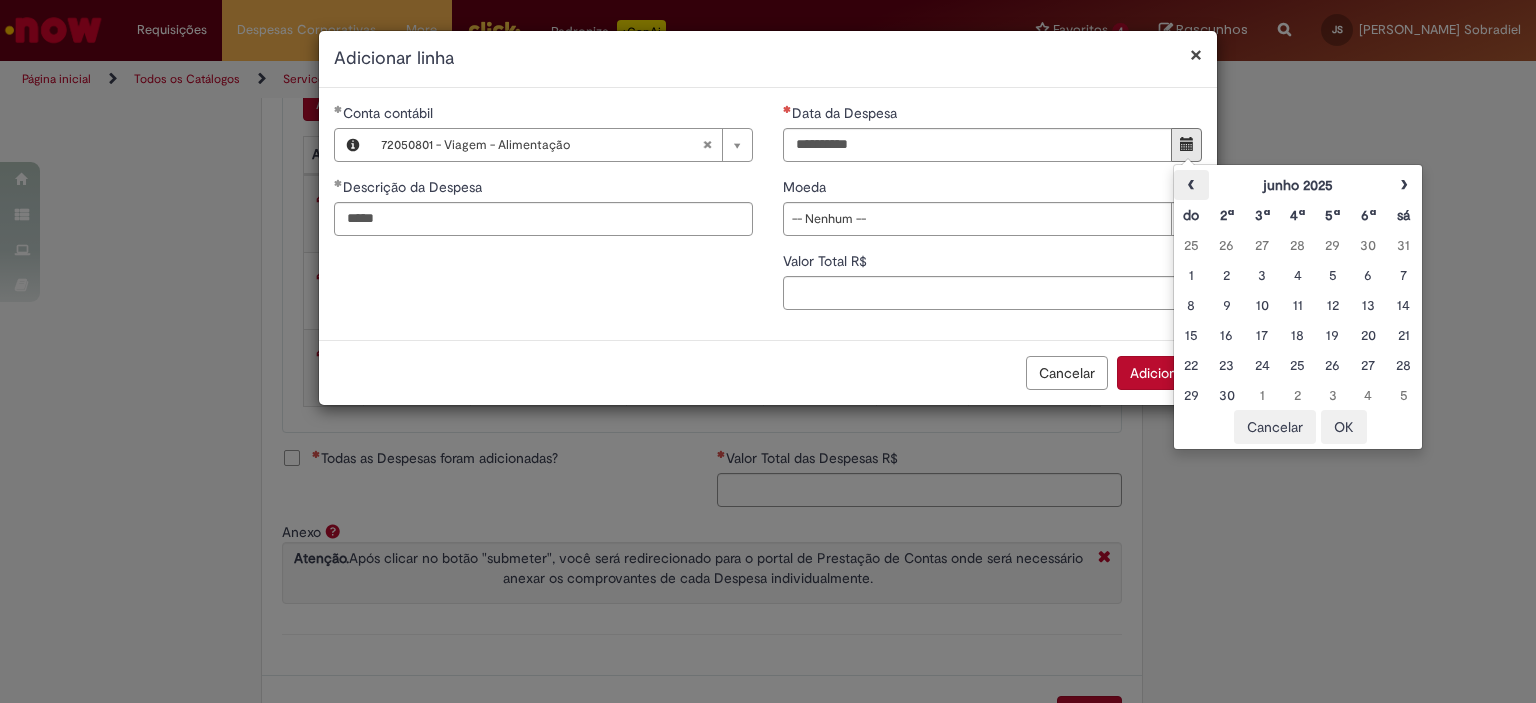 click on "‹" at bounding box center [1191, 185] 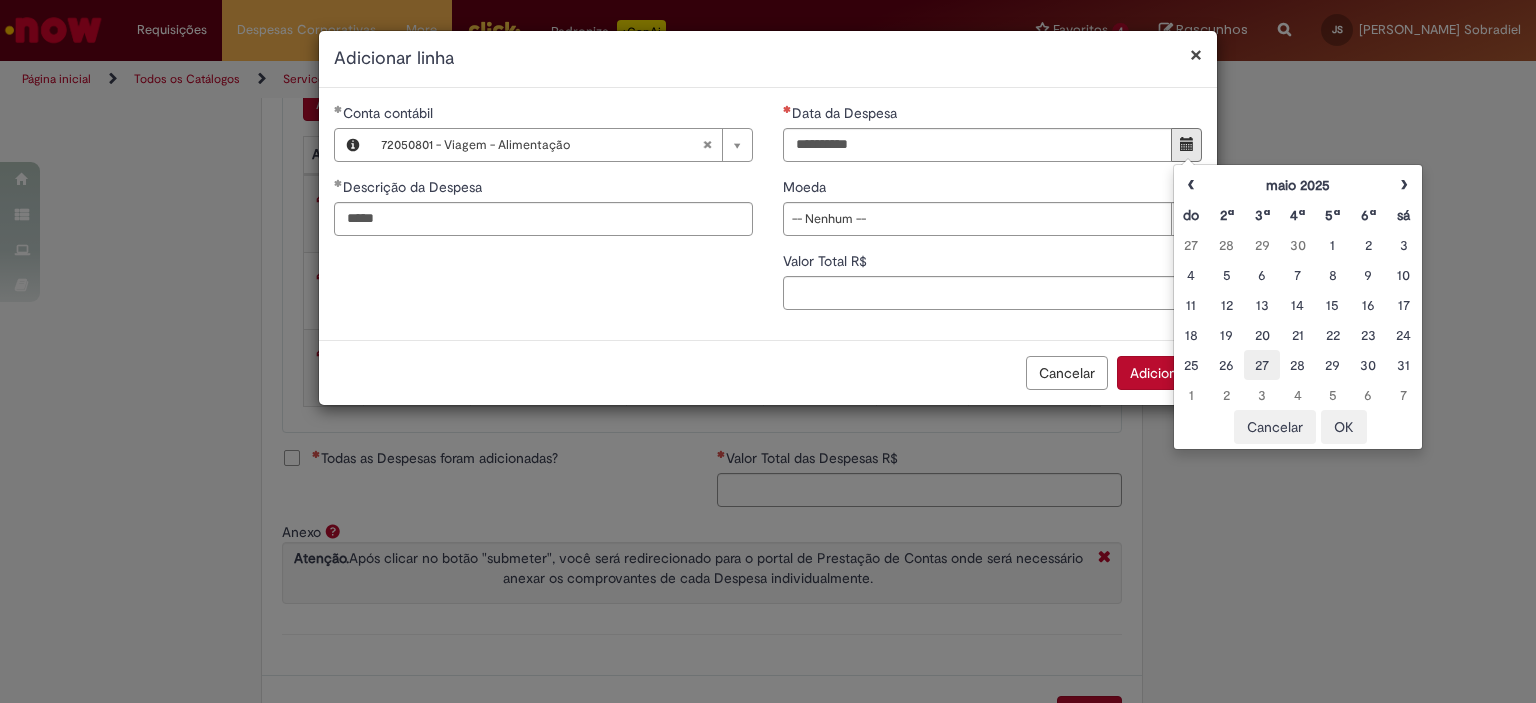 click on "27" at bounding box center [1261, 365] 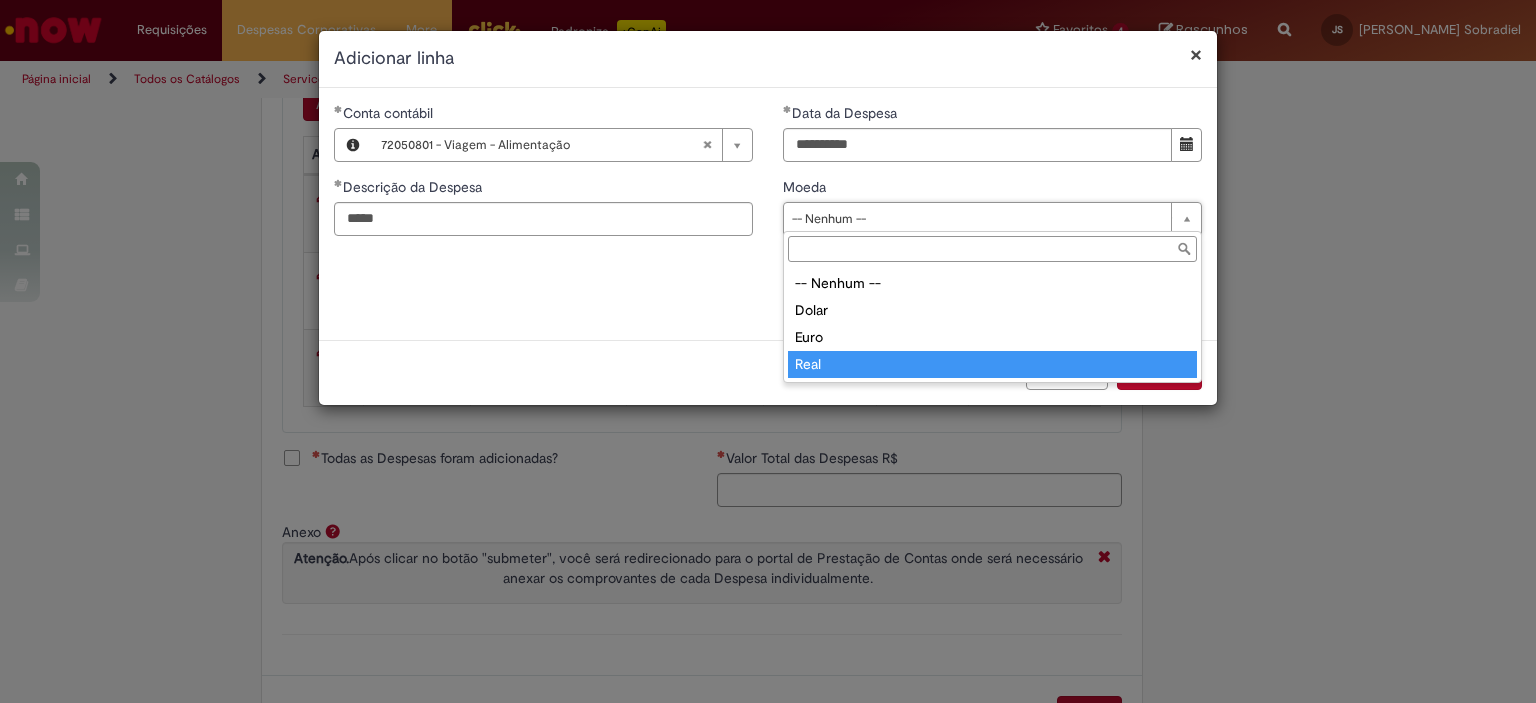 type on "****" 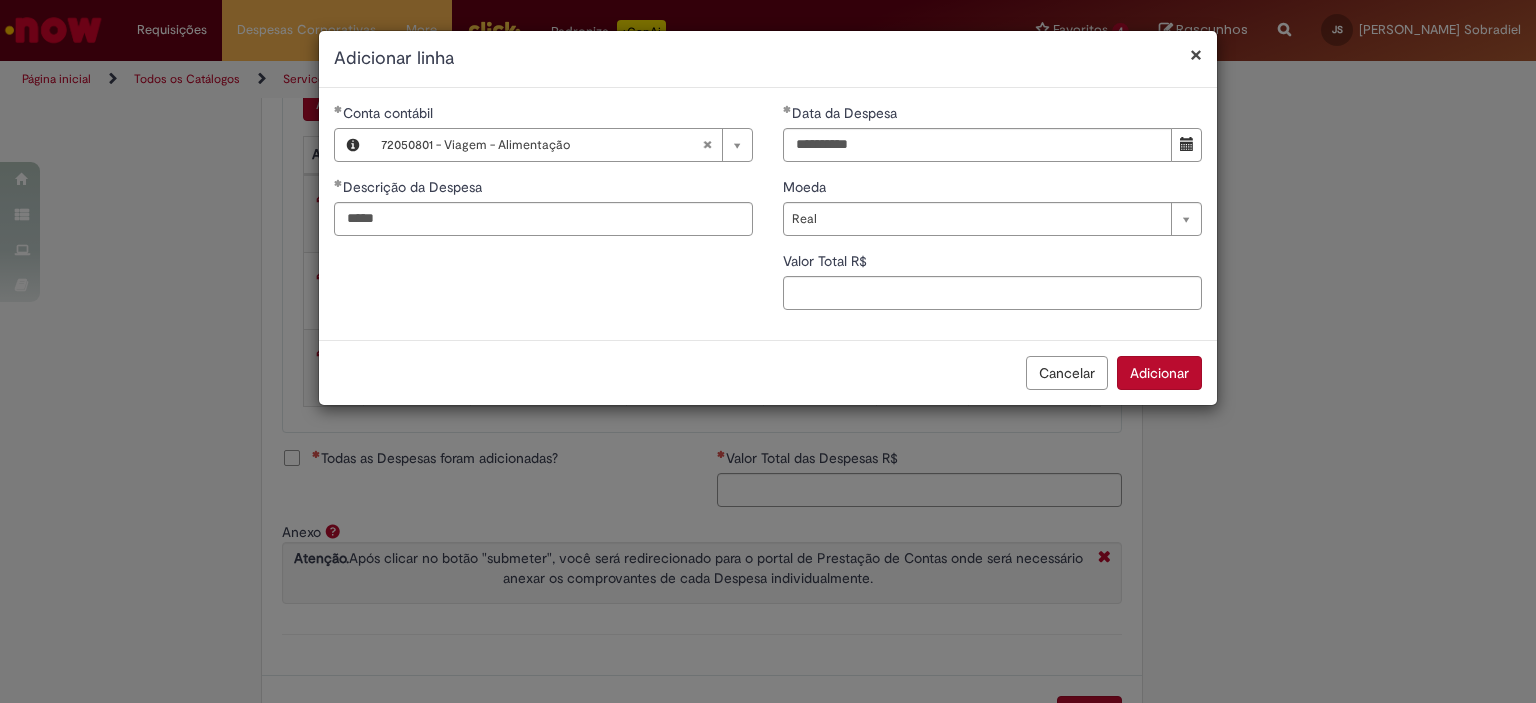 click on "**********" at bounding box center (992, 214) 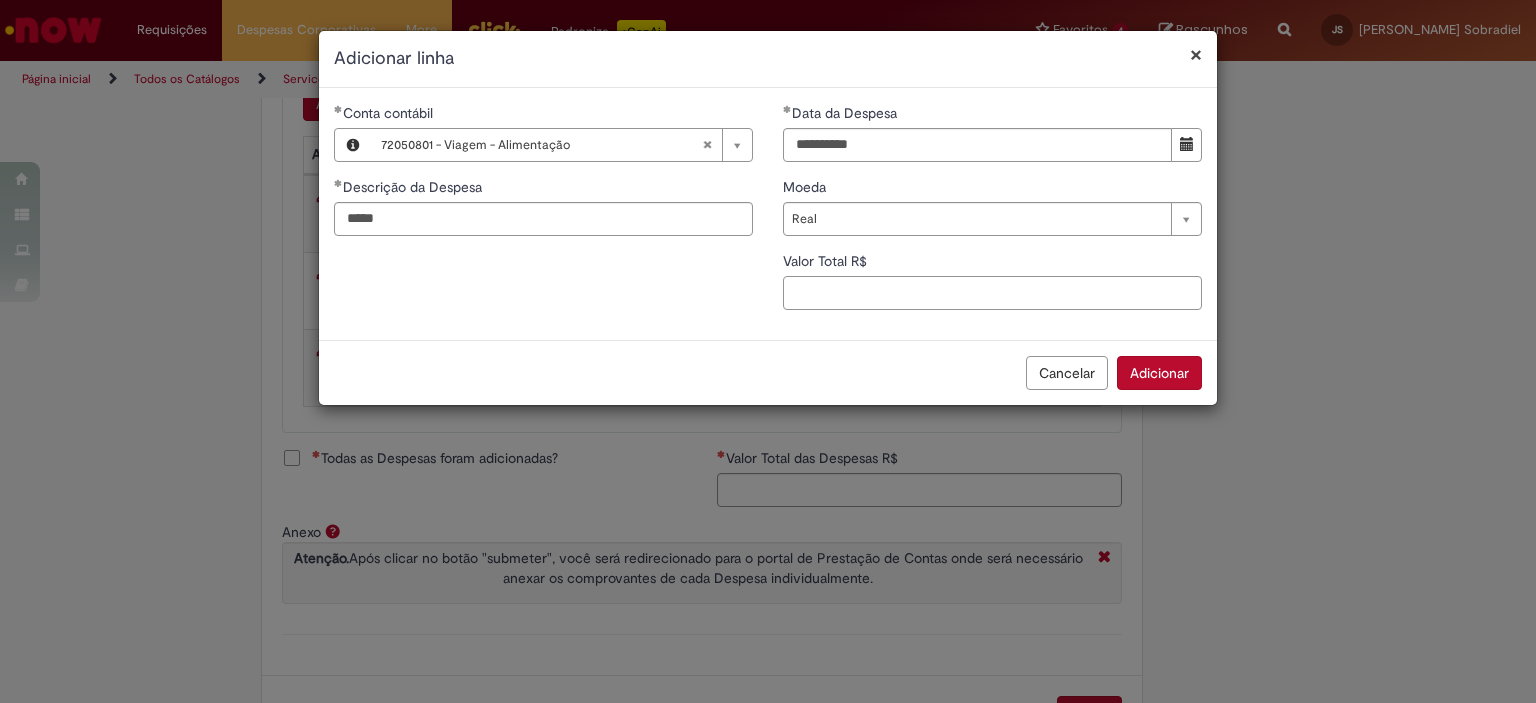 click on "Valor Total R$" at bounding box center (992, 293) 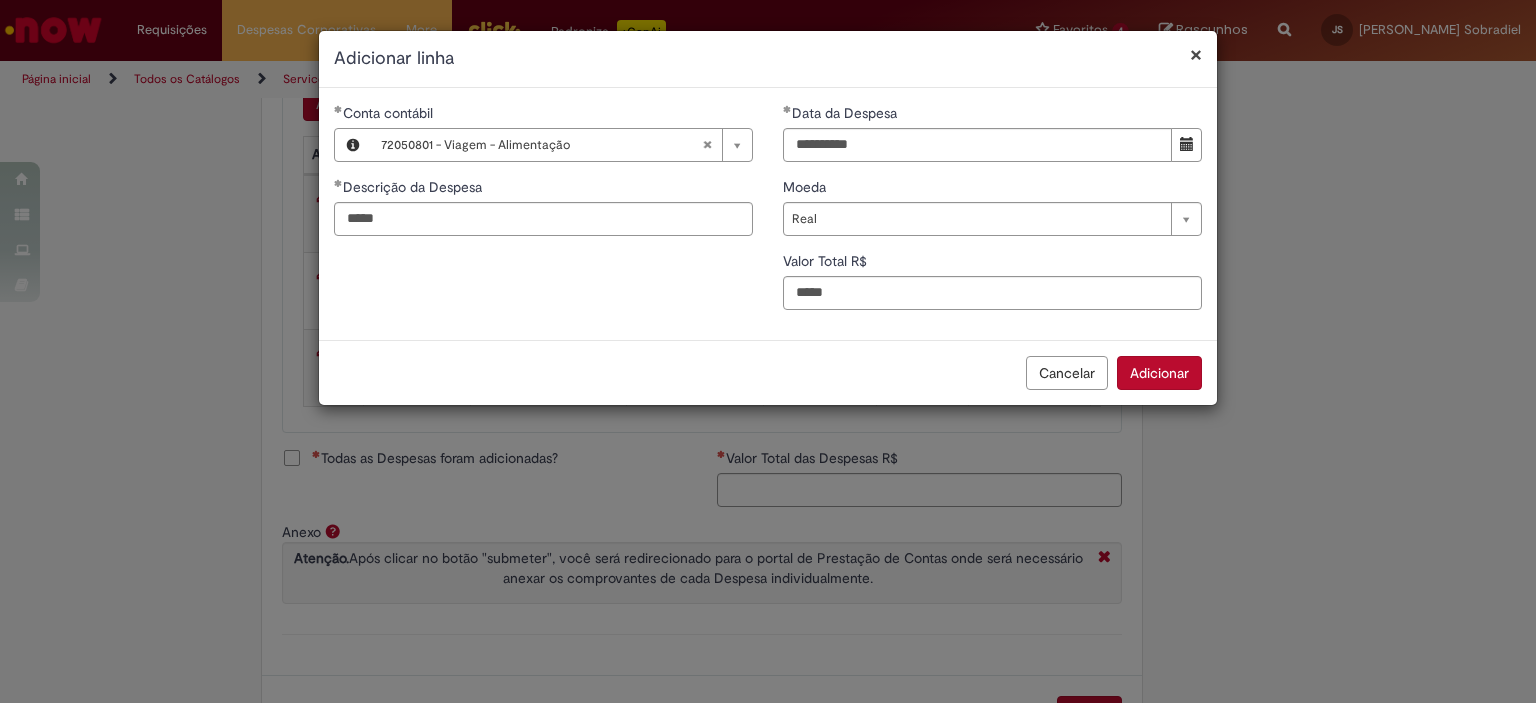 type on "**" 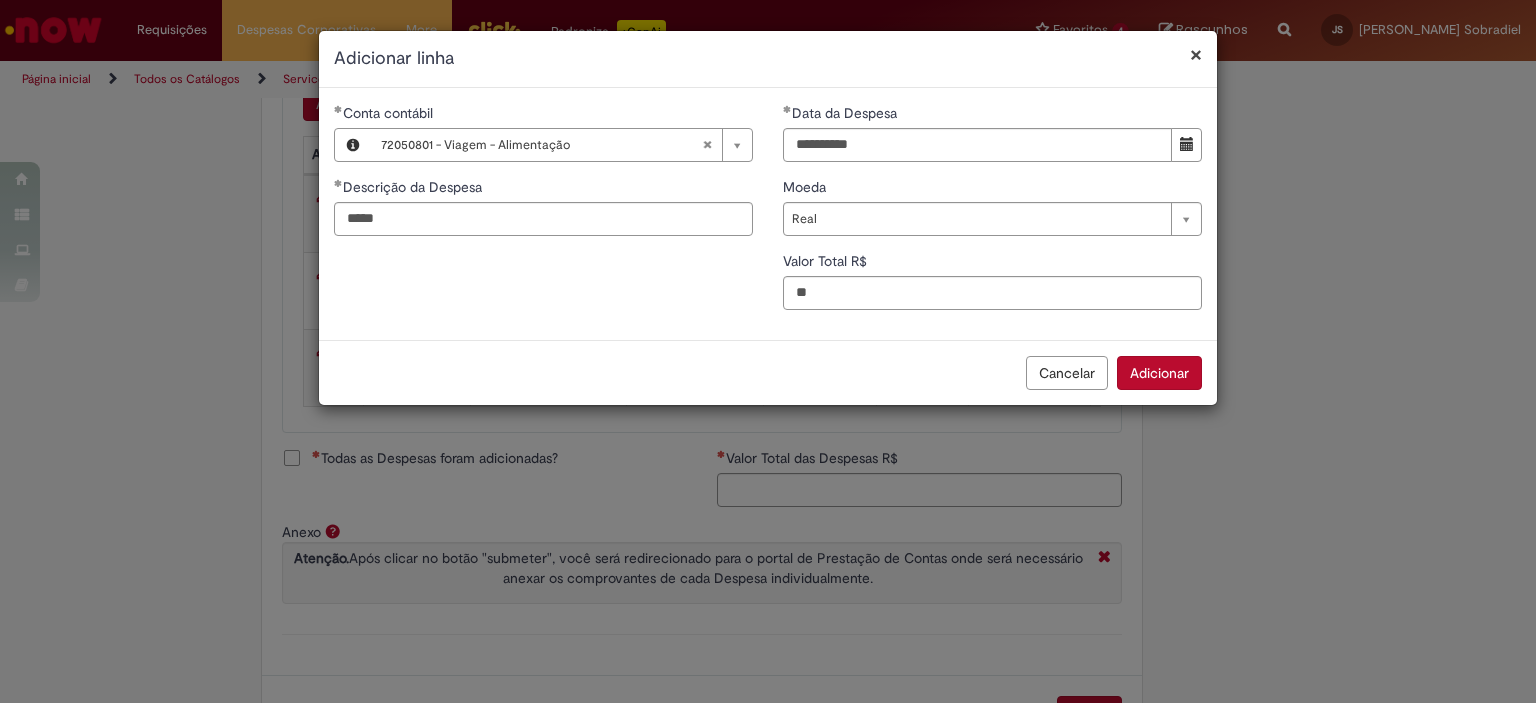 click on "Adicionar" at bounding box center (1159, 373) 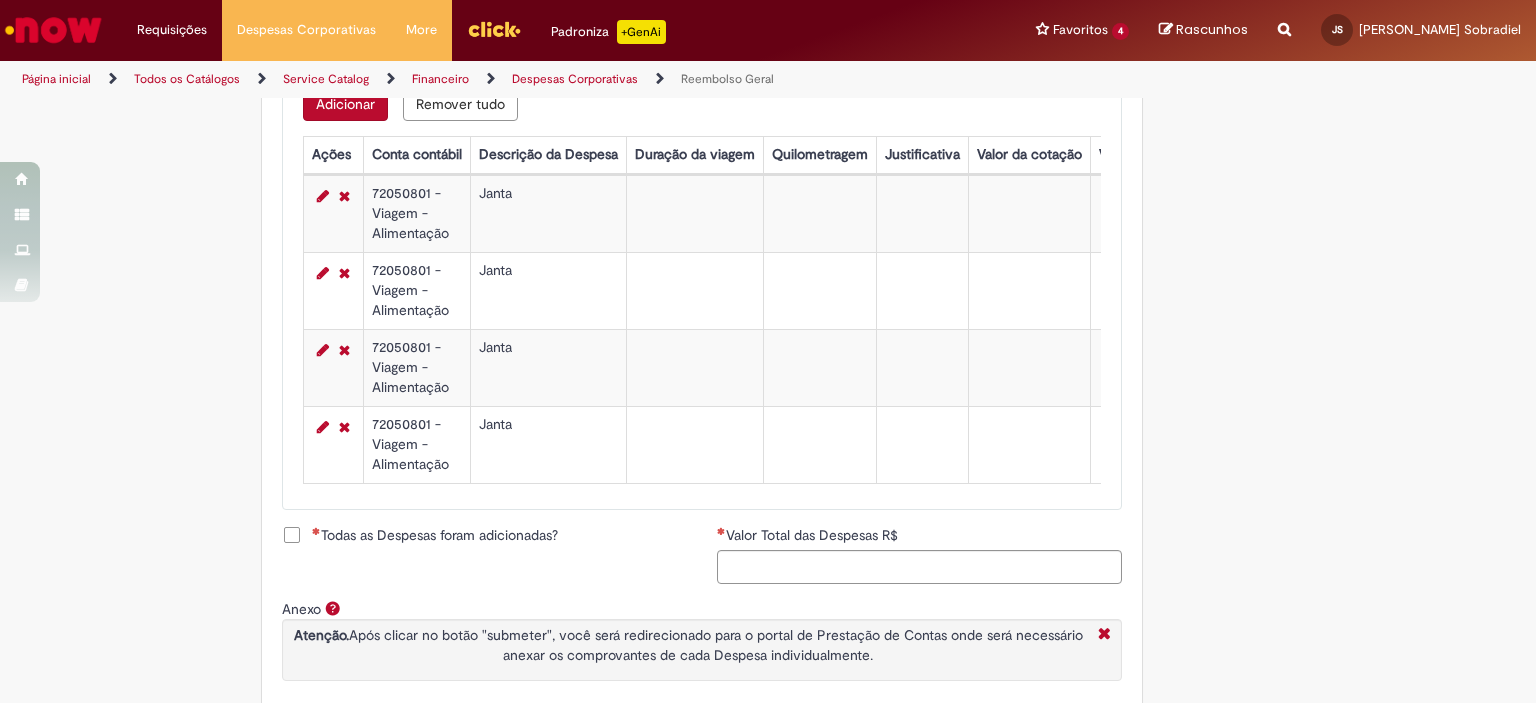 click on "Adicionar" at bounding box center [345, 104] 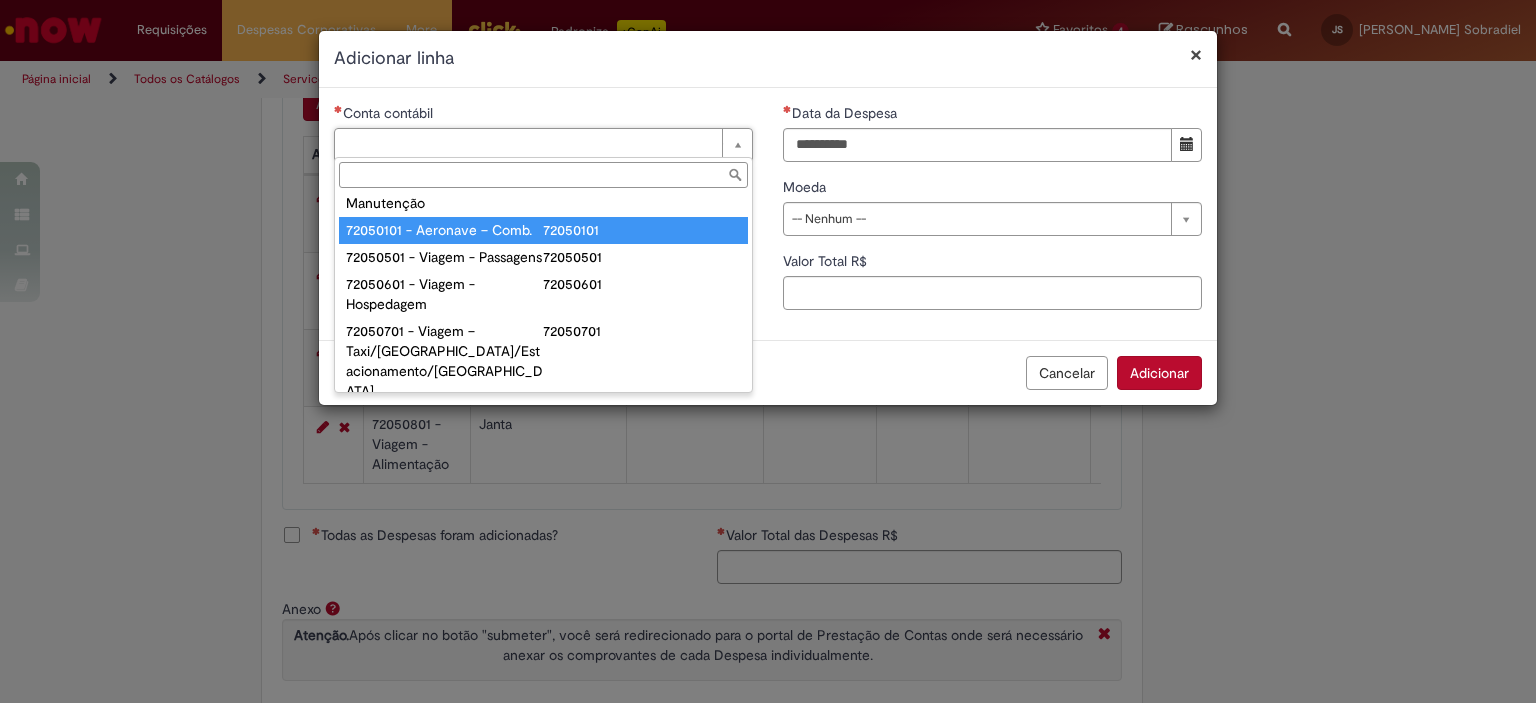 scroll, scrollTop: 1174, scrollLeft: 0, axis: vertical 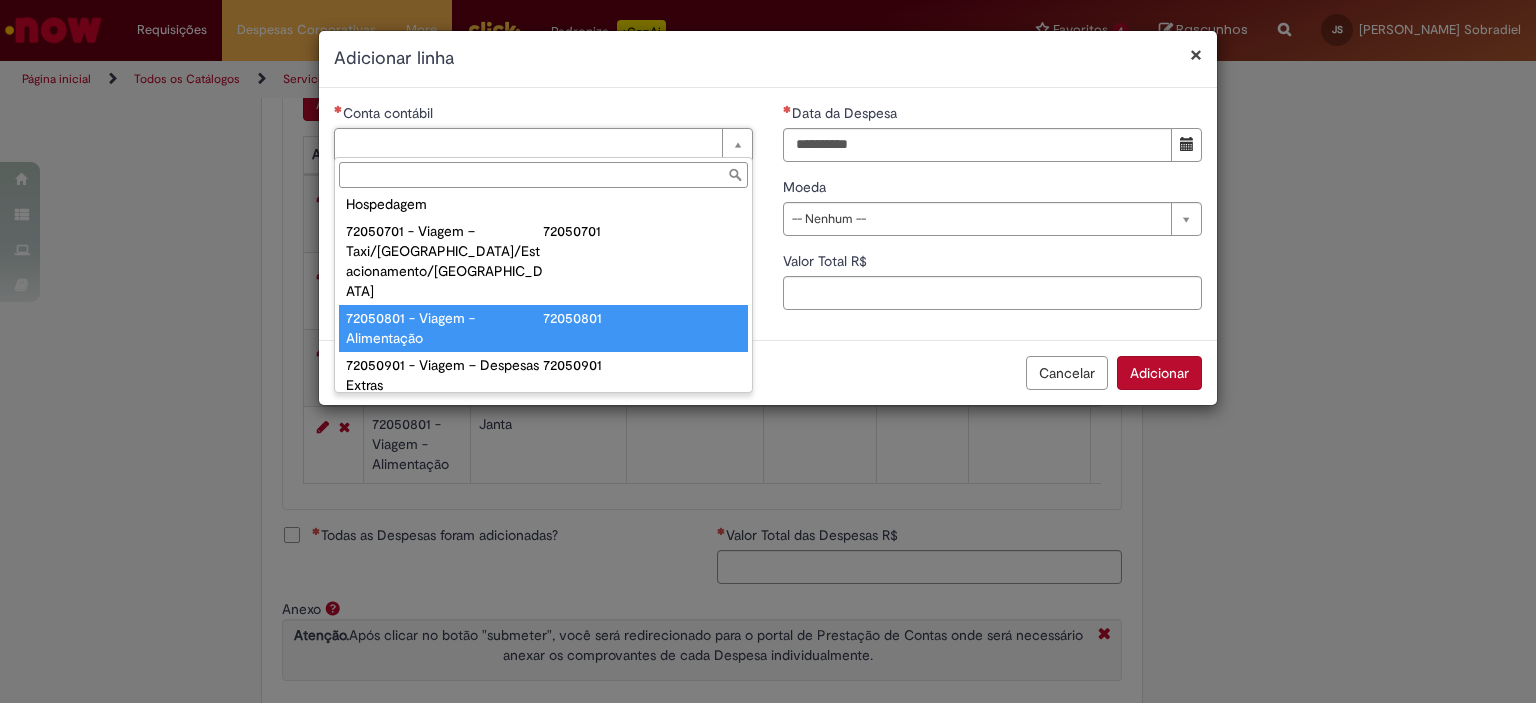 type on "**********" 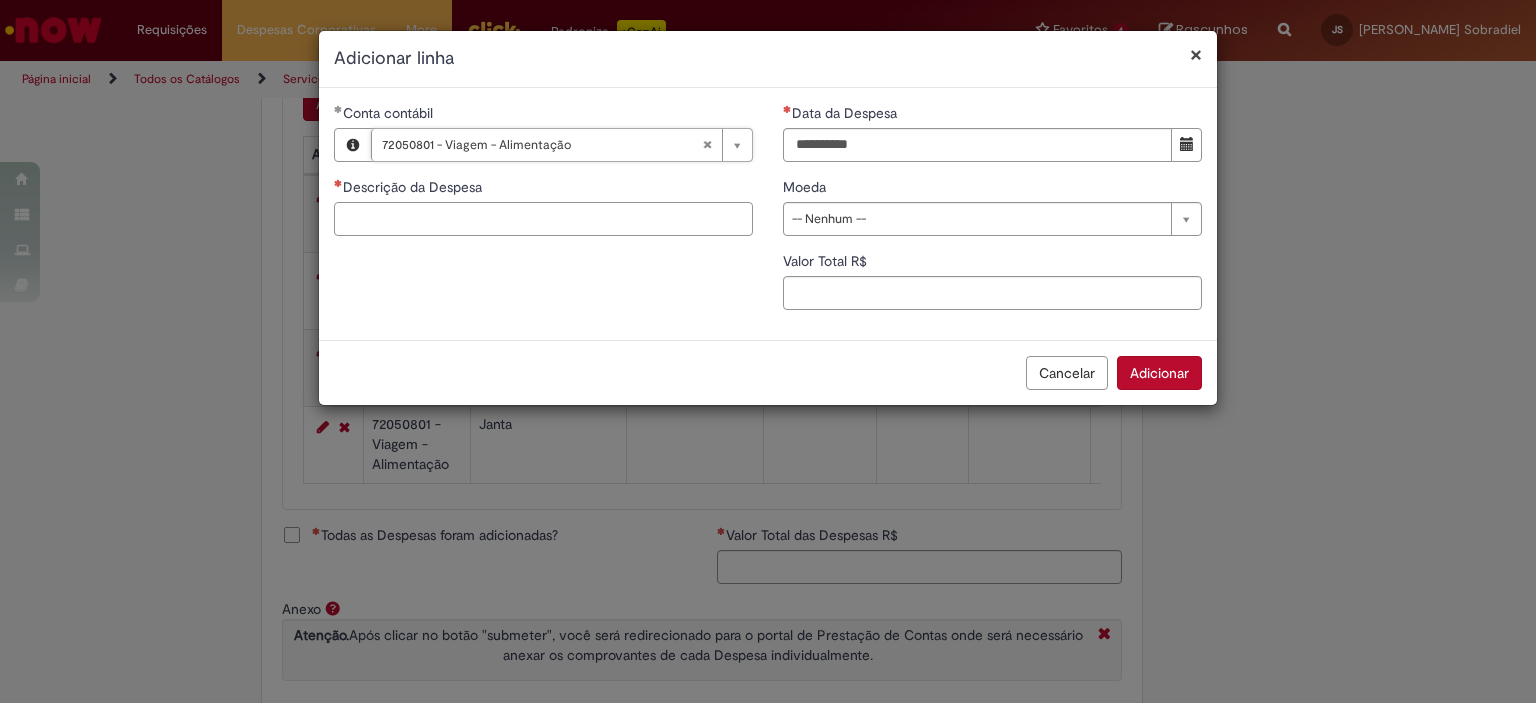 click on "Descrição da Despesa" at bounding box center [543, 219] 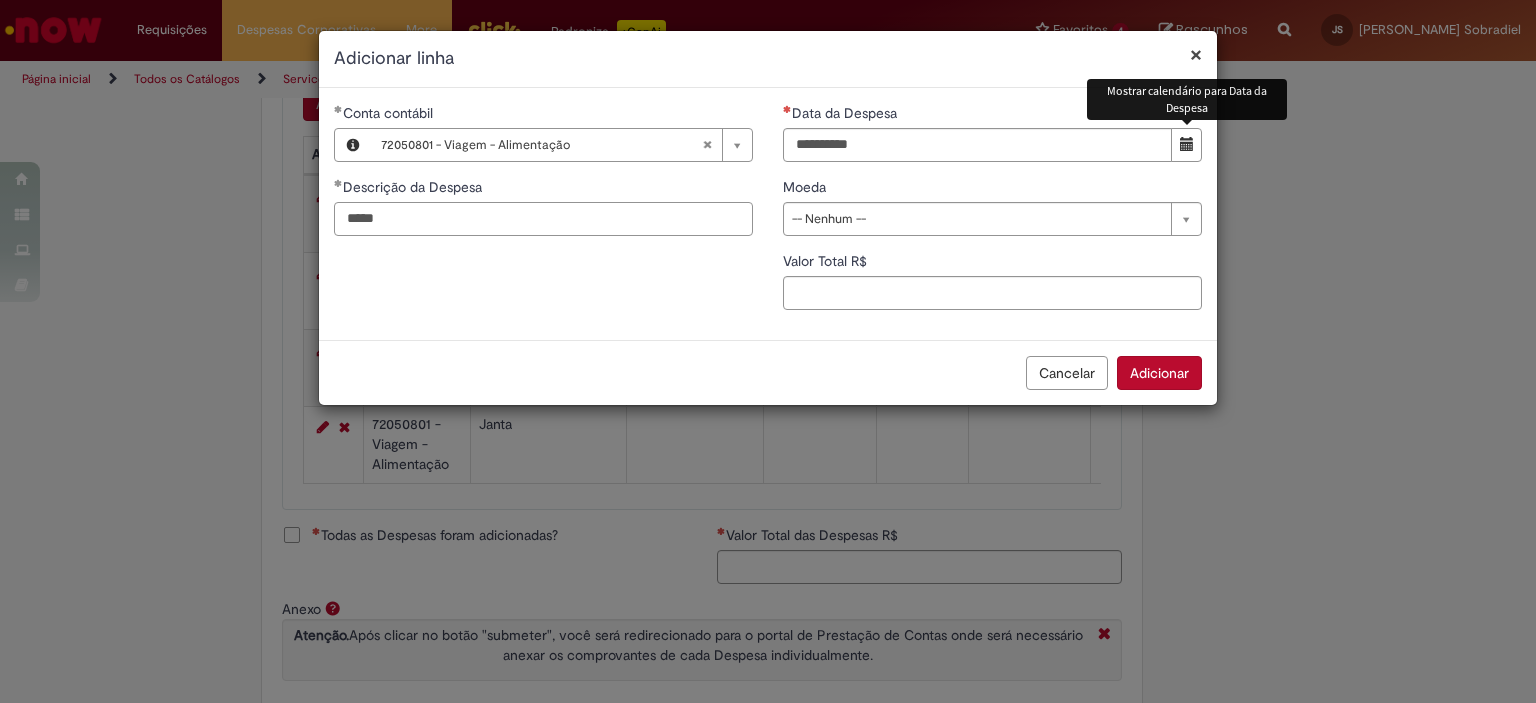 type on "*****" 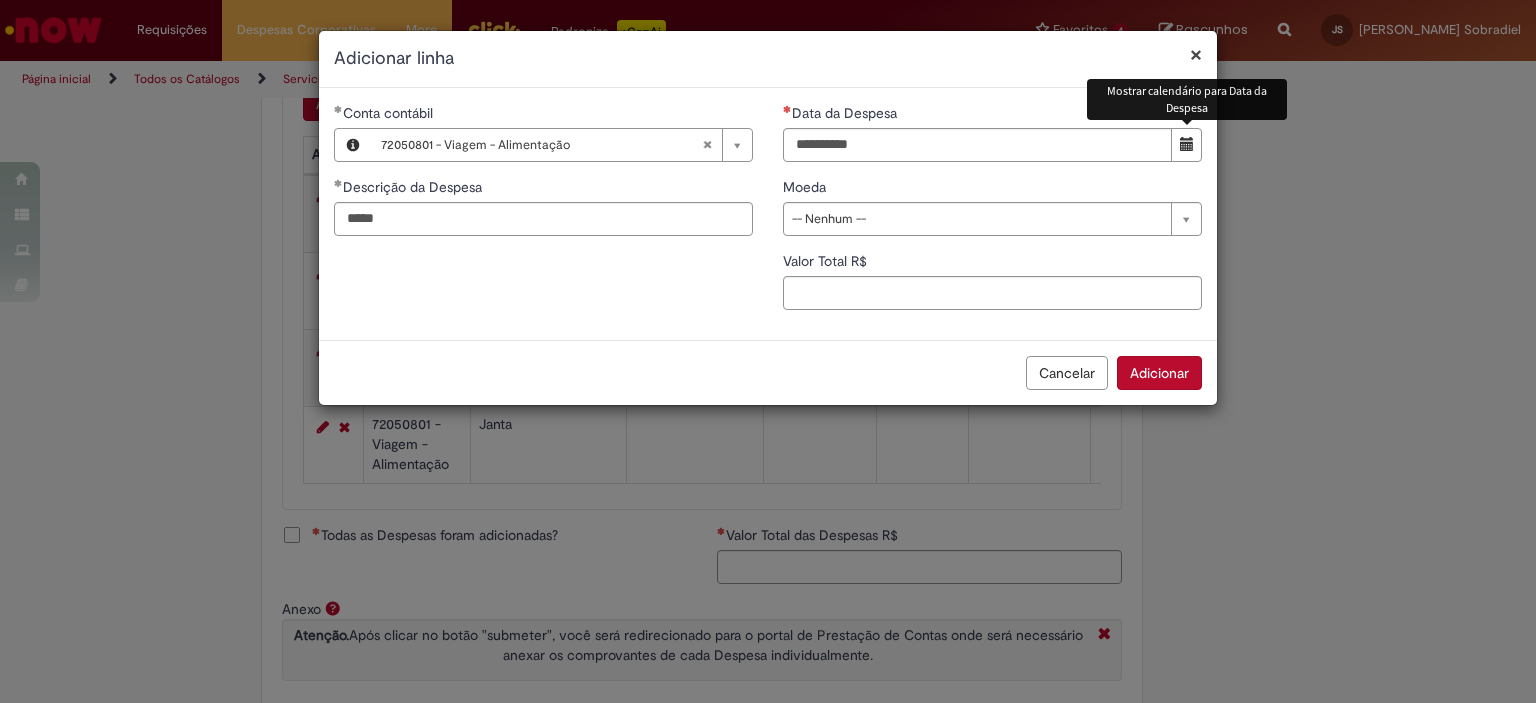 click at bounding box center (1187, 144) 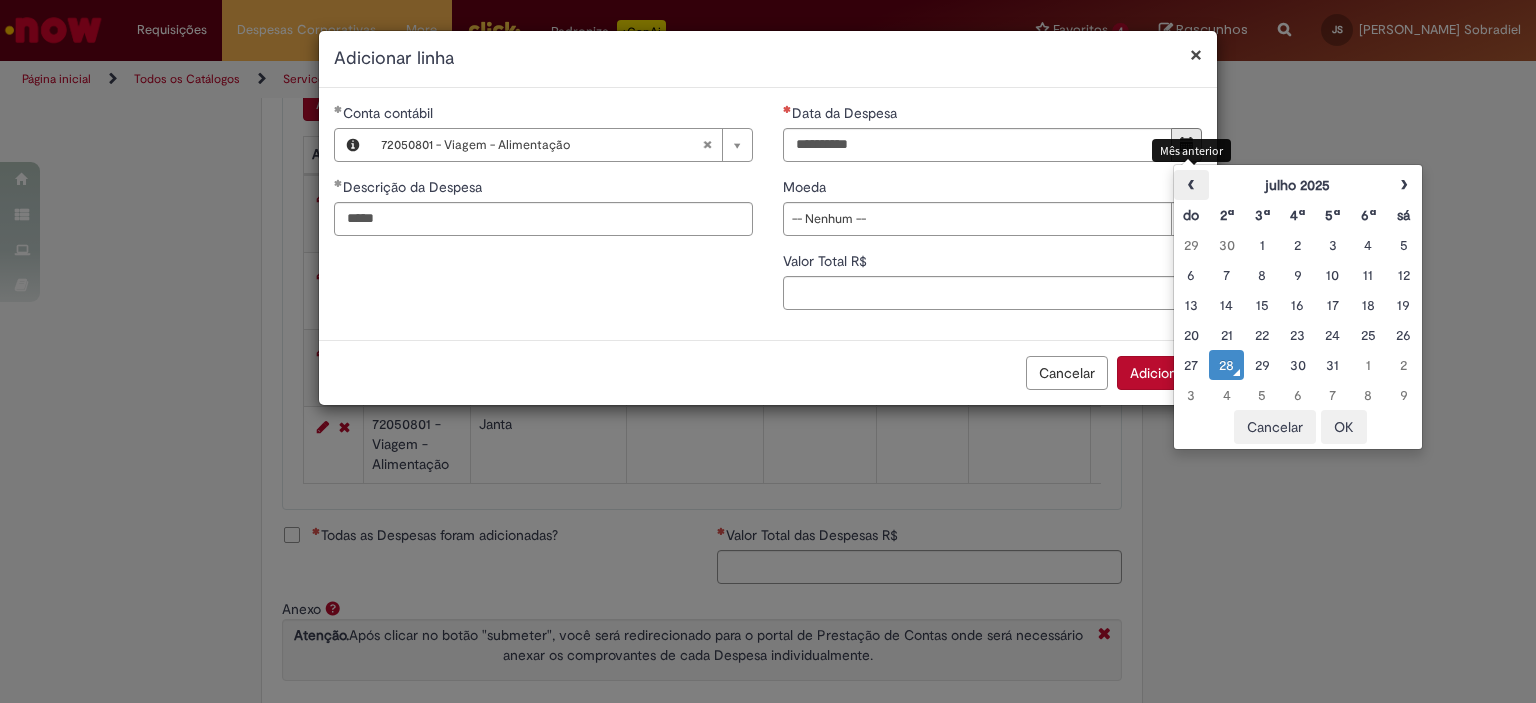 click on "‹" at bounding box center [1191, 185] 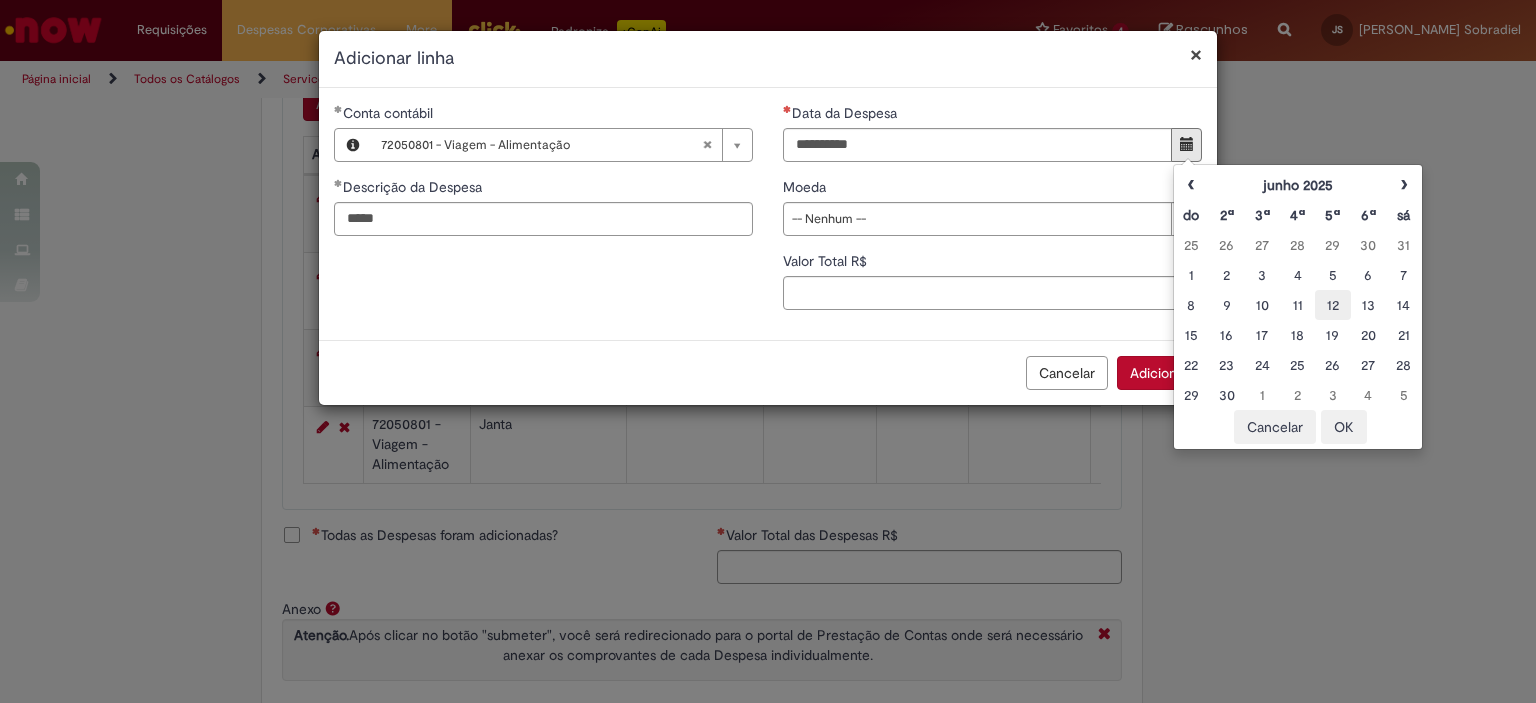 click on "12" at bounding box center (1332, 305) 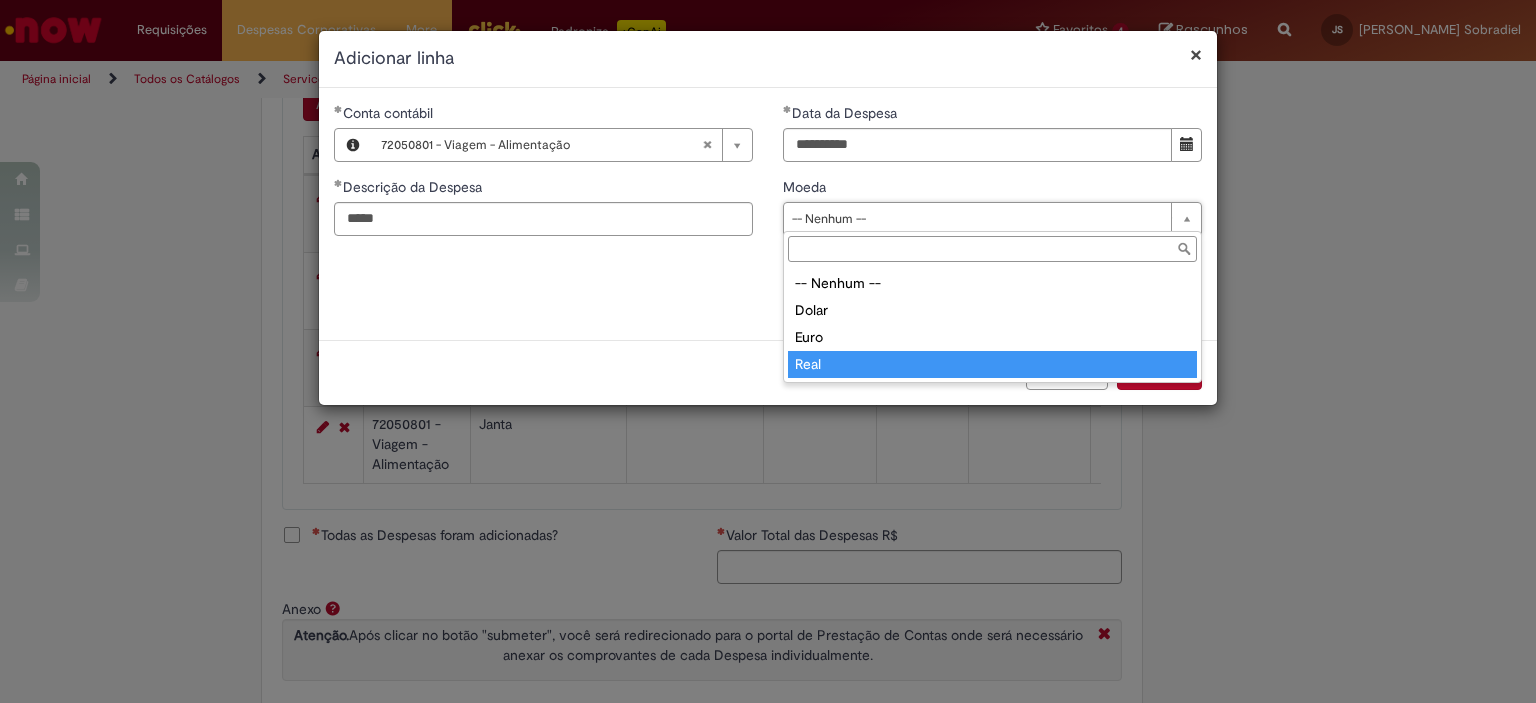 type on "****" 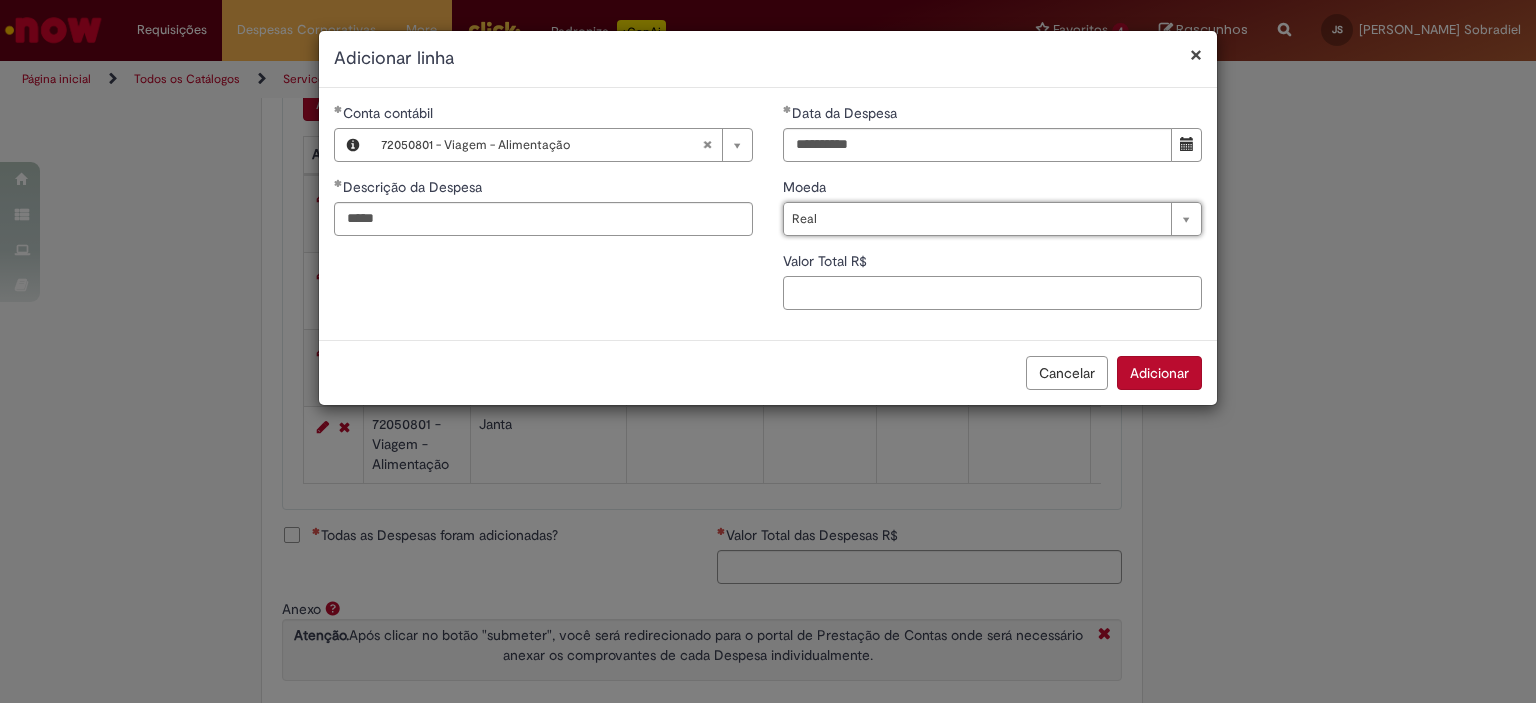 click on "Valor Total R$" at bounding box center (992, 293) 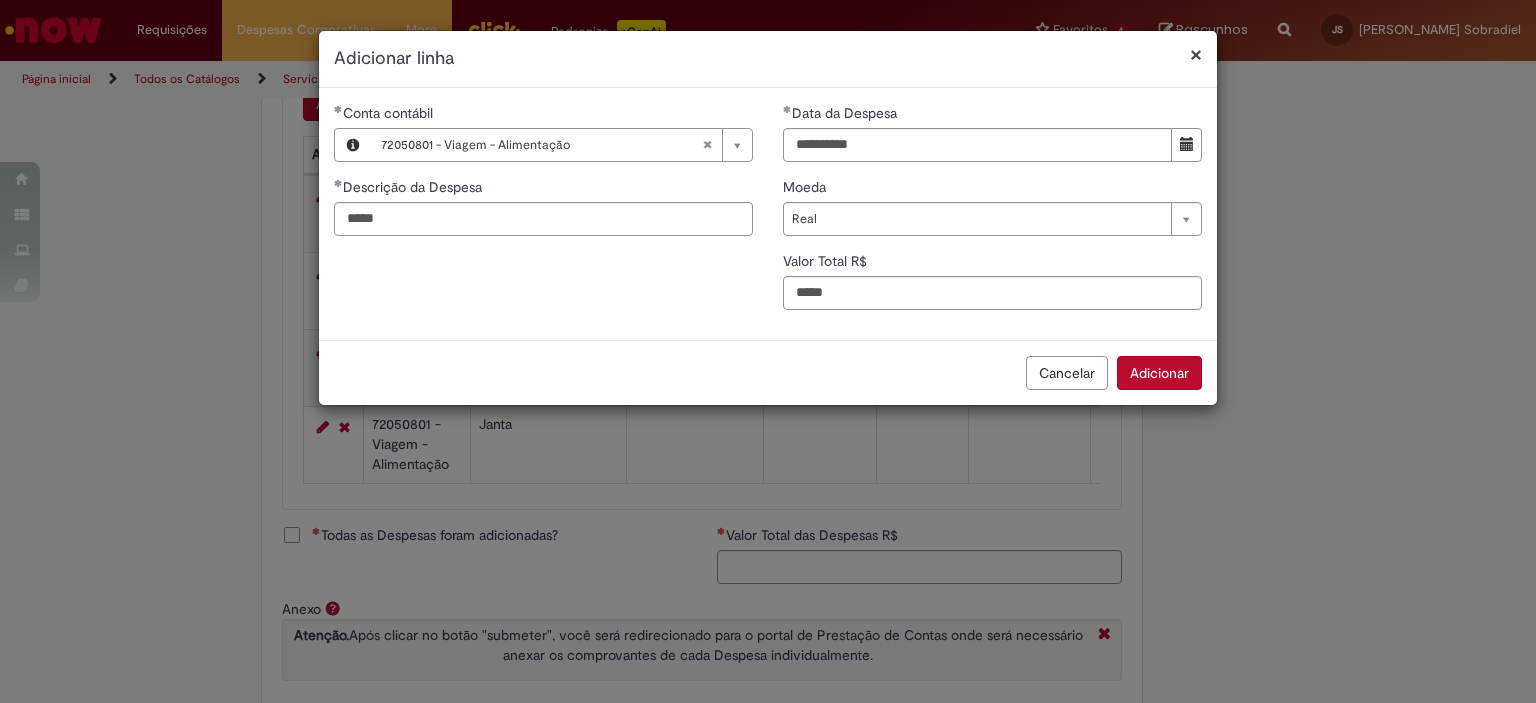type on "*****" 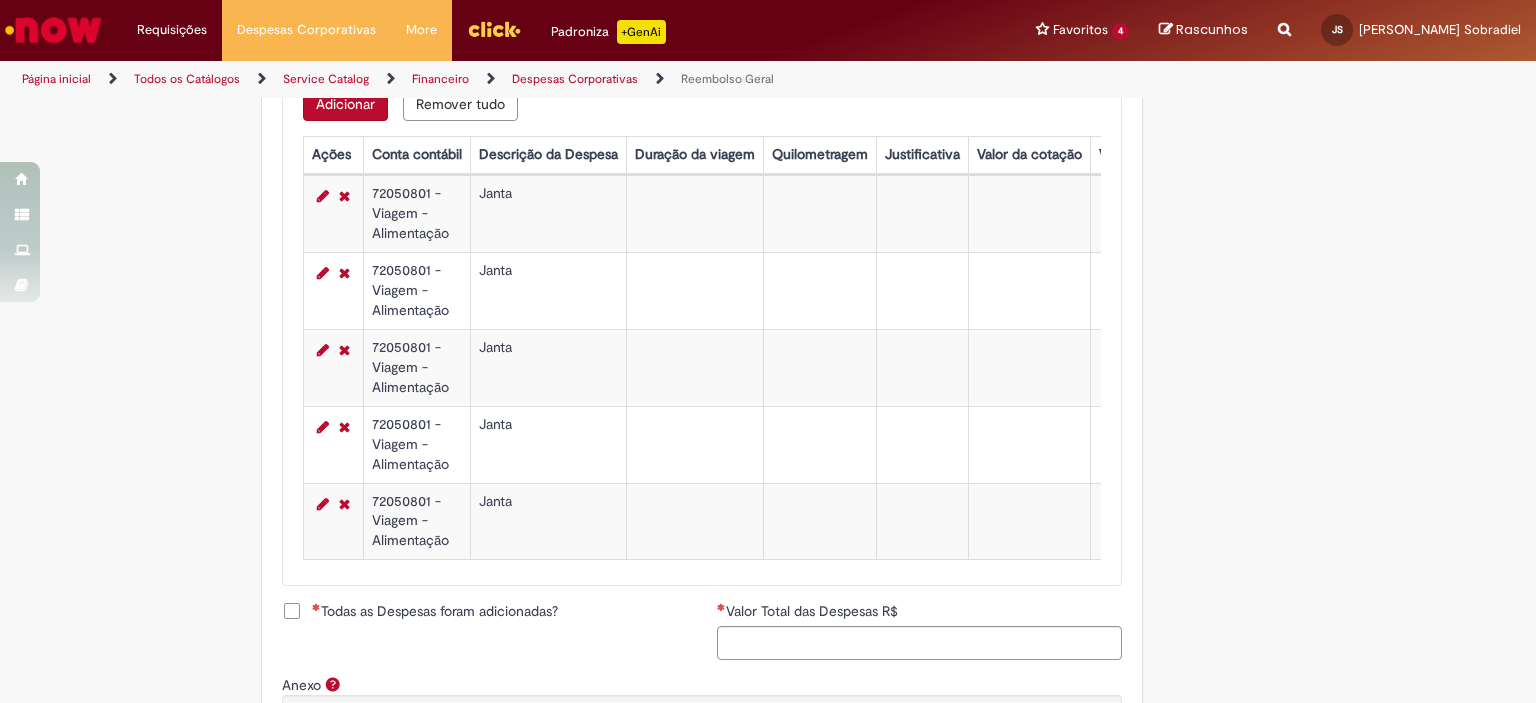 click on "Adicionar" at bounding box center (345, 104) 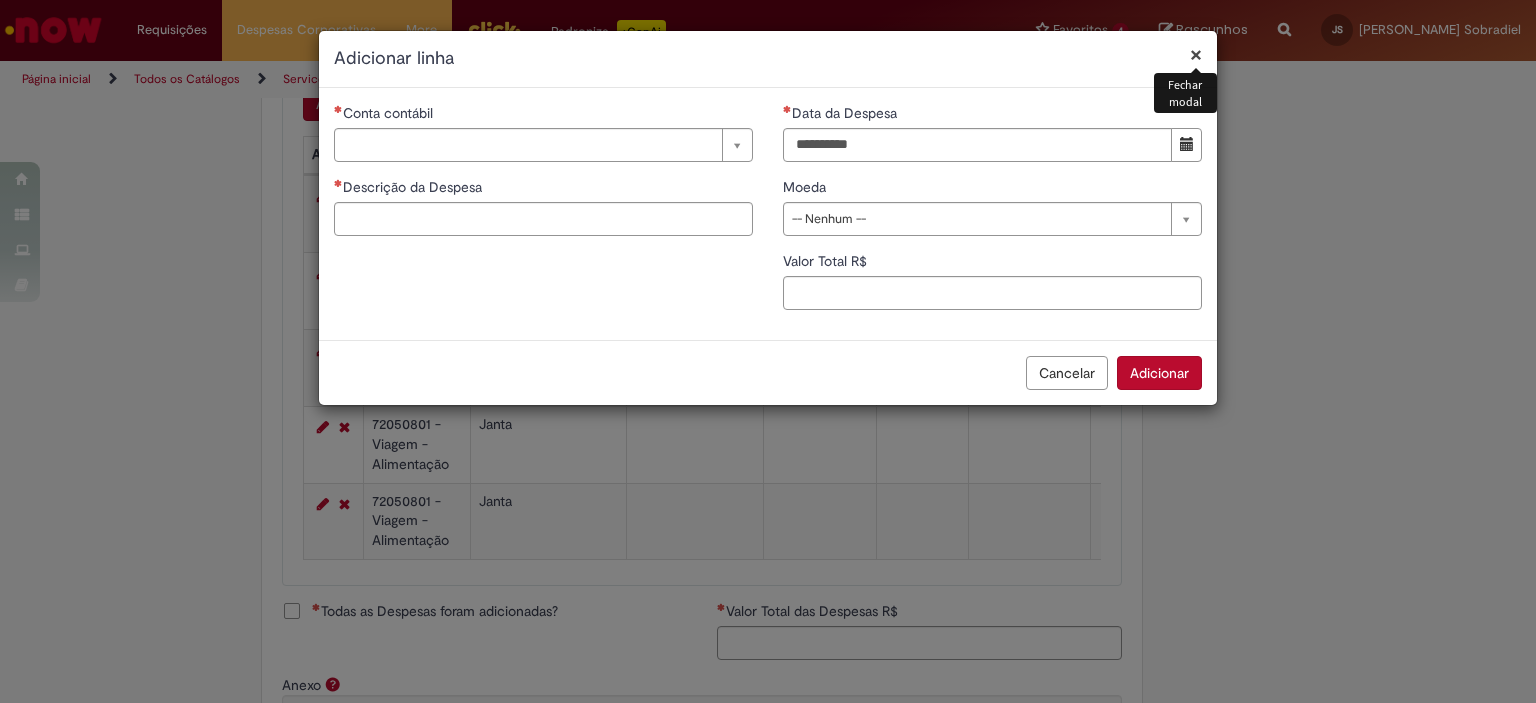 click on "Conta contábil" at bounding box center [543, 115] 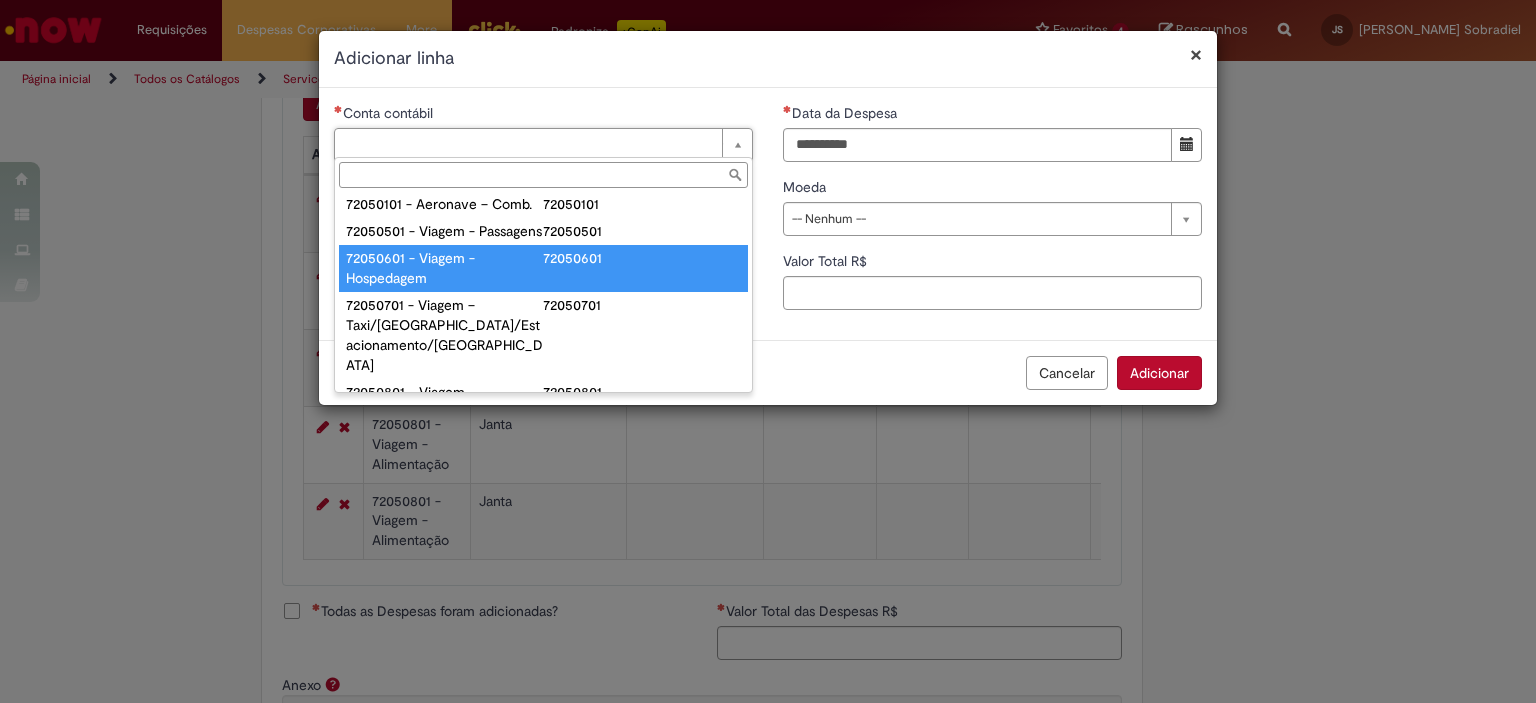 scroll, scrollTop: 1200, scrollLeft: 0, axis: vertical 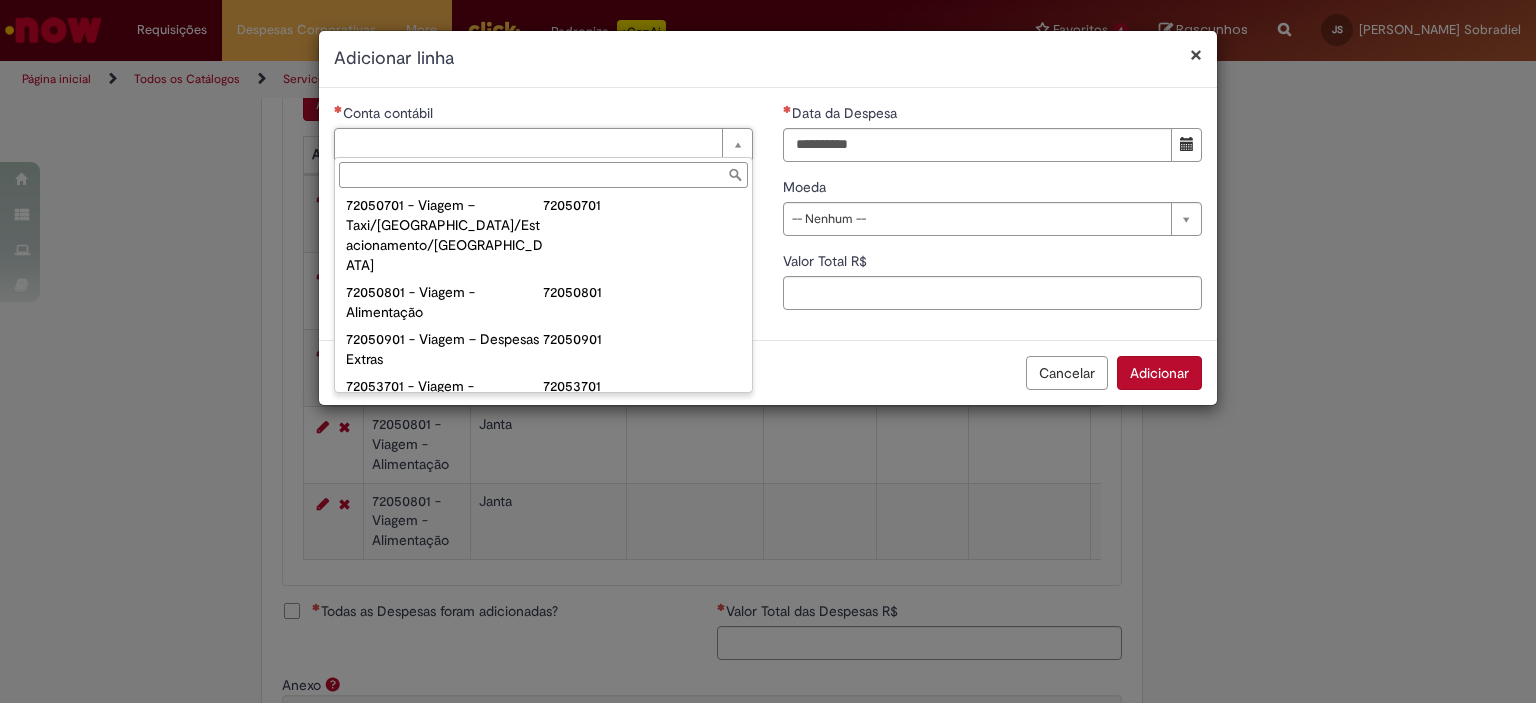 type on "**********" 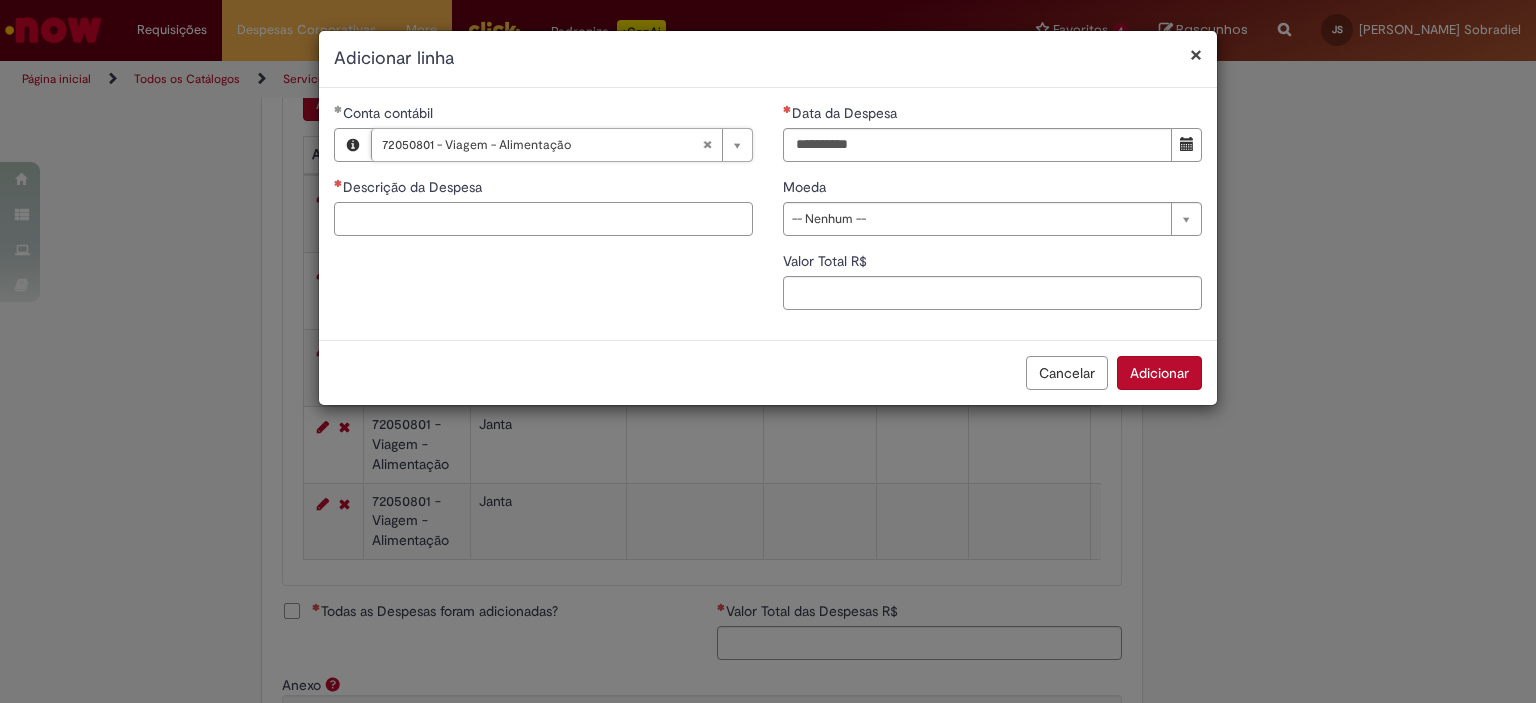 click on "Descrição da Despesa" at bounding box center [543, 219] 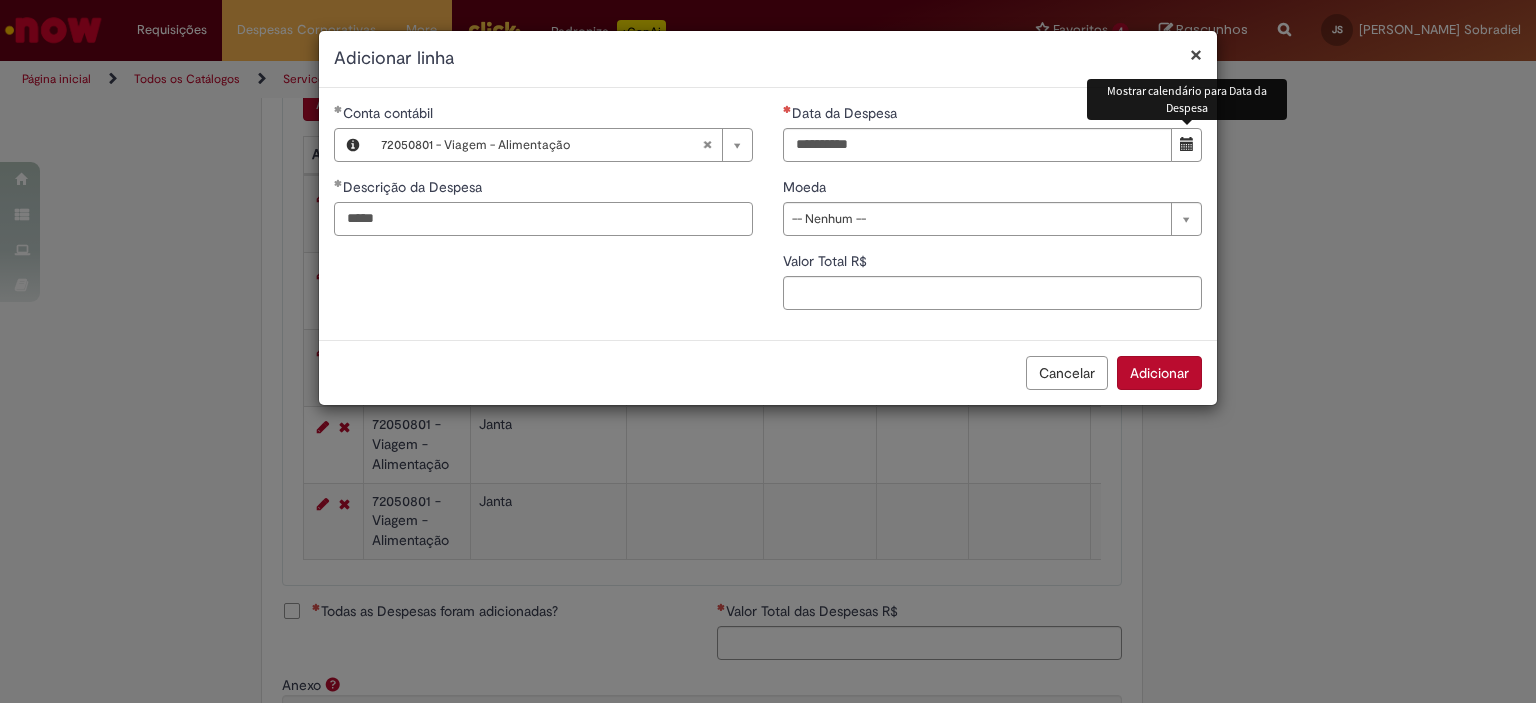 type on "*****" 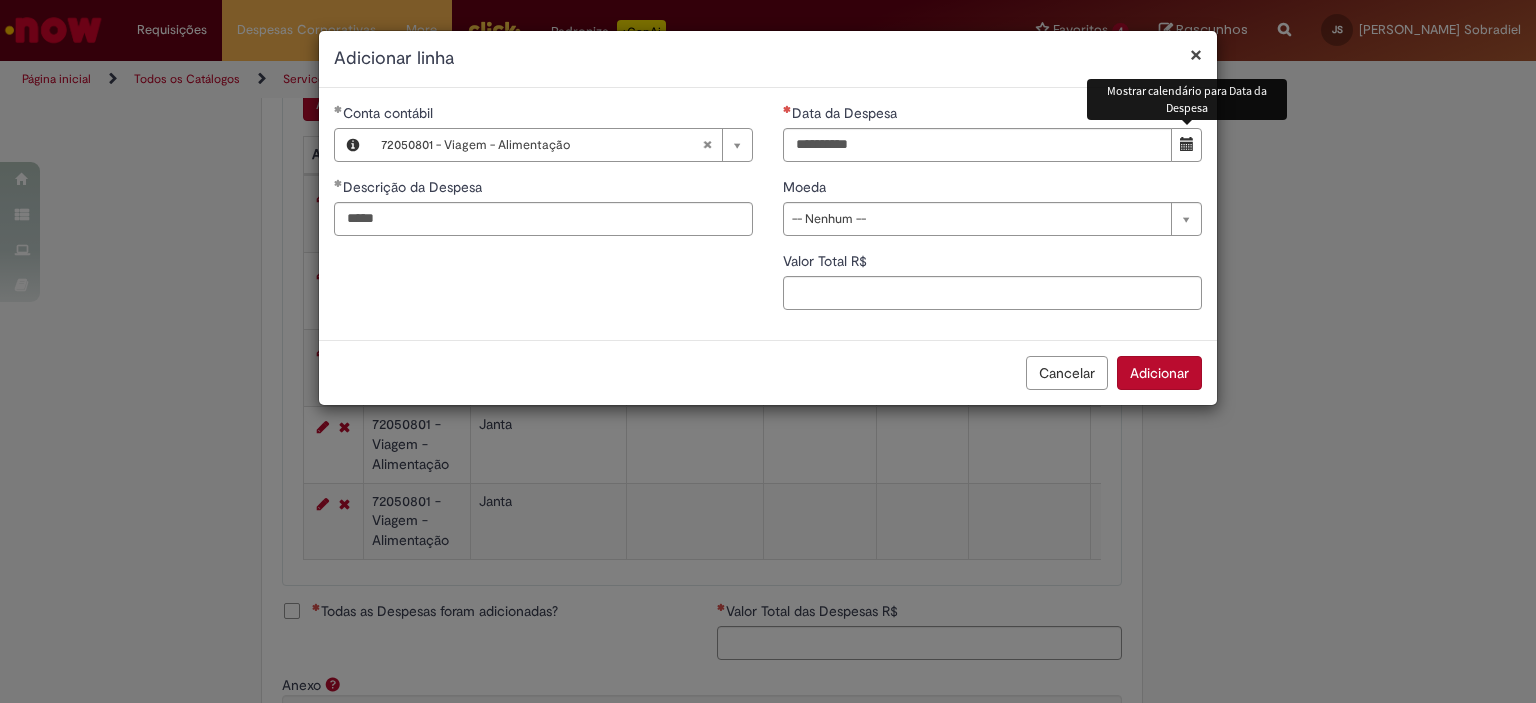 click at bounding box center (1186, 145) 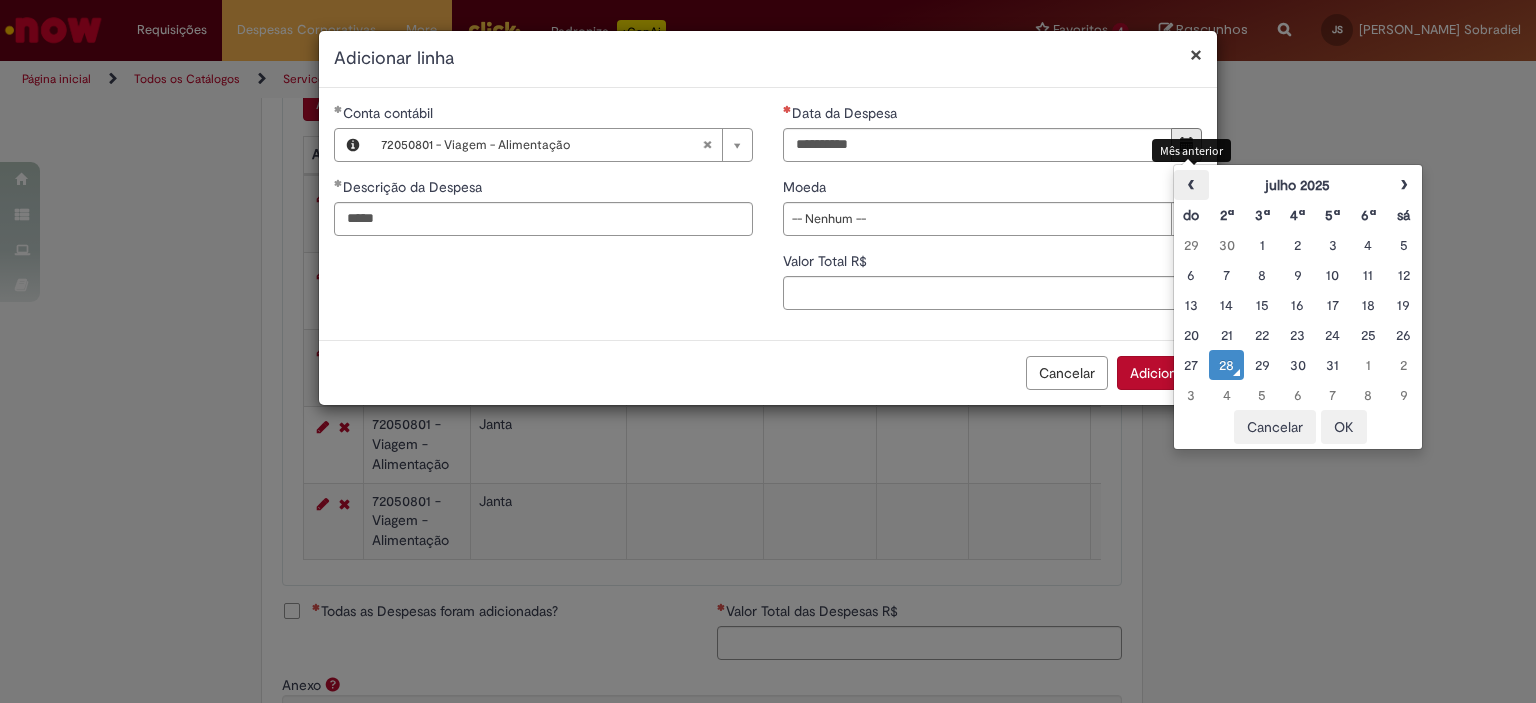 click on "‹" at bounding box center (1191, 185) 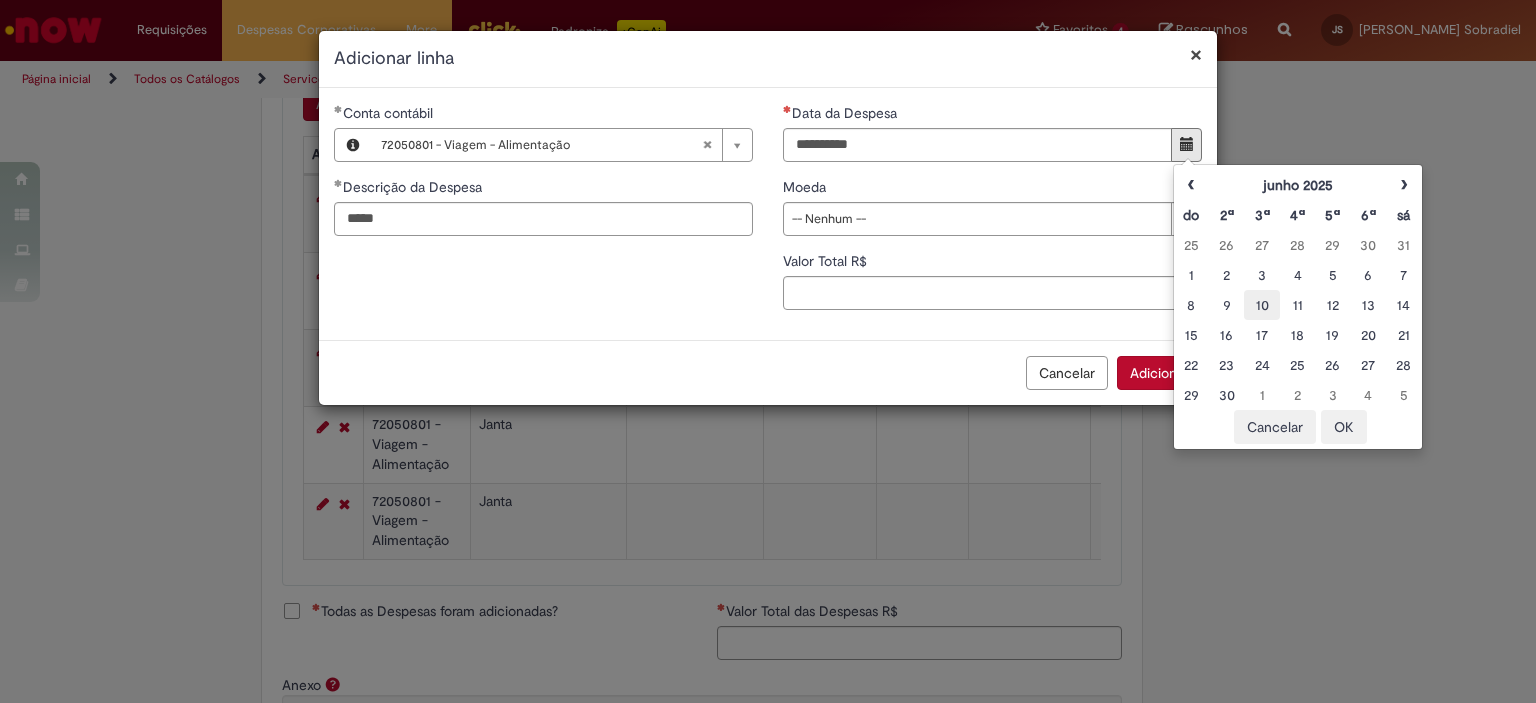 click on "10" at bounding box center (1261, 305) 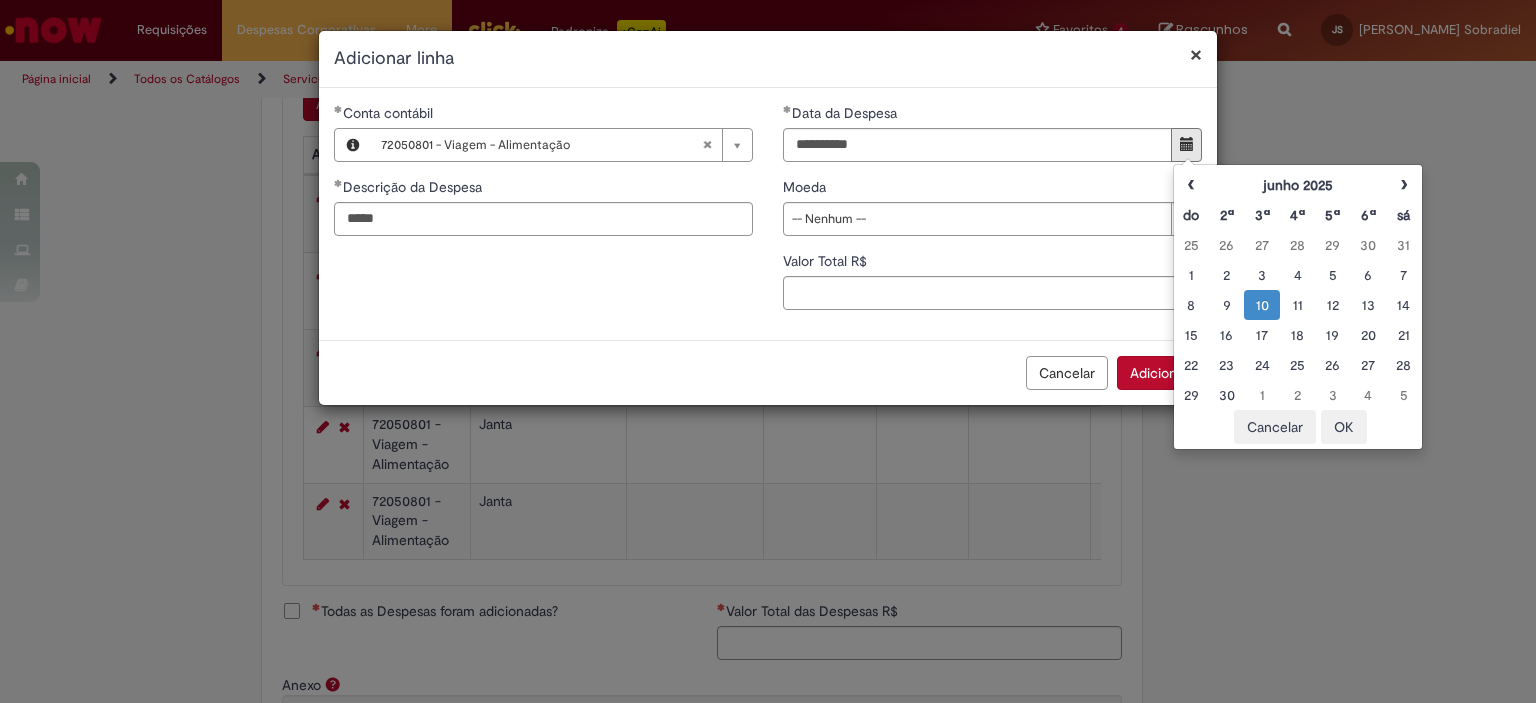 drag, startPoint x: 903, startPoint y: 221, endPoint x: 905, endPoint y: 240, distance: 19.104973 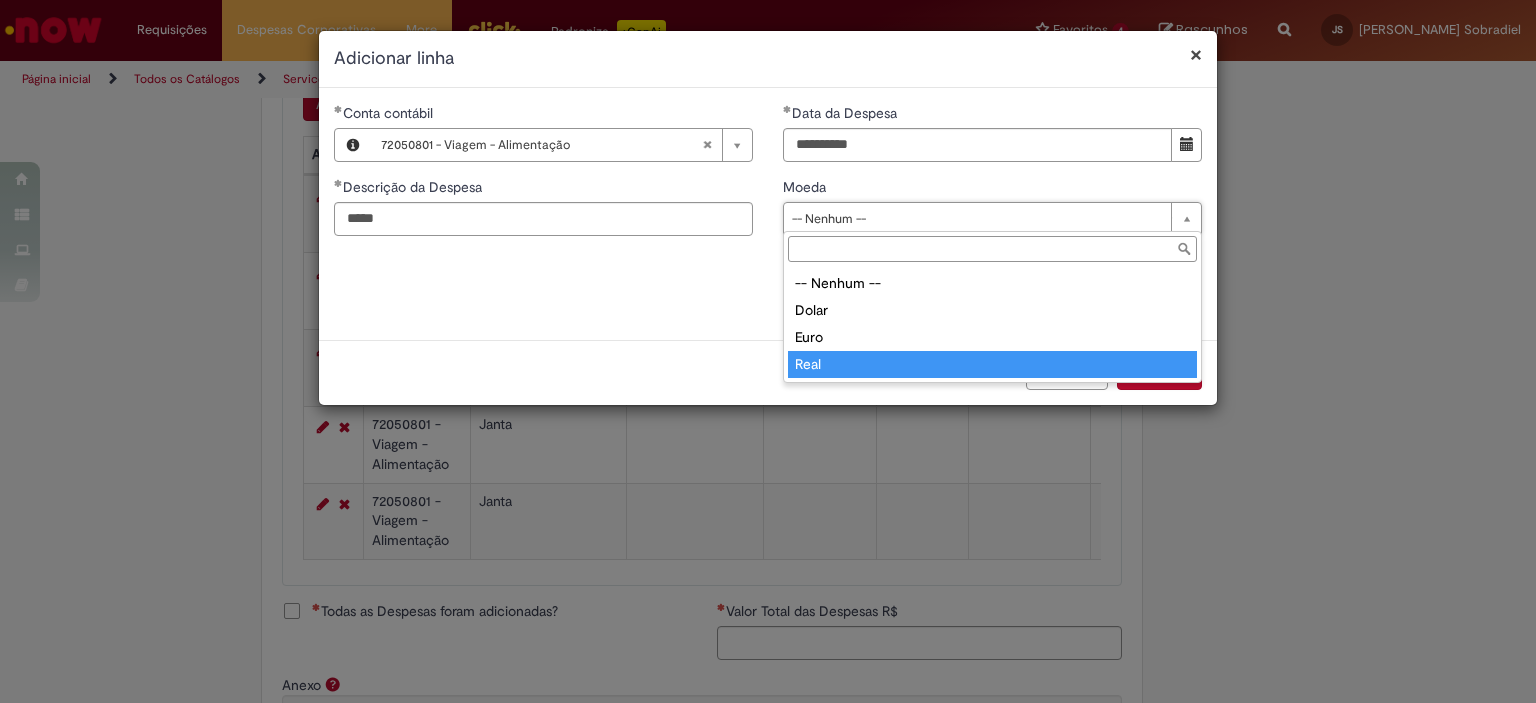 type on "****" 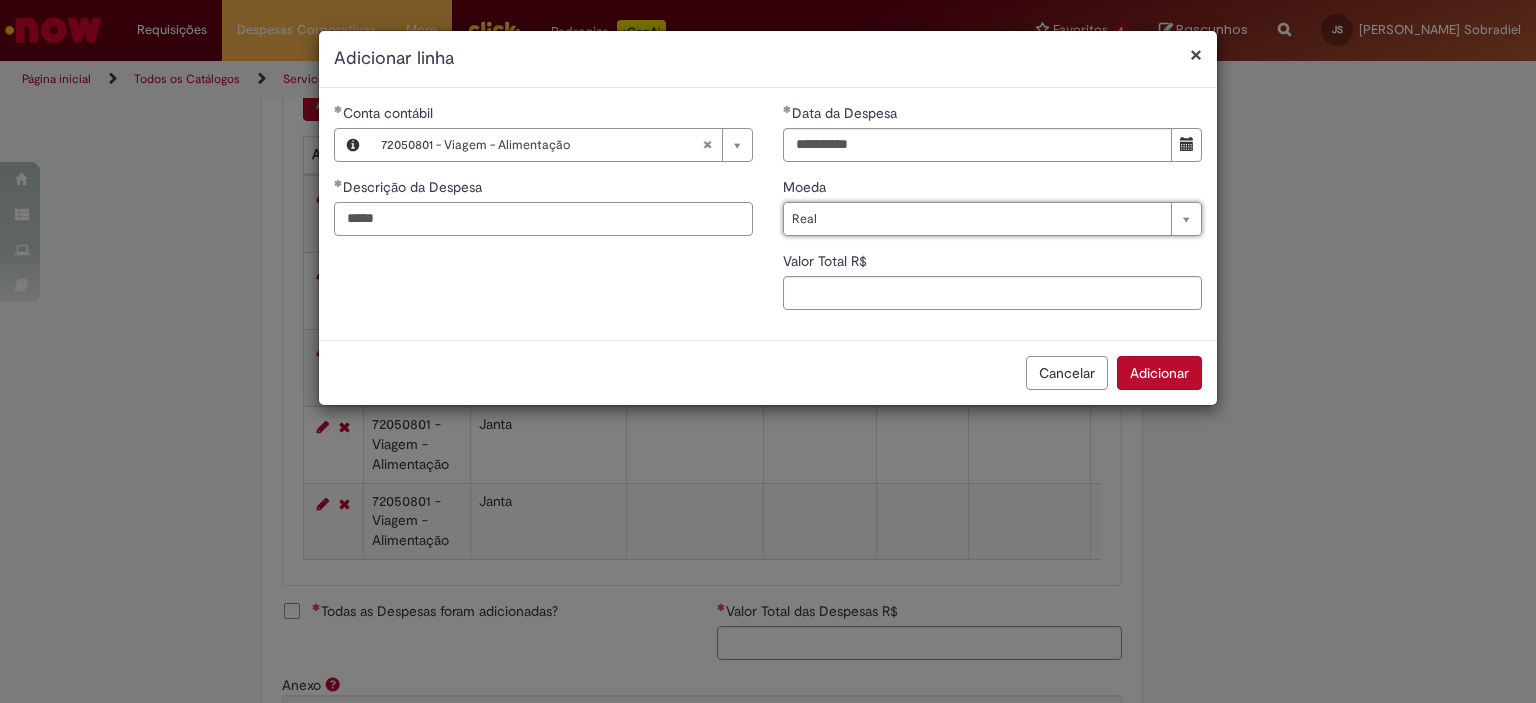click on "*****" at bounding box center [543, 219] 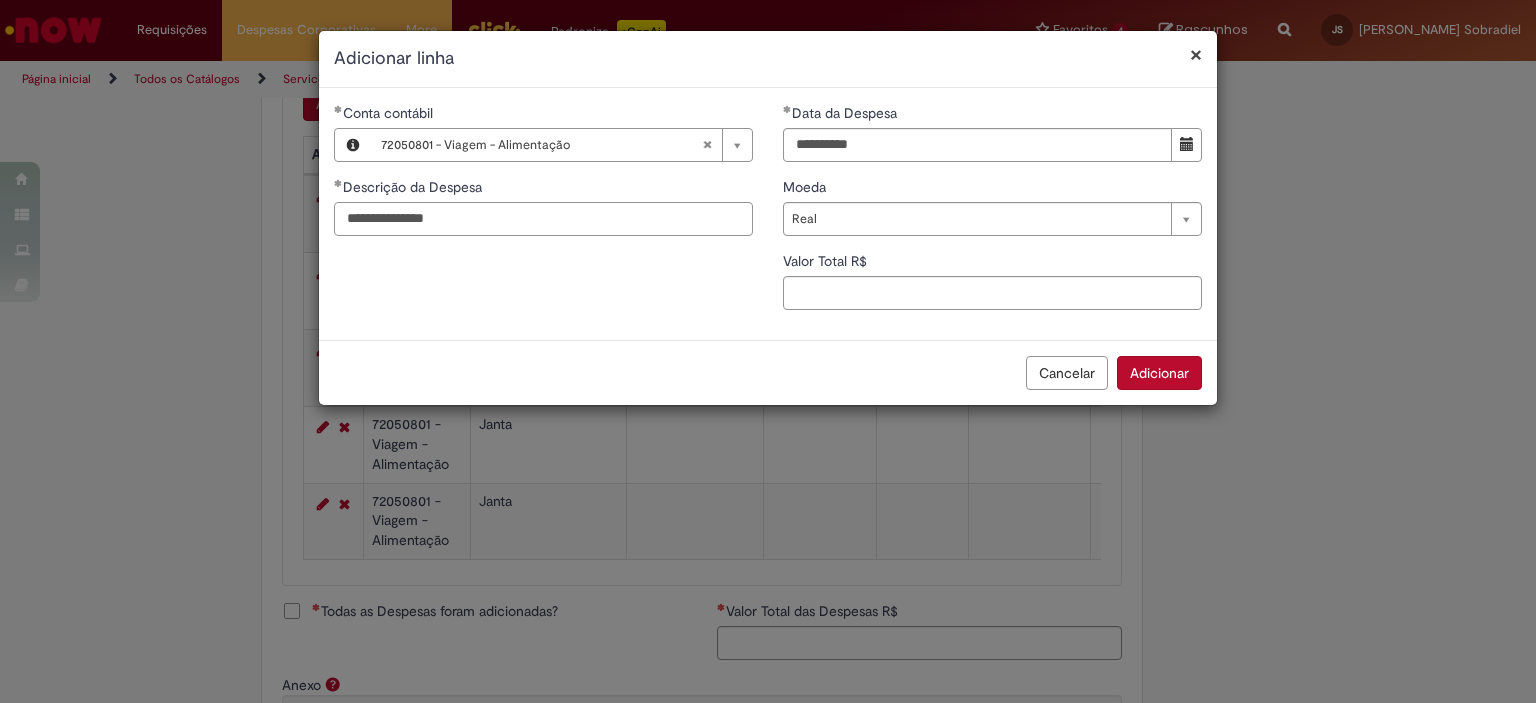 type on "**********" 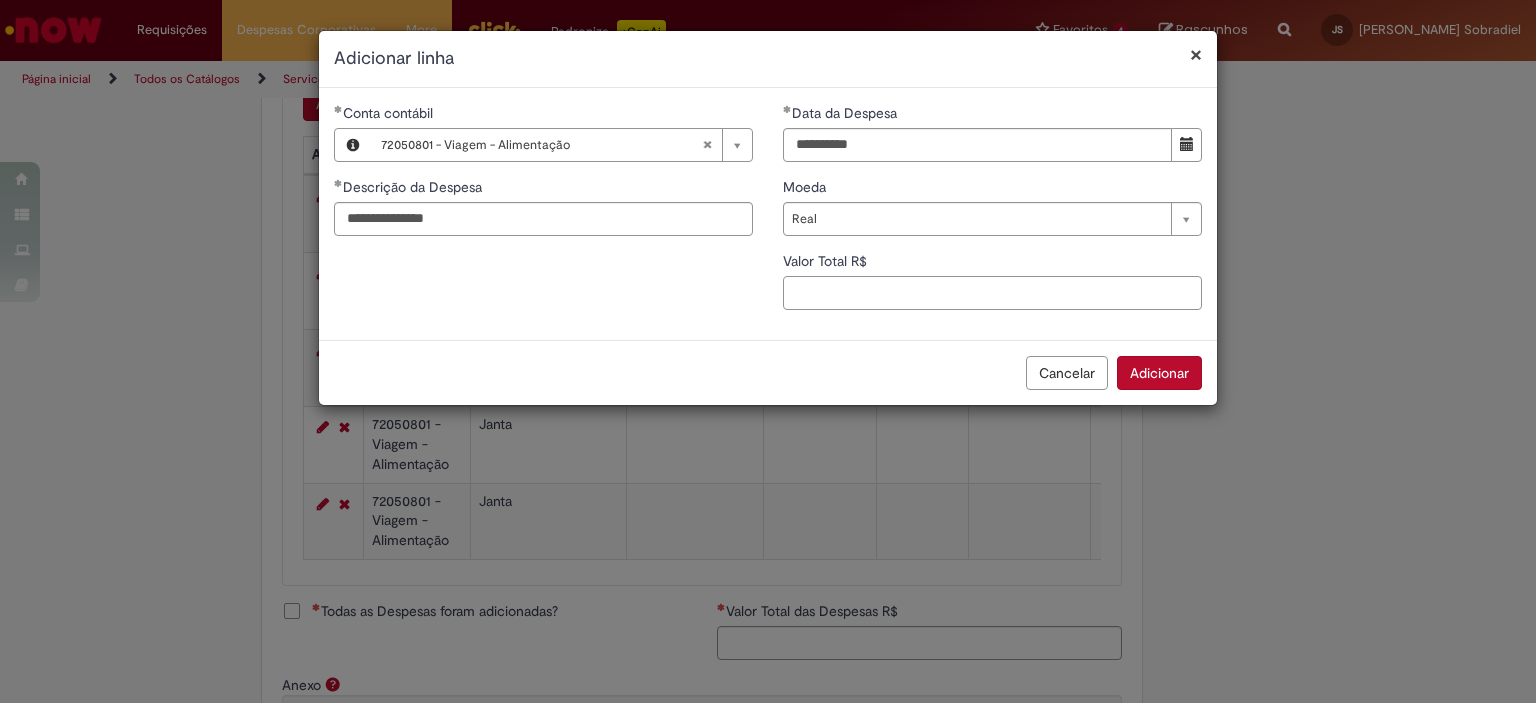 click on "Valor Total R$" at bounding box center (992, 293) 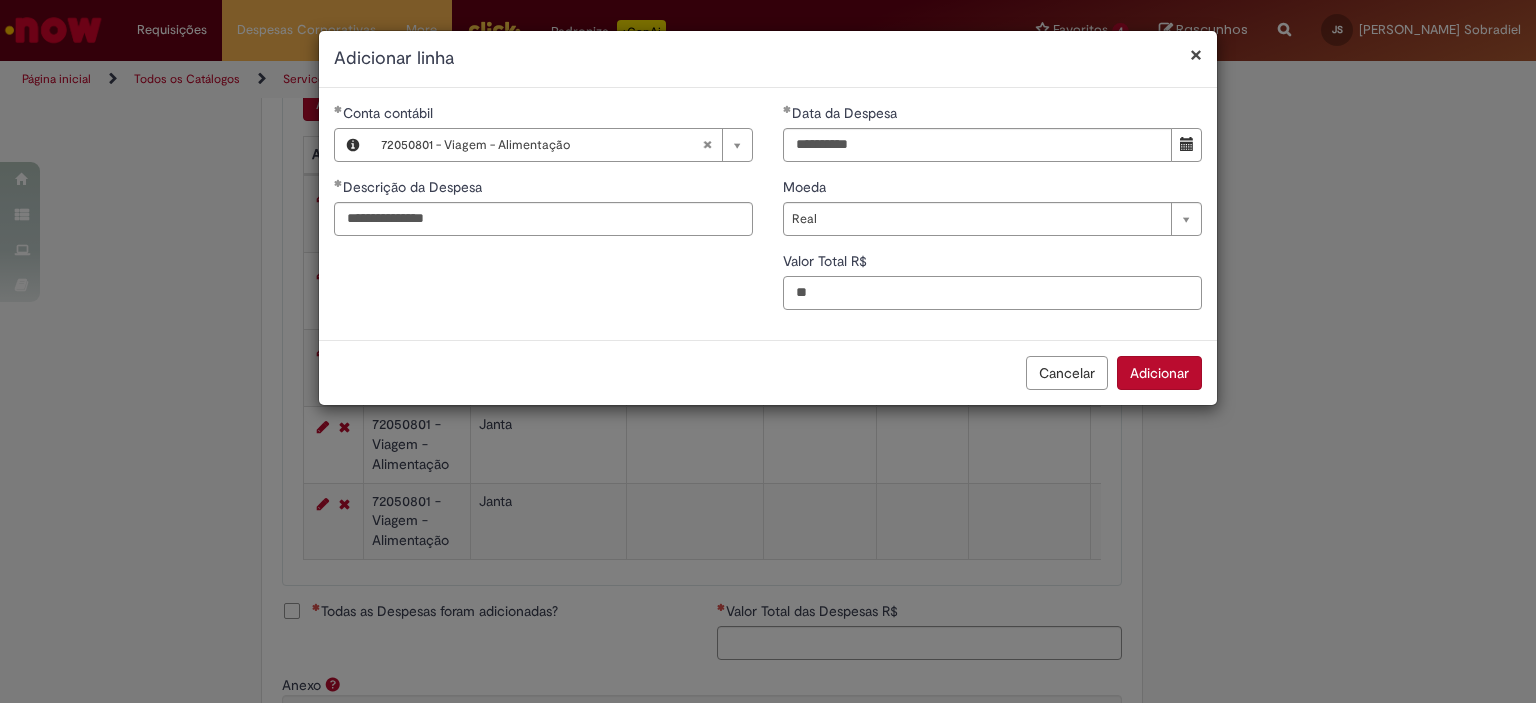 type on "*" 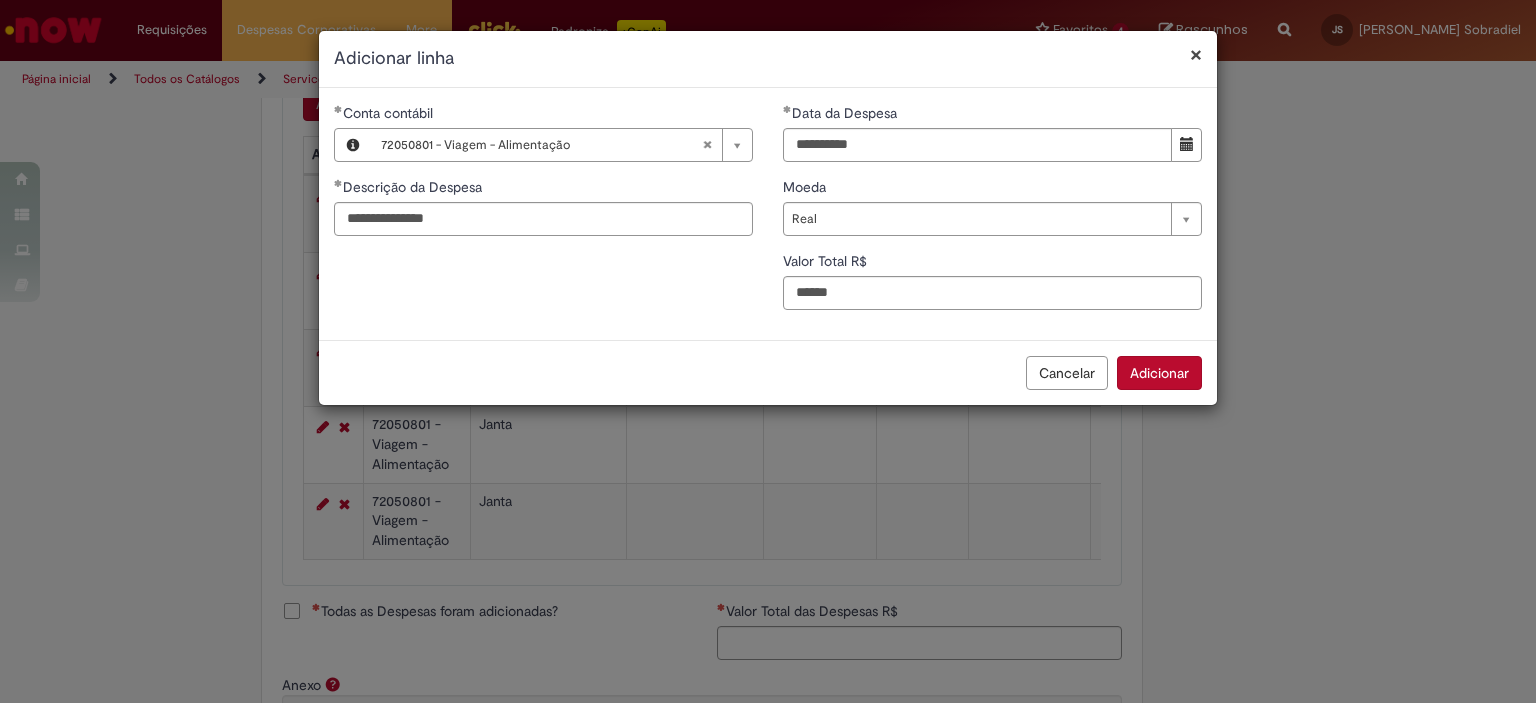 type on "***" 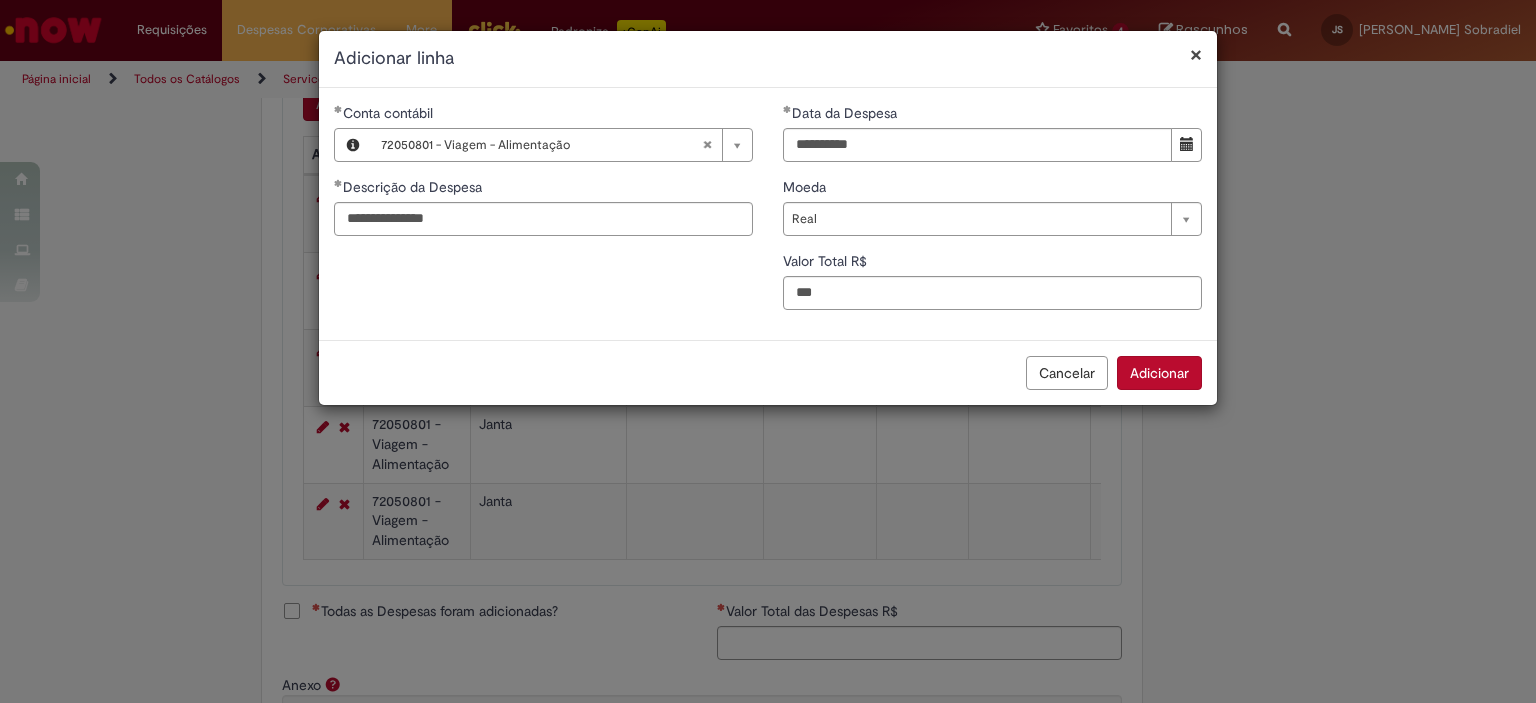 click on "Adicionar" at bounding box center (1159, 373) 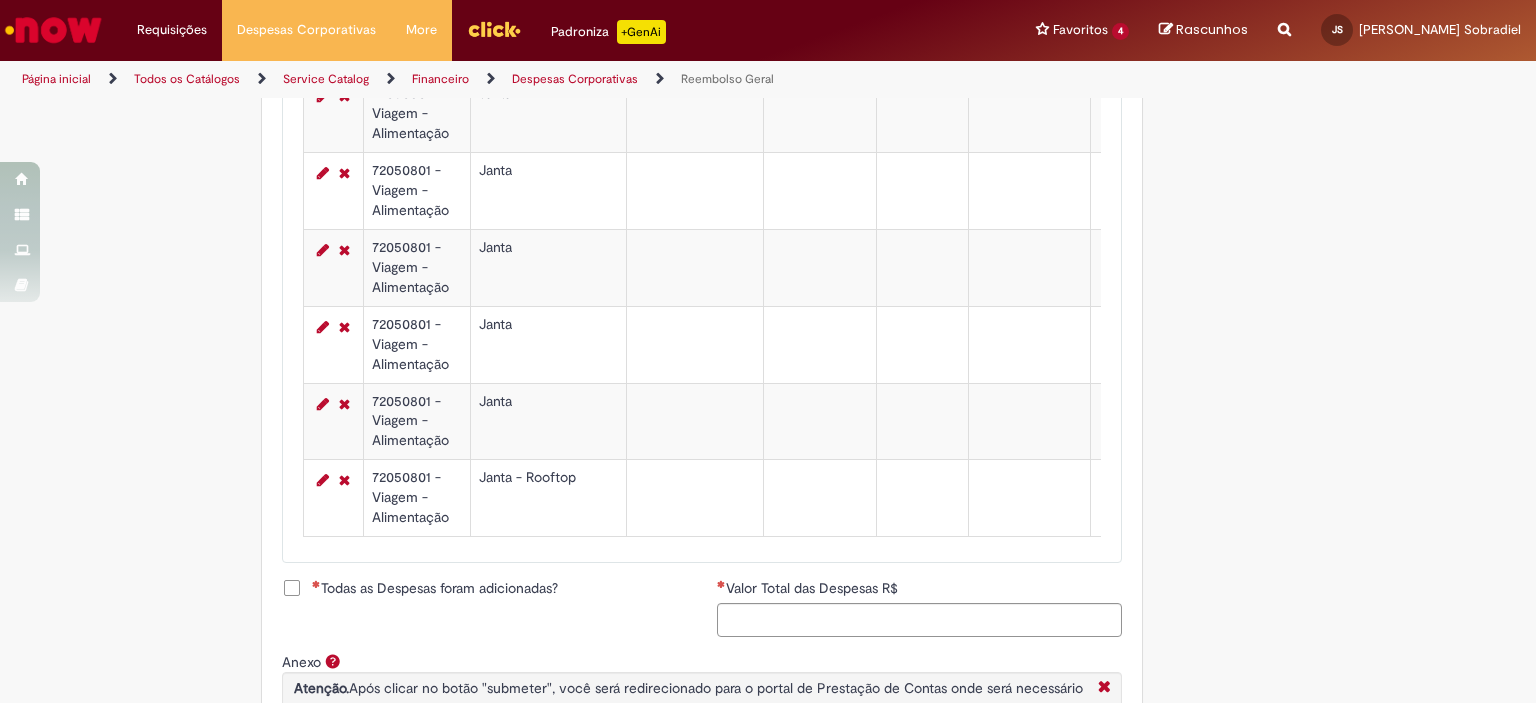 scroll, scrollTop: 881, scrollLeft: 0, axis: vertical 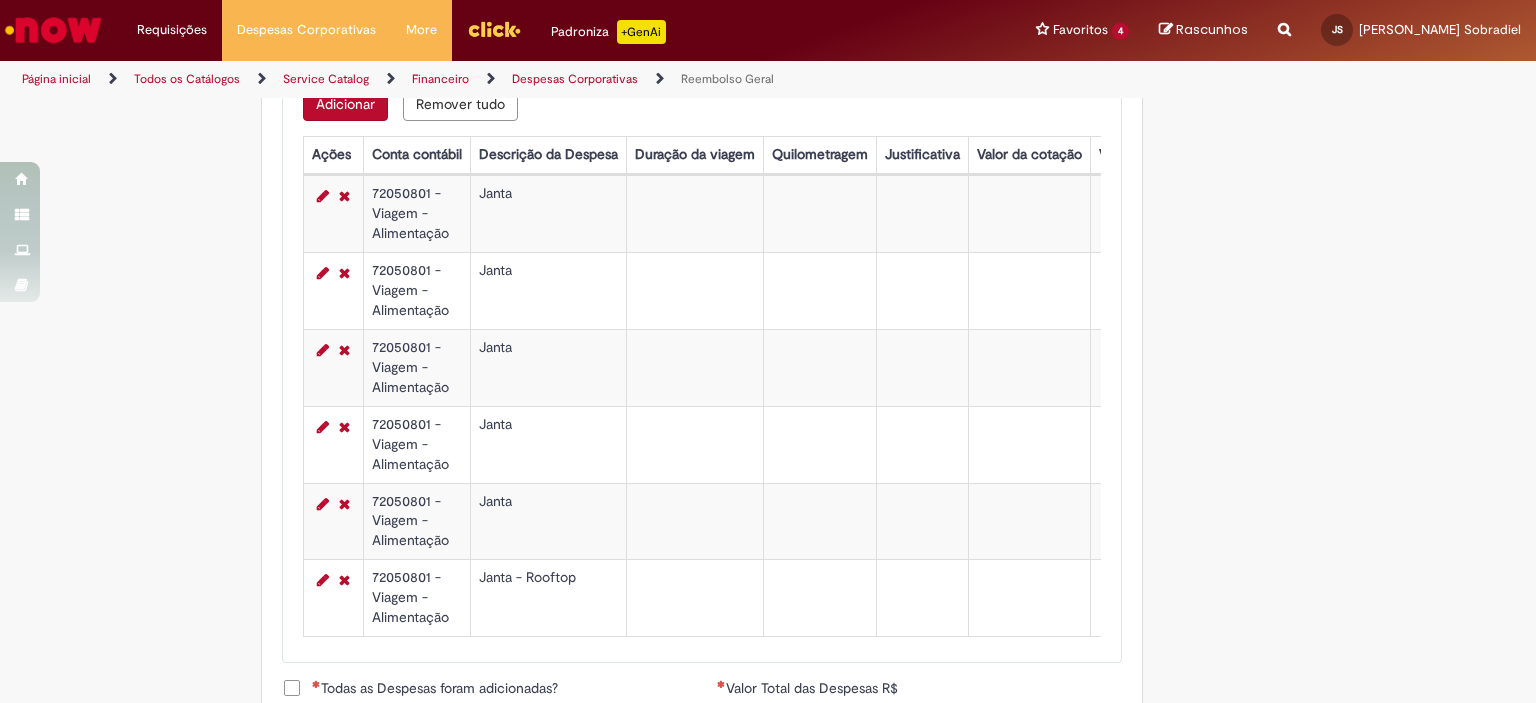 click on "Janta" at bounding box center (548, 521) 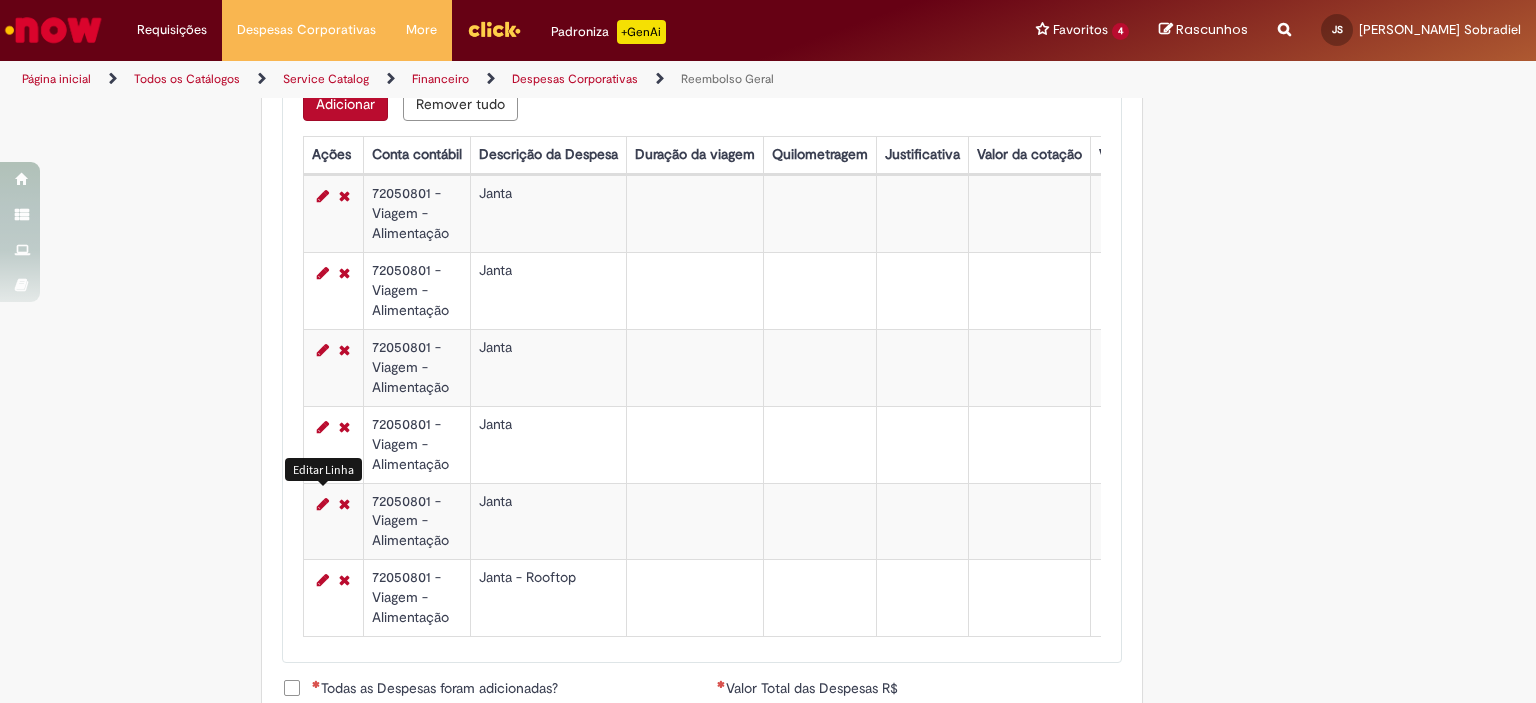 click at bounding box center [323, 504] 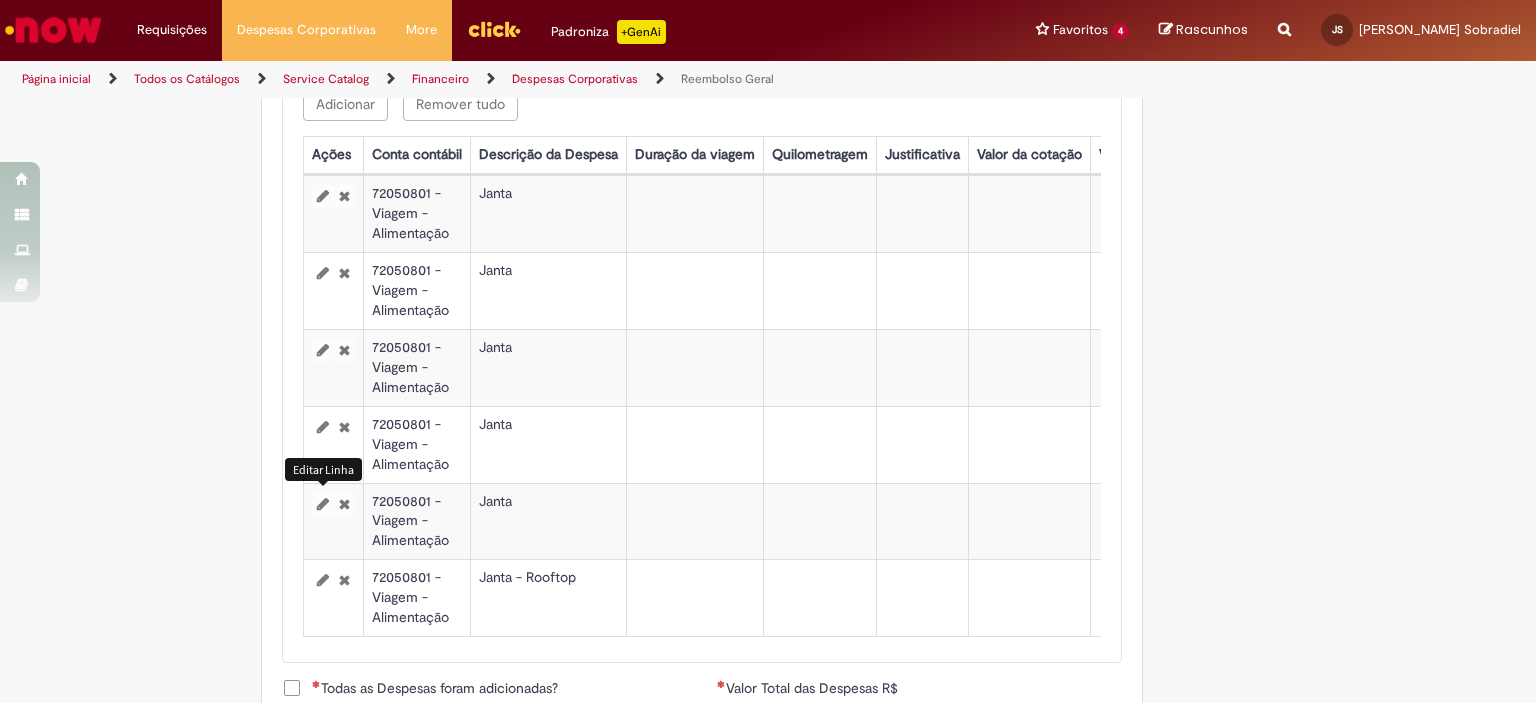 select on "****" 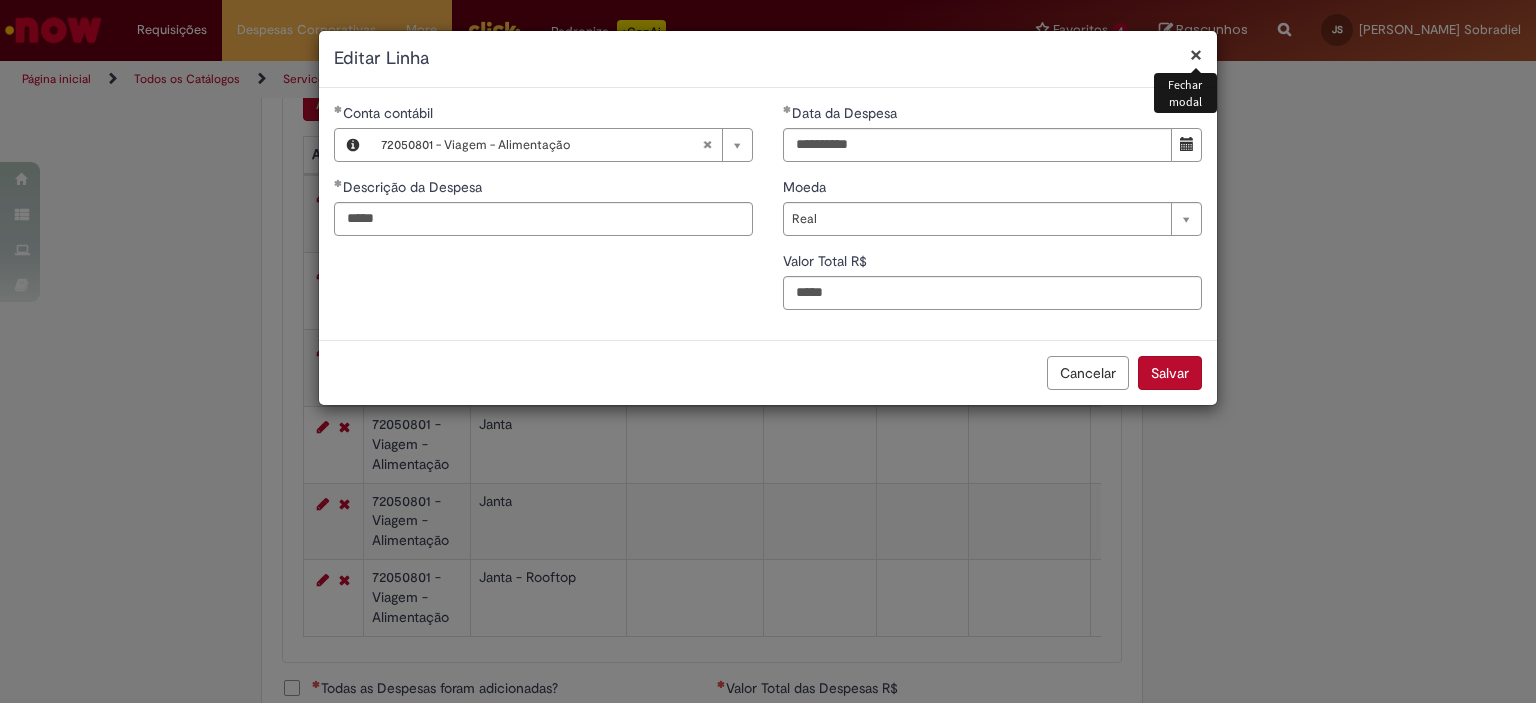 click on "Cancelar" at bounding box center (1088, 373) 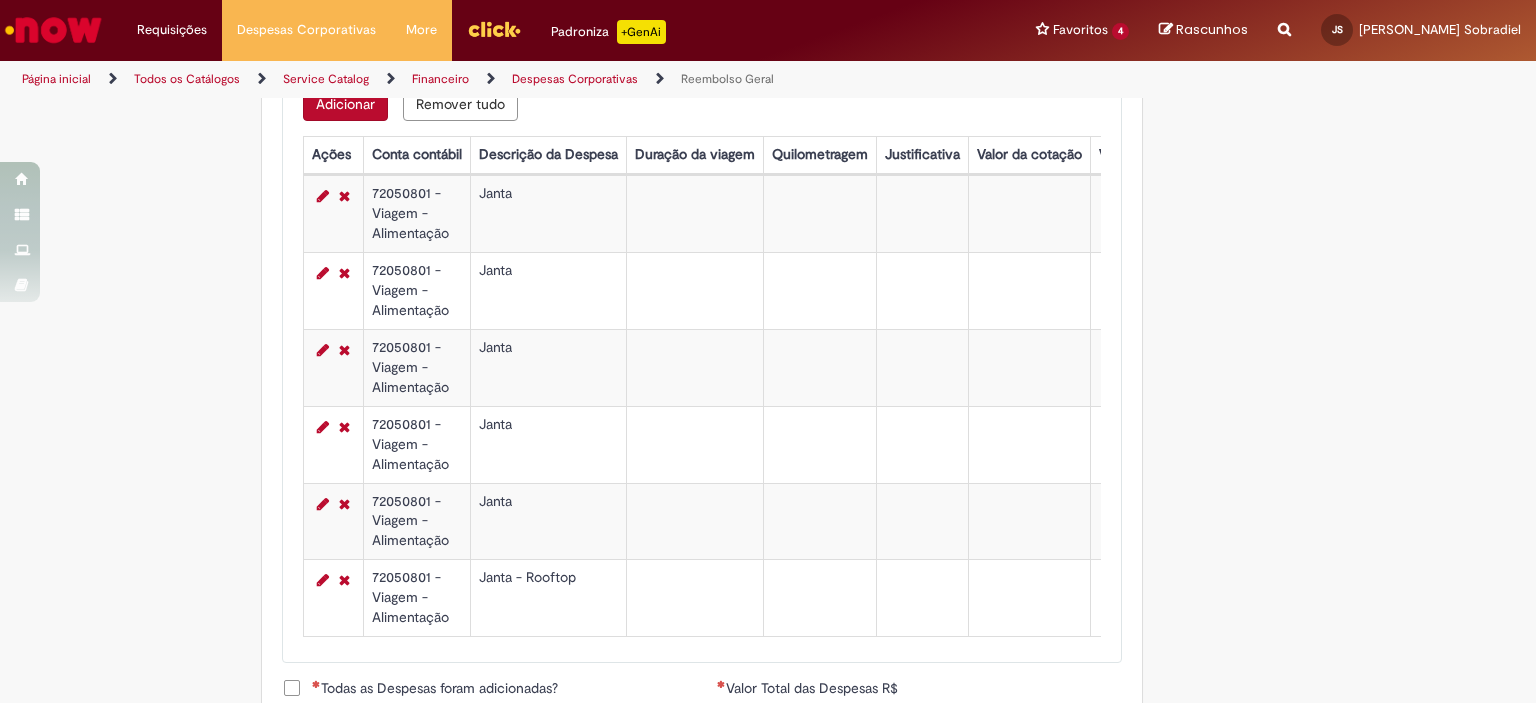 scroll, scrollTop: 0, scrollLeft: 597, axis: horizontal 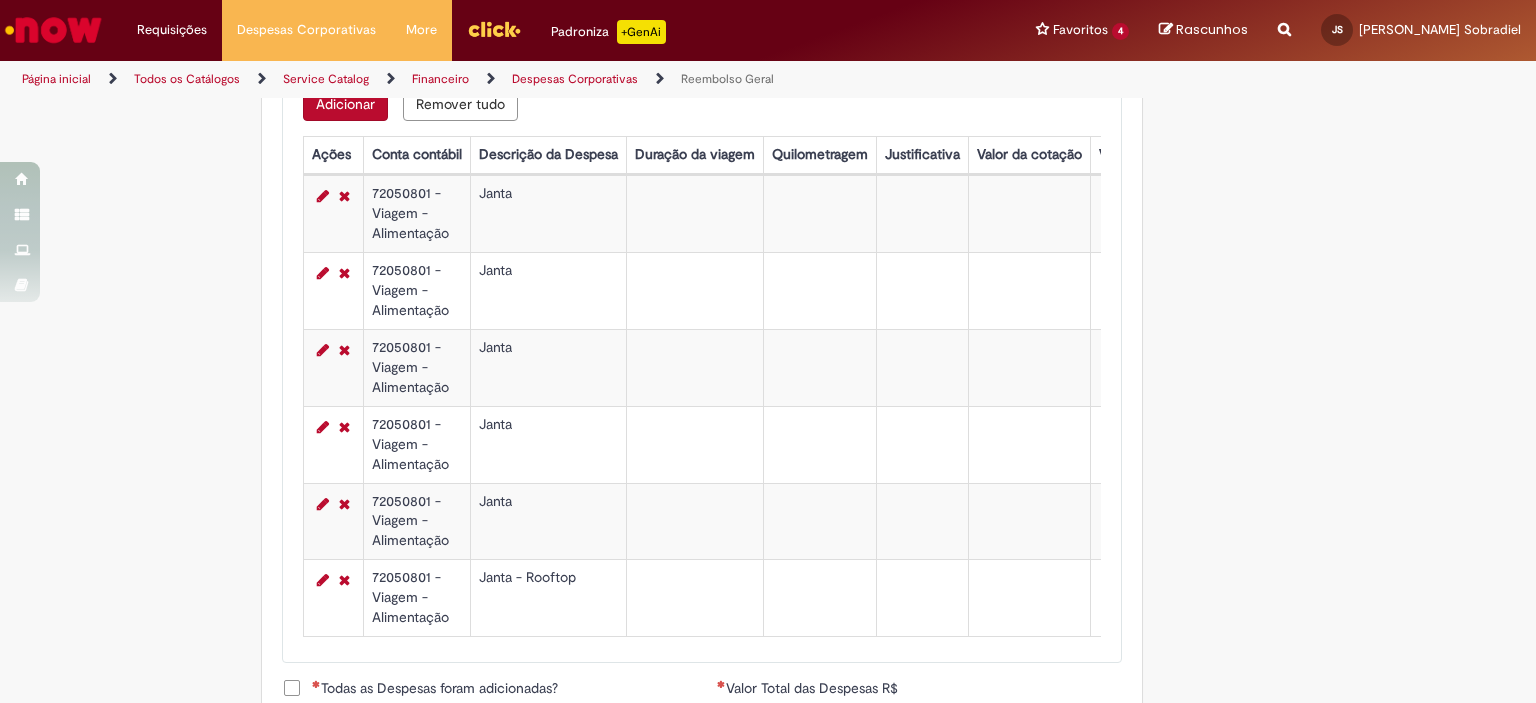click on "Adicionar" at bounding box center [345, 104] 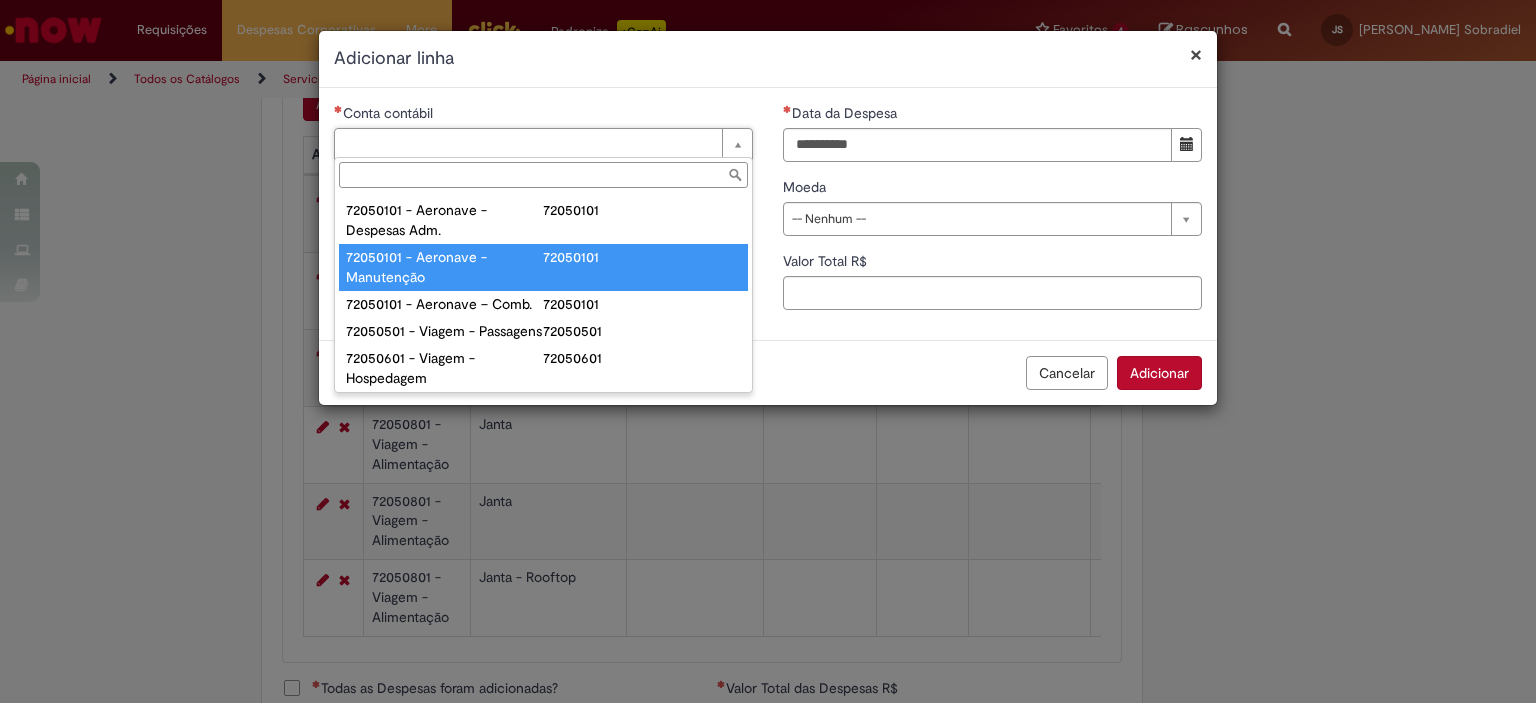 scroll, scrollTop: 1200, scrollLeft: 0, axis: vertical 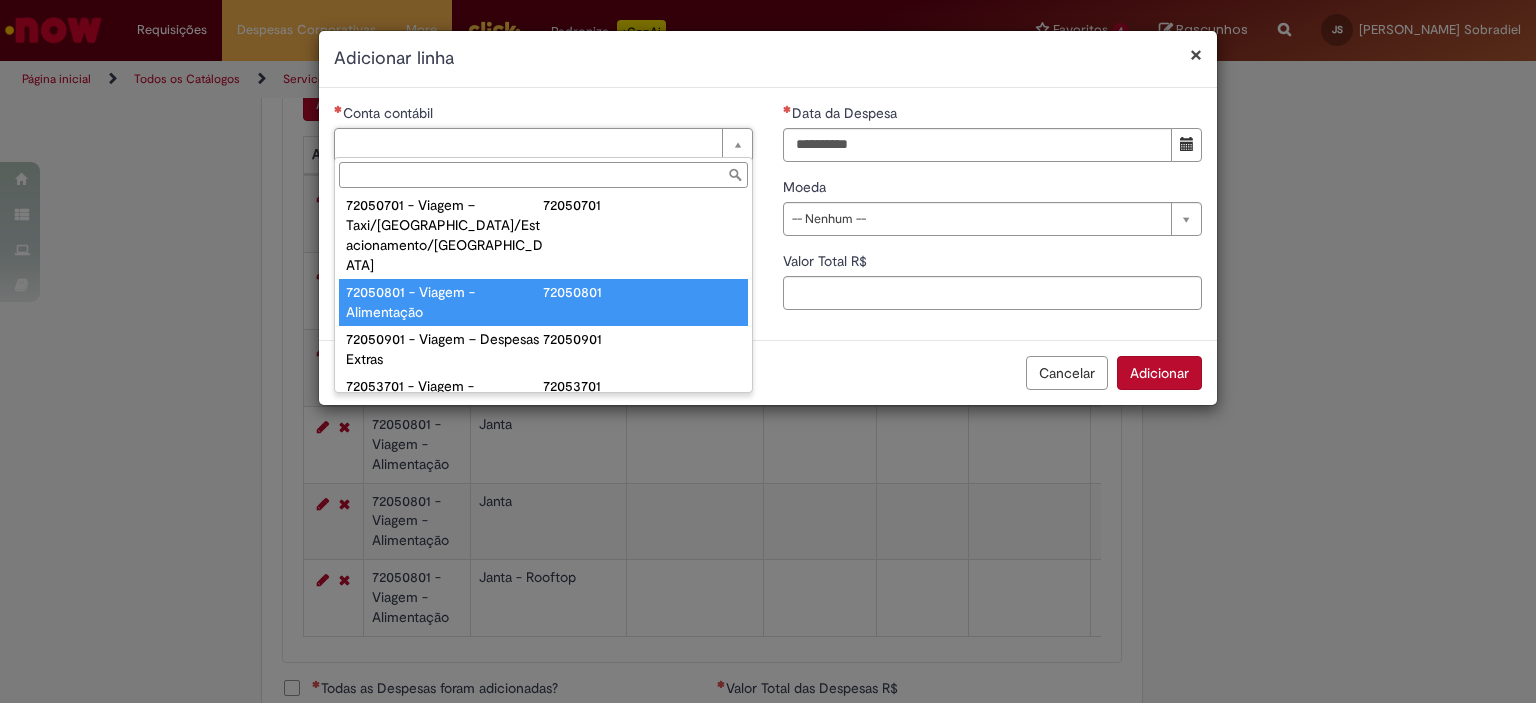 type on "**********" 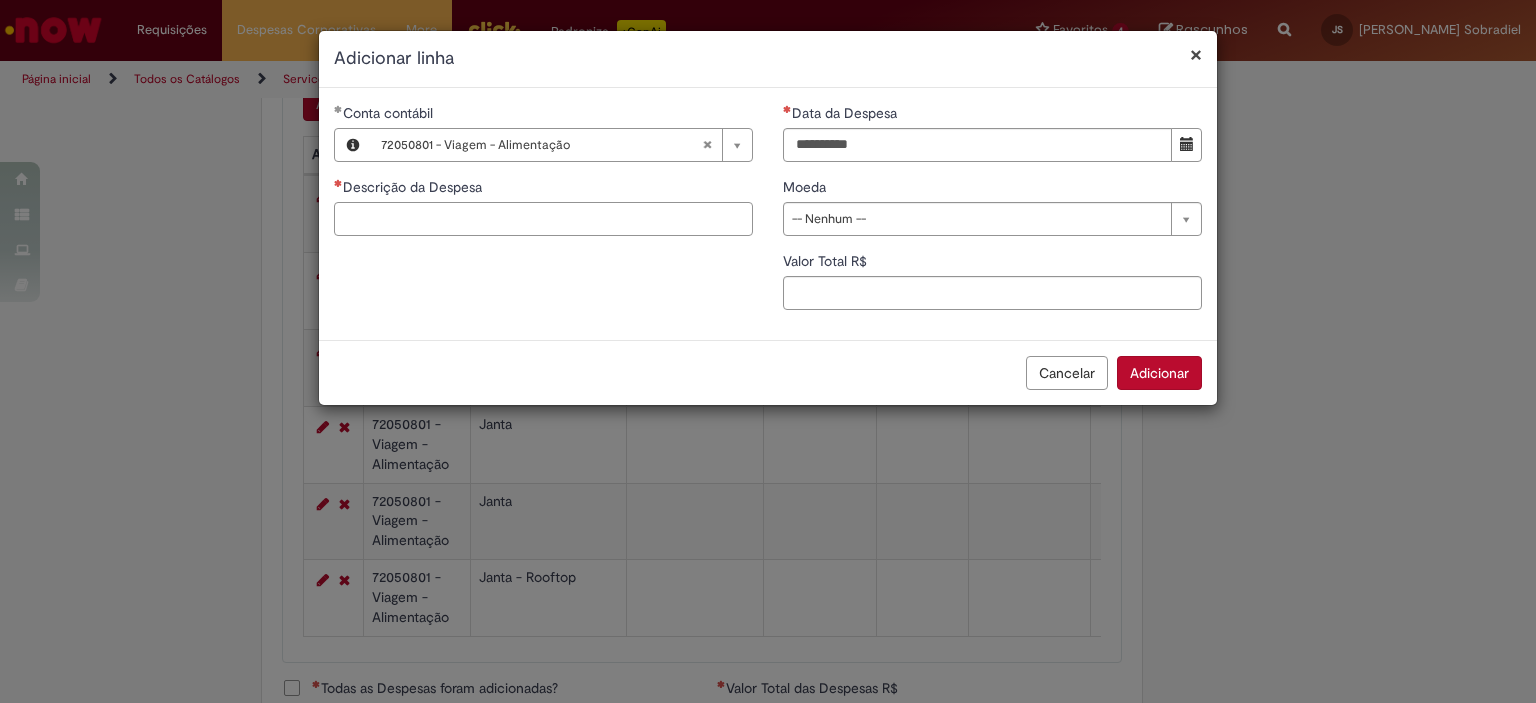 click on "Descrição da Despesa" at bounding box center [543, 219] 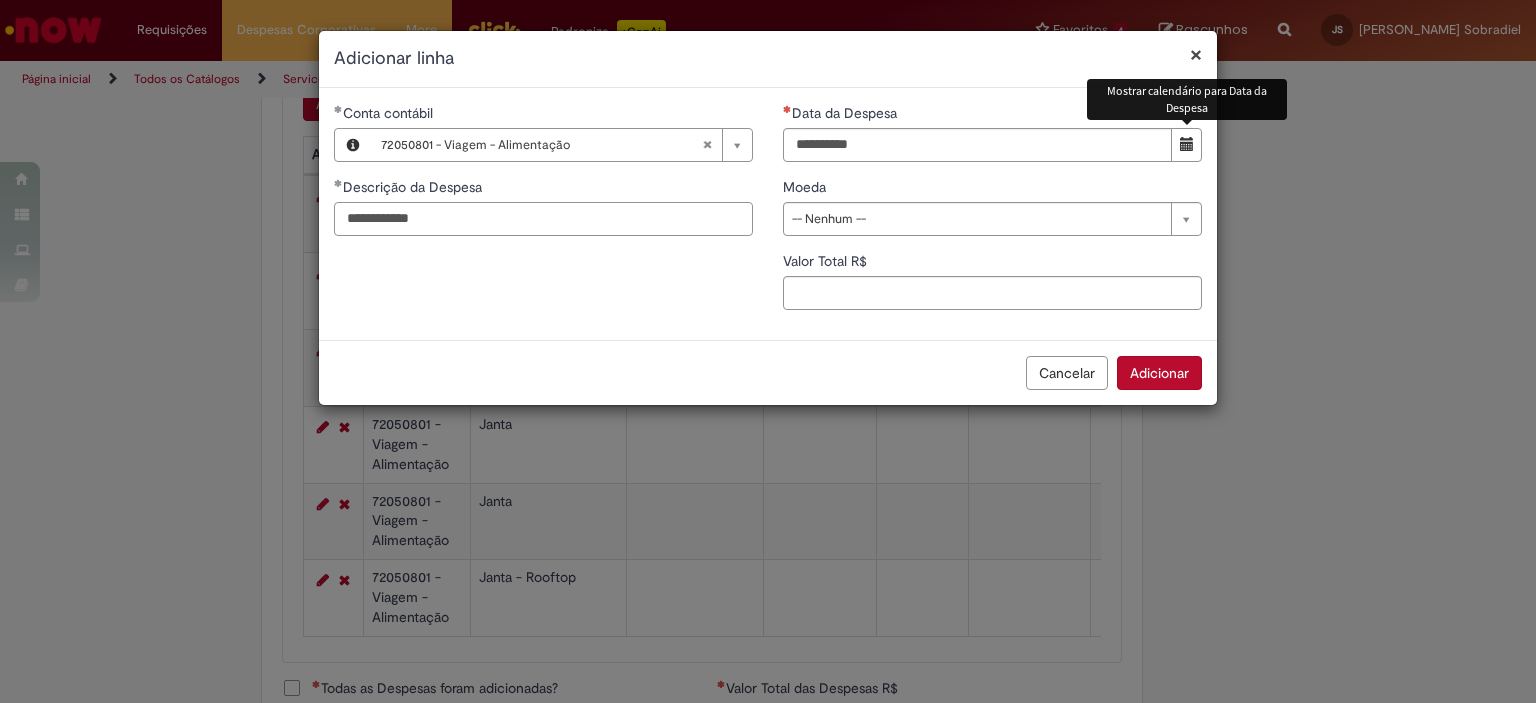 type on "**********" 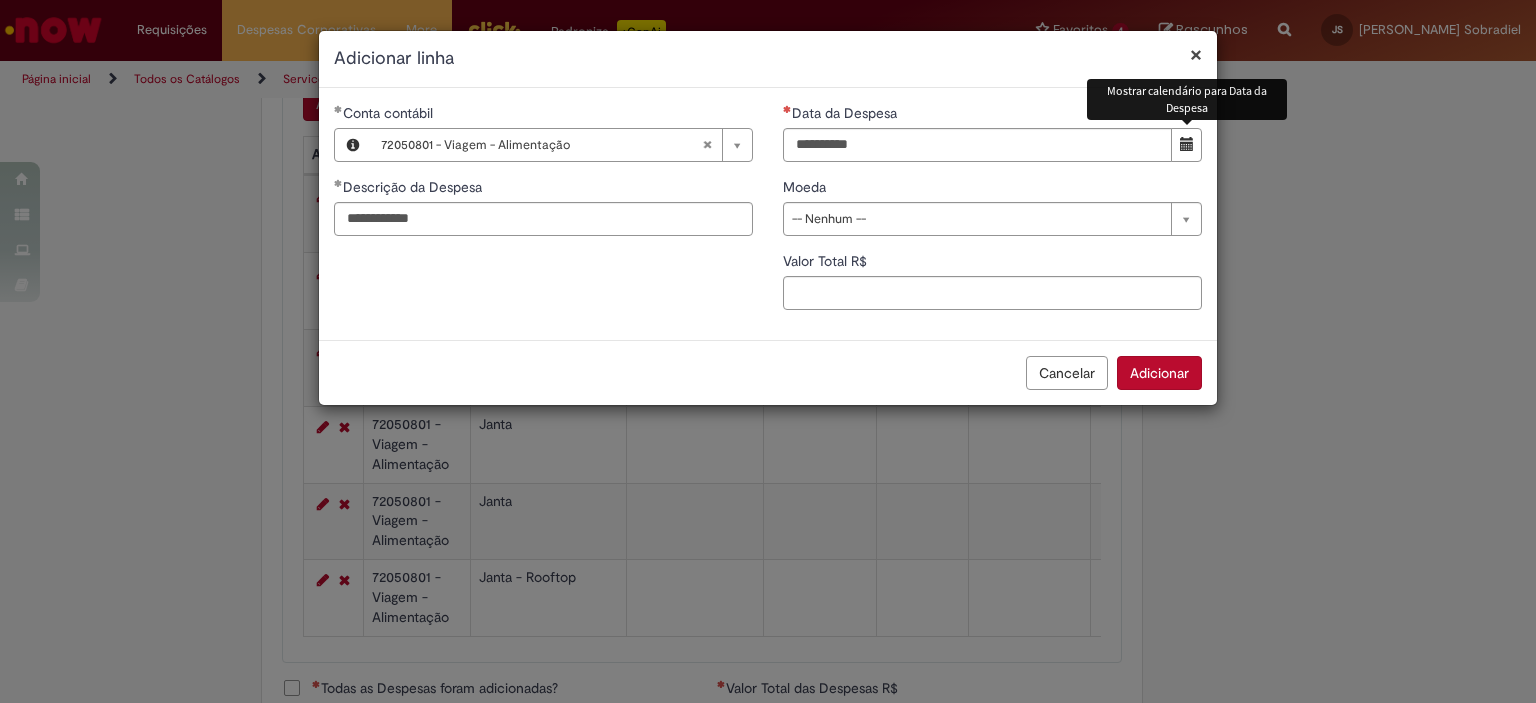 click at bounding box center (1187, 144) 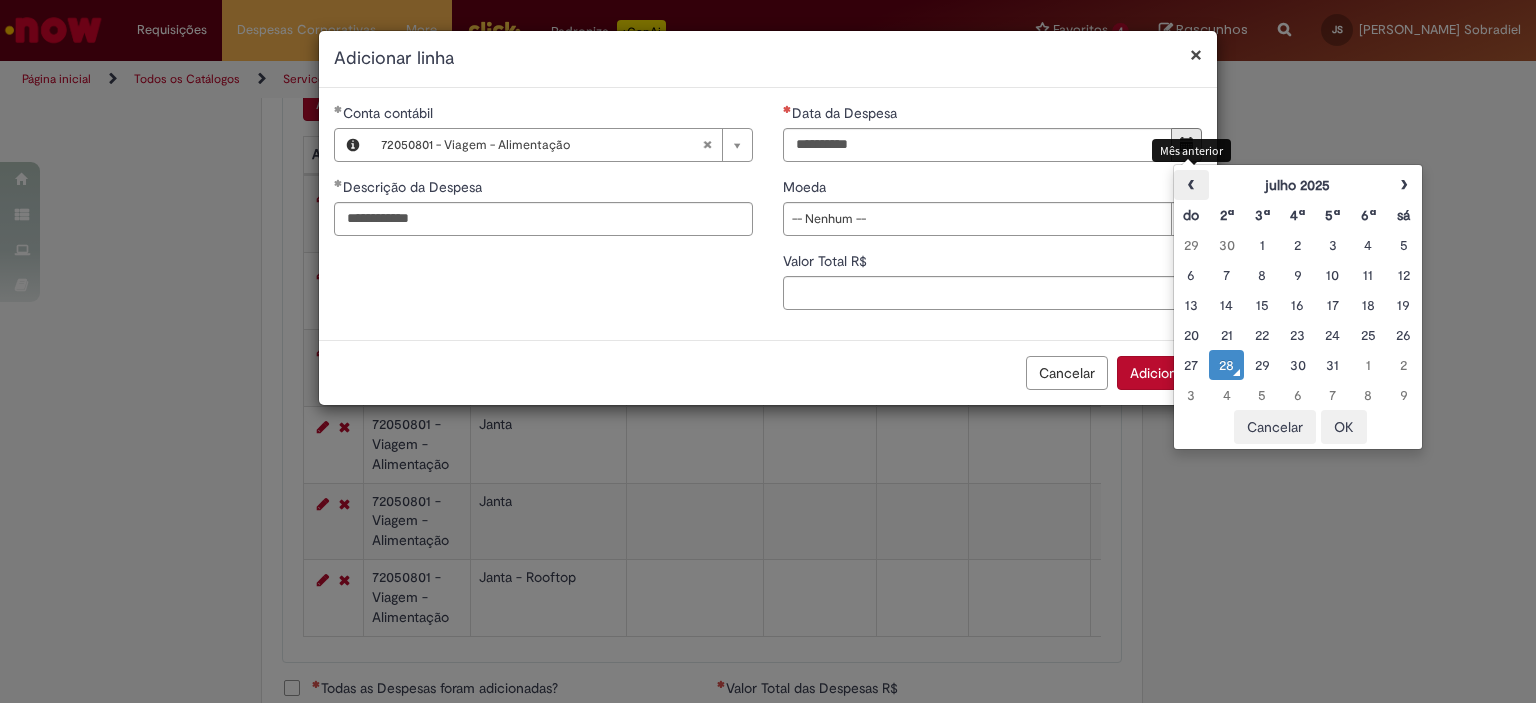 click on "‹" at bounding box center (1191, 185) 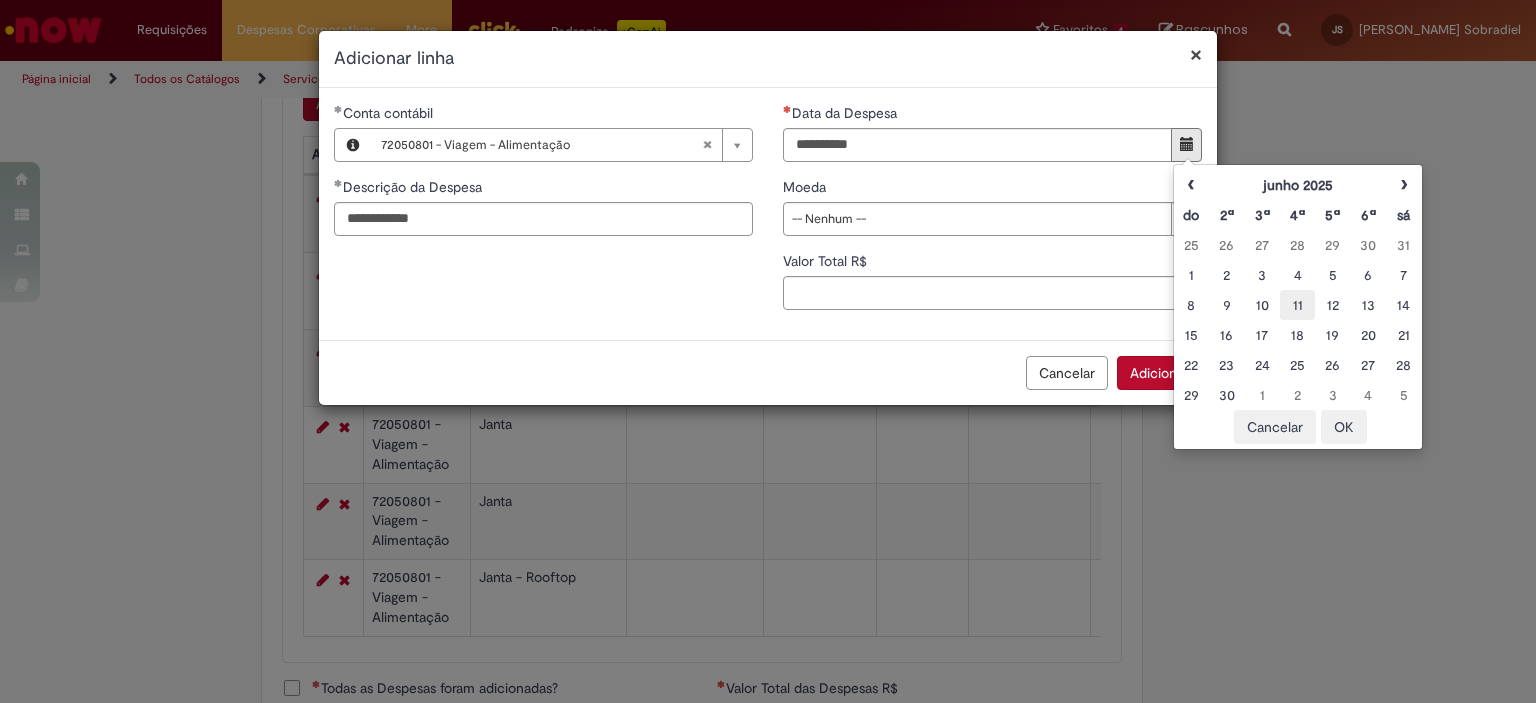 click on "11" at bounding box center [1297, 305] 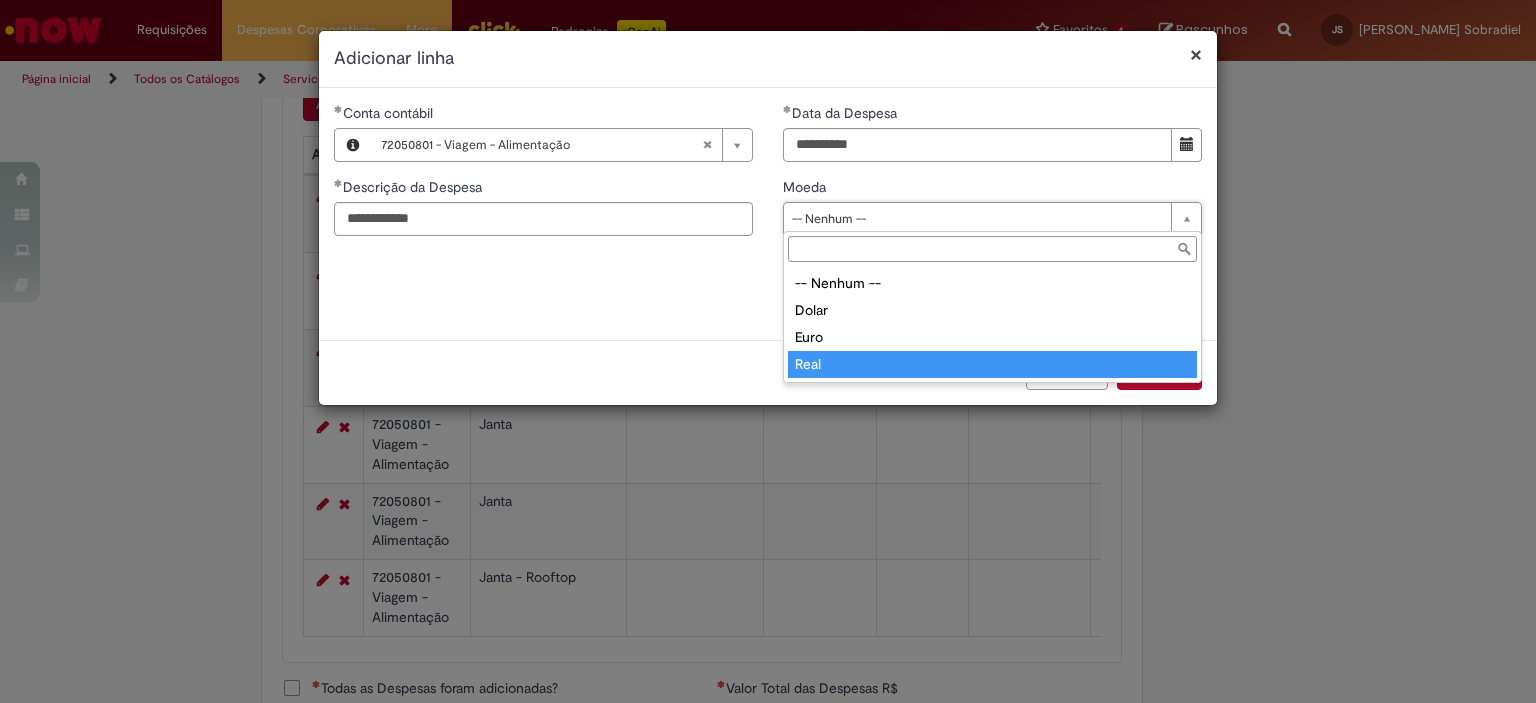 type on "****" 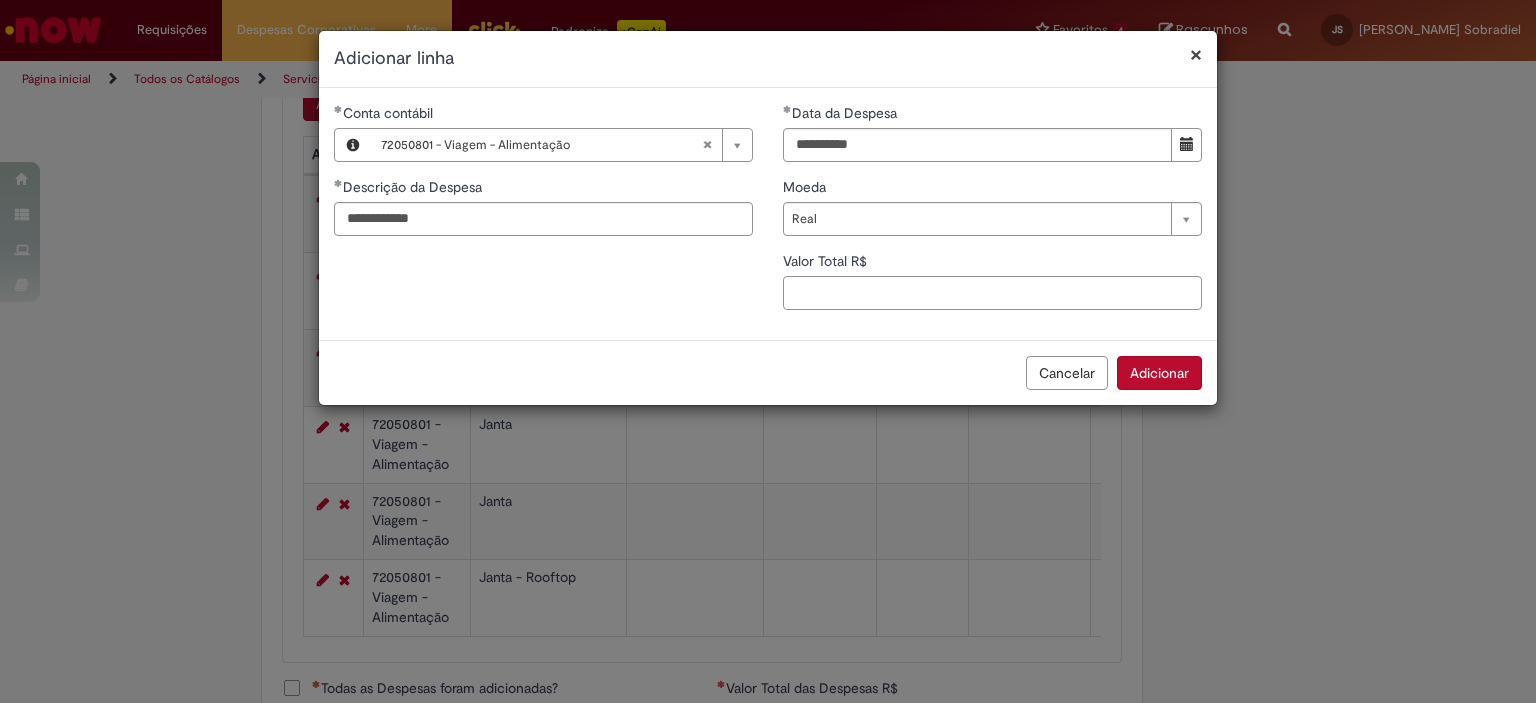 click on "Valor Total R$" at bounding box center (992, 293) 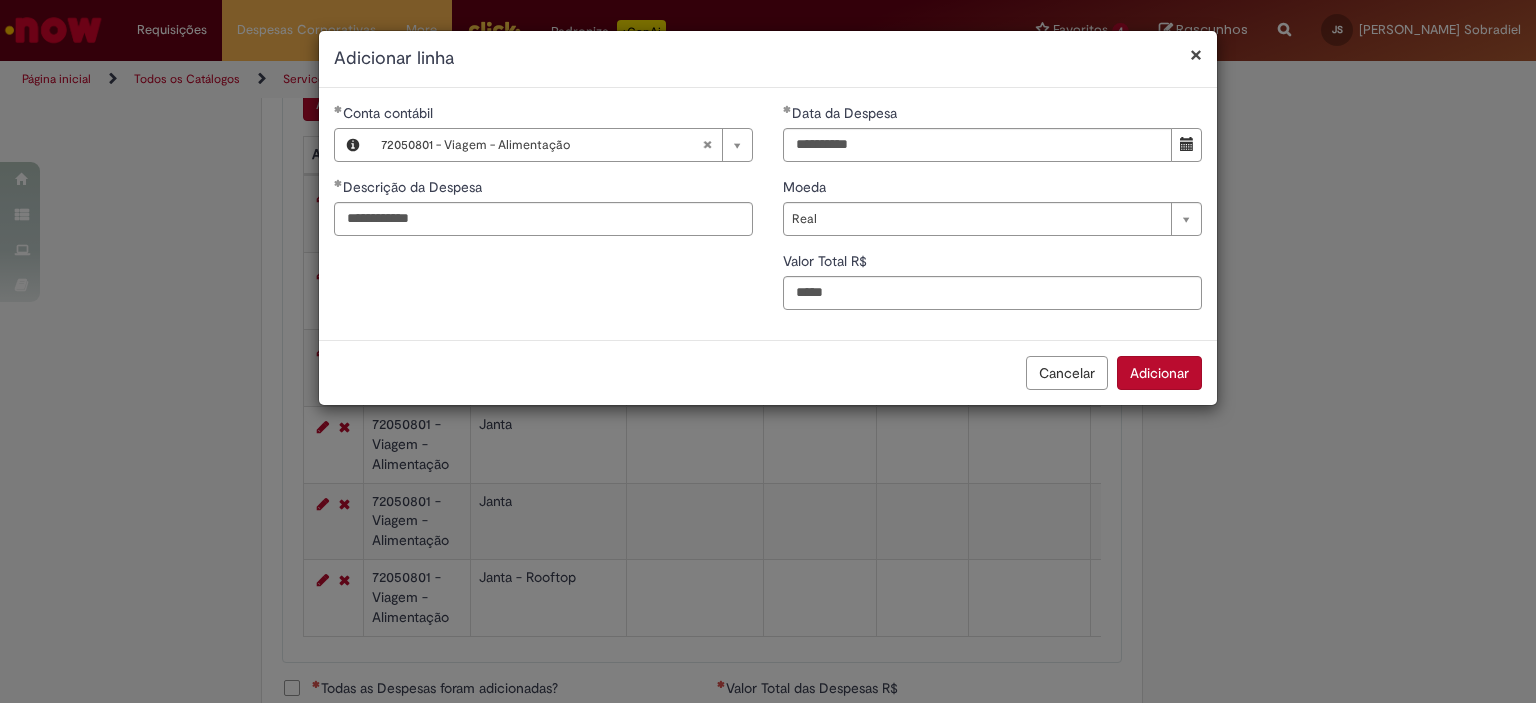 type on "**" 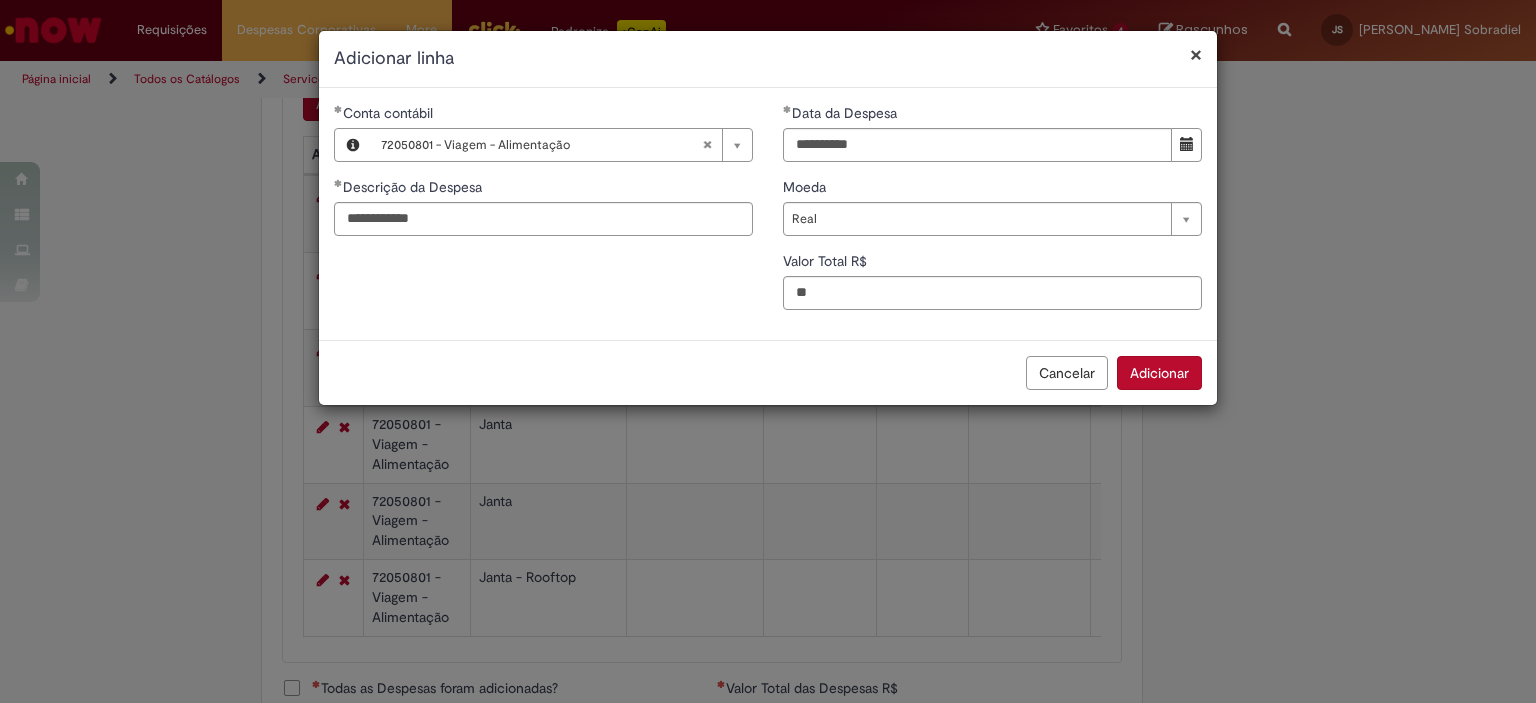 click on "Adicionar" at bounding box center (1159, 373) 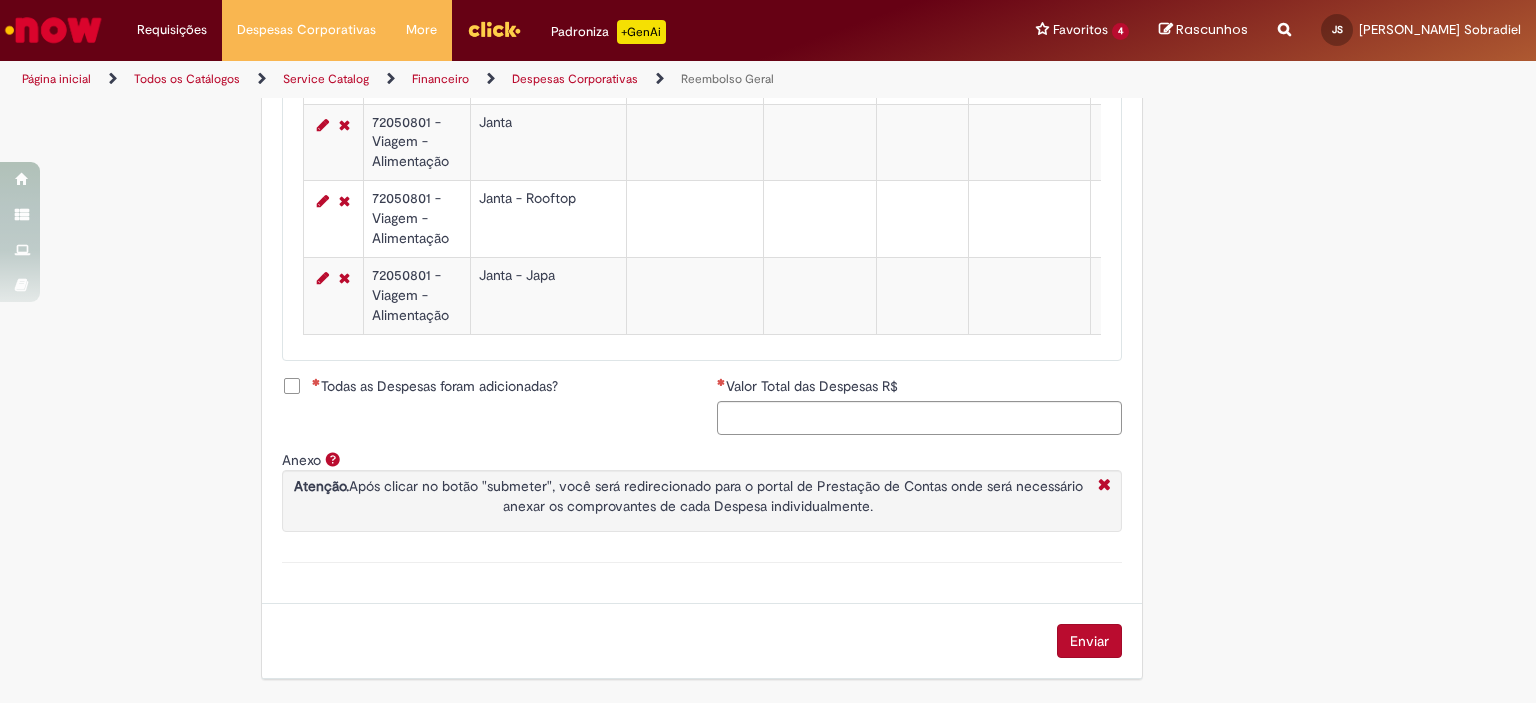 scroll, scrollTop: 1081, scrollLeft: 0, axis: vertical 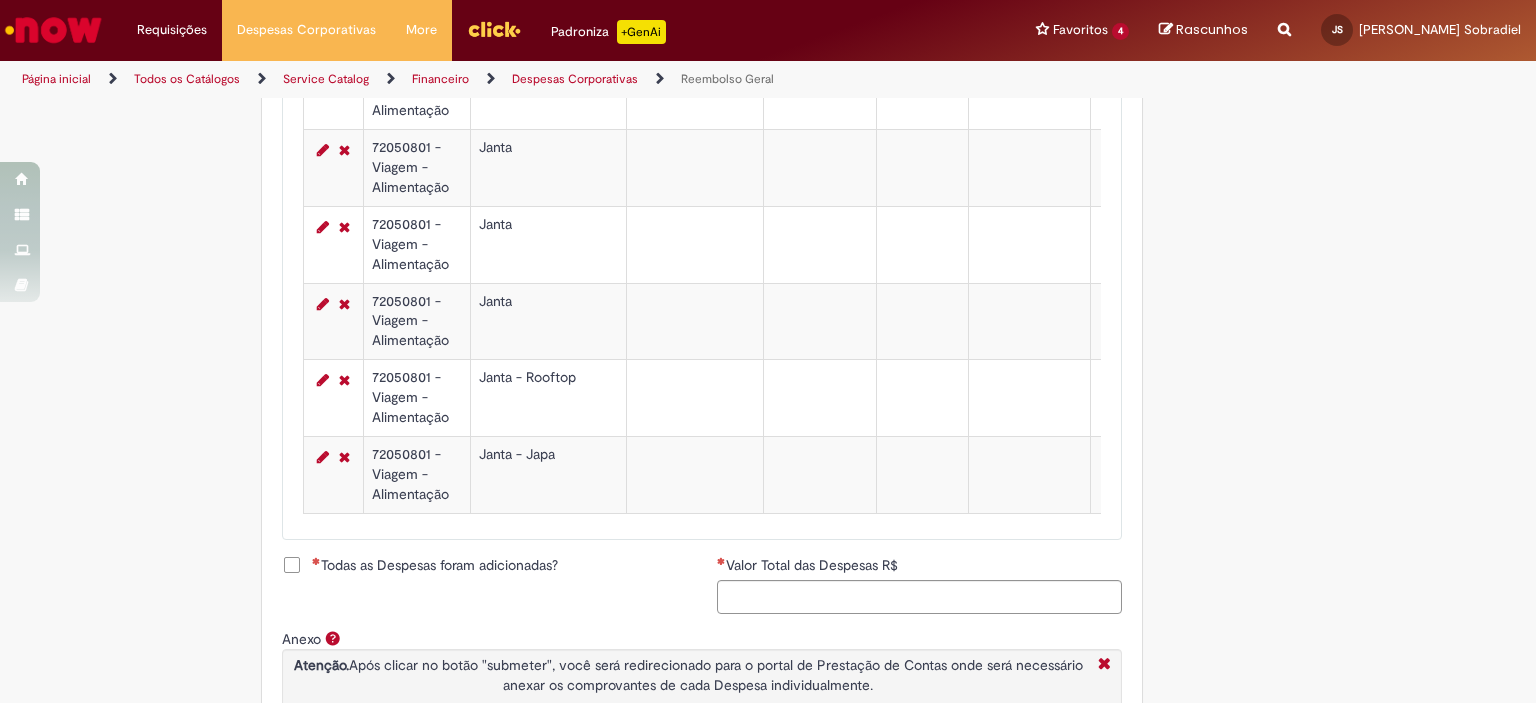 click on "Janta" at bounding box center (548, 321) 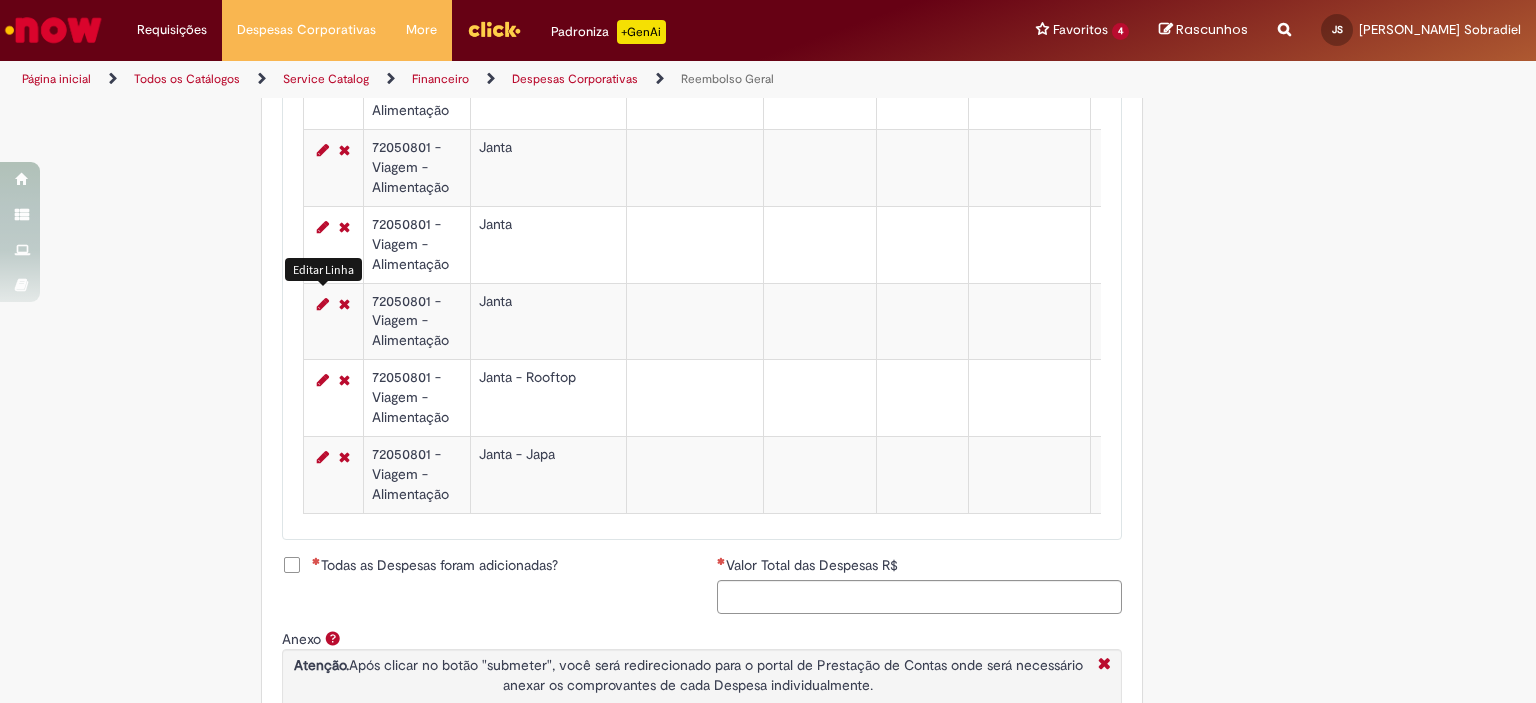 click at bounding box center (323, 304) 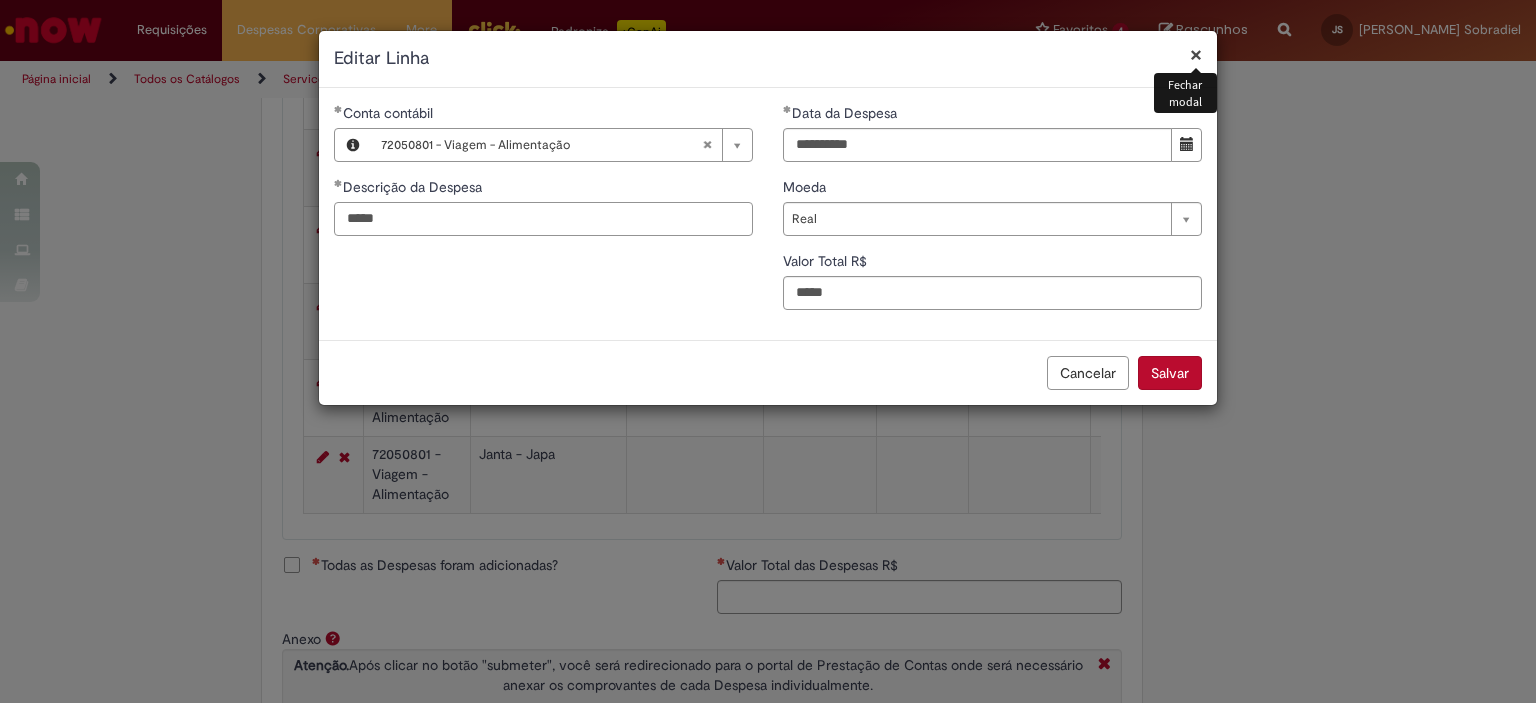 click on "*****" at bounding box center [543, 219] 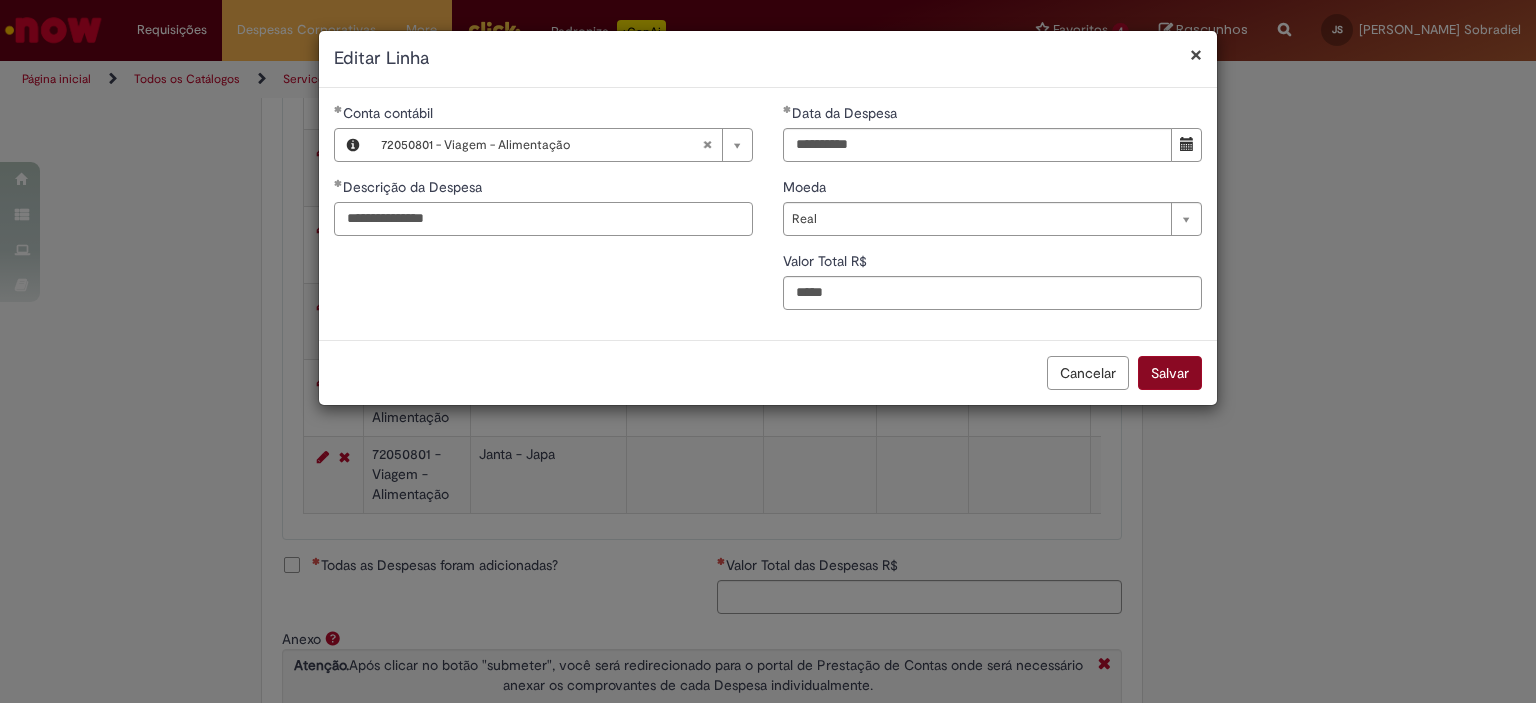 type on "**********" 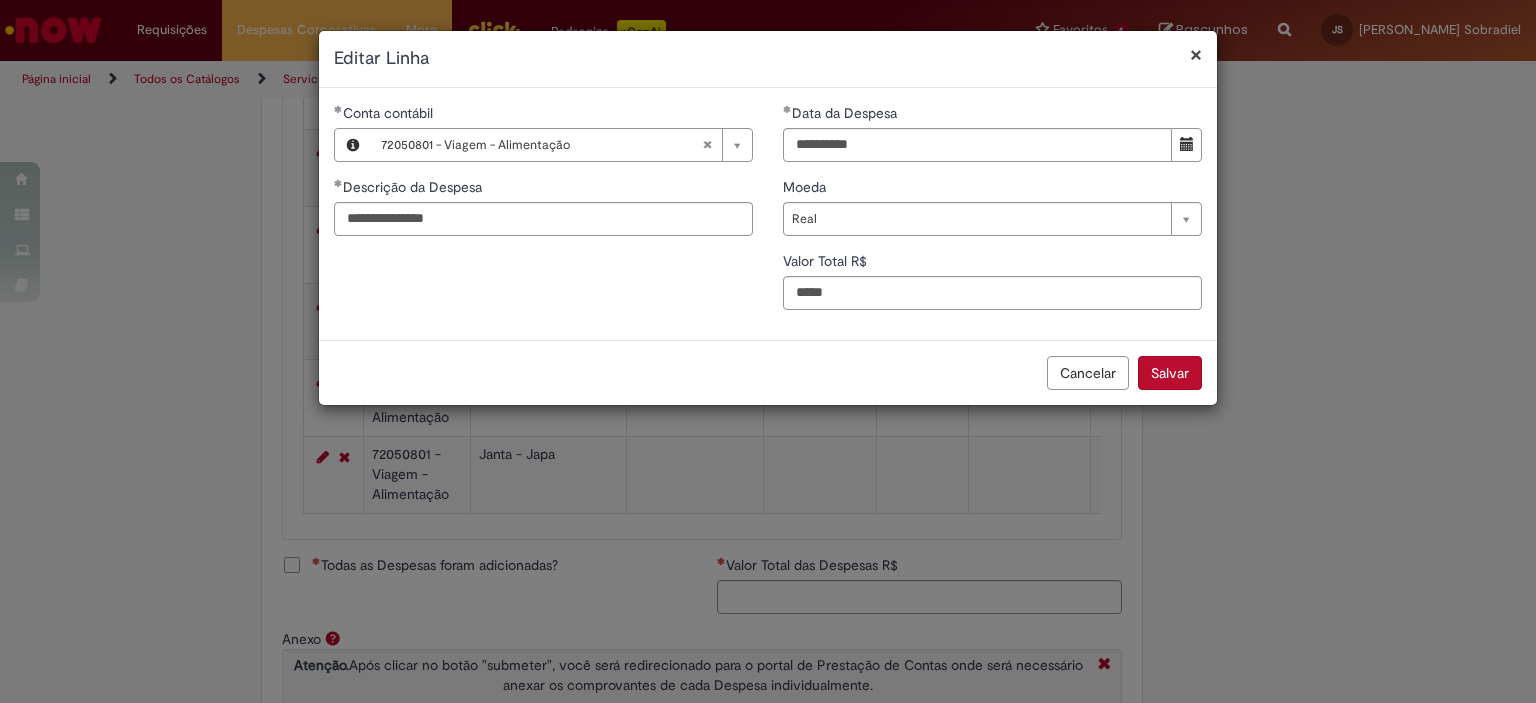 click on "Salvar" at bounding box center (1170, 373) 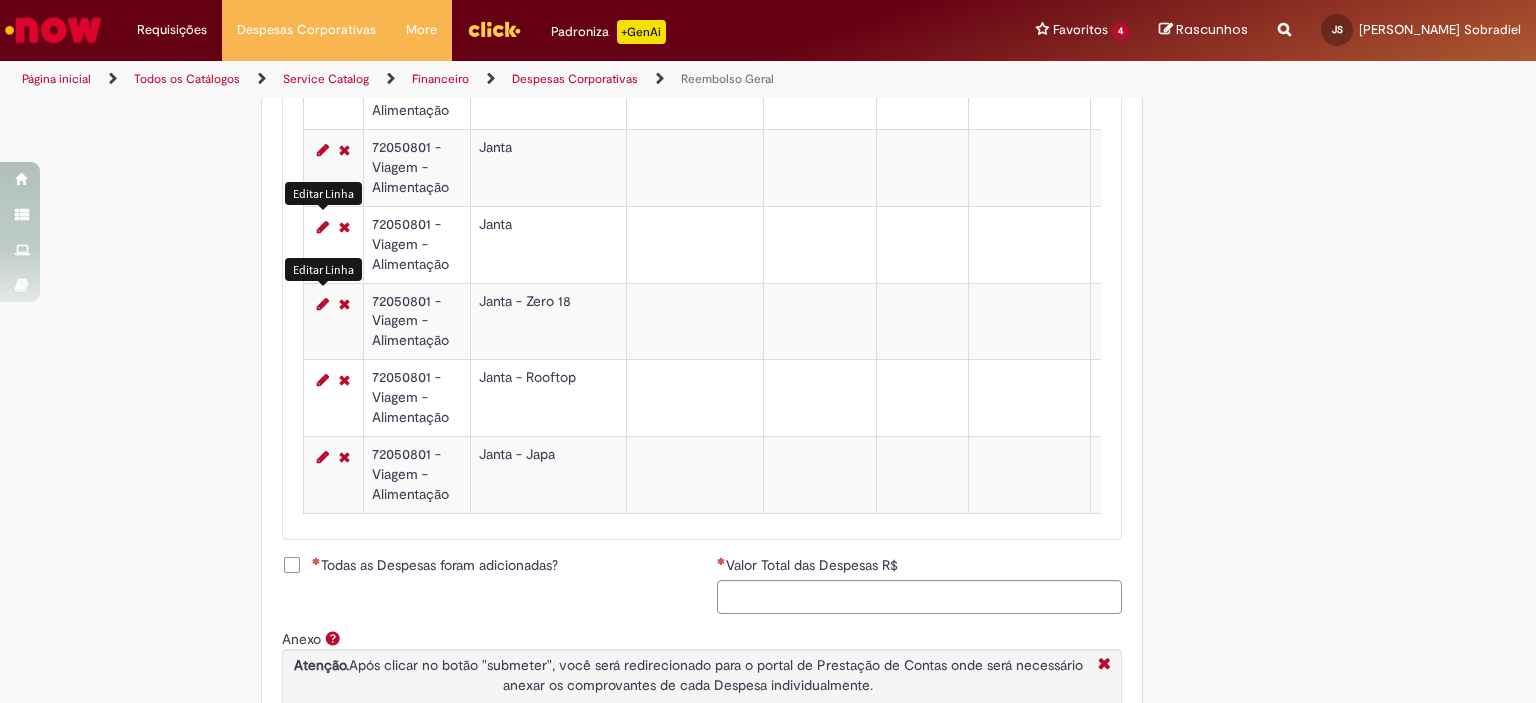 click at bounding box center [323, 227] 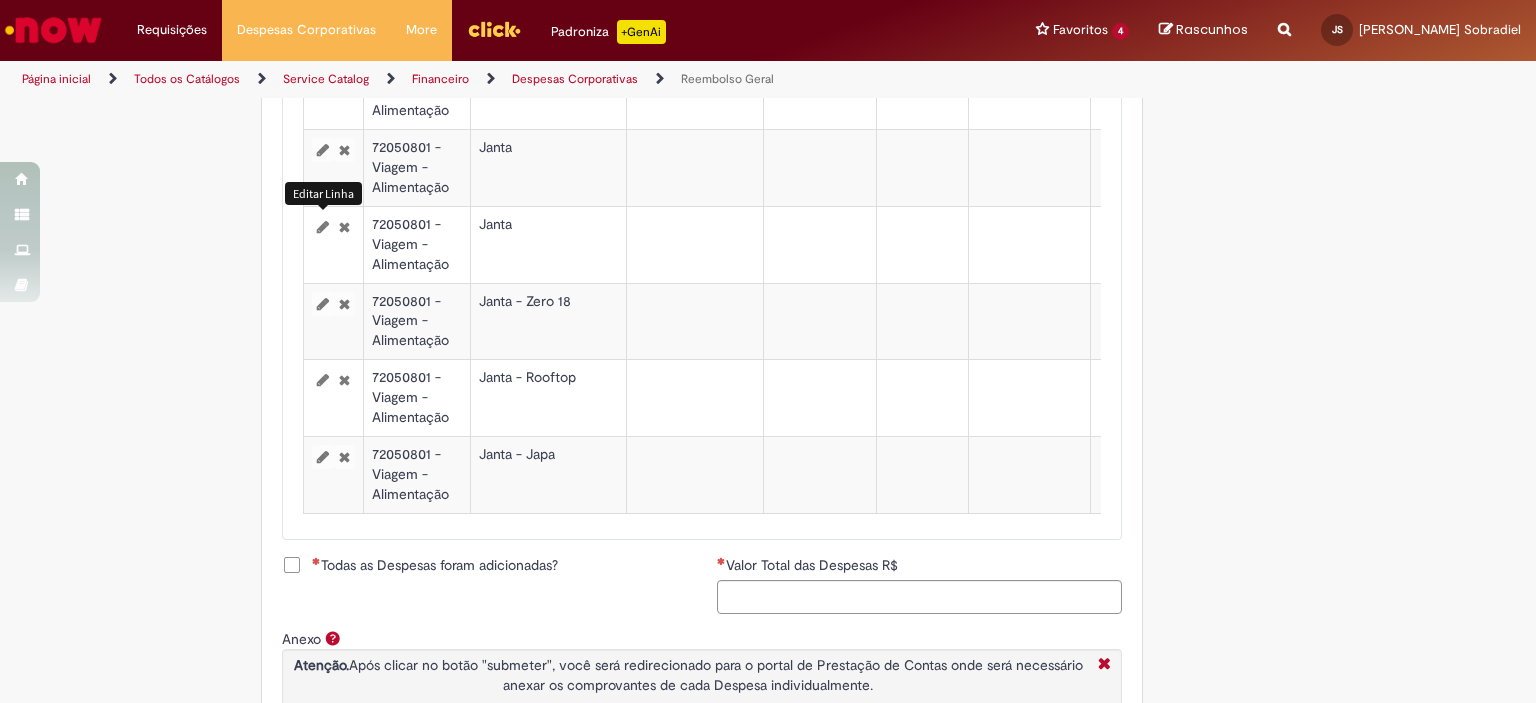 select on "****" 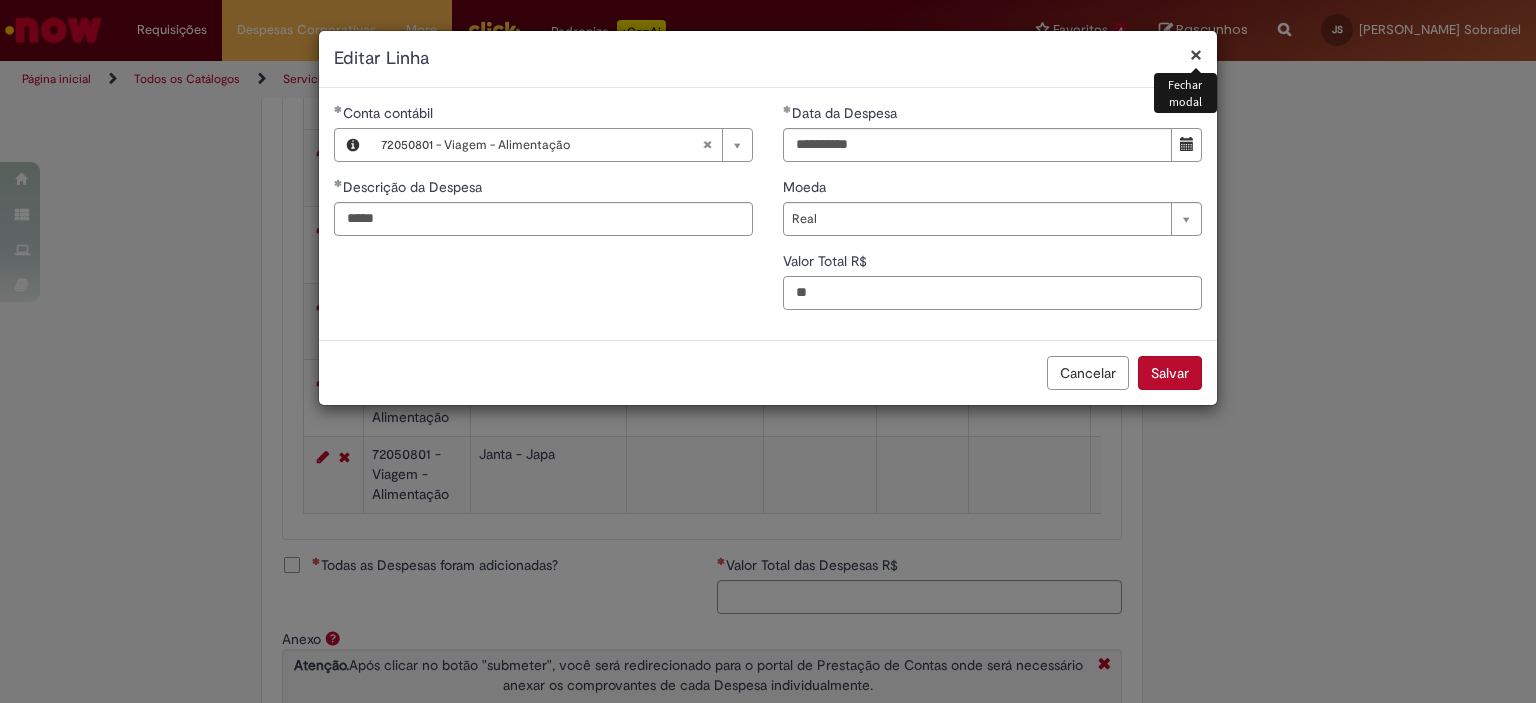 click on "**" at bounding box center [992, 293] 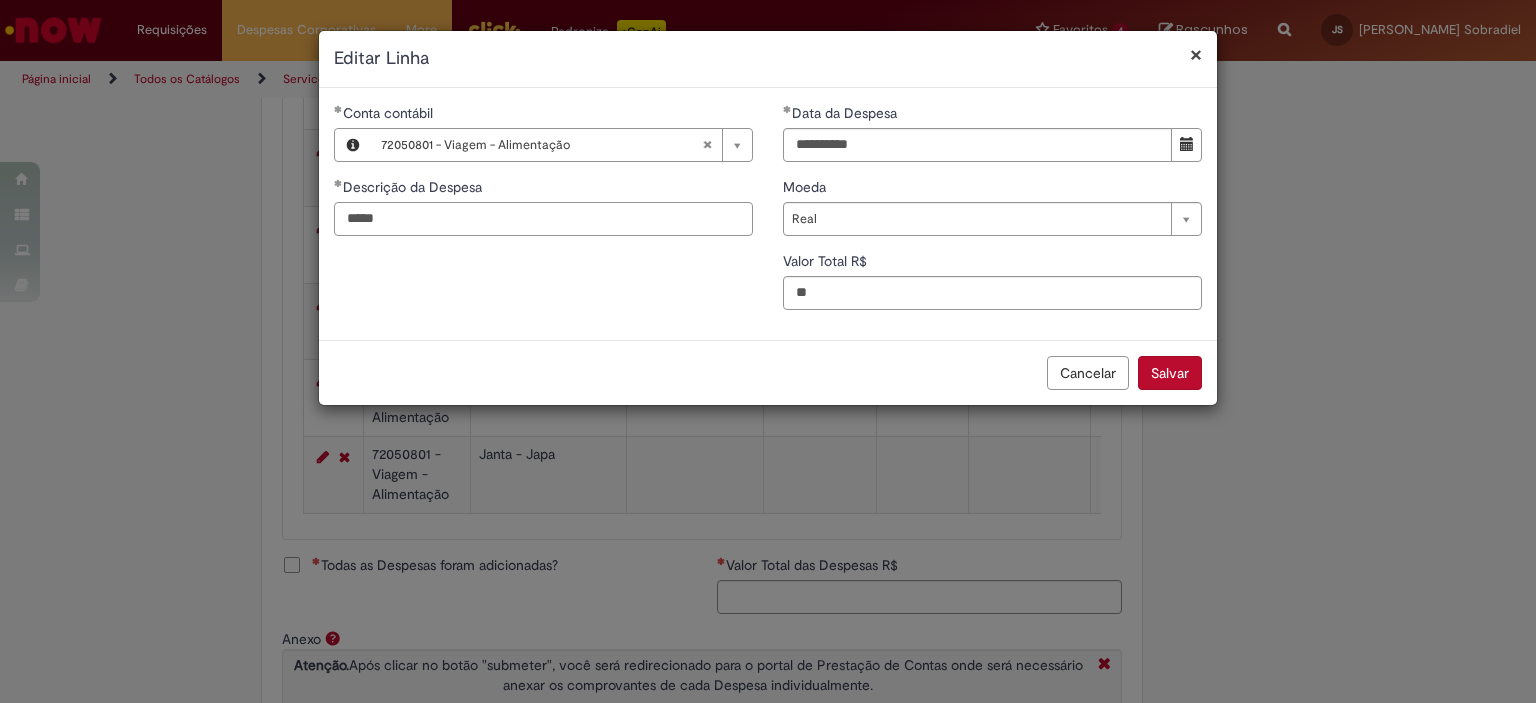 click on "*****" at bounding box center (543, 219) 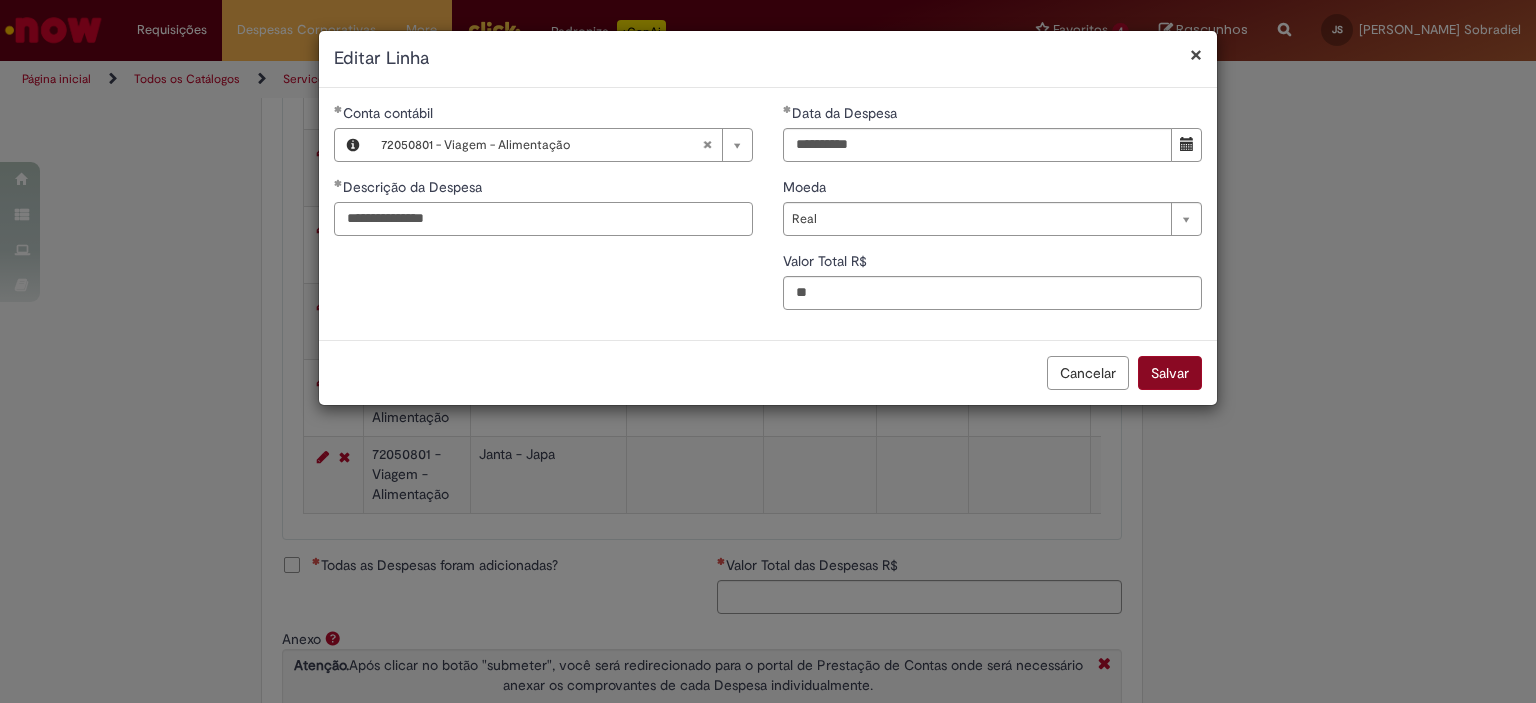 type on "**********" 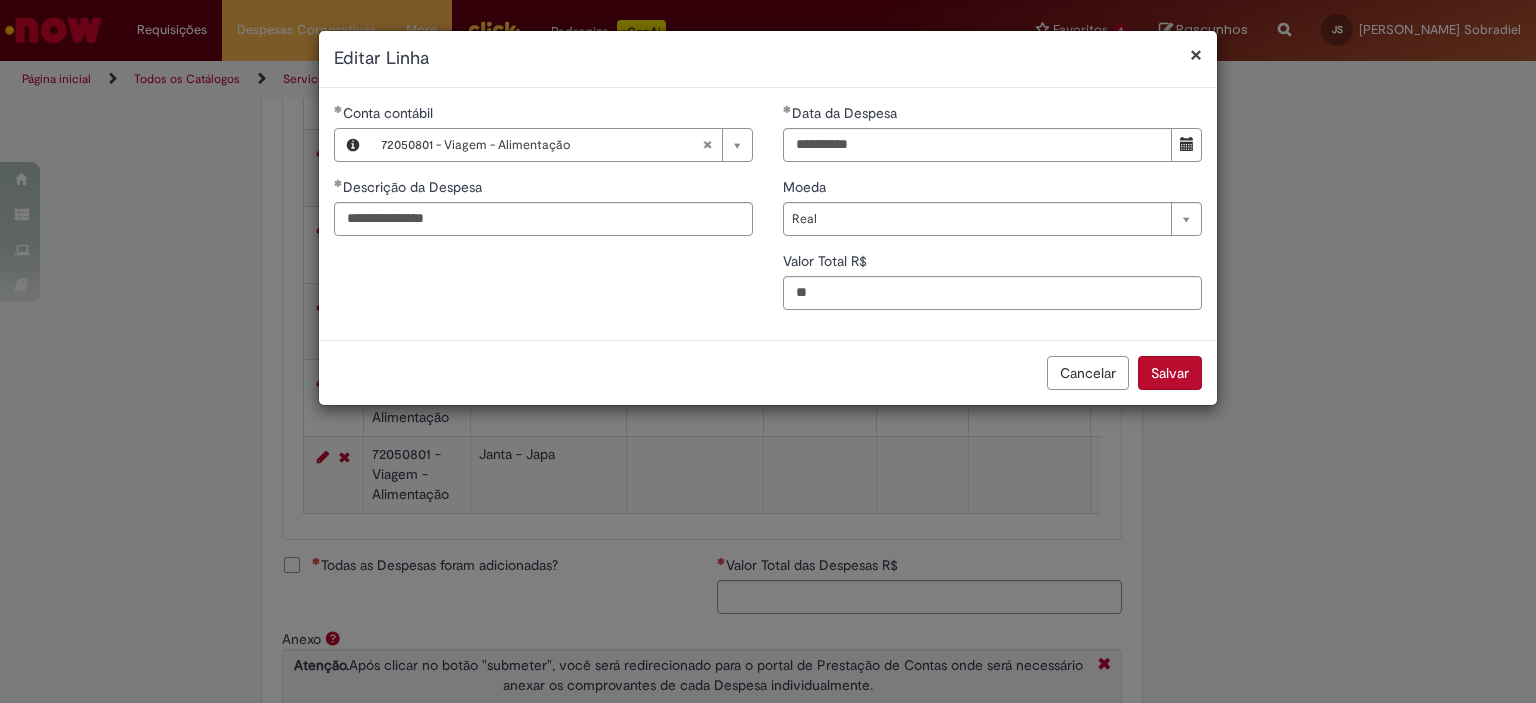 click on "Salvar" at bounding box center (1170, 373) 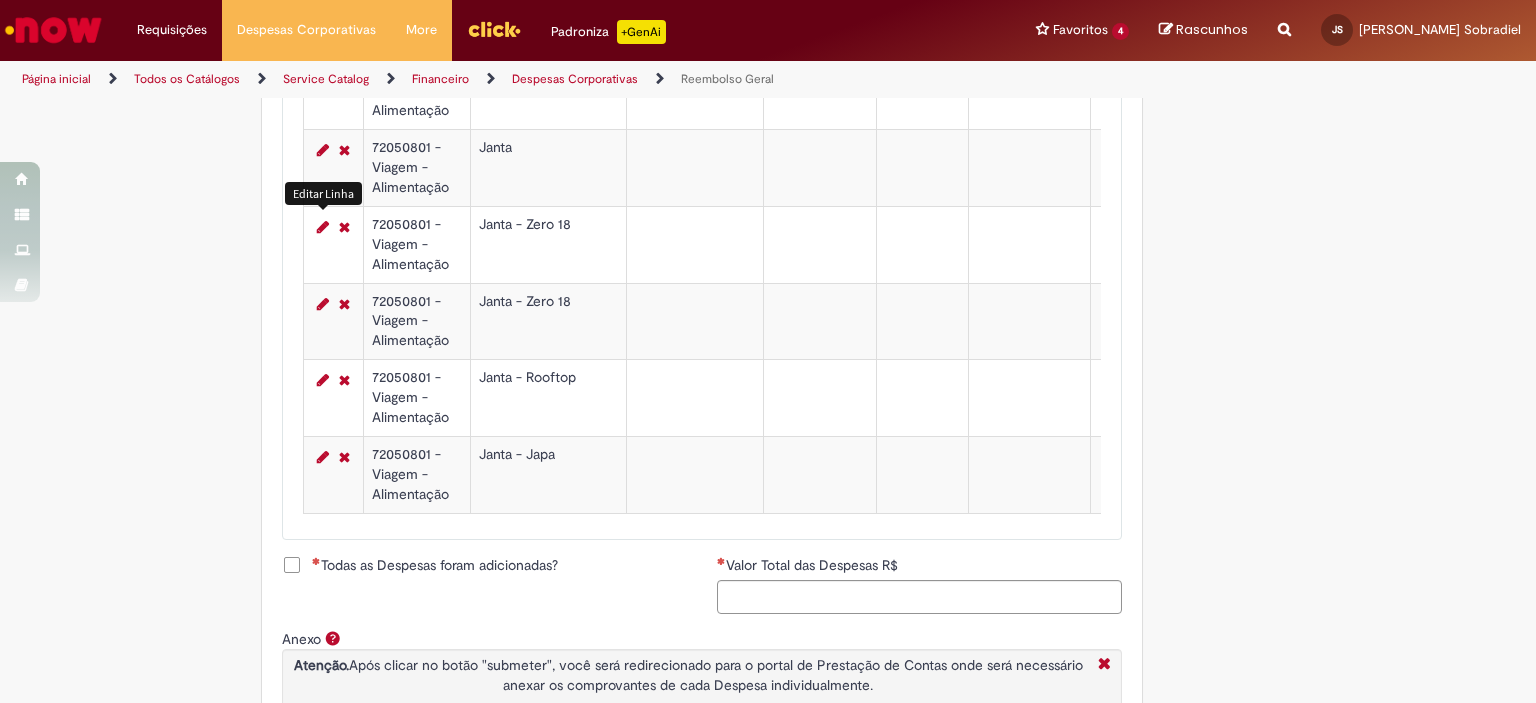 scroll, scrollTop: 981, scrollLeft: 0, axis: vertical 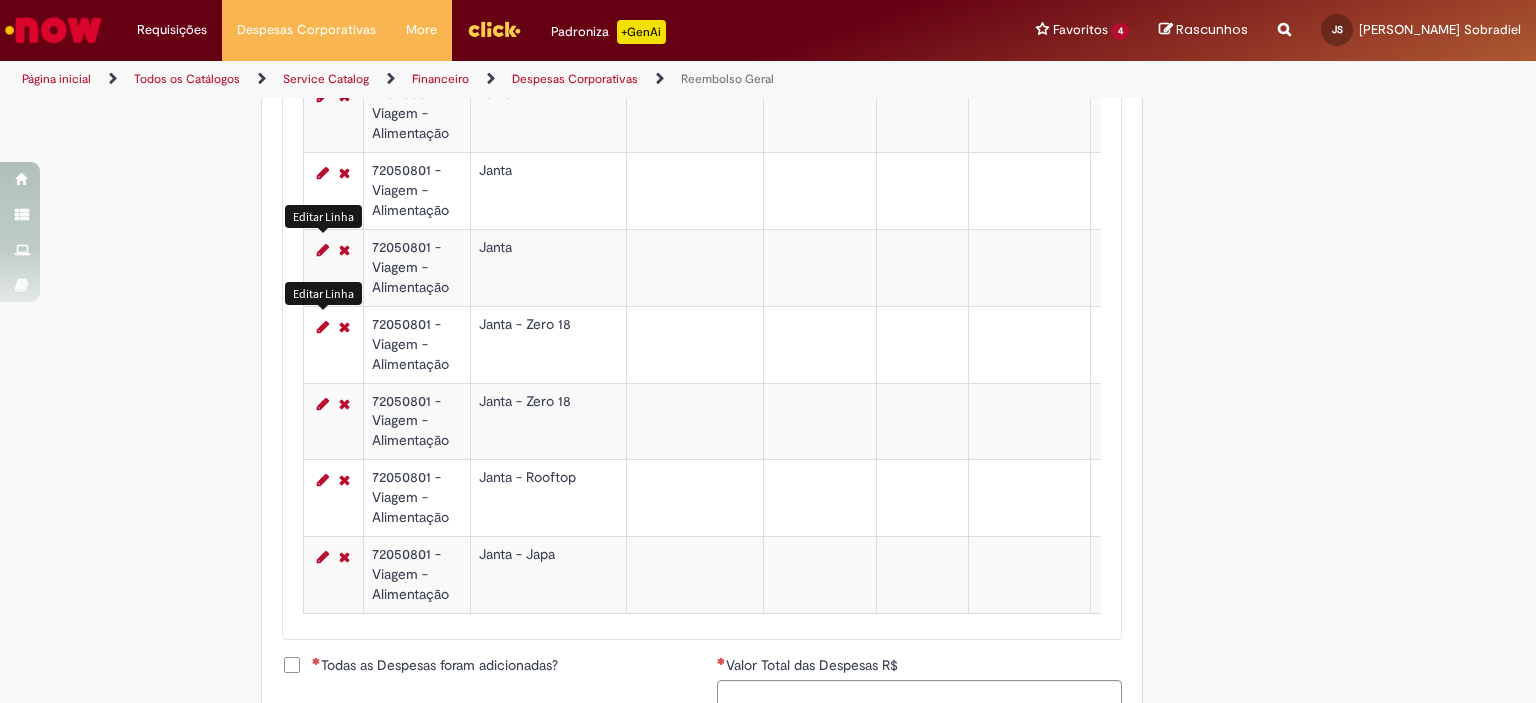 click at bounding box center (323, 250) 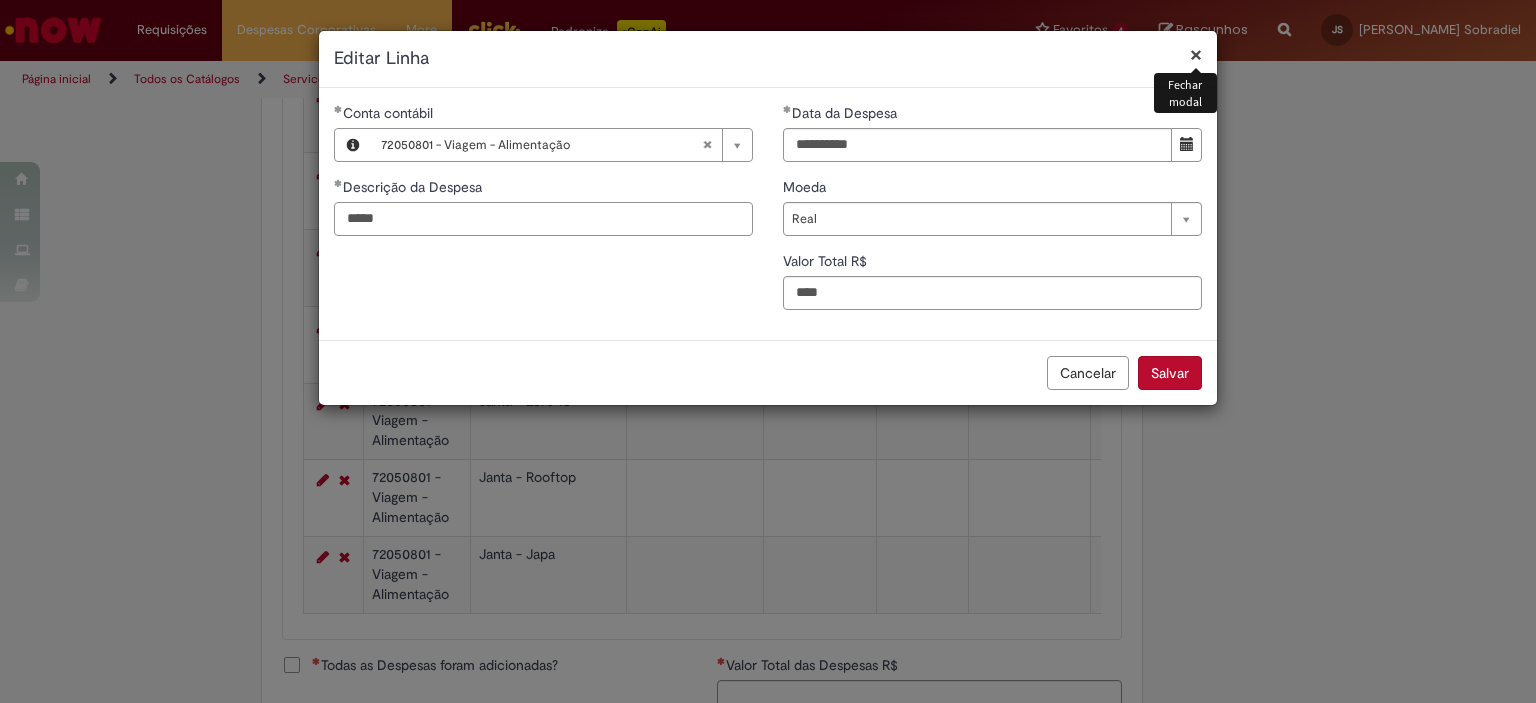 click on "*****" at bounding box center [543, 219] 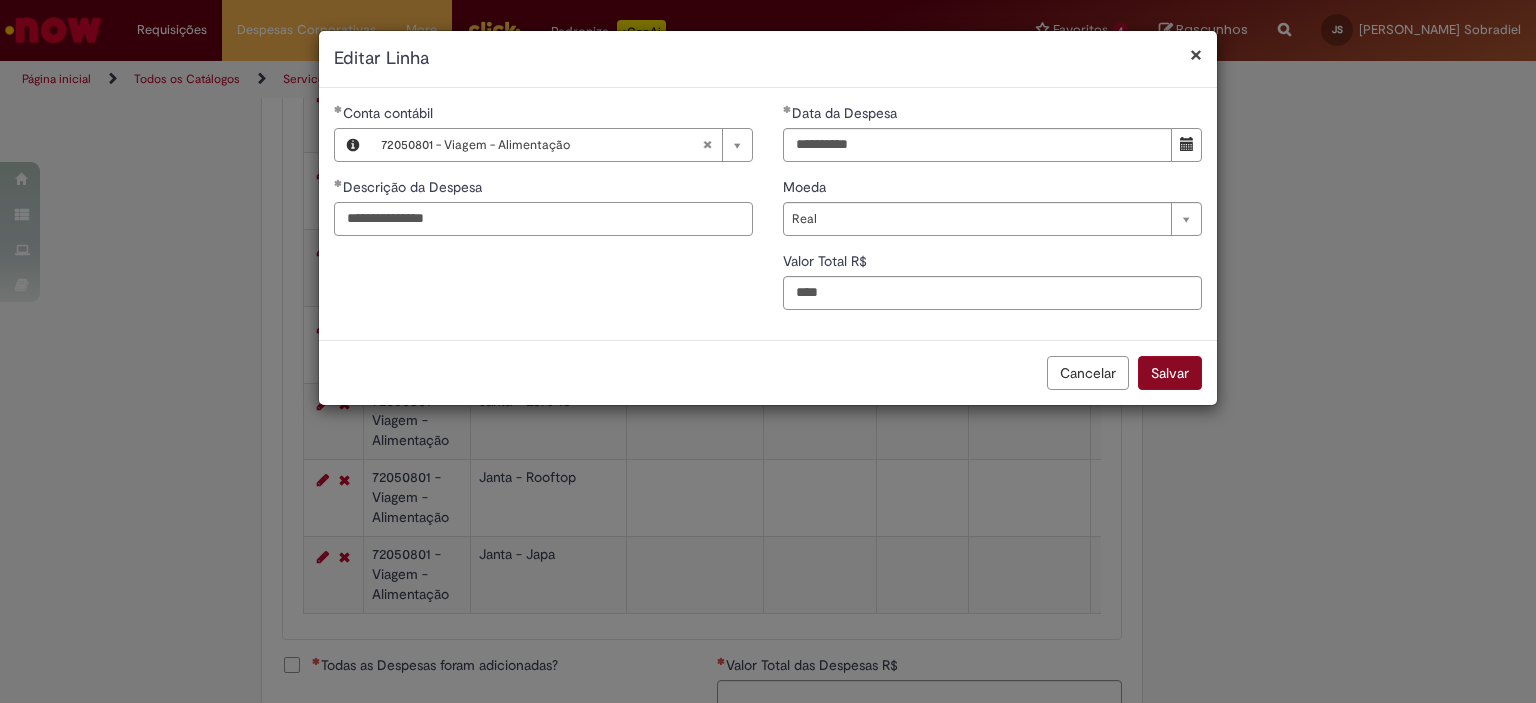 type on "**********" 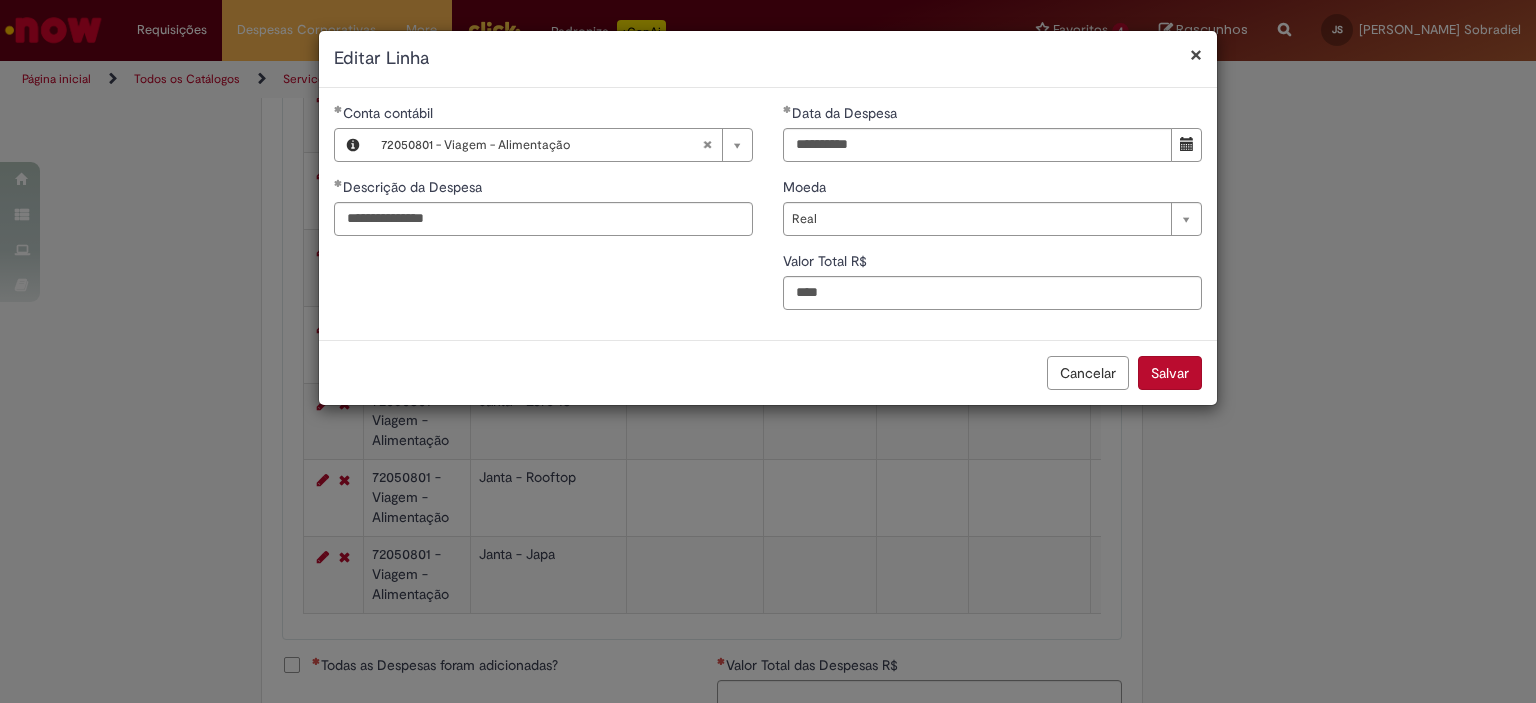drag, startPoint x: 1172, startPoint y: 374, endPoint x: 795, endPoint y: 427, distance: 380.70724 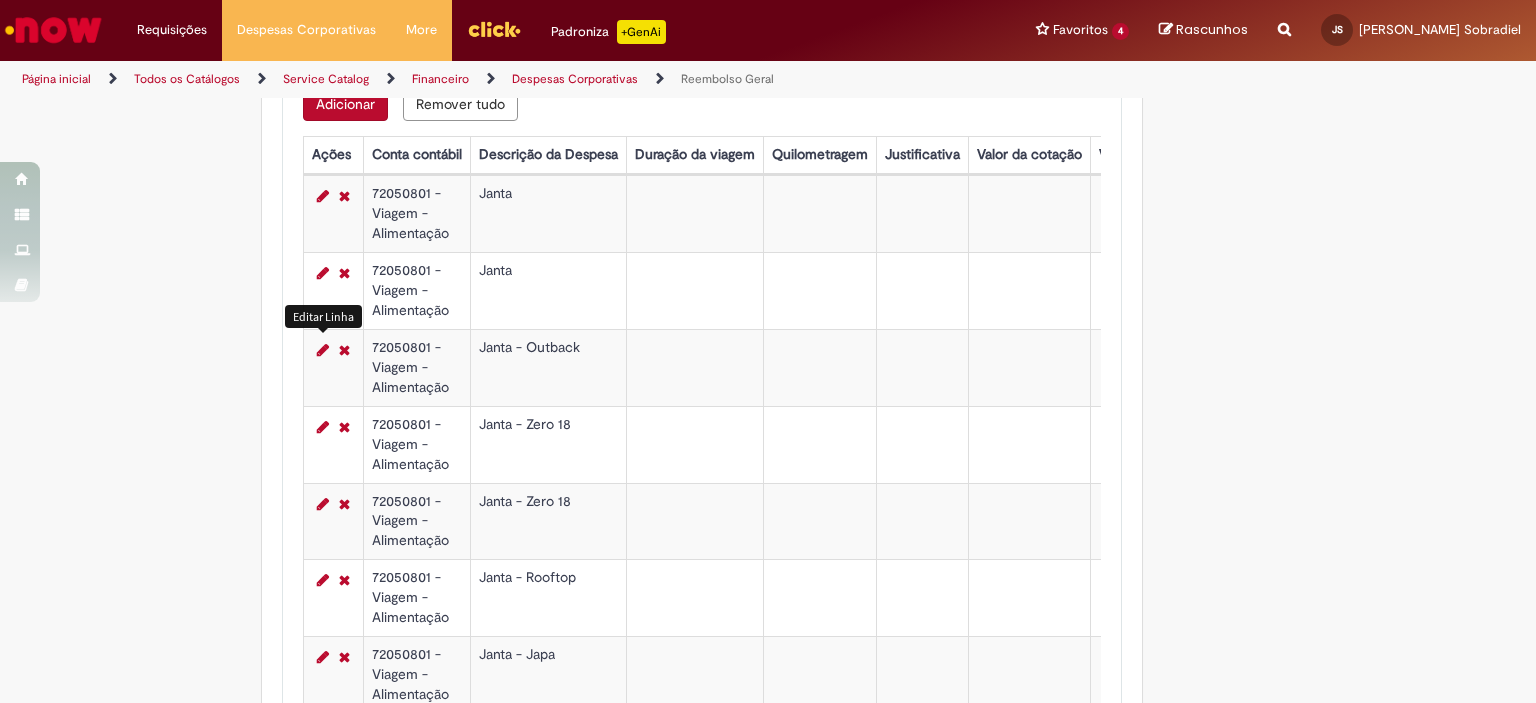 scroll, scrollTop: 781, scrollLeft: 0, axis: vertical 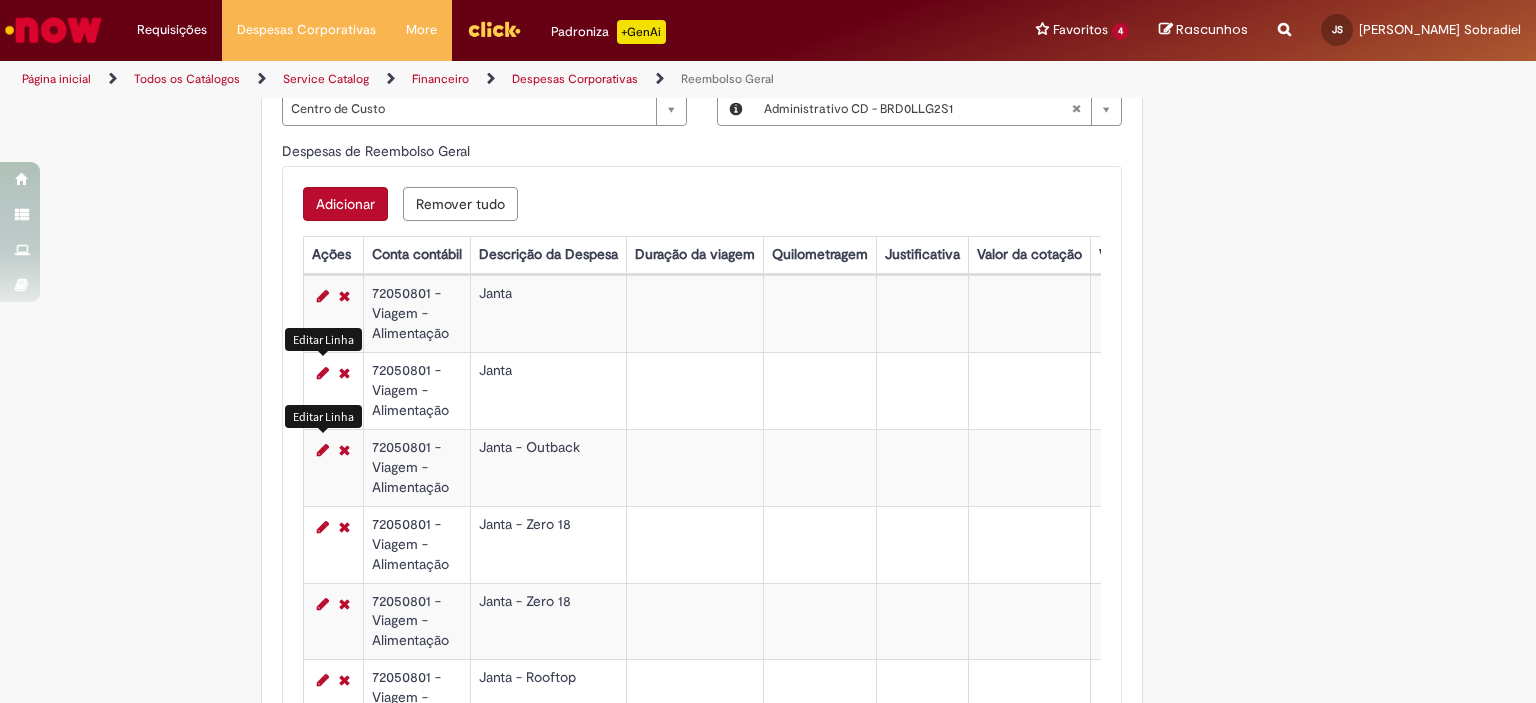 click at bounding box center [323, 373] 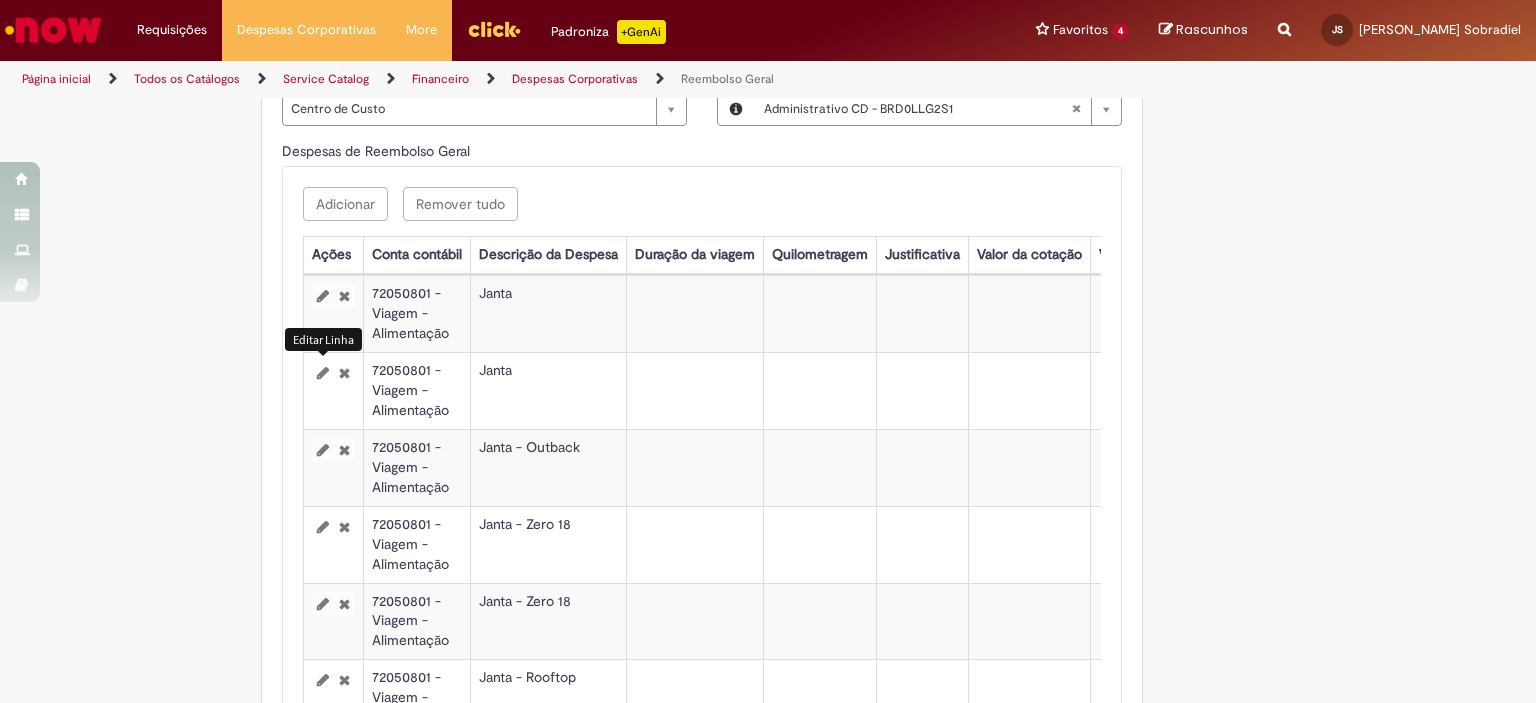 select on "****" 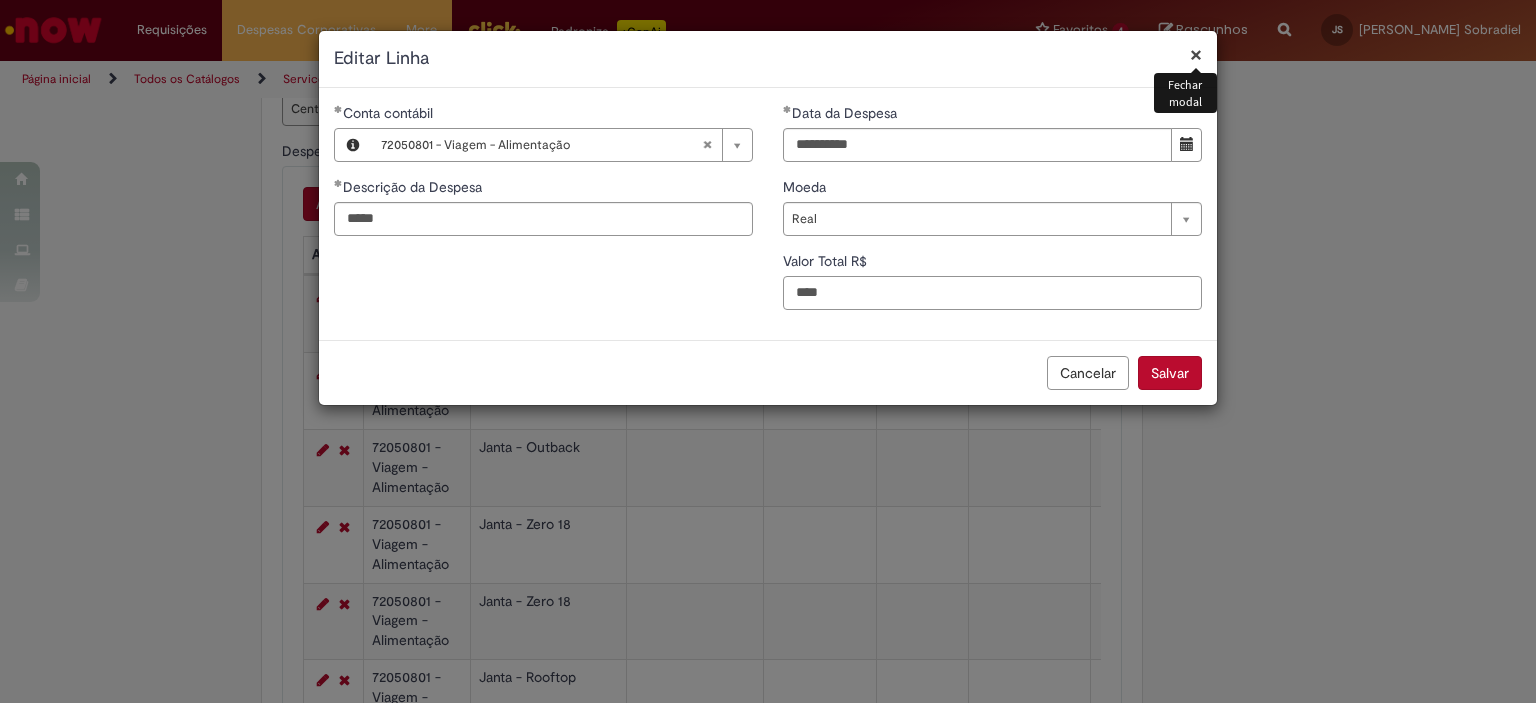 click on "****" at bounding box center [992, 293] 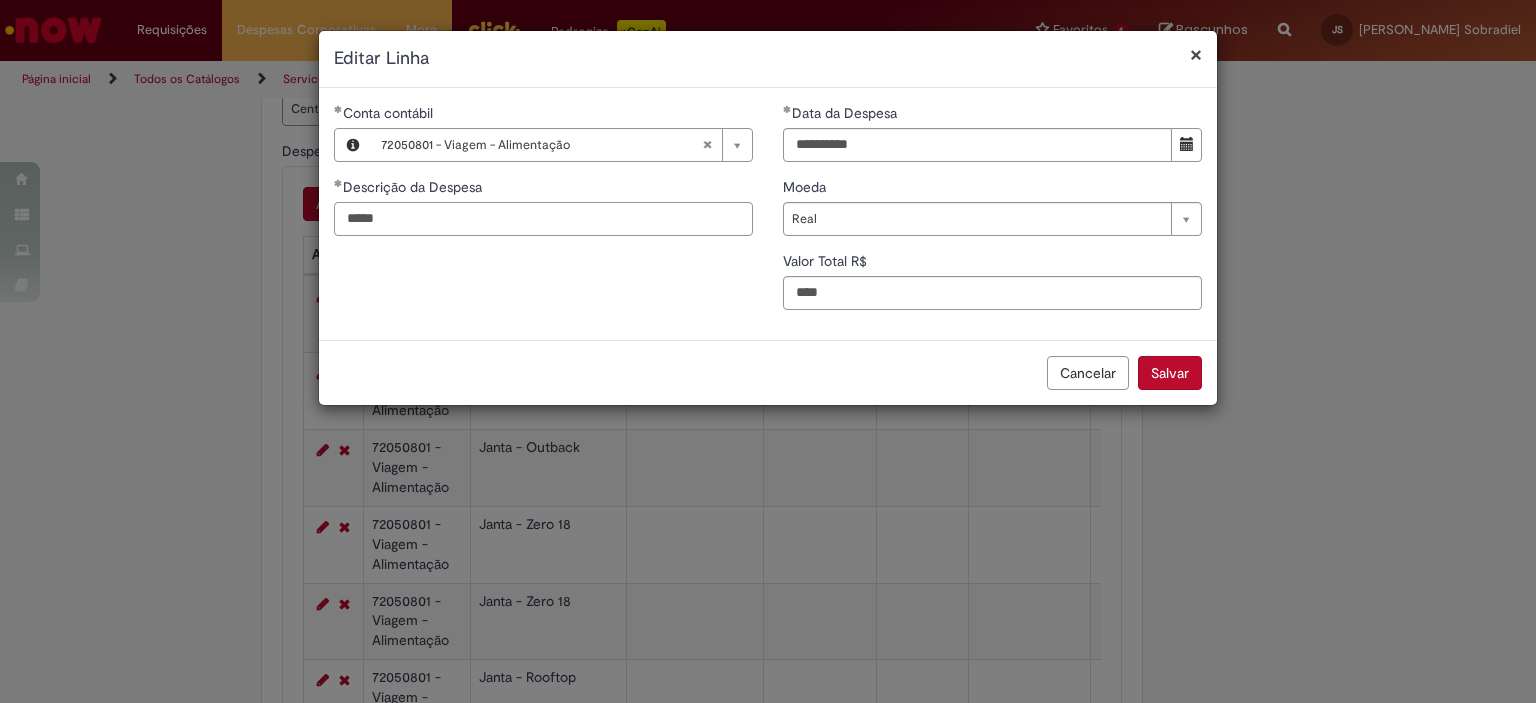 click on "*****" at bounding box center (543, 219) 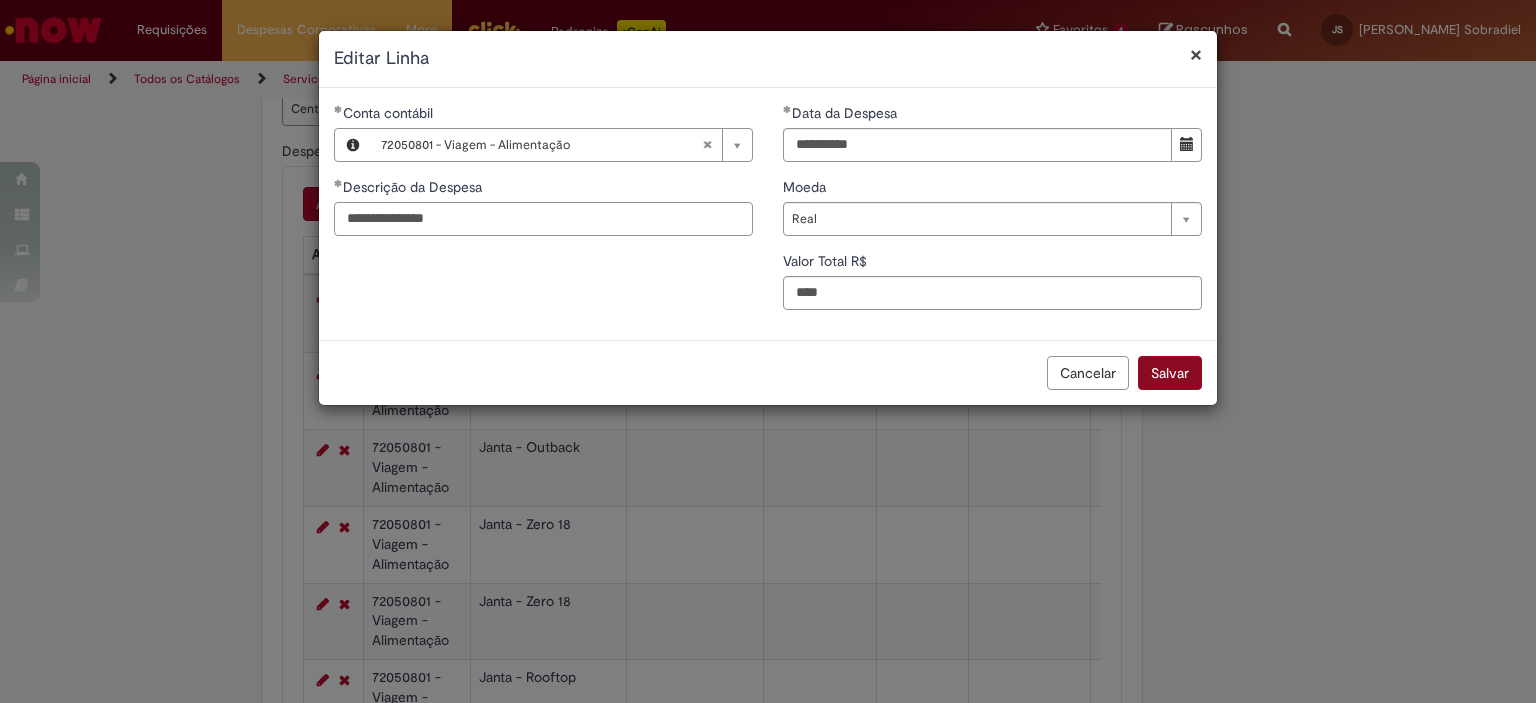 type on "**********" 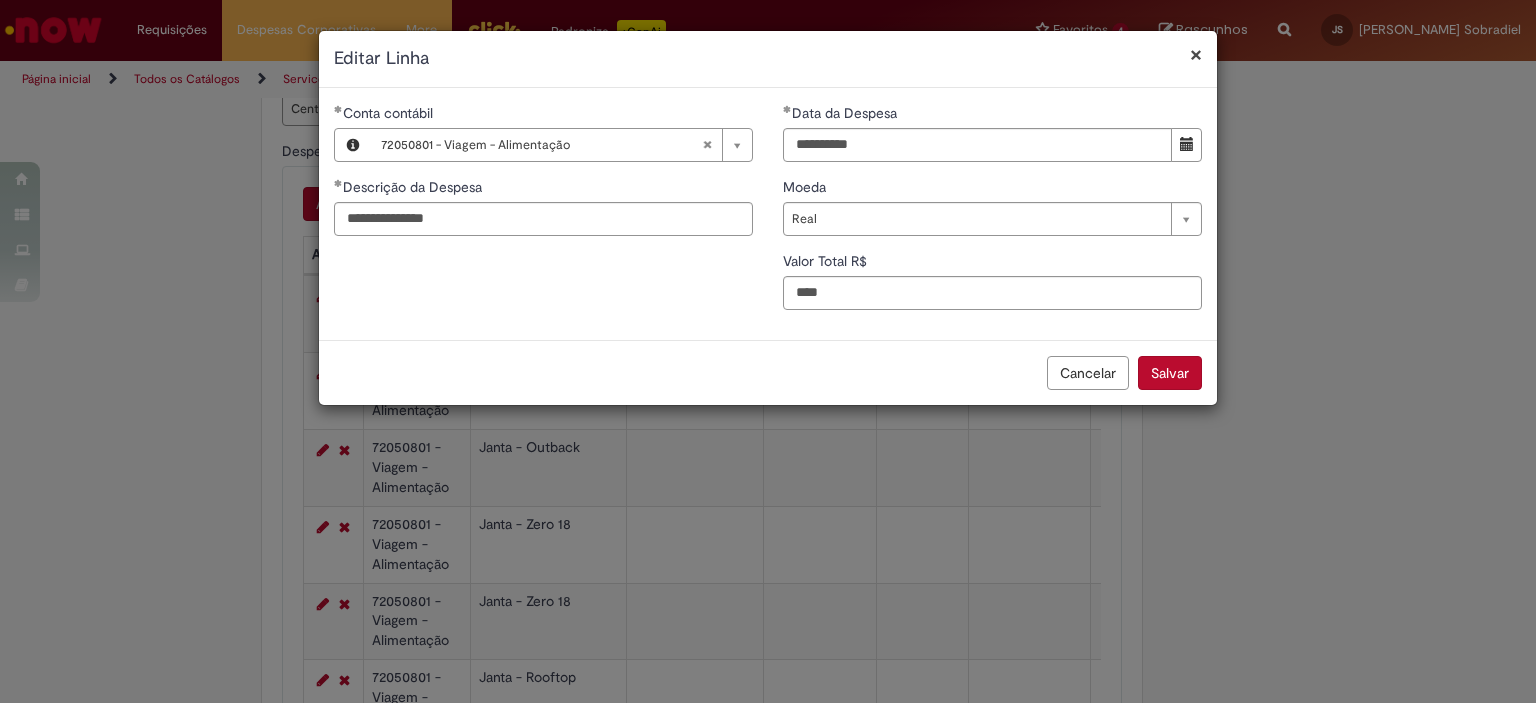click on "Salvar" at bounding box center (1170, 373) 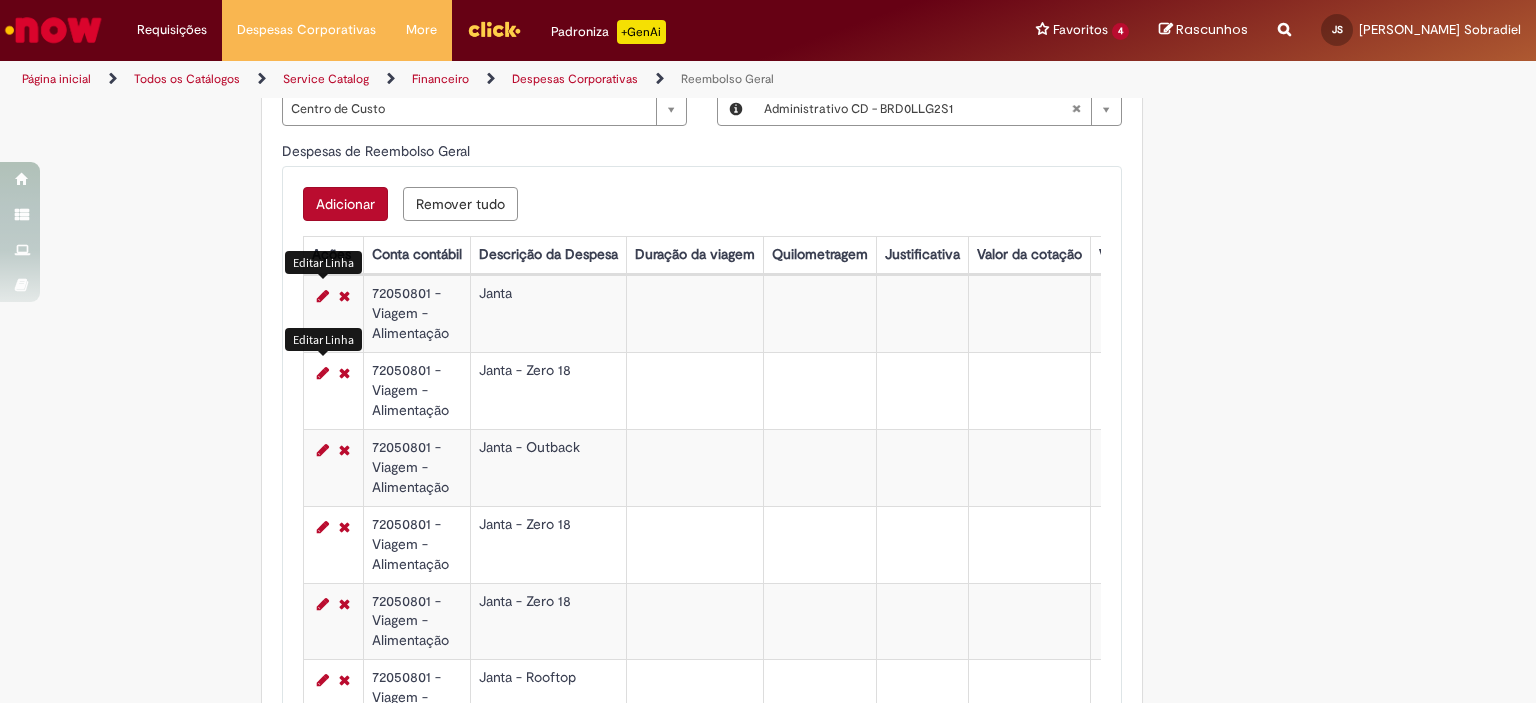 click at bounding box center [323, 296] 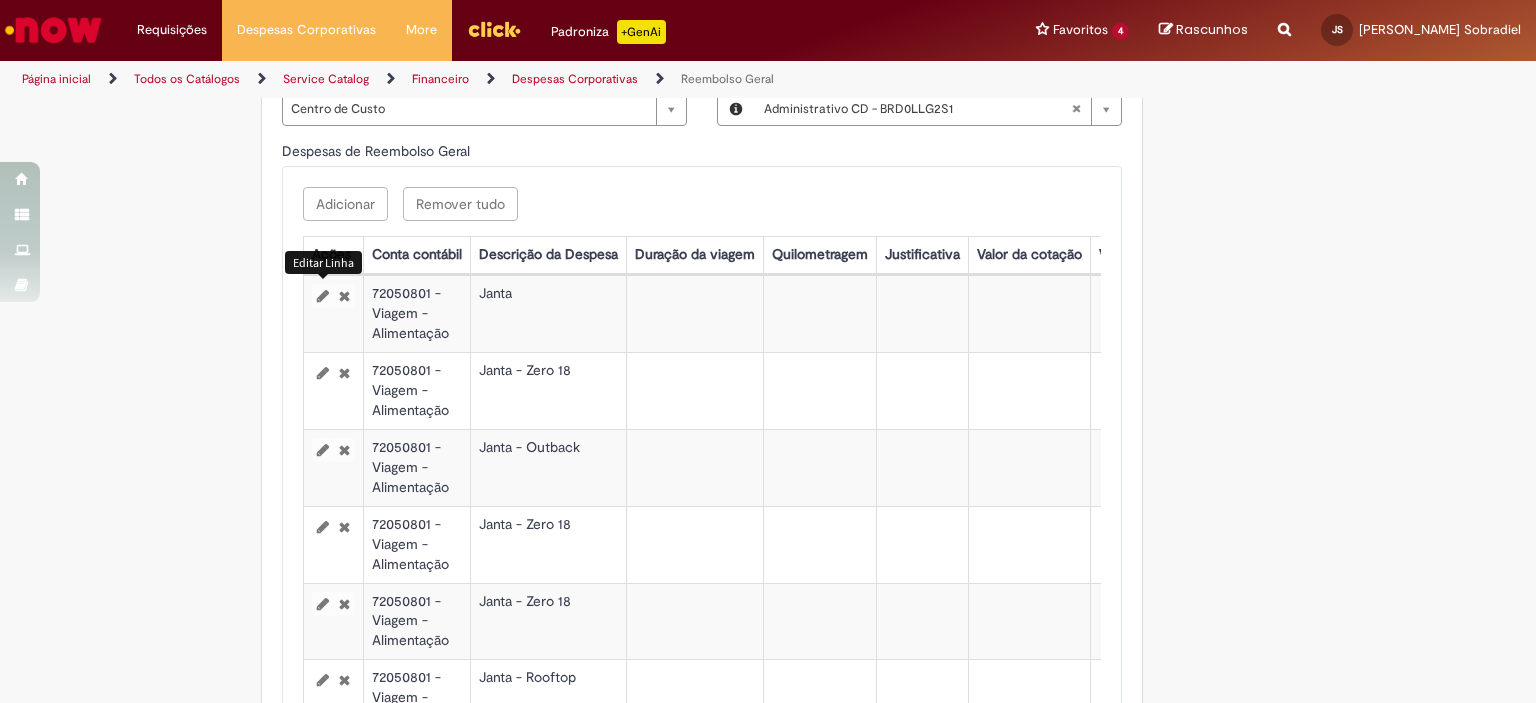 select on "****" 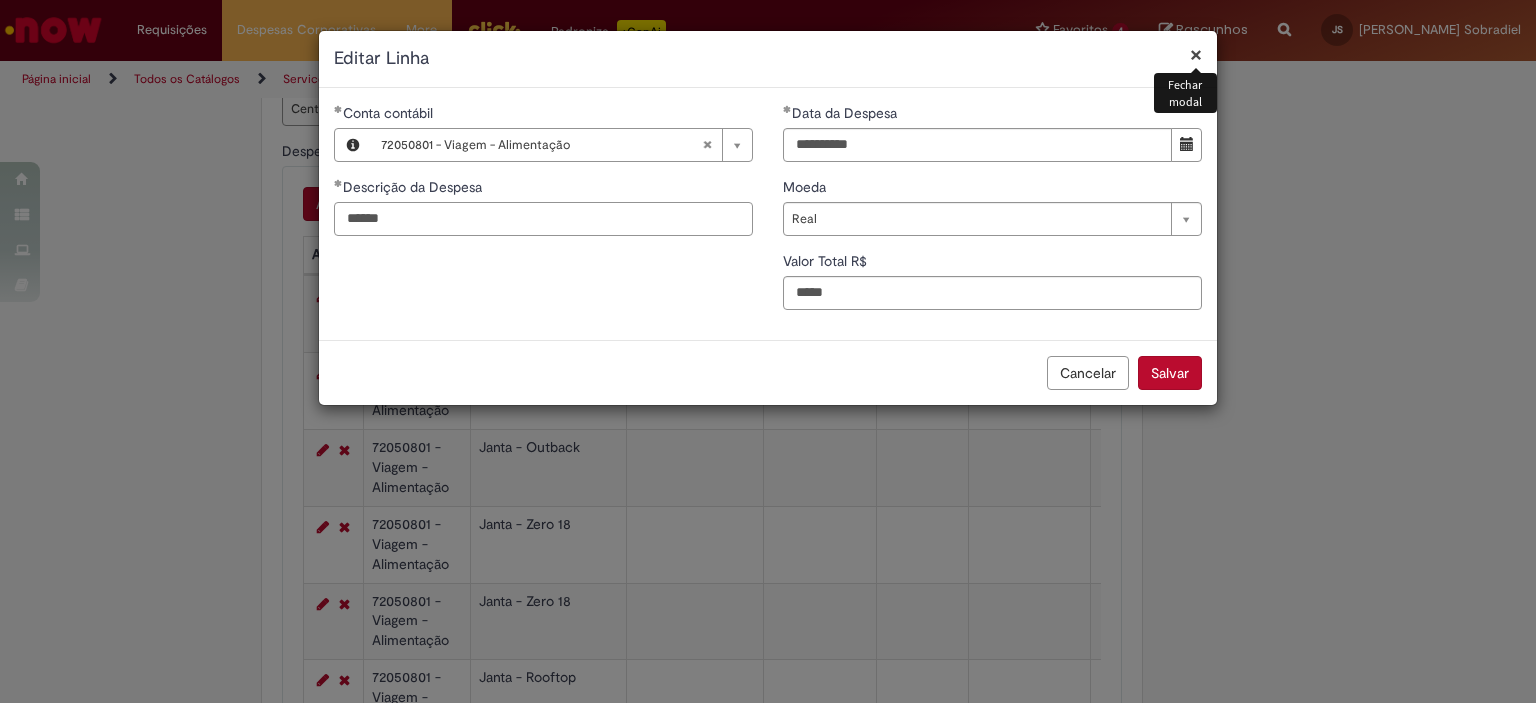 click on "*****" at bounding box center (543, 219) 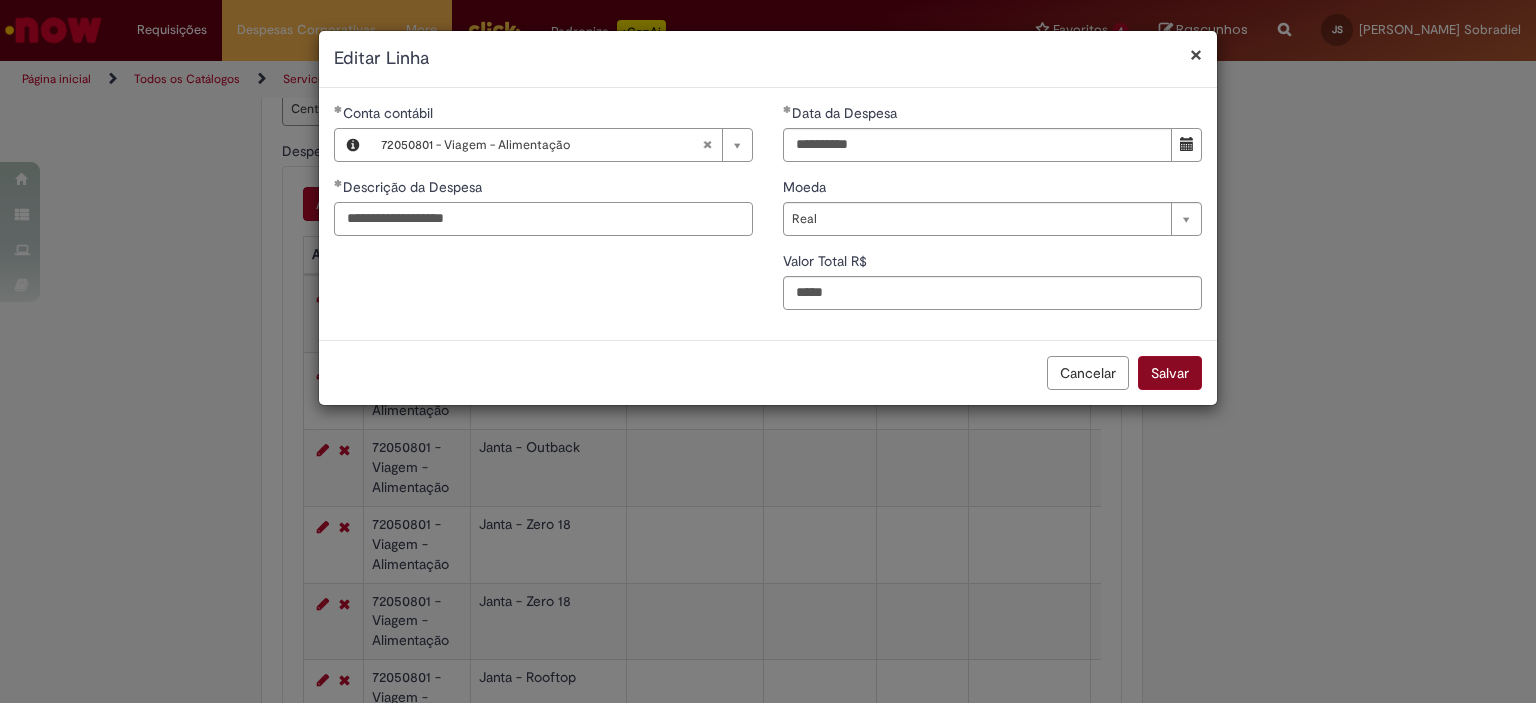 type on "**********" 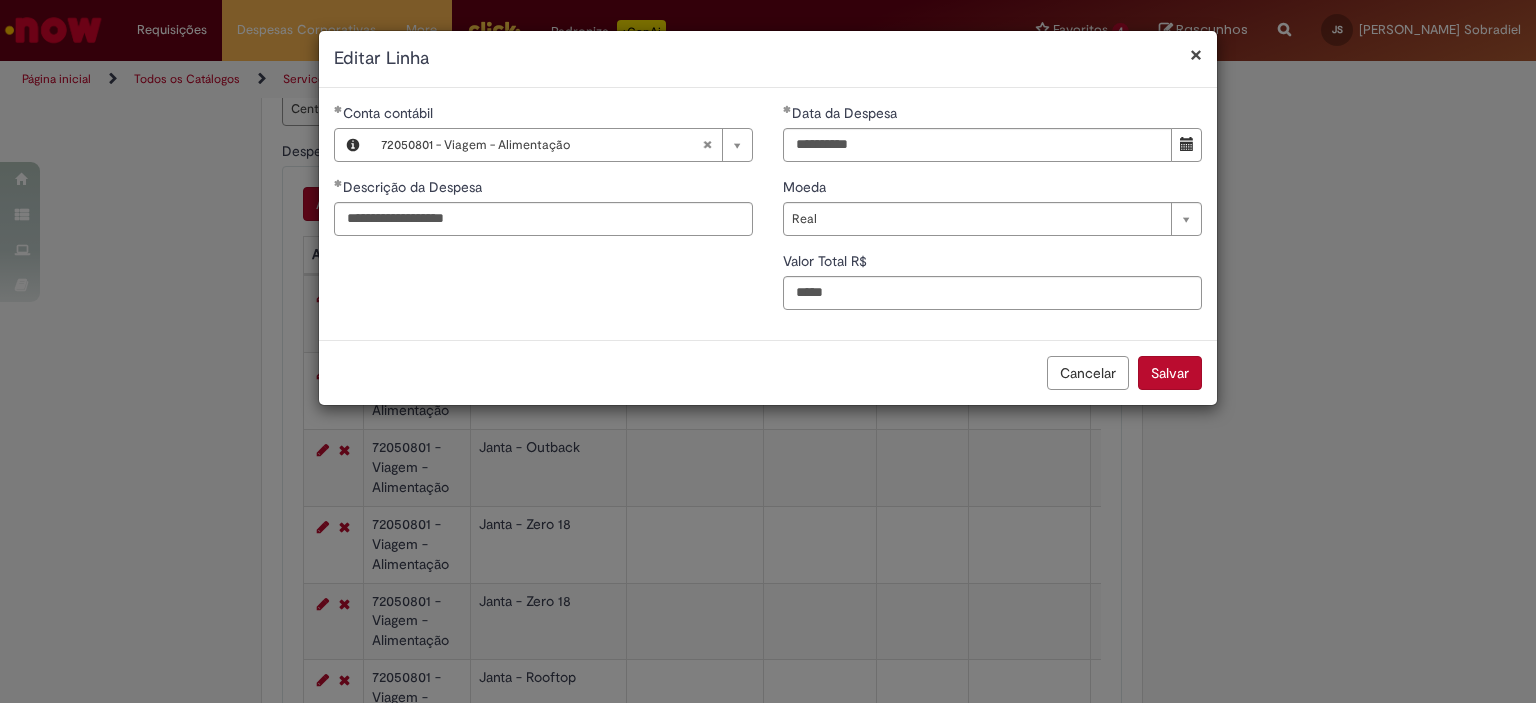 click on "Salvar" at bounding box center (1170, 373) 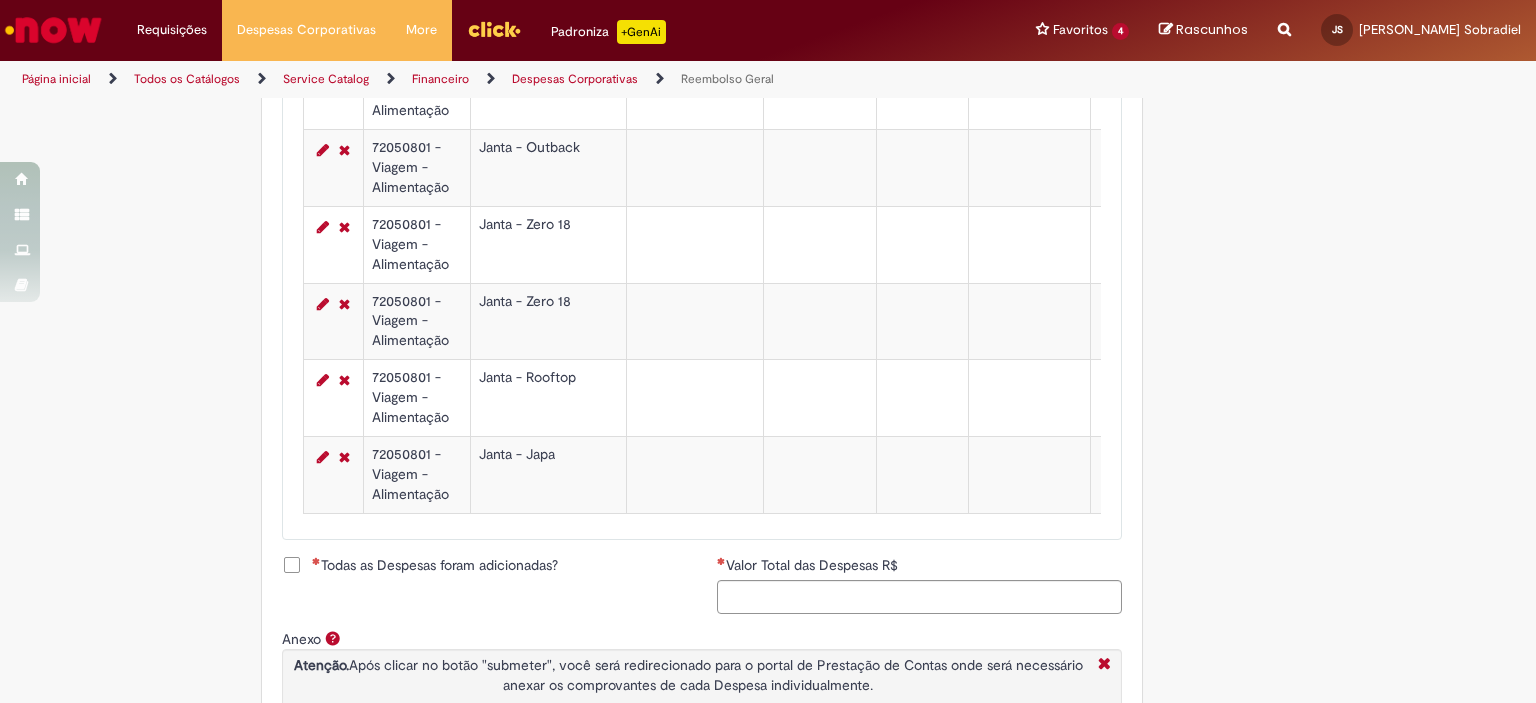 scroll, scrollTop: 1281, scrollLeft: 0, axis: vertical 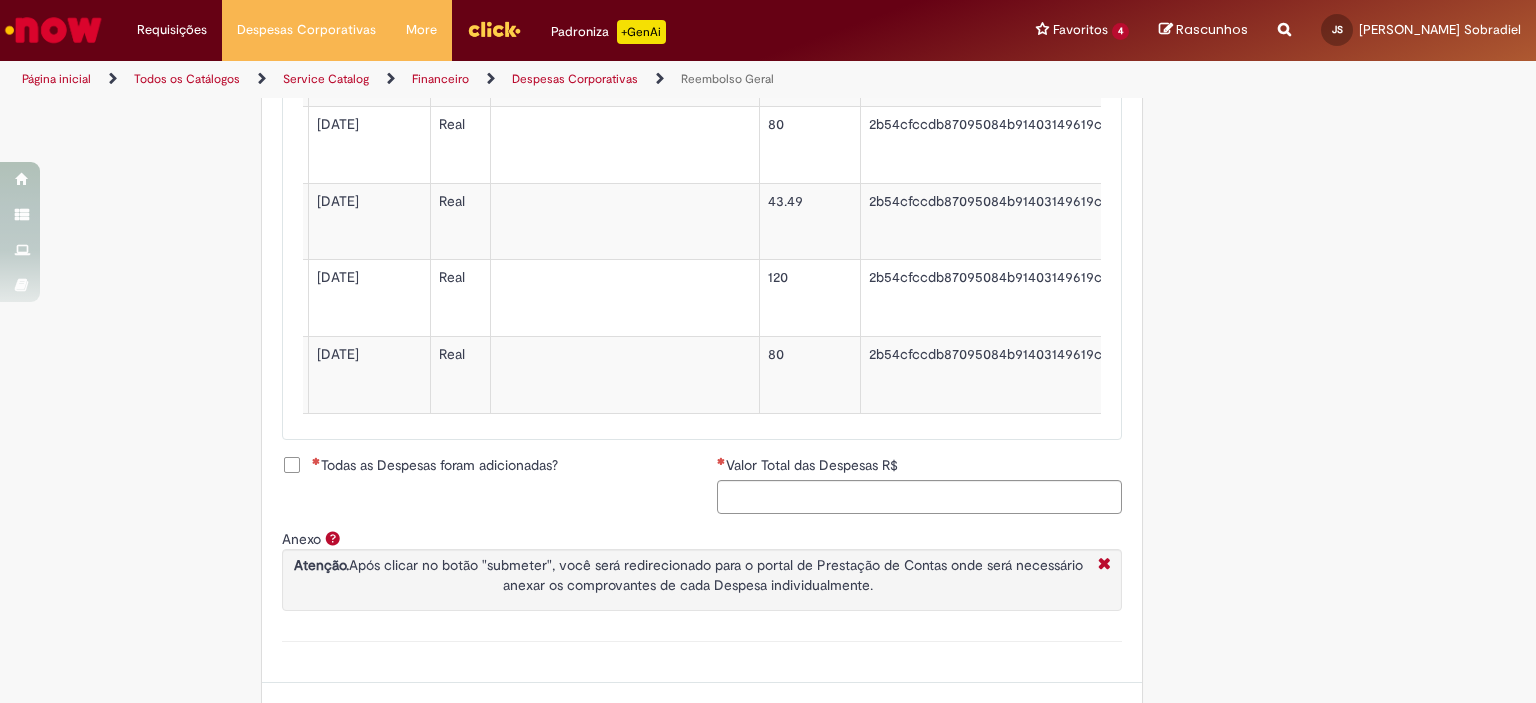 click on "Todas as Despesas foram adicionadas?" at bounding box center [420, 465] 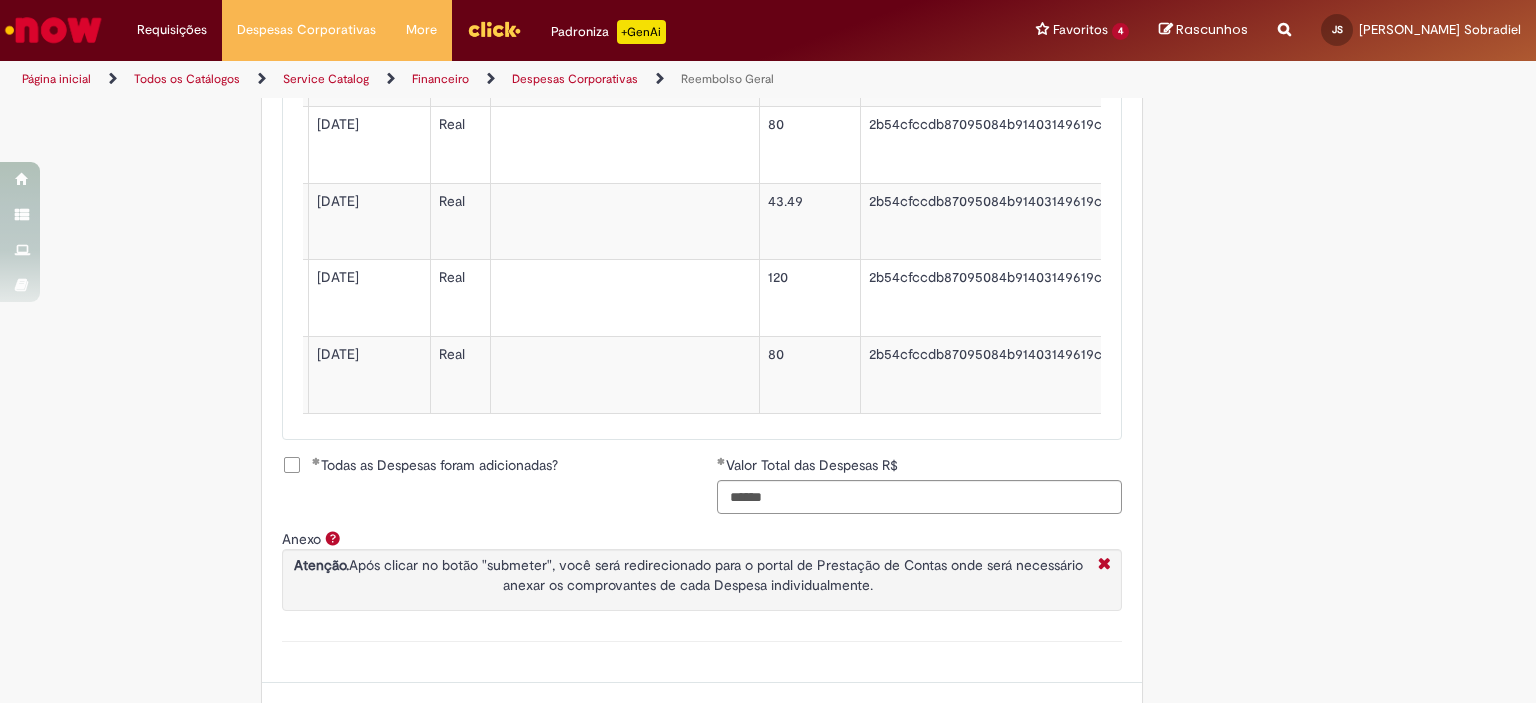 scroll, scrollTop: 1288, scrollLeft: 0, axis: vertical 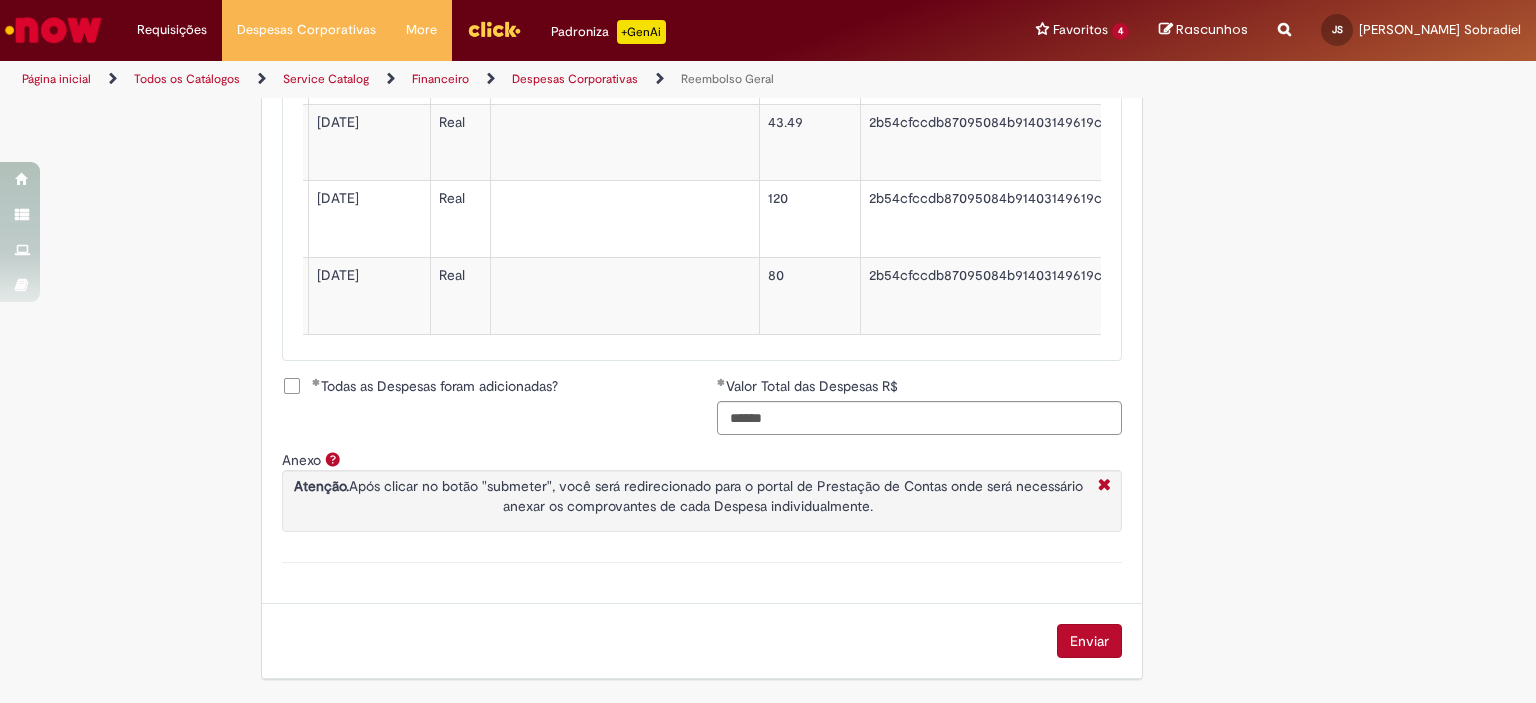 click on "Enviar" at bounding box center (1089, 641) 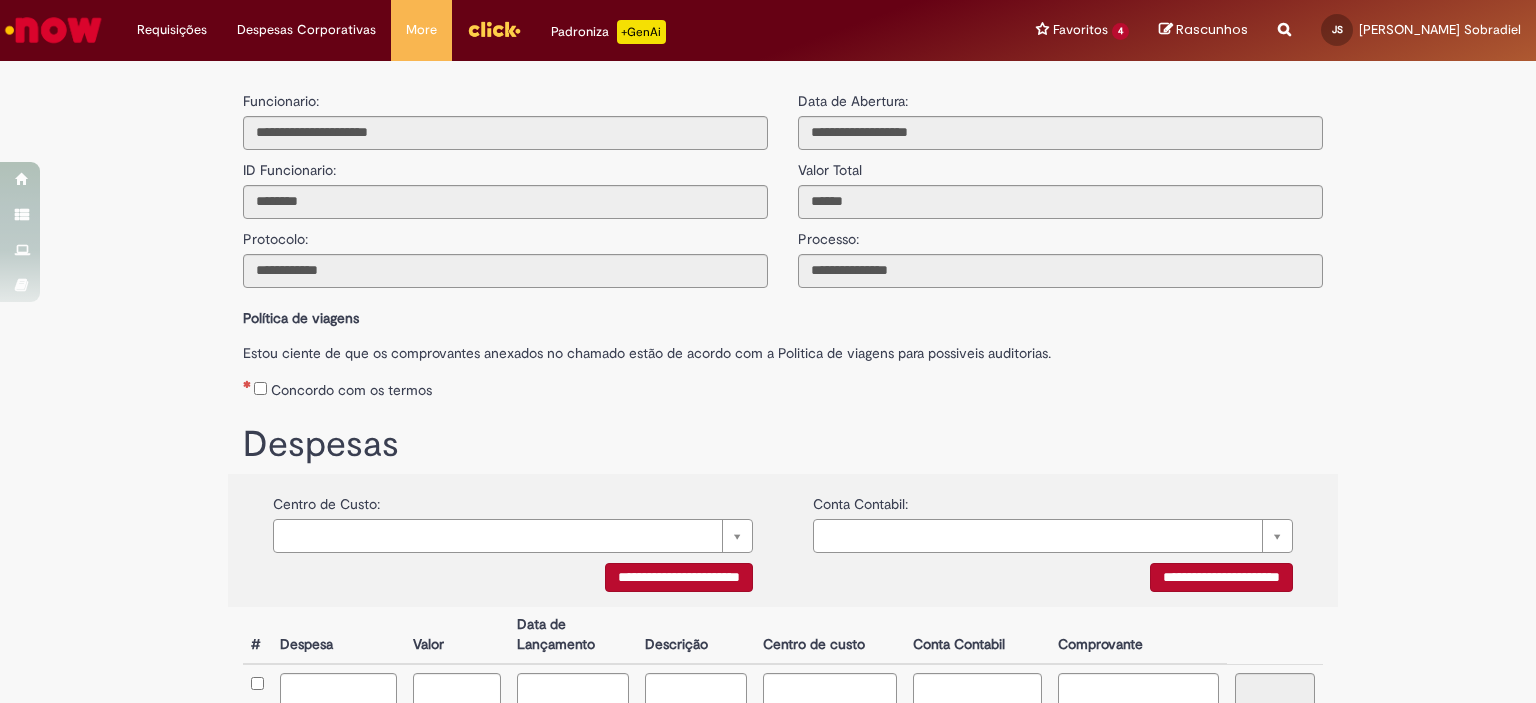 scroll, scrollTop: 0, scrollLeft: 0, axis: both 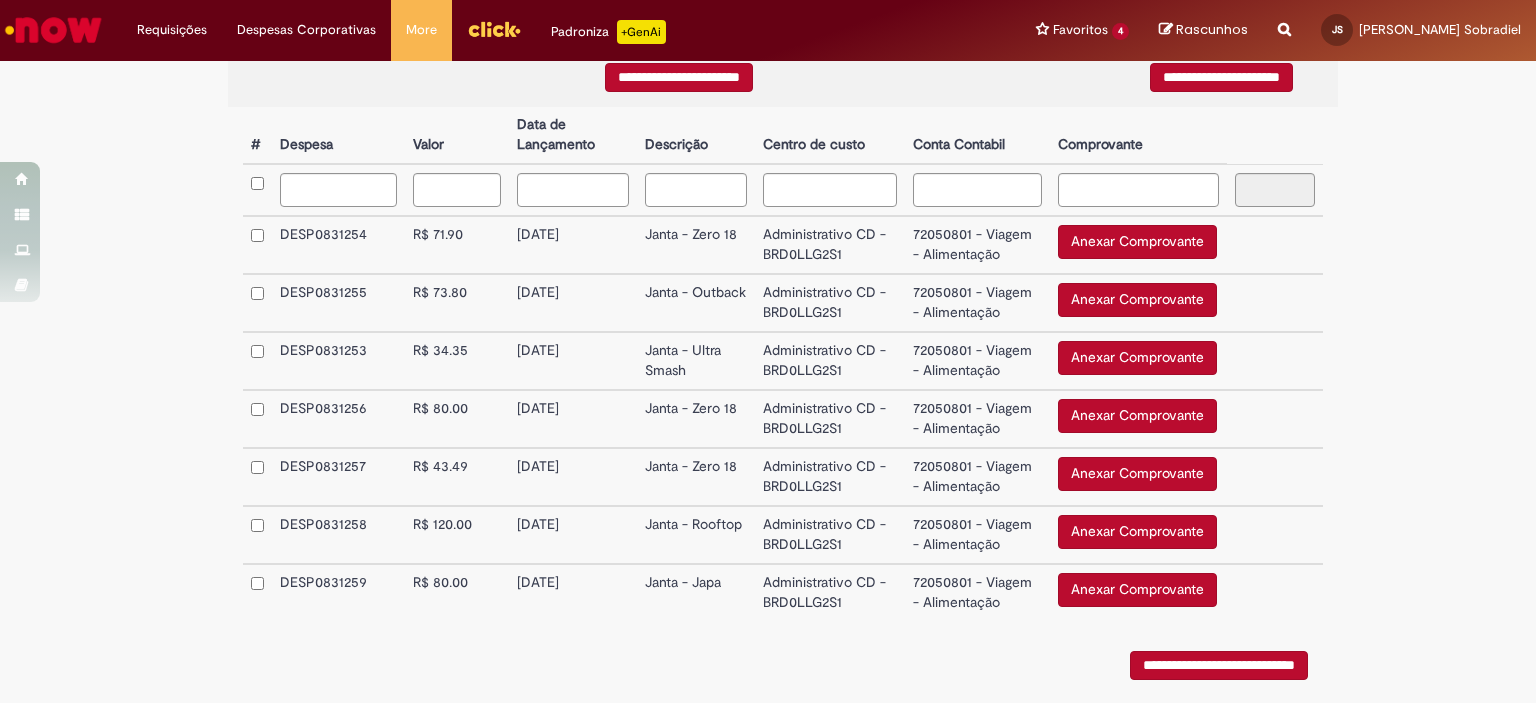 click on "Anexar Comprovante" at bounding box center (1137, 358) 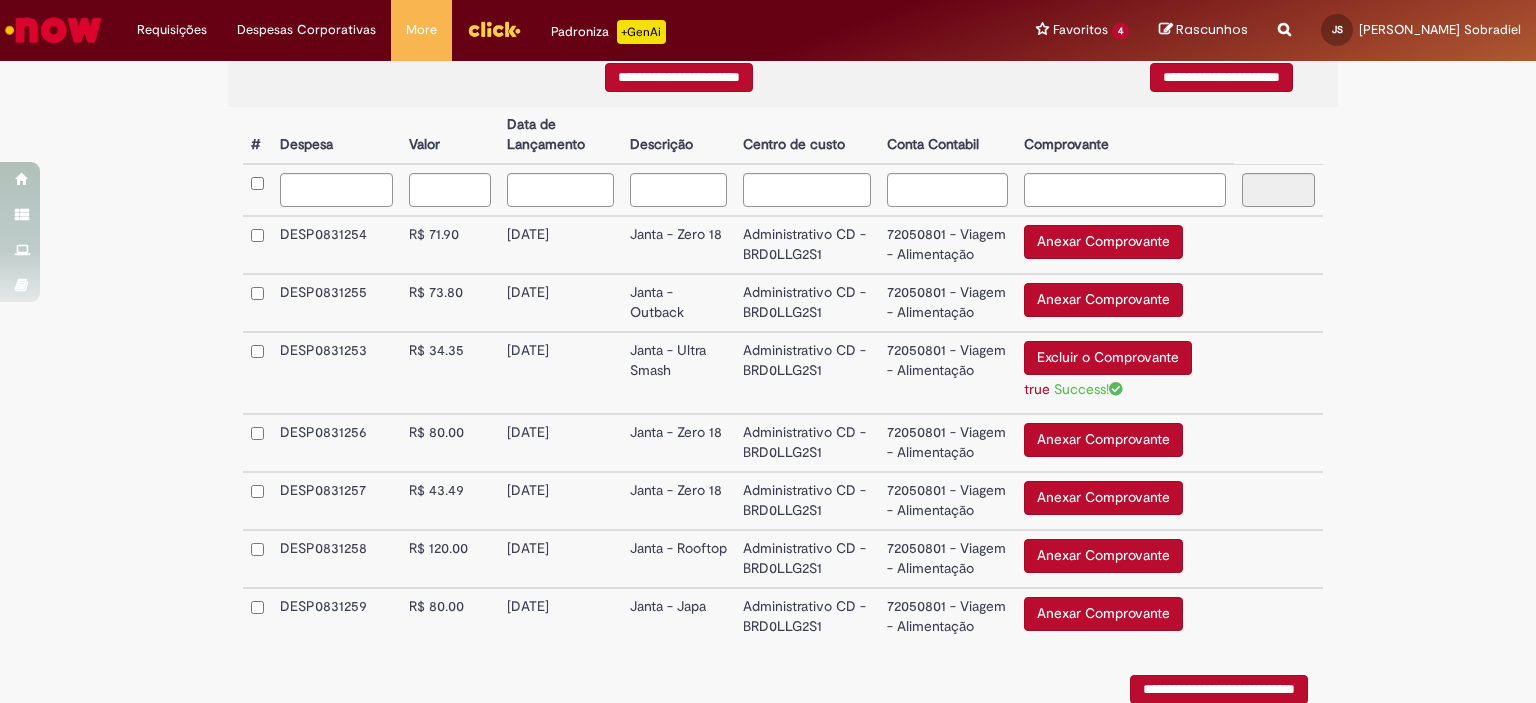click on "Anexar Comprovante" at bounding box center (1103, 242) 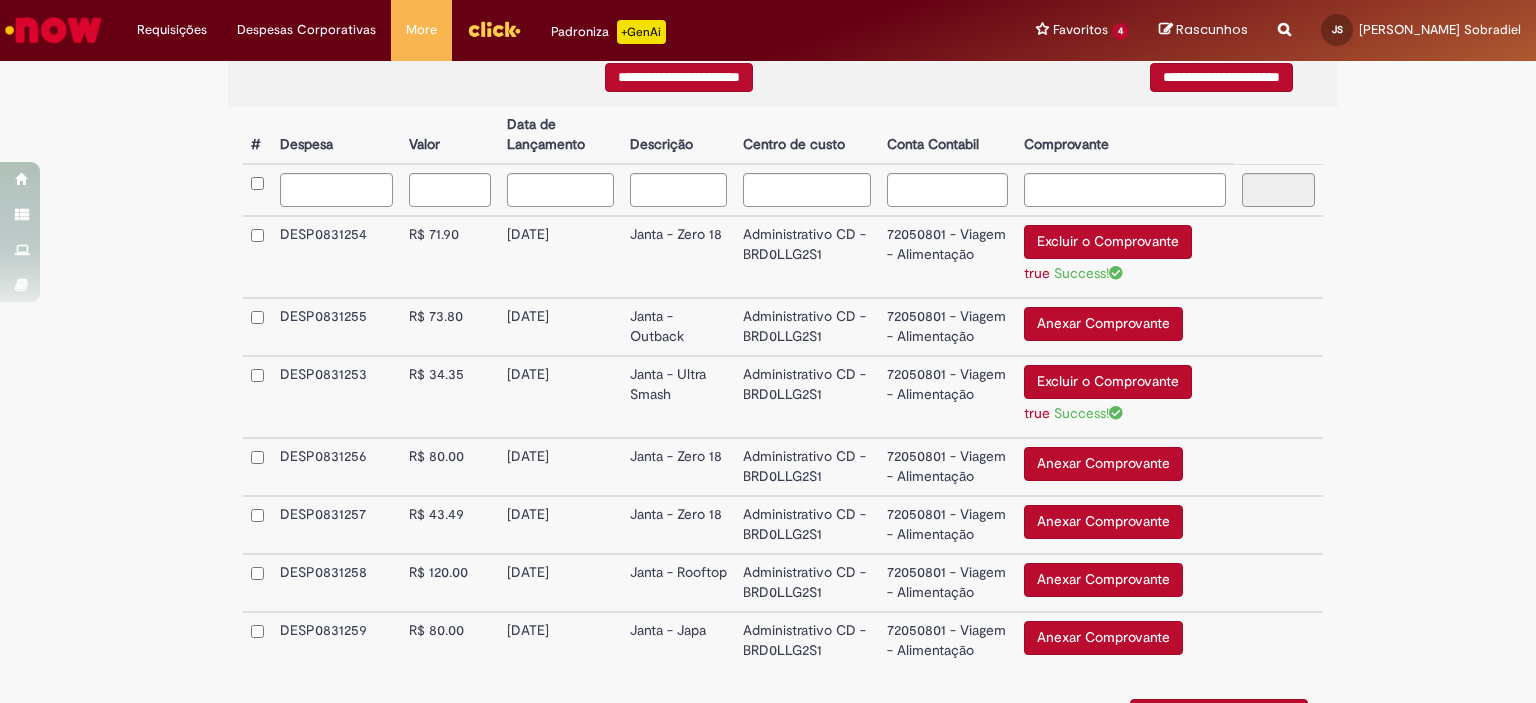 click on "Anexar Comprovante" at bounding box center [1103, 324] 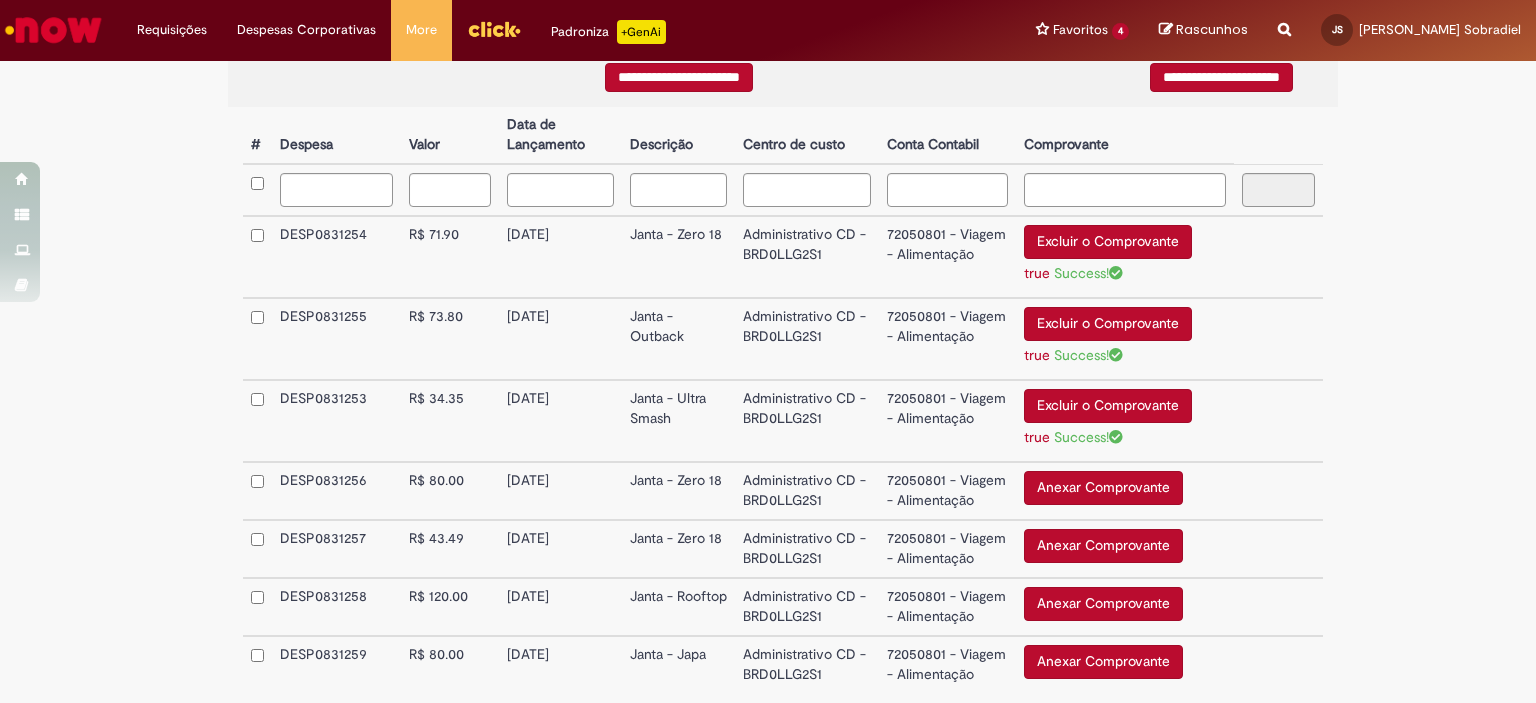 scroll, scrollTop: 600, scrollLeft: 0, axis: vertical 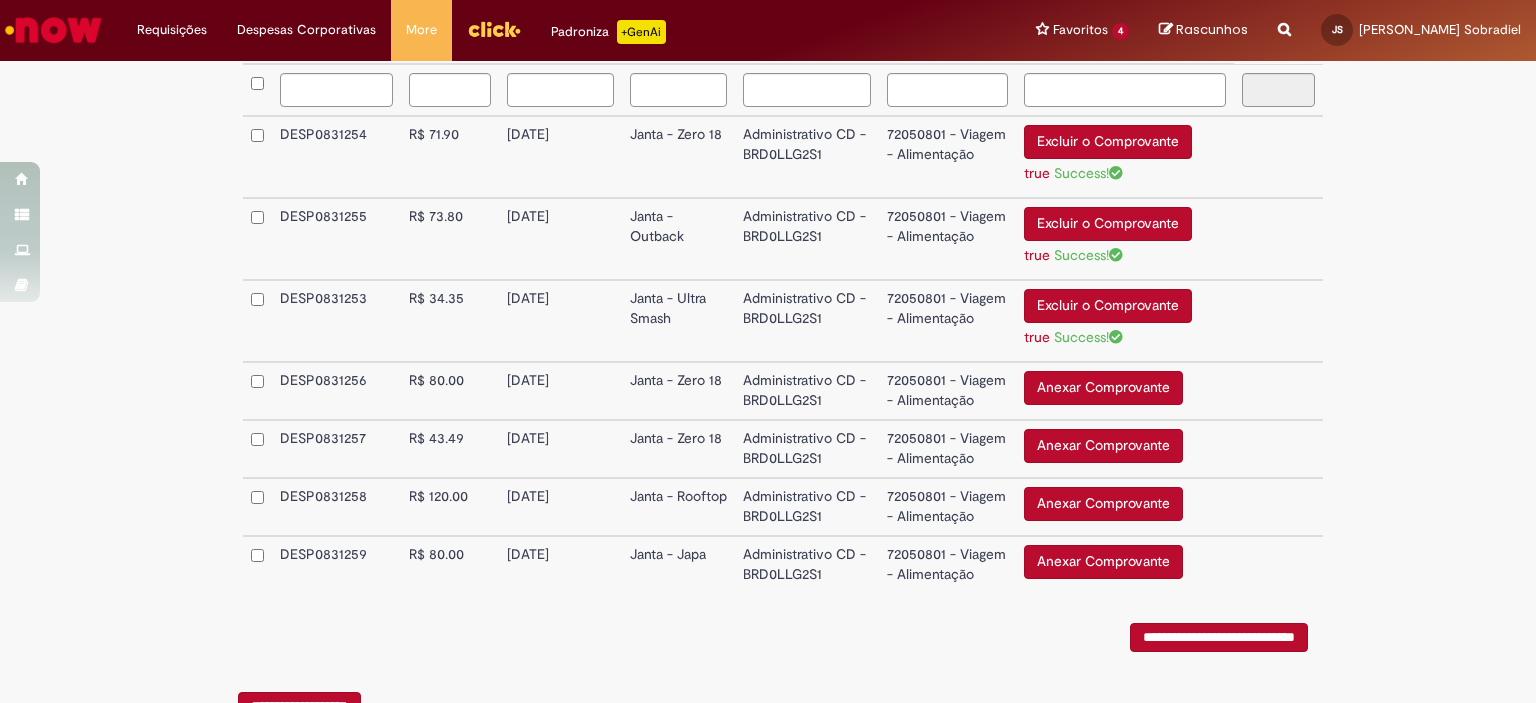 click on "Anexar Comprovante" at bounding box center (1103, 388) 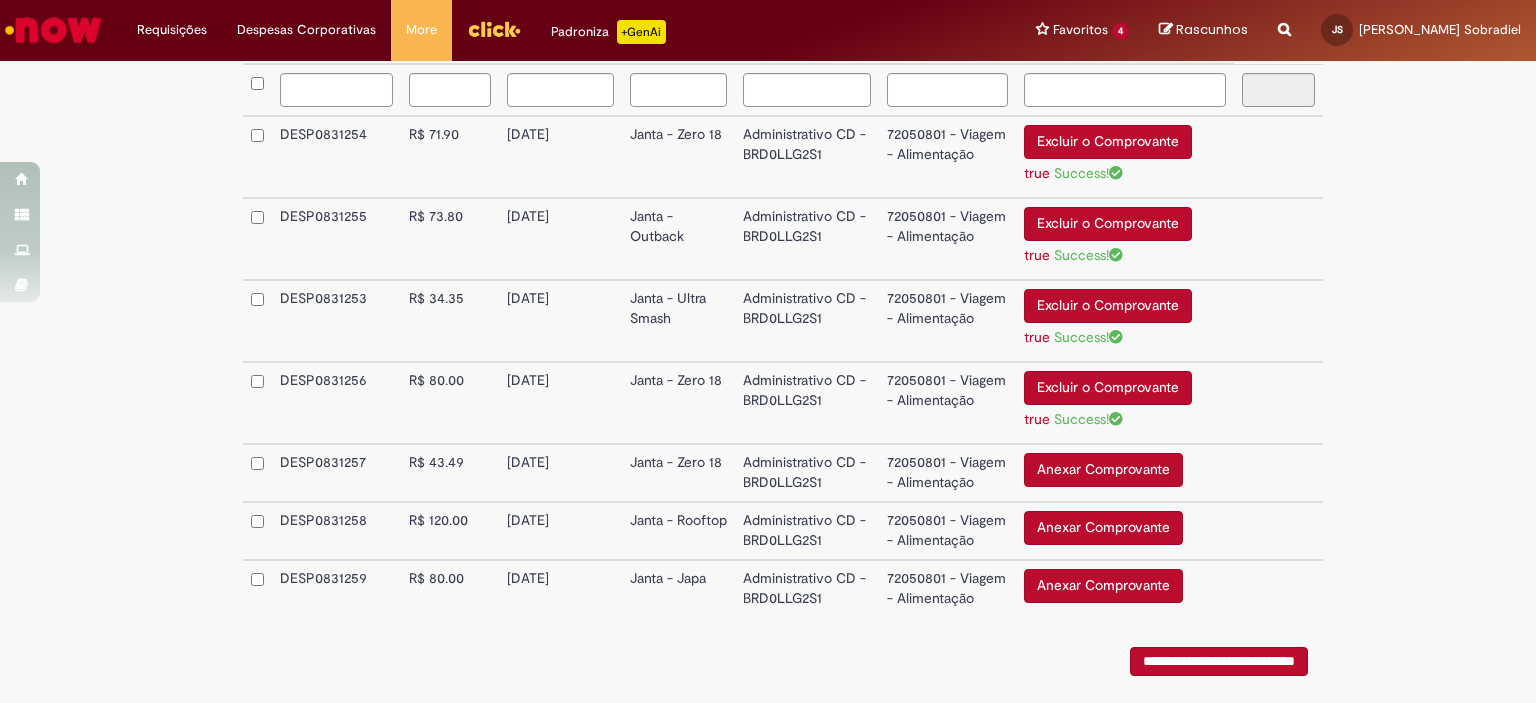 click on "Anexar Comprovante" at bounding box center (1103, 586) 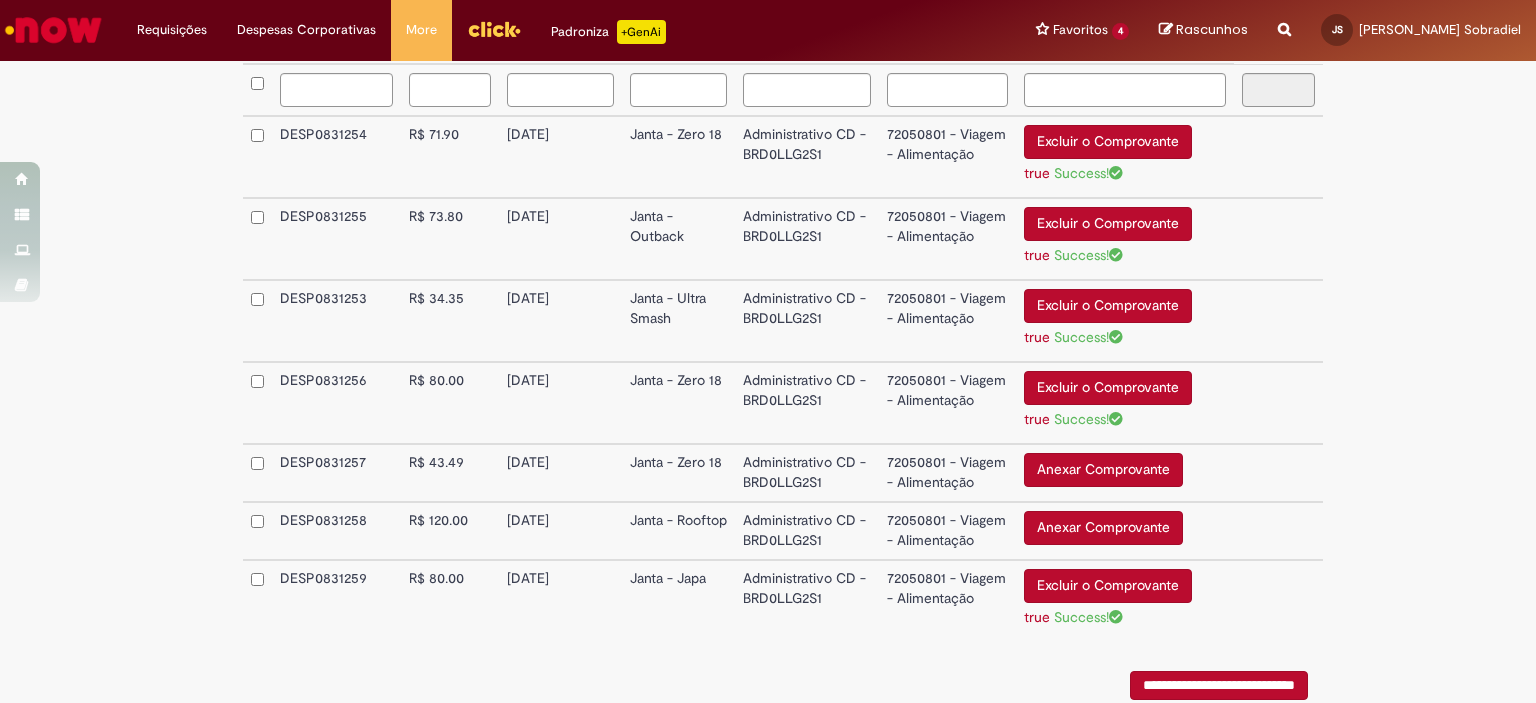 scroll, scrollTop: 700, scrollLeft: 0, axis: vertical 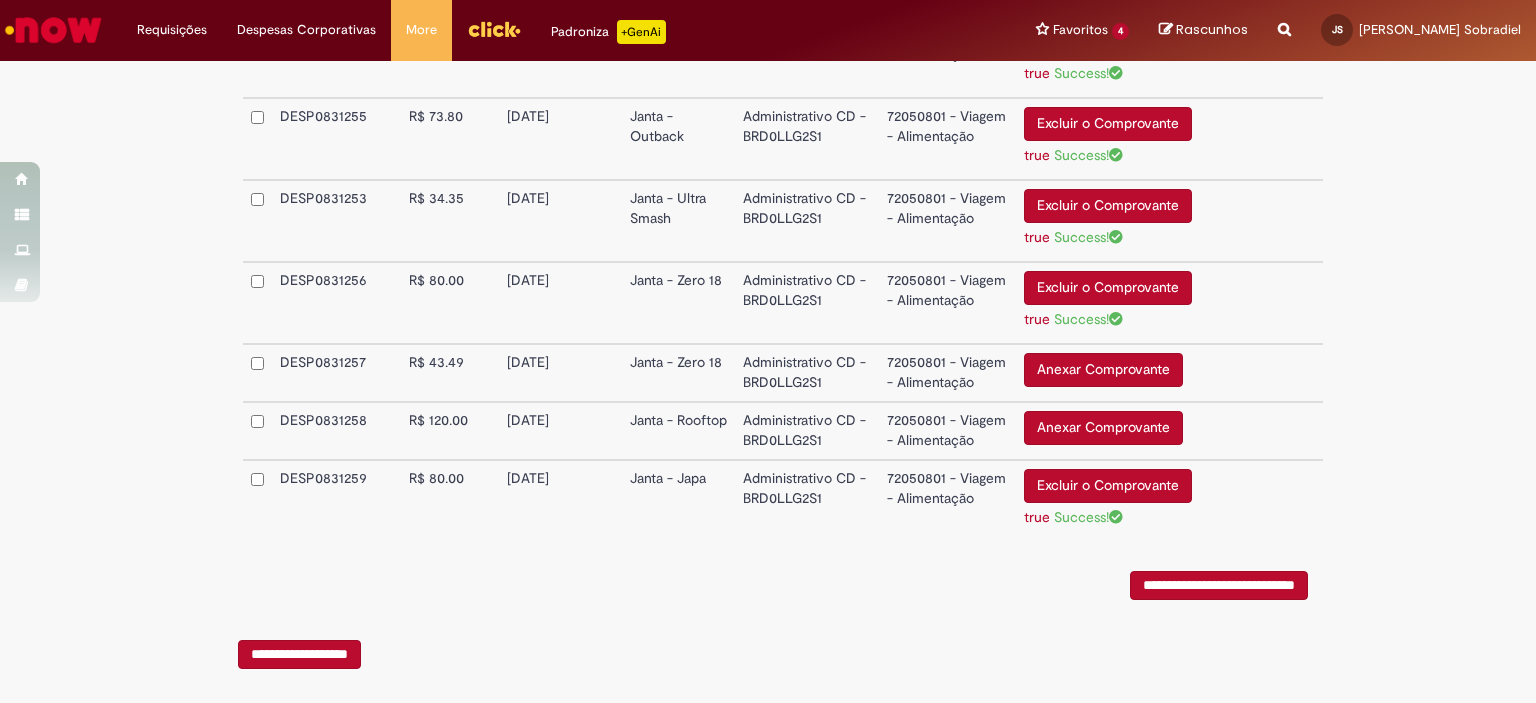 click on "Anexar Comprovante" at bounding box center [1103, 370] 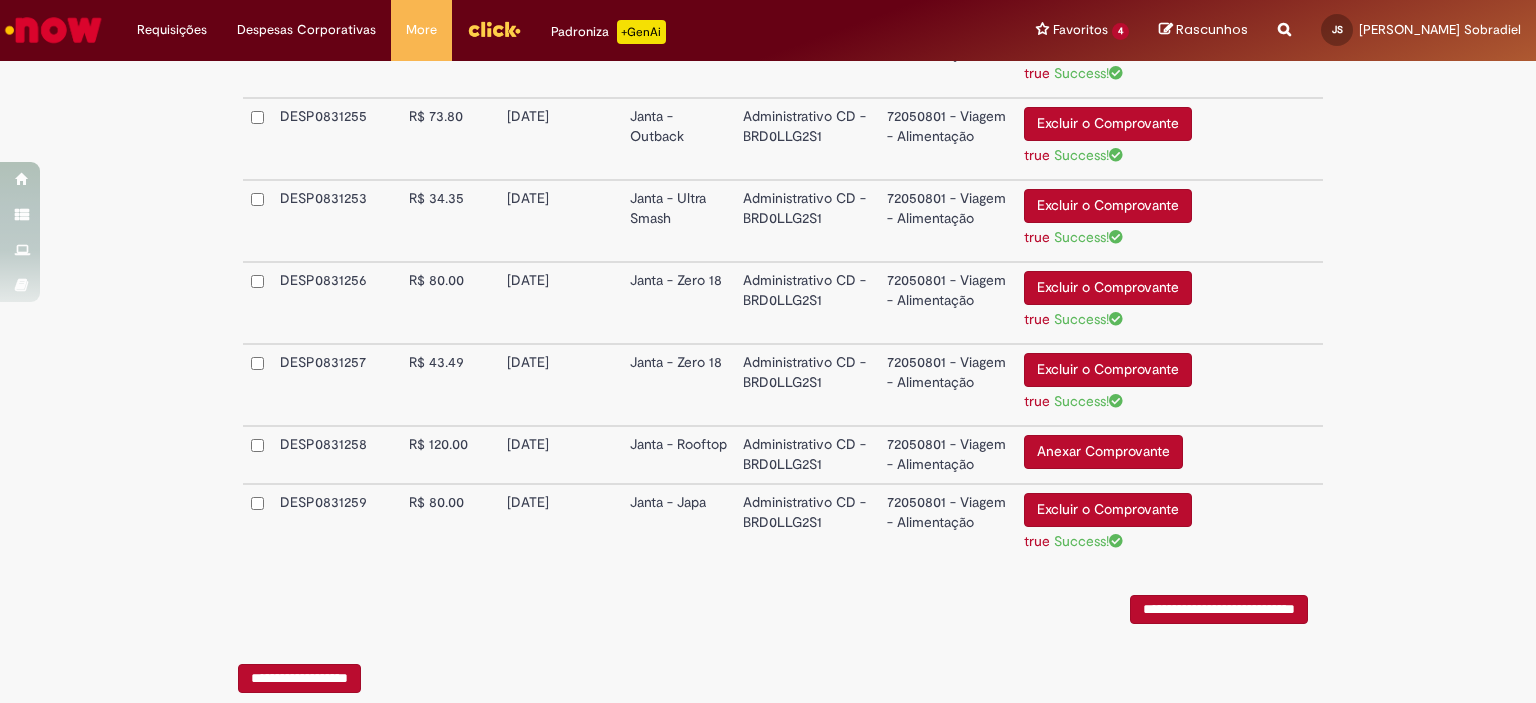 click on "10/06/2025" at bounding box center [560, 455] 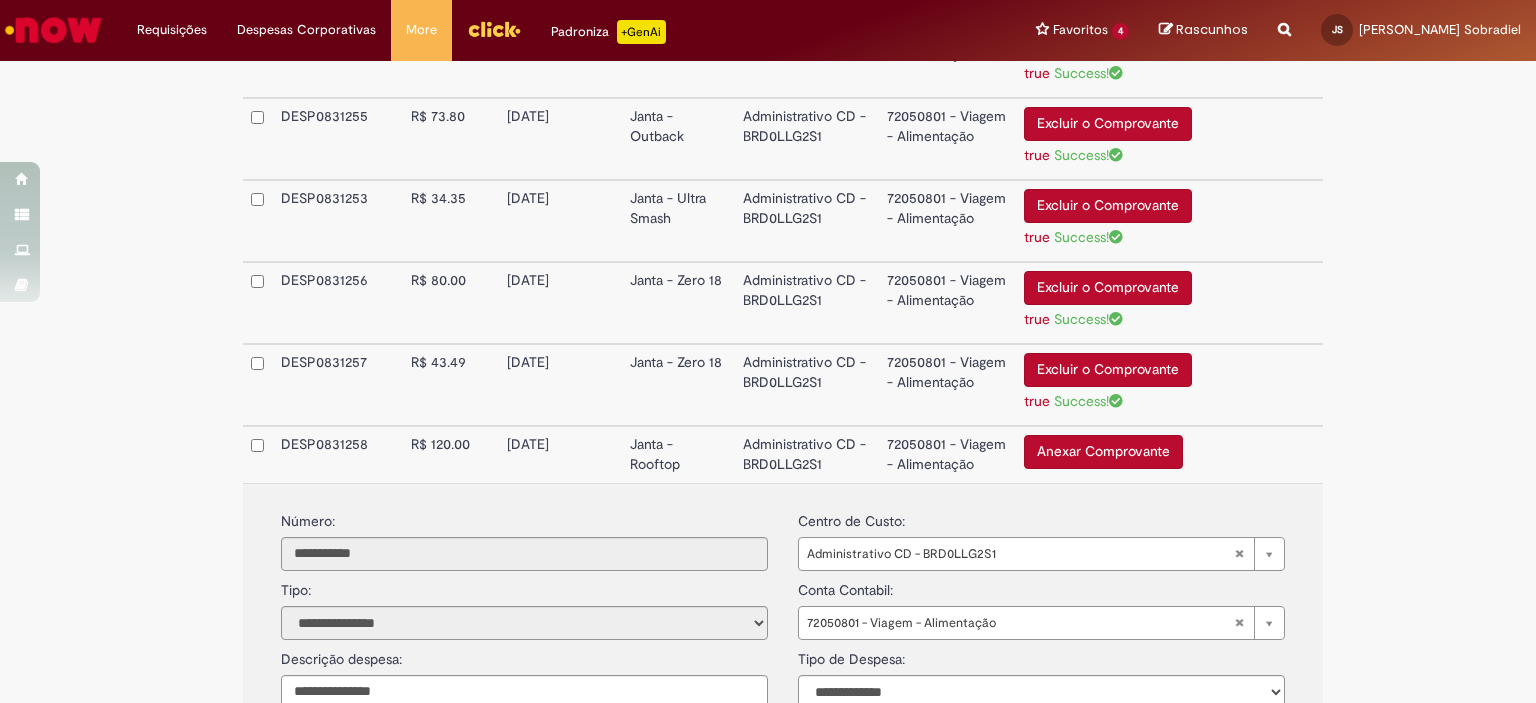 click on "10/06/2025" at bounding box center [561, 454] 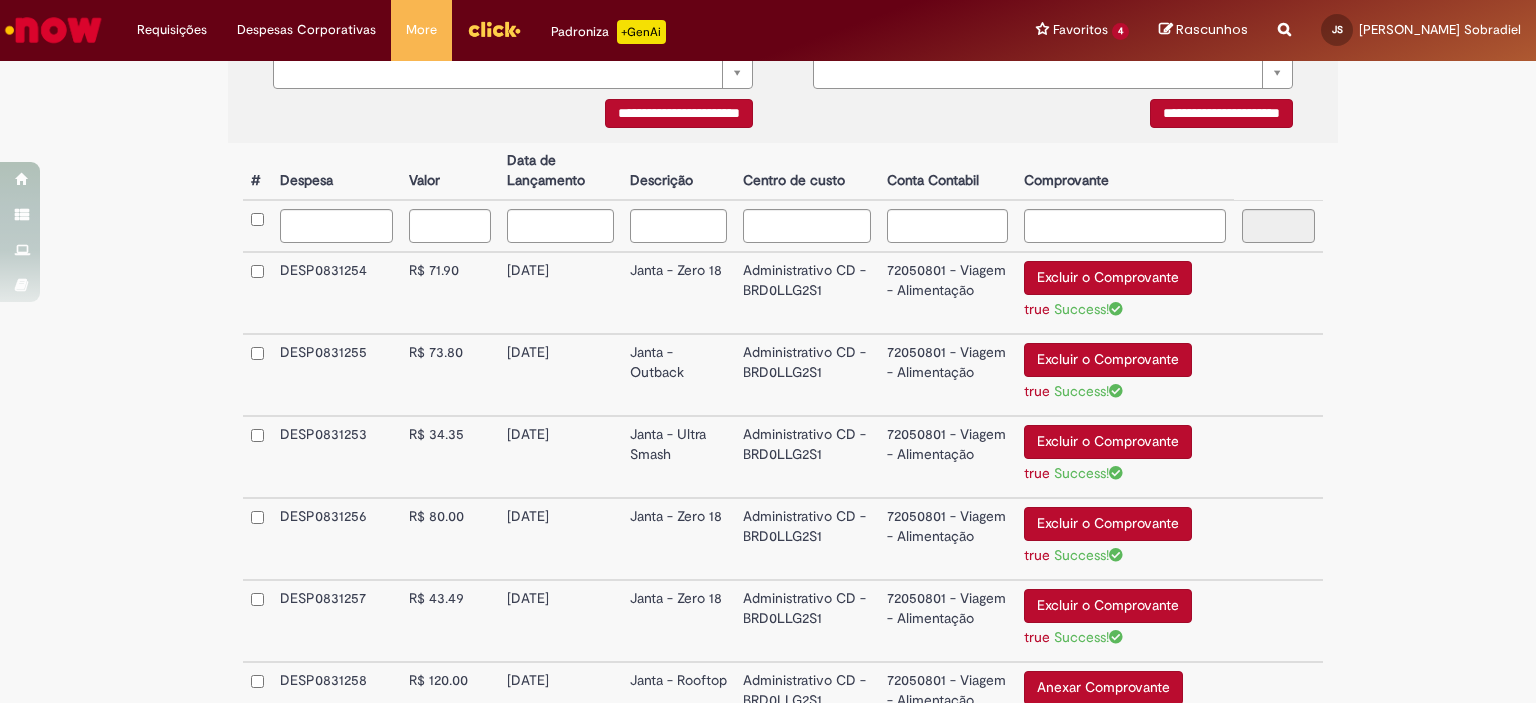 scroll, scrollTop: 764, scrollLeft: 0, axis: vertical 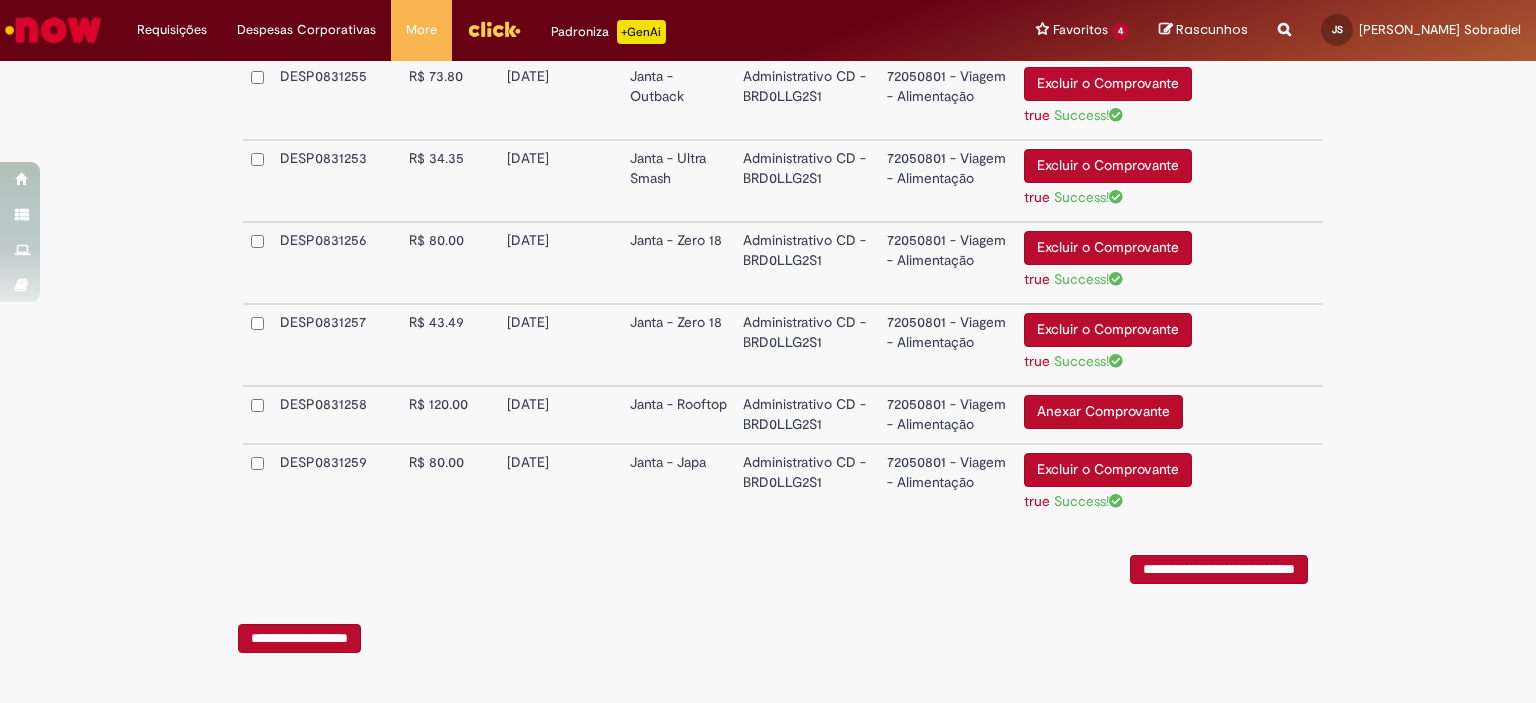 click on "DESP0831258
120.00
R$ 120.00
120.00
10/06/2025
Janta - Rooftop
Administrativo CD - BRD0LLG2S1
72050801 -  Viagem  -  Alimentação
Anexar Comprovante    Excluir o Comprovante" at bounding box center [783, 415] 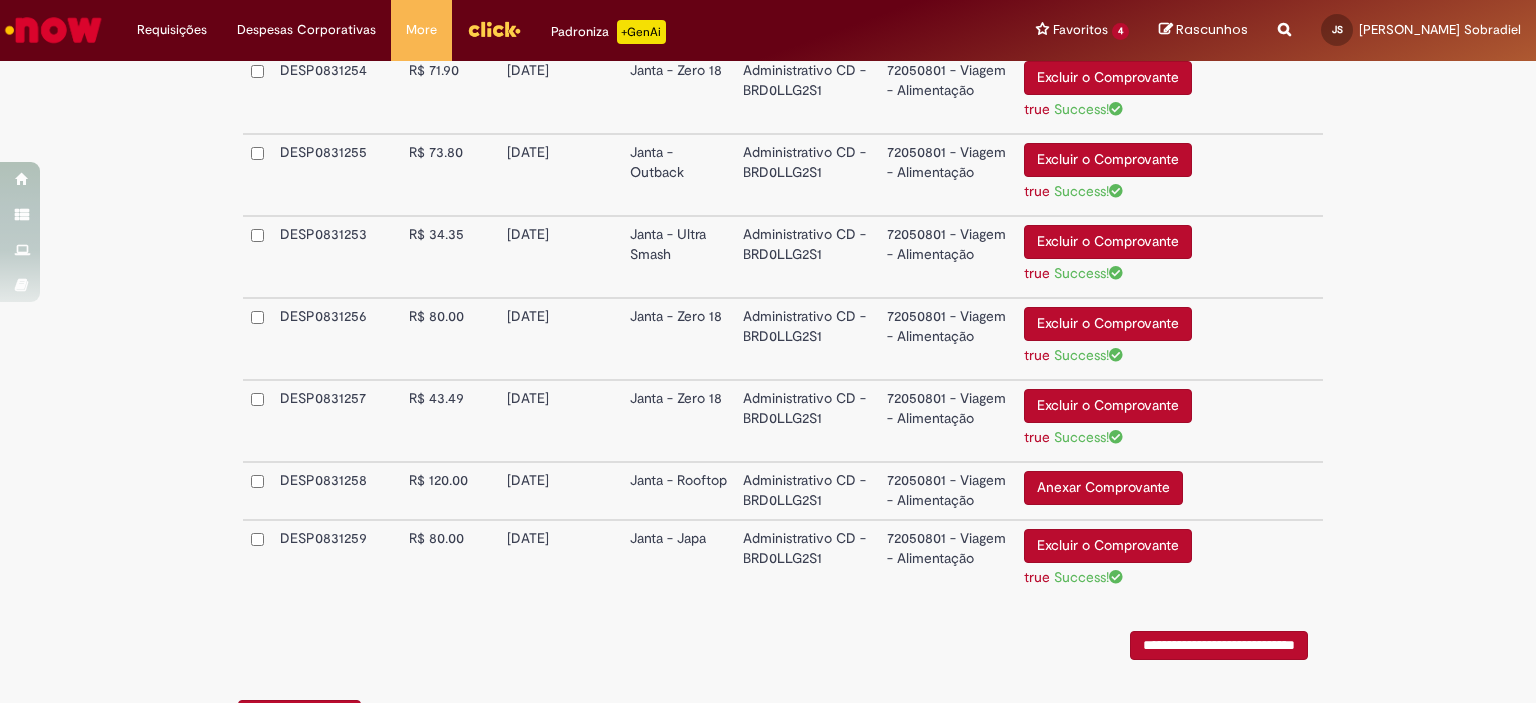 scroll, scrollTop: 764, scrollLeft: 0, axis: vertical 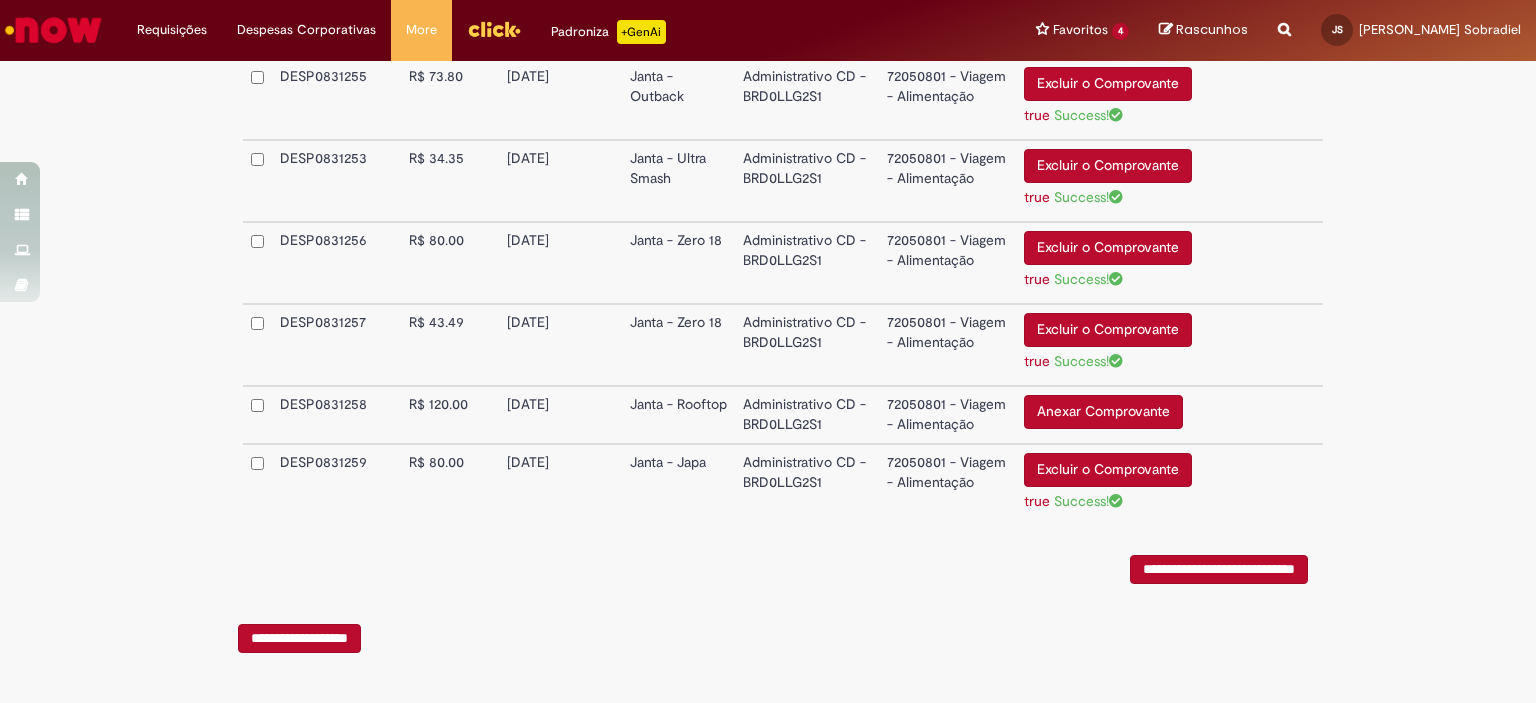 click on "**********" at bounding box center (783, 564) 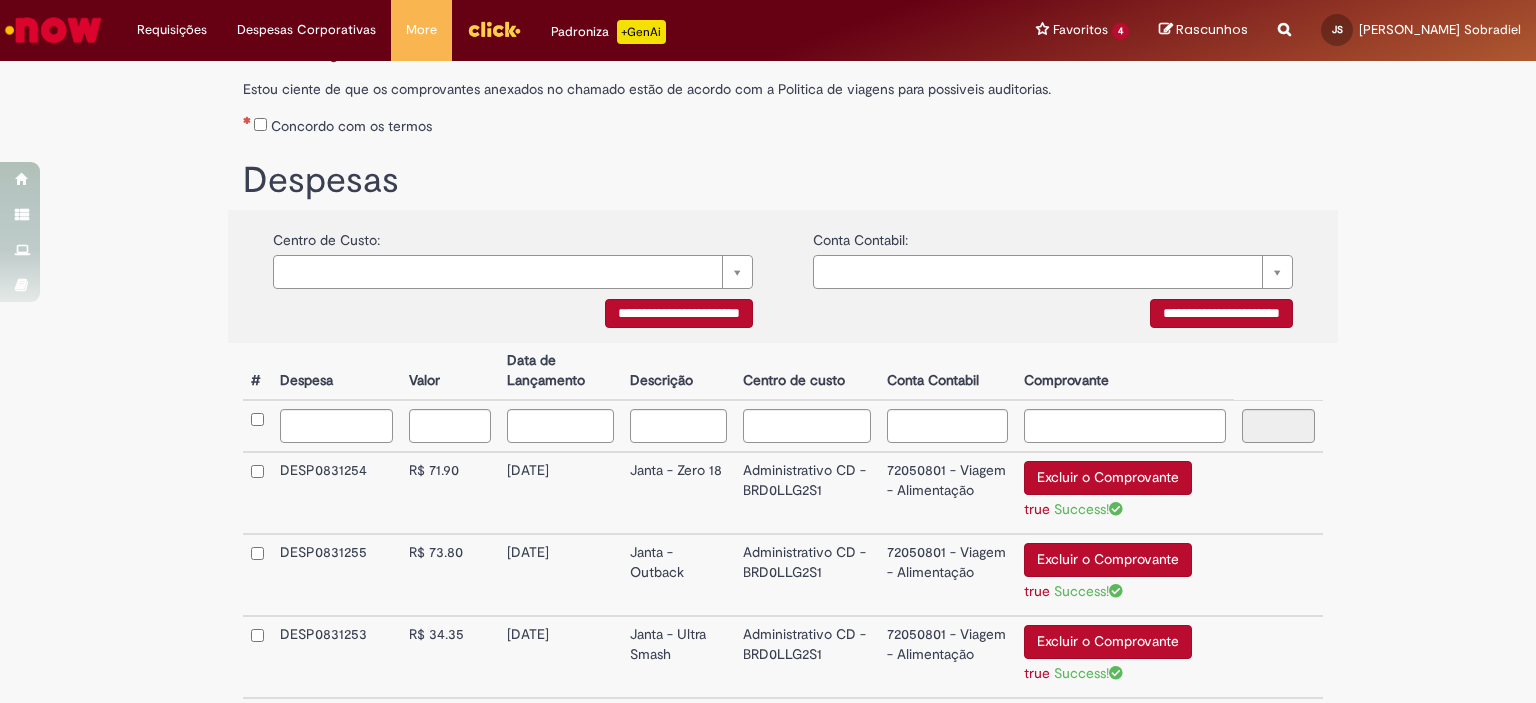 scroll, scrollTop: 764, scrollLeft: 0, axis: vertical 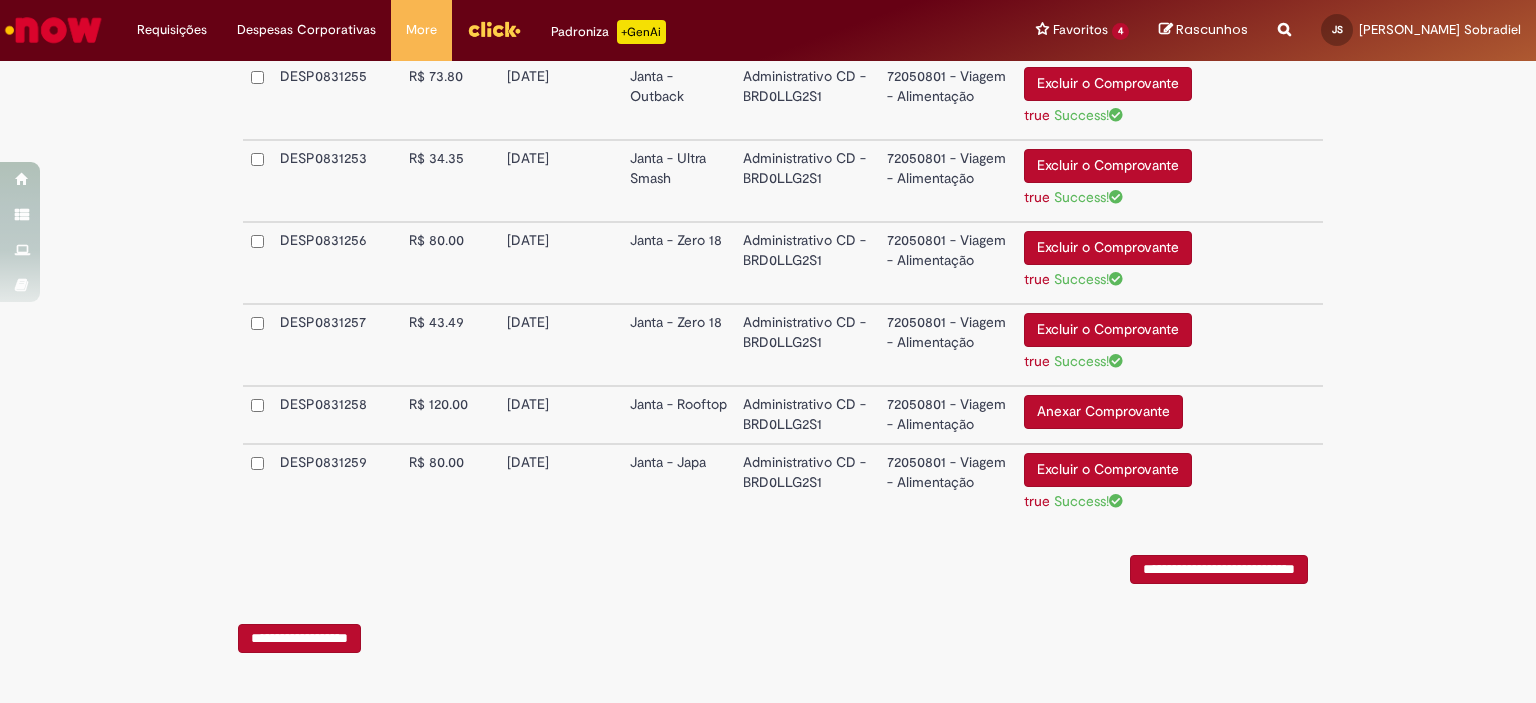 click on "**********" at bounding box center [299, 638] 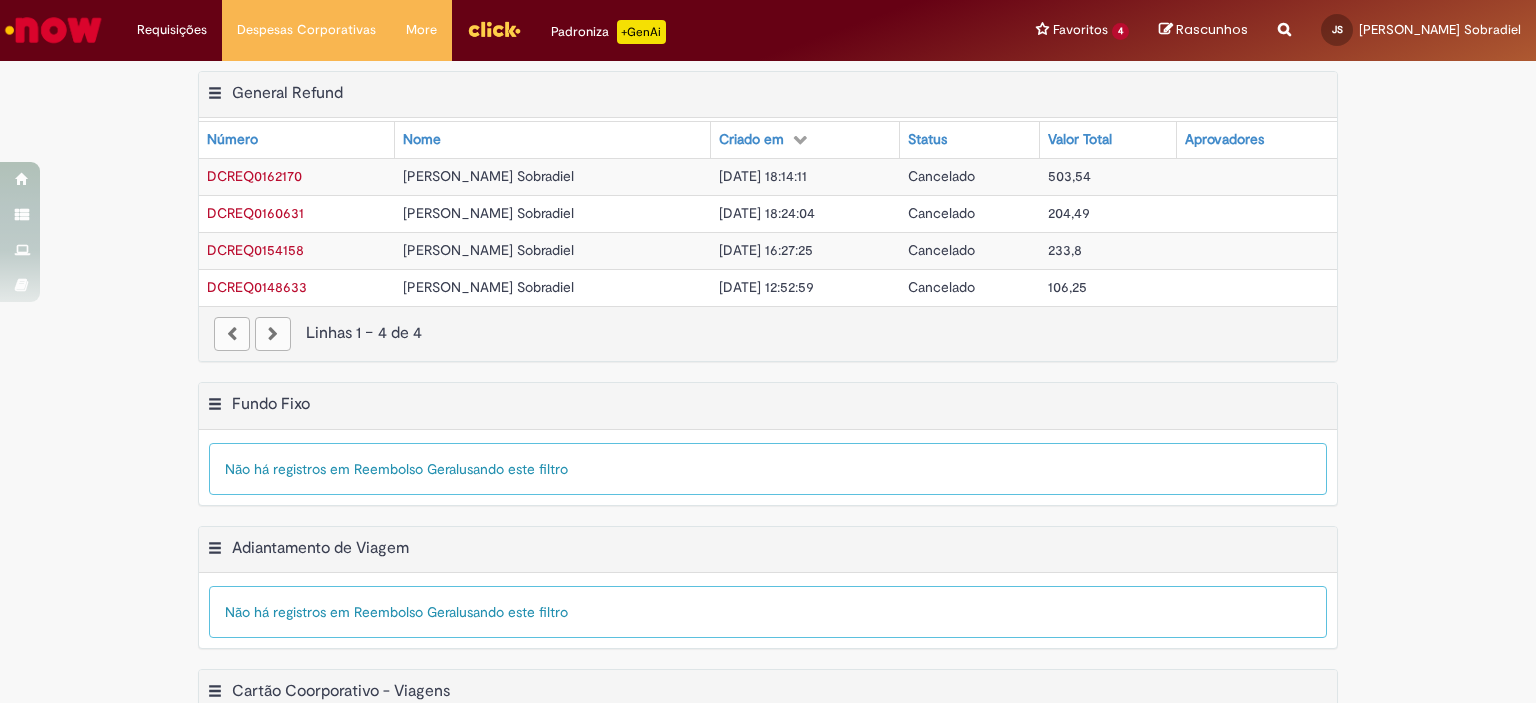 scroll, scrollTop: 0, scrollLeft: 0, axis: both 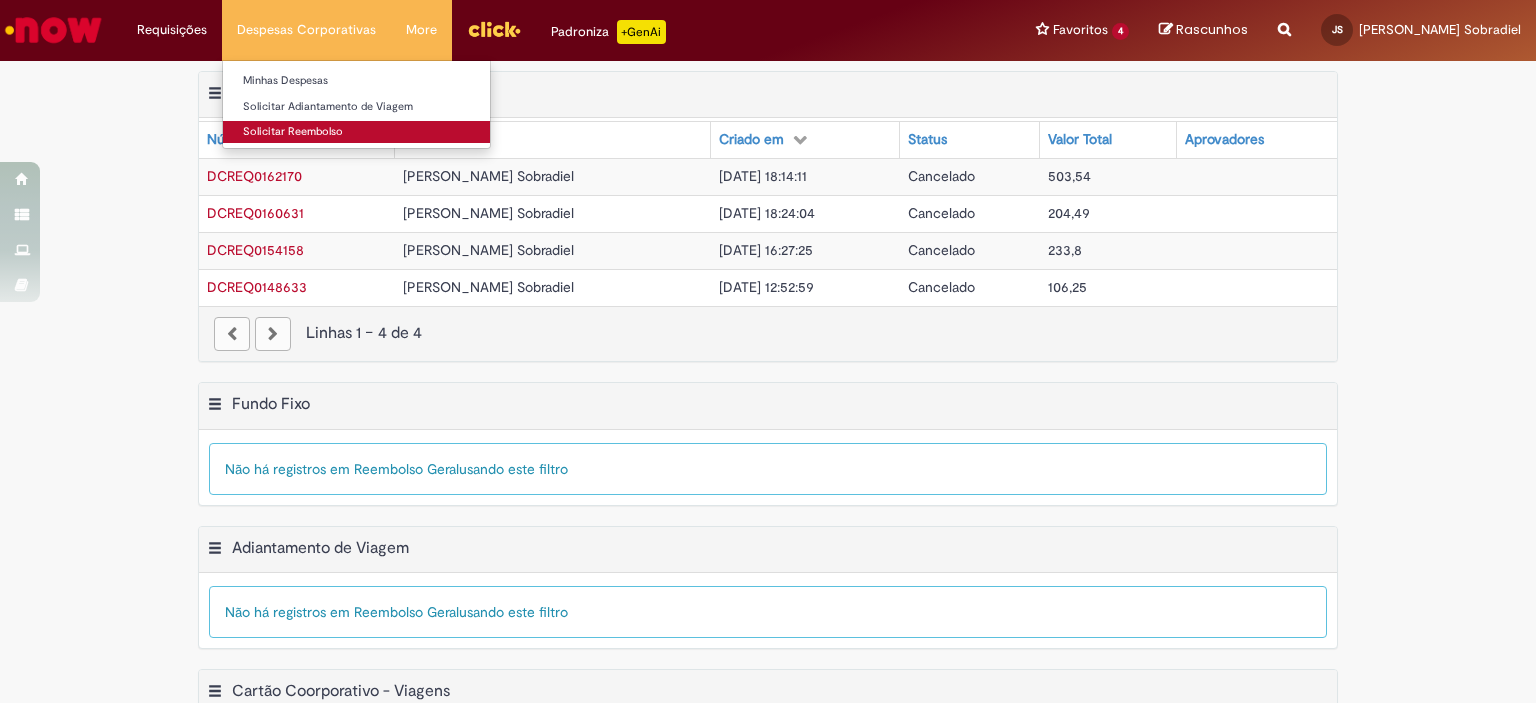 click on "Solicitar Reembolso" at bounding box center [356, 132] 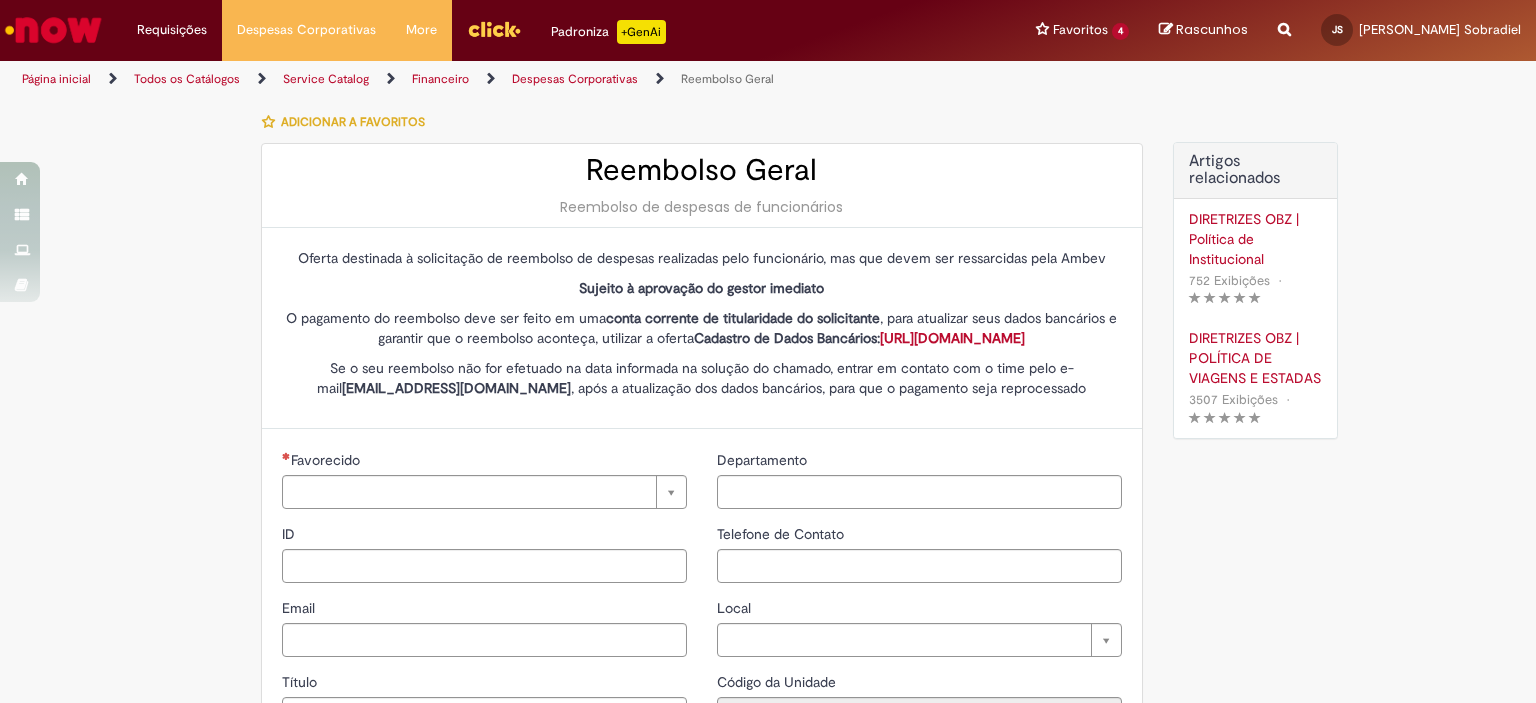 type on "********" 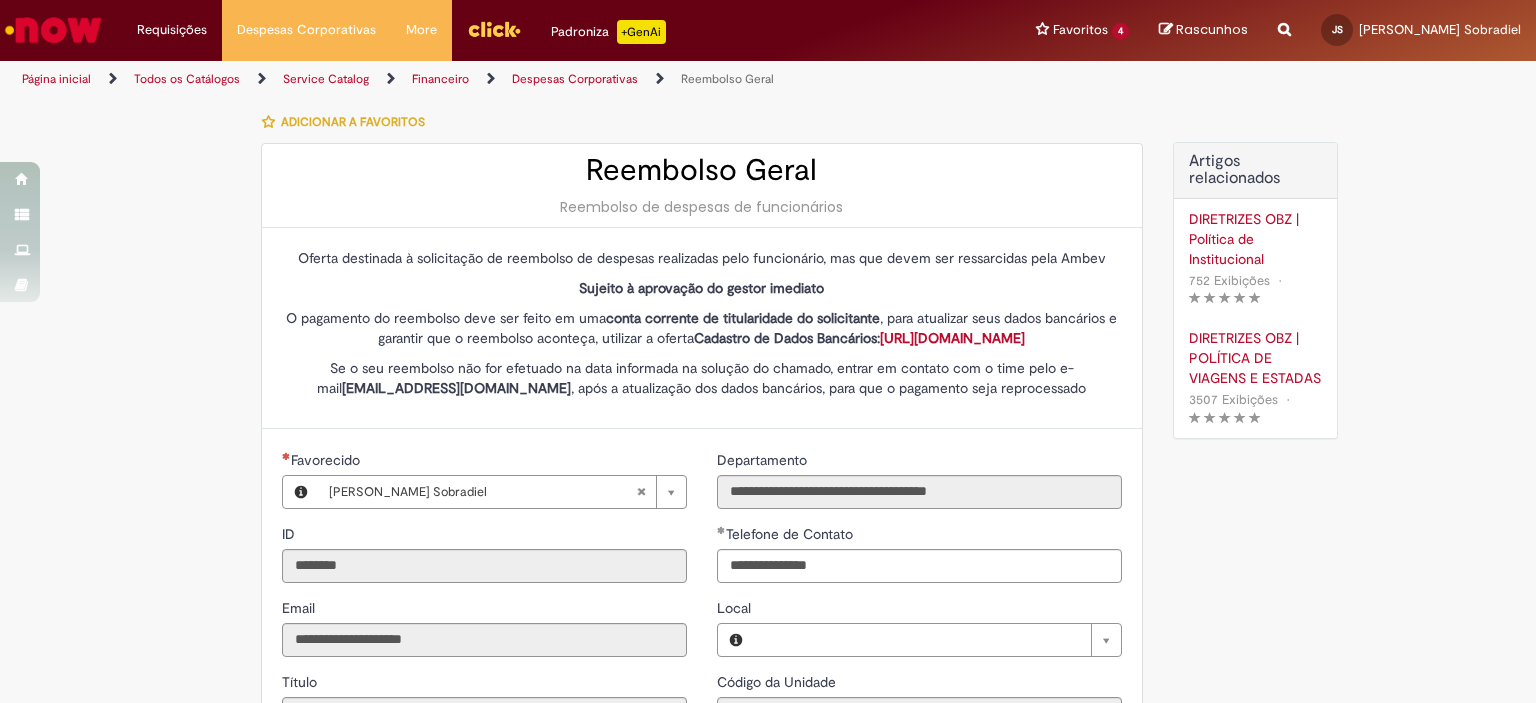 type on "**********" 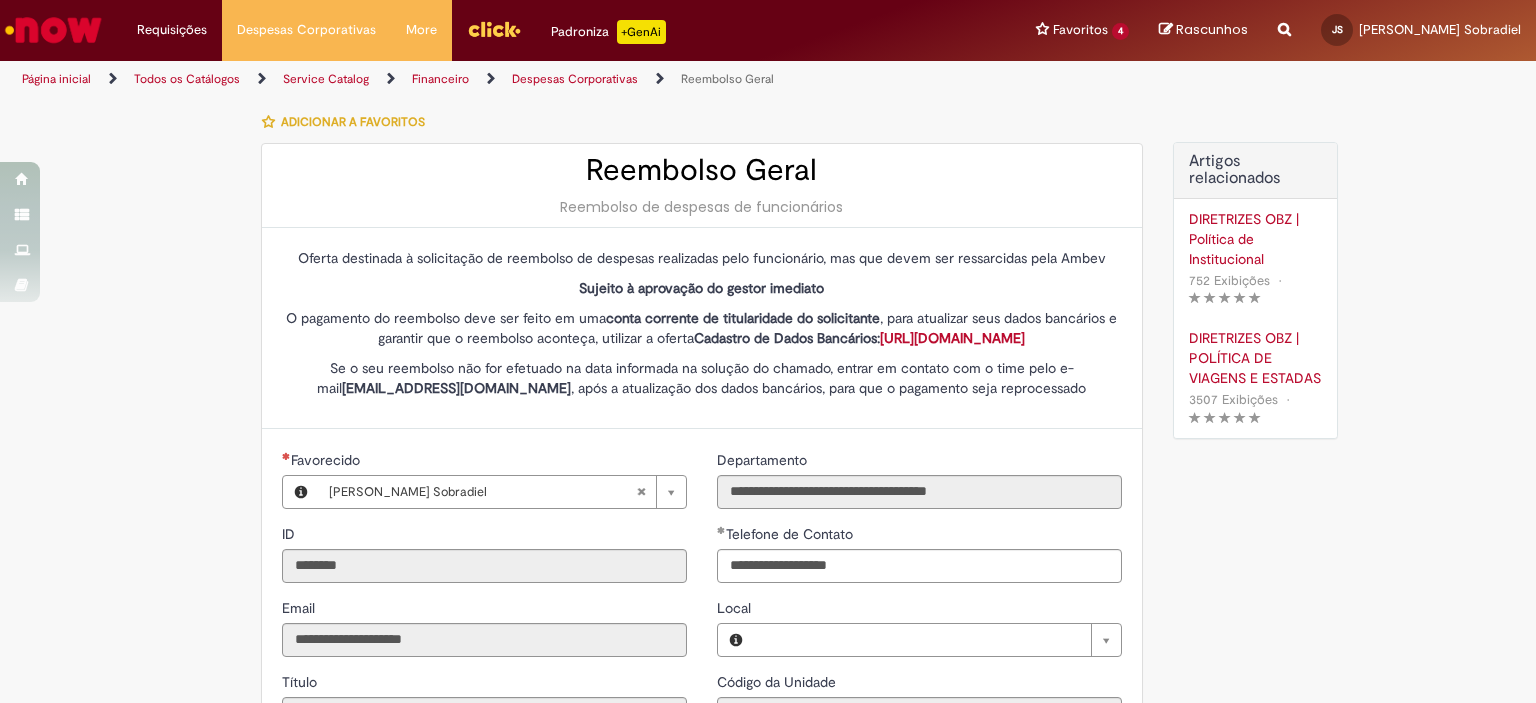type on "**********" 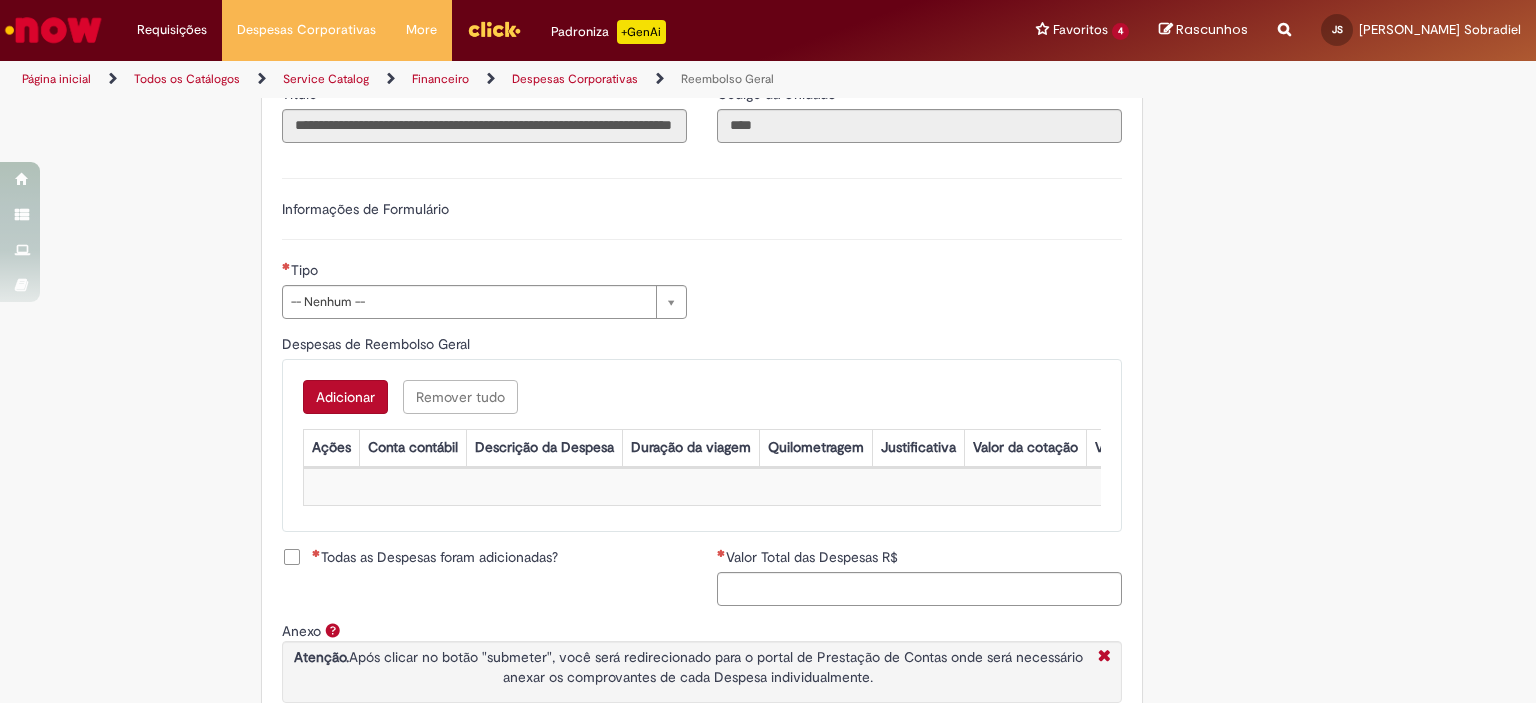 scroll, scrollTop: 688, scrollLeft: 0, axis: vertical 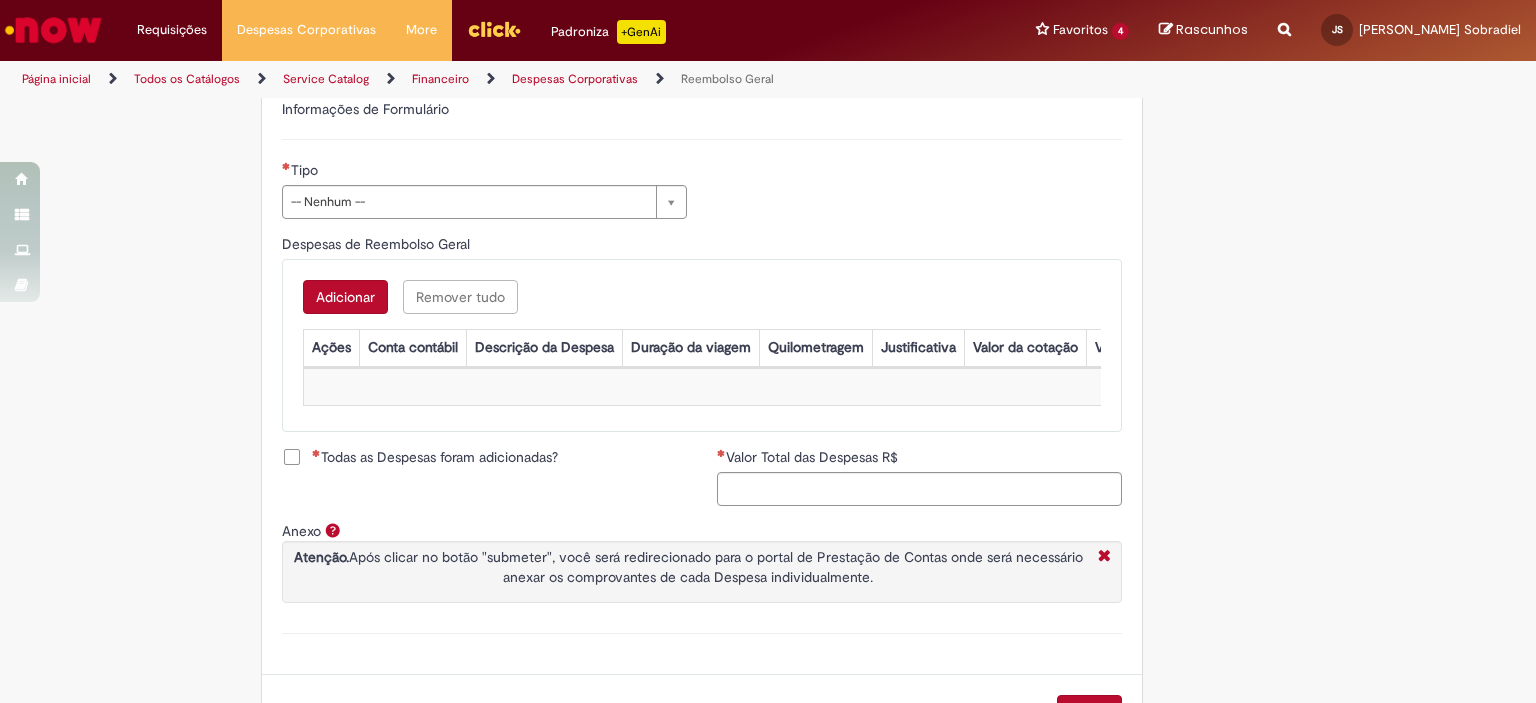 click on "Tipo" at bounding box center [484, 172] 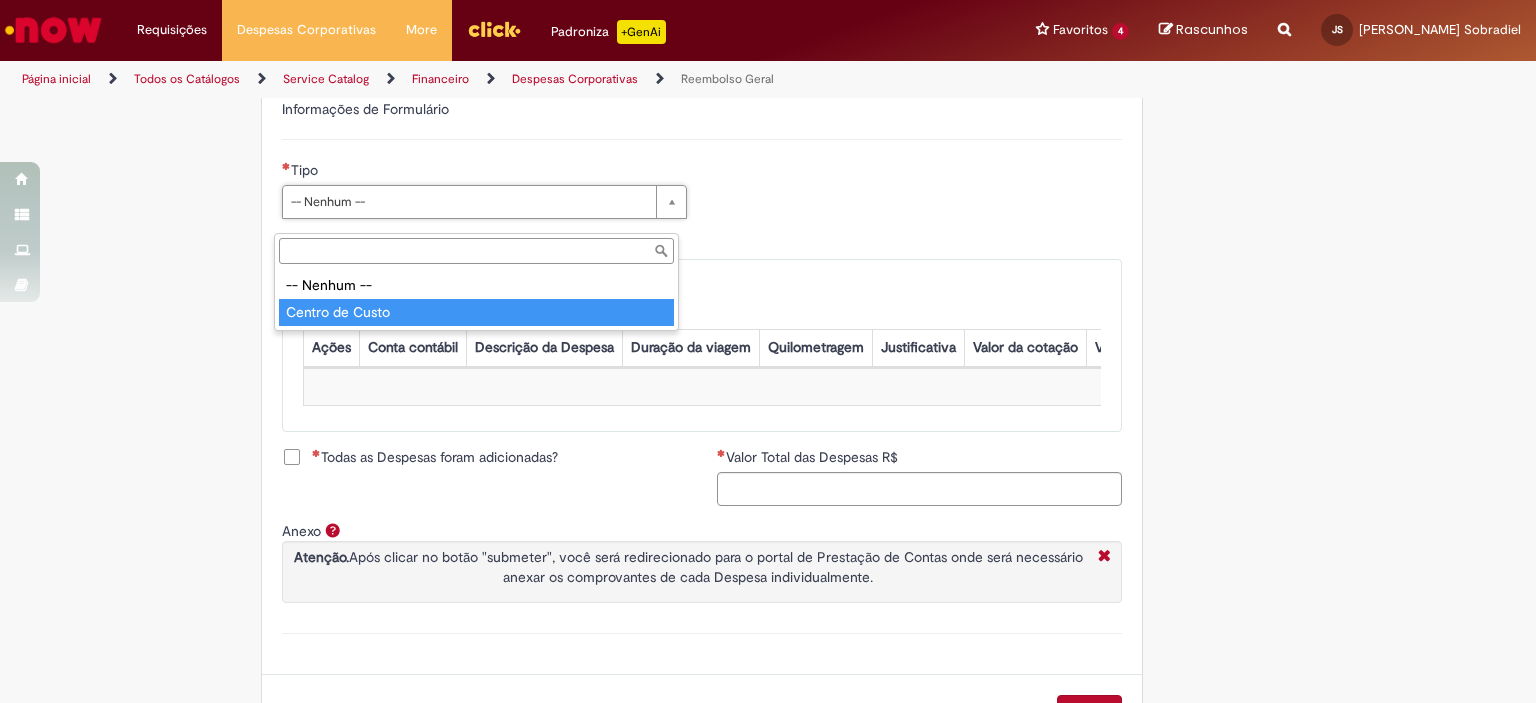 type on "**********" 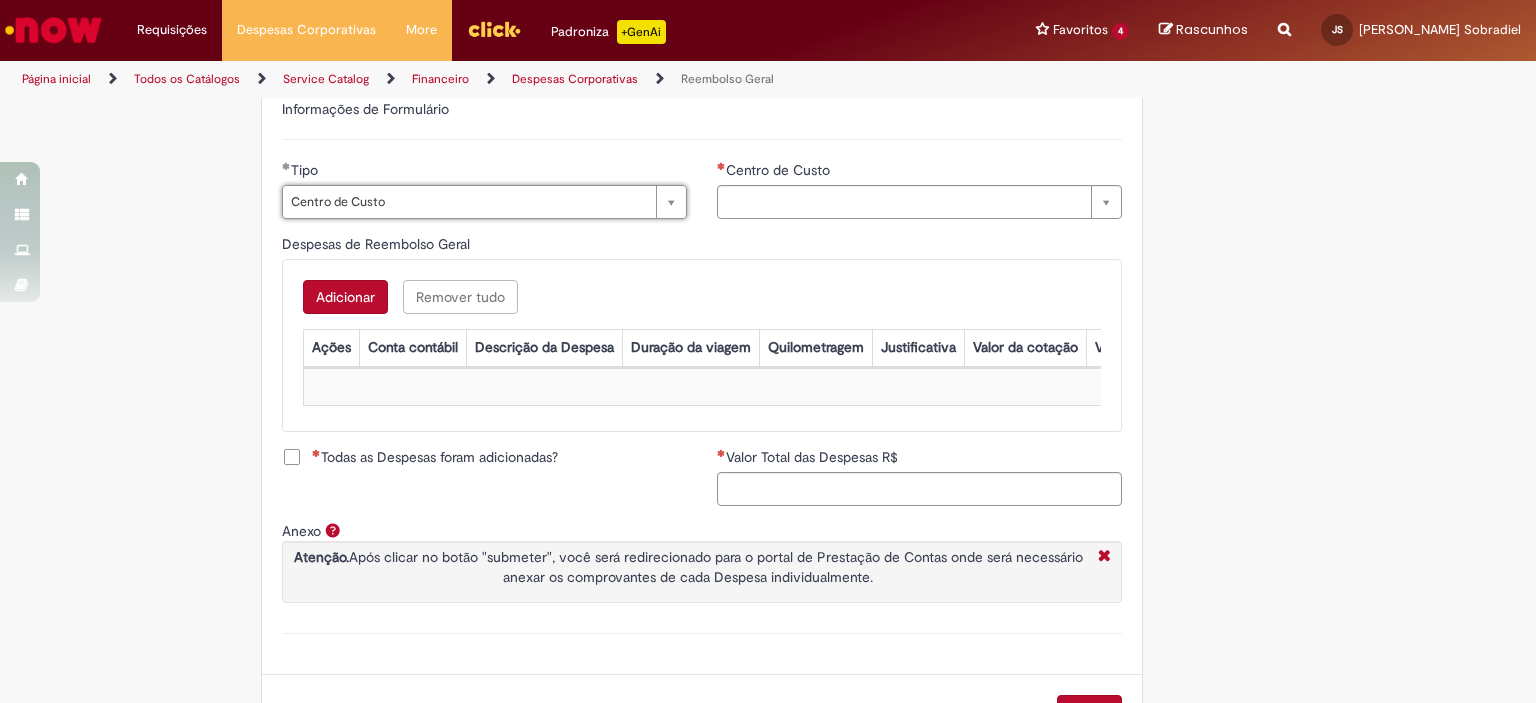 type on "**********" 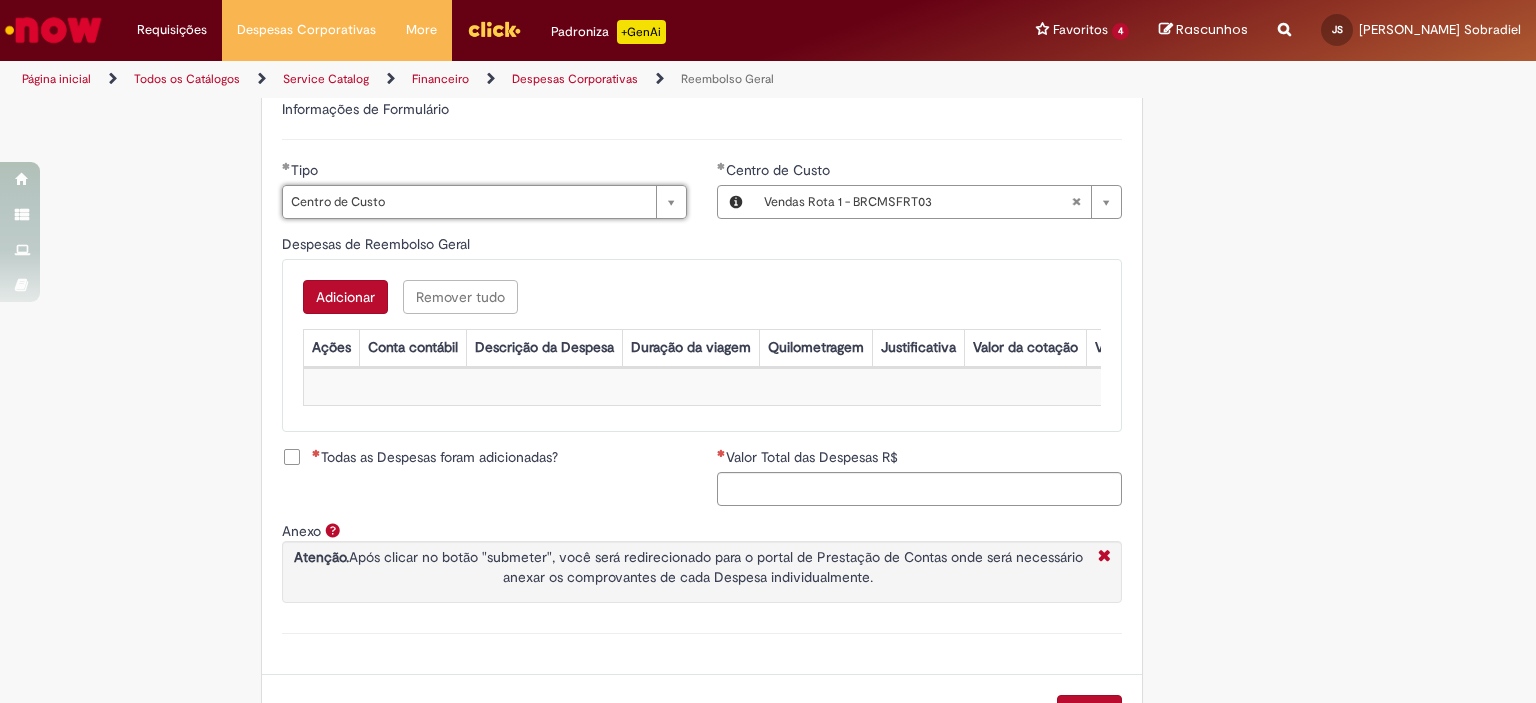 type 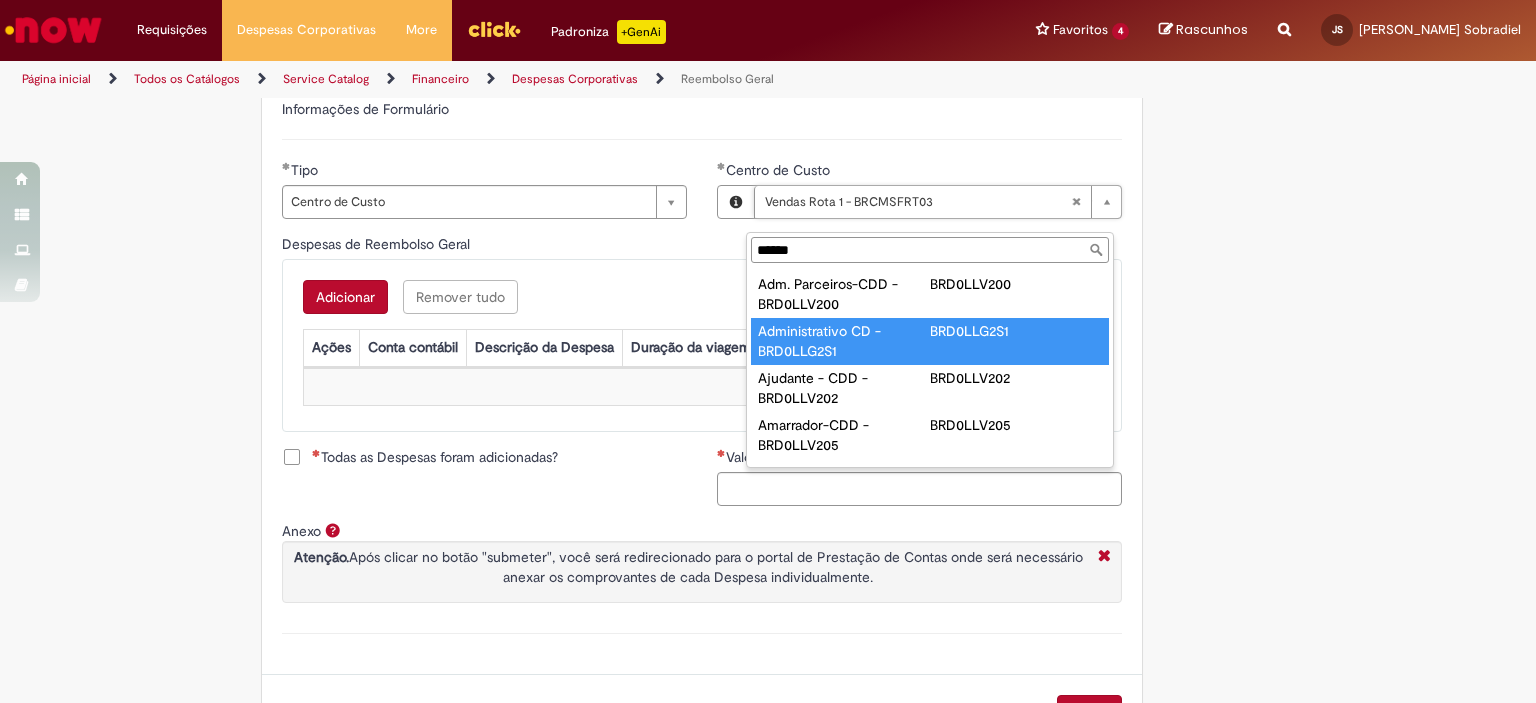 type on "******" 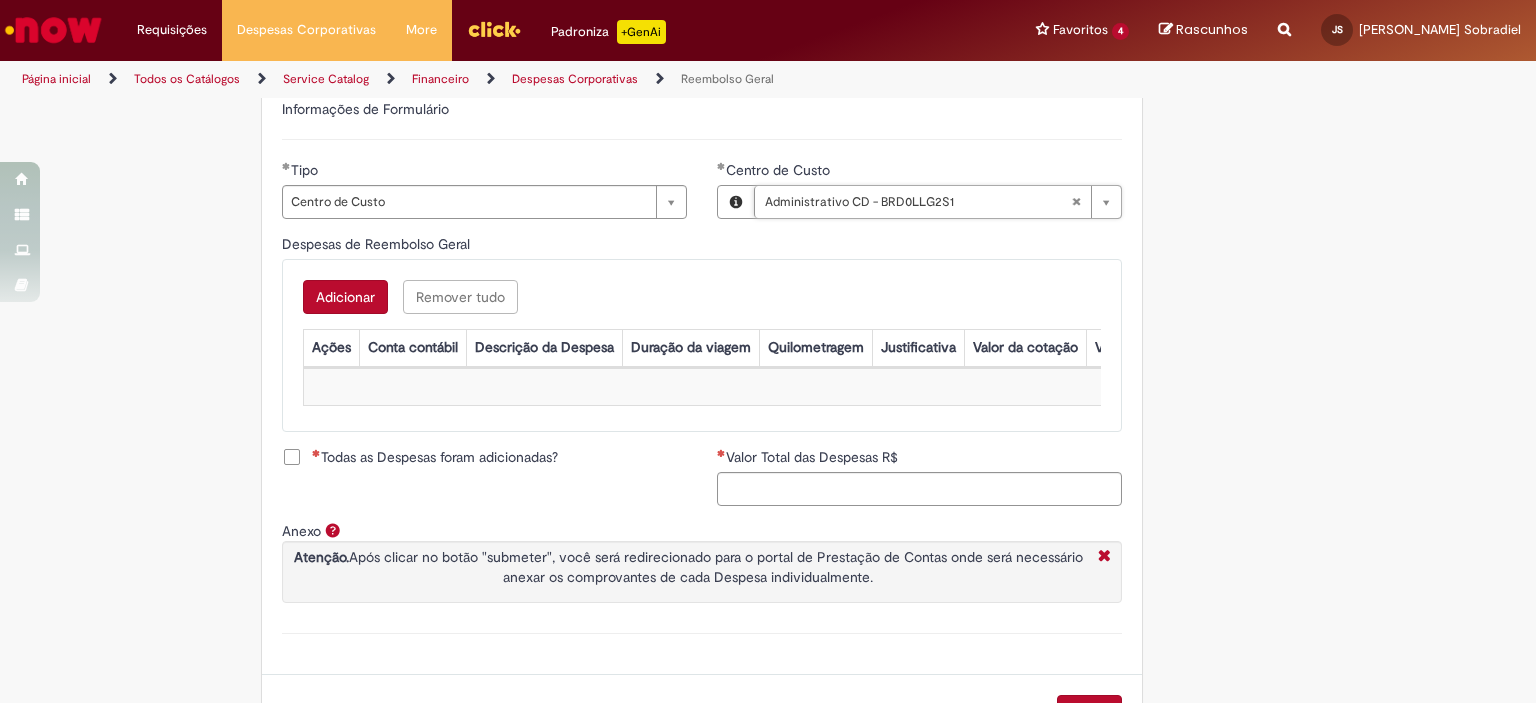 scroll, scrollTop: 0, scrollLeft: 184, axis: horizontal 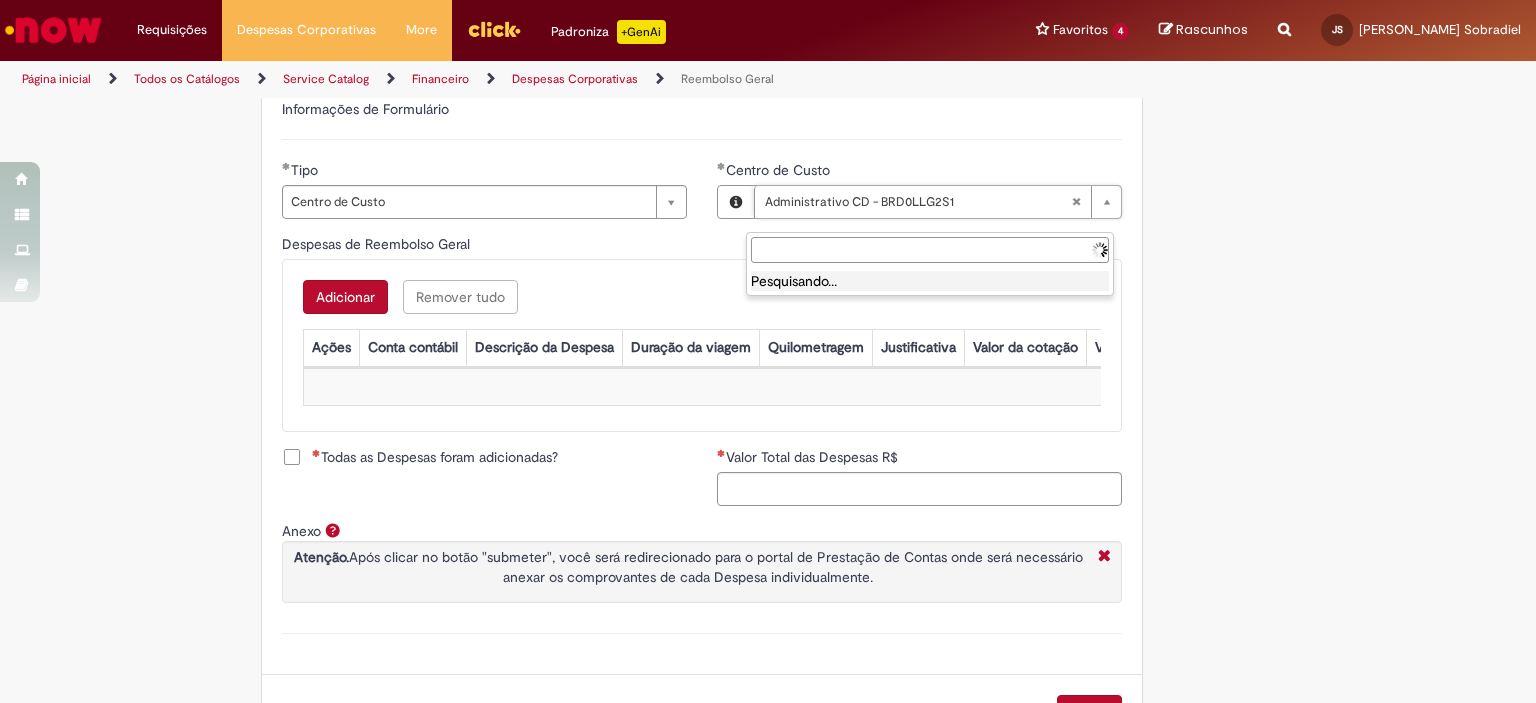 type on "**********" 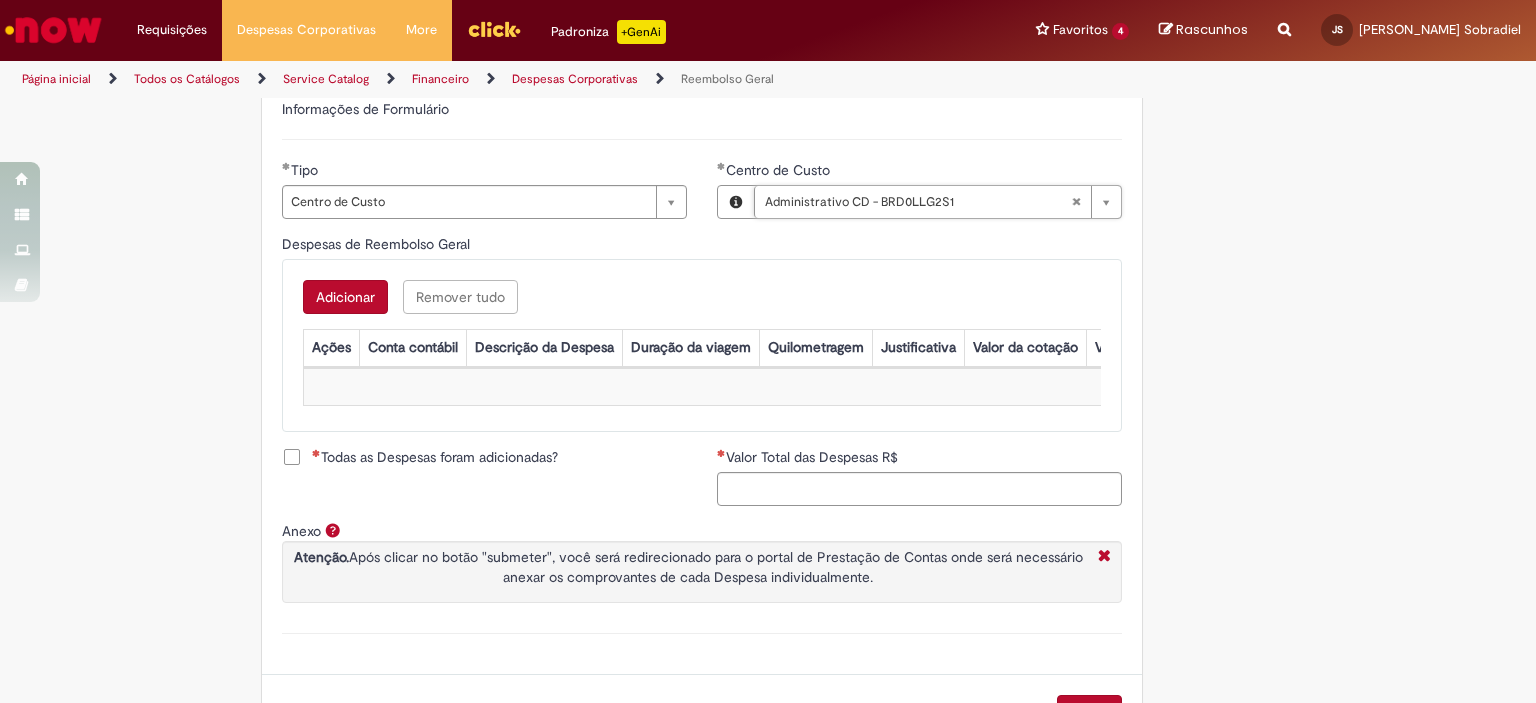 scroll, scrollTop: 0, scrollLeft: 206, axis: horizontal 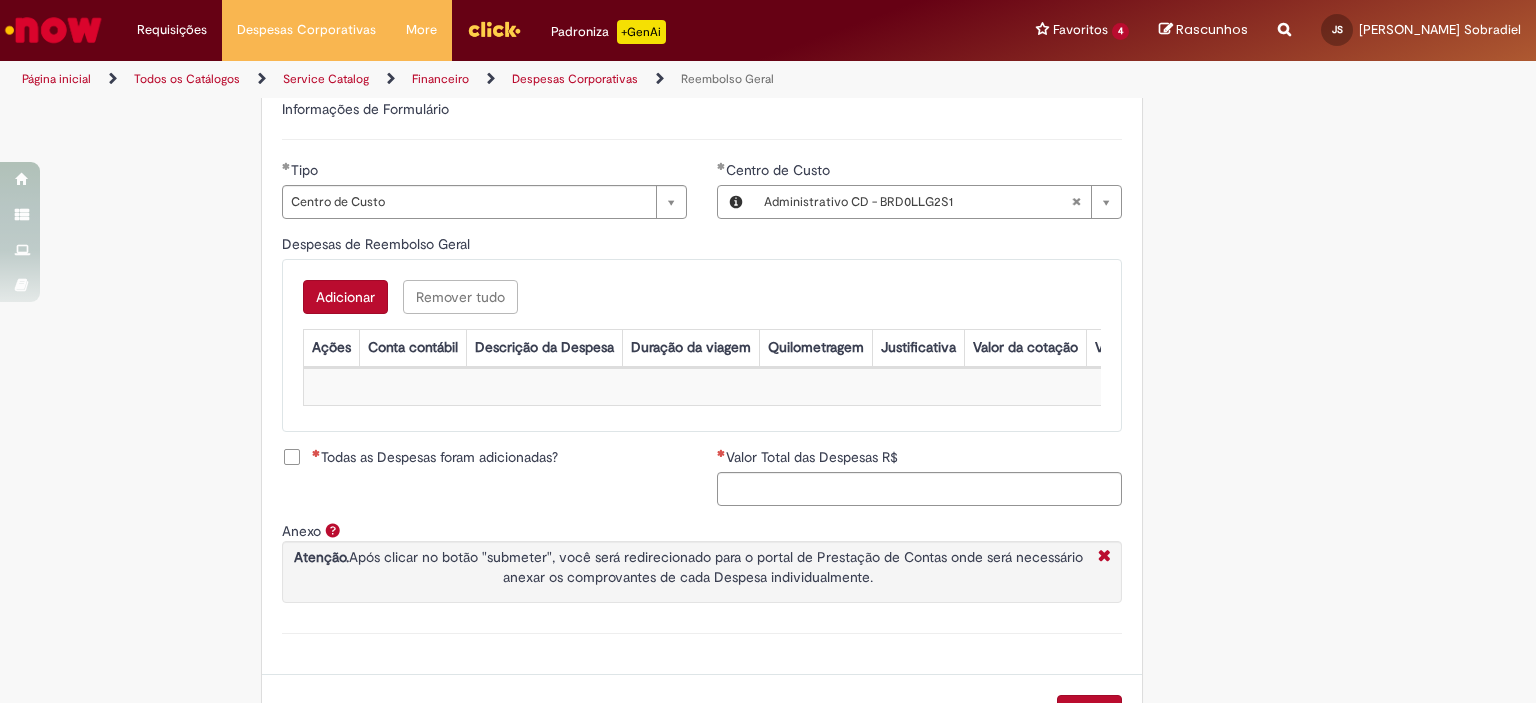 click on "Adicionar" at bounding box center [345, 297] 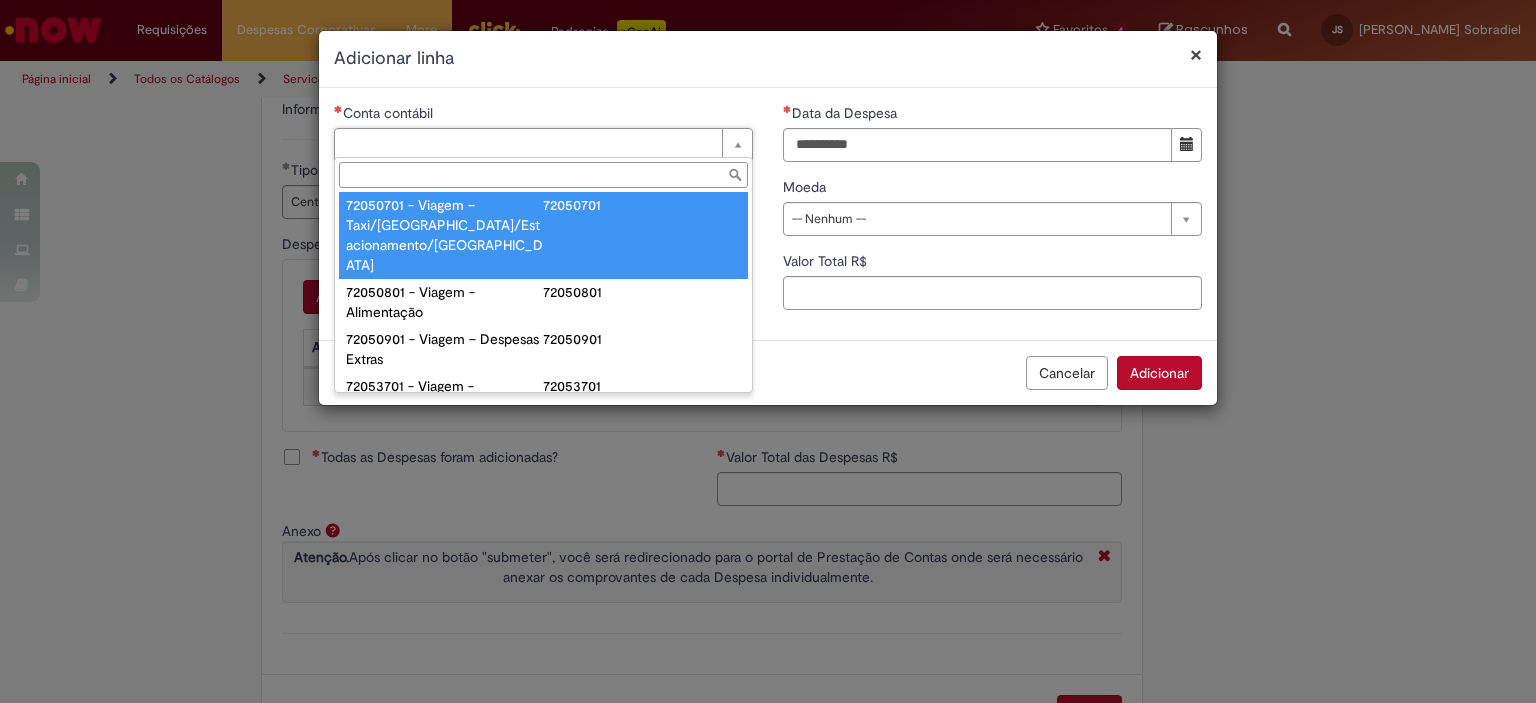 scroll, scrollTop: 1300, scrollLeft: 0, axis: vertical 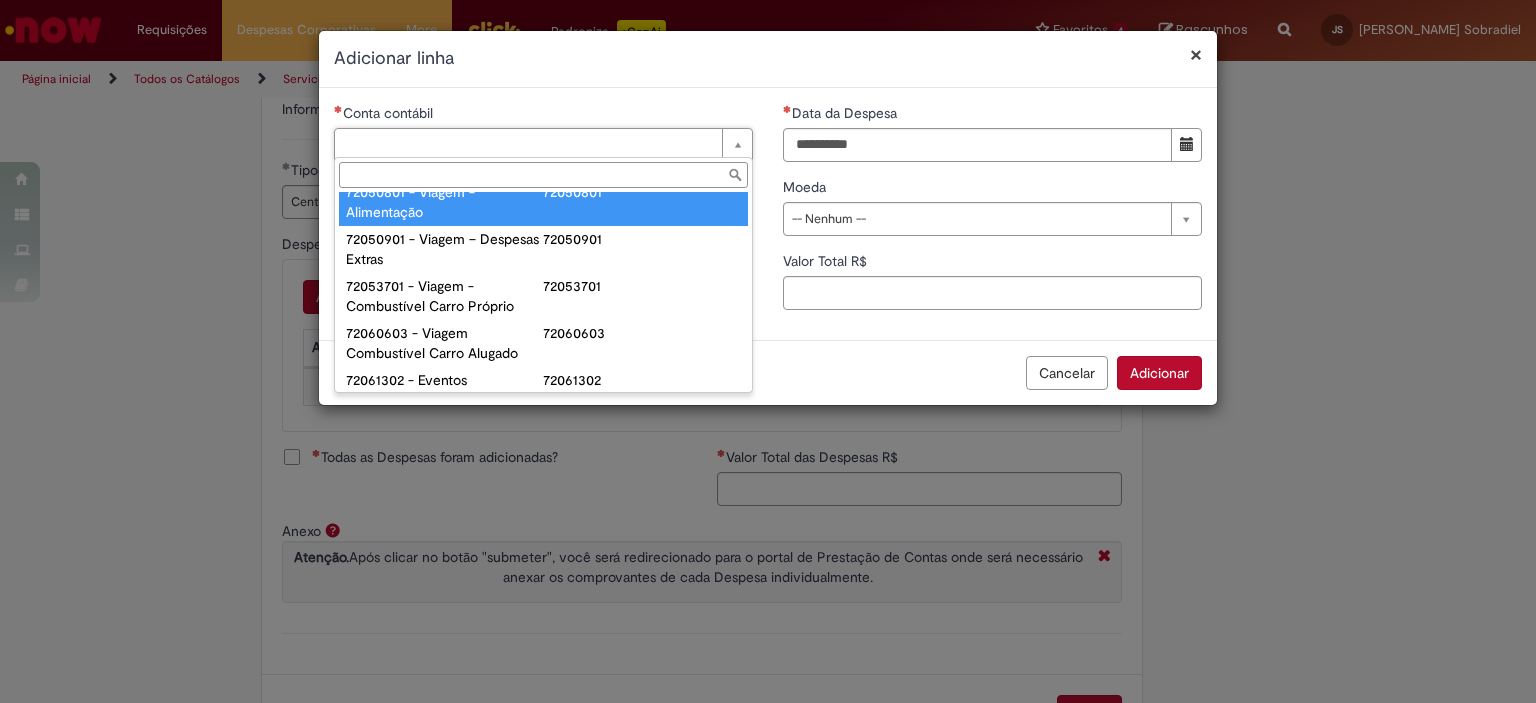 type on "**********" 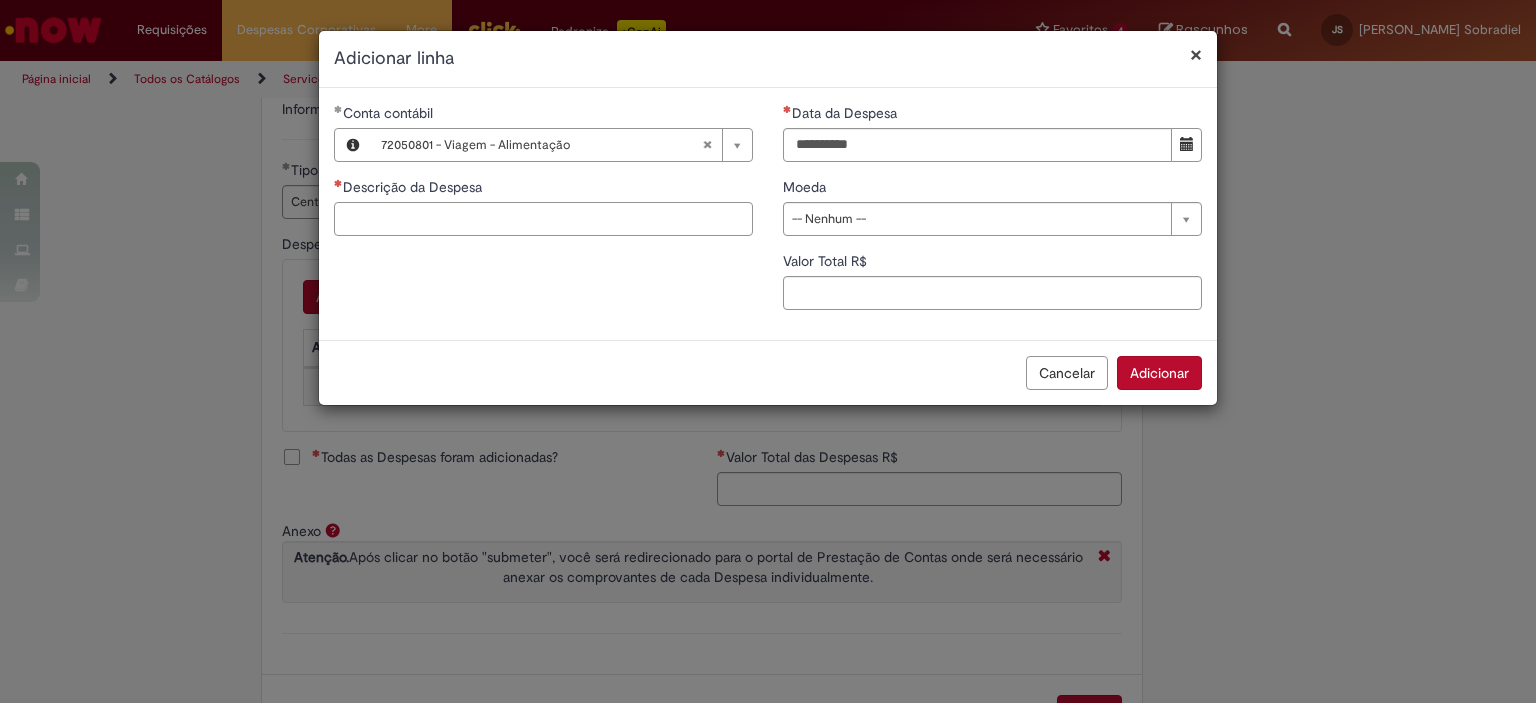 click on "Descrição da Despesa" at bounding box center (543, 219) 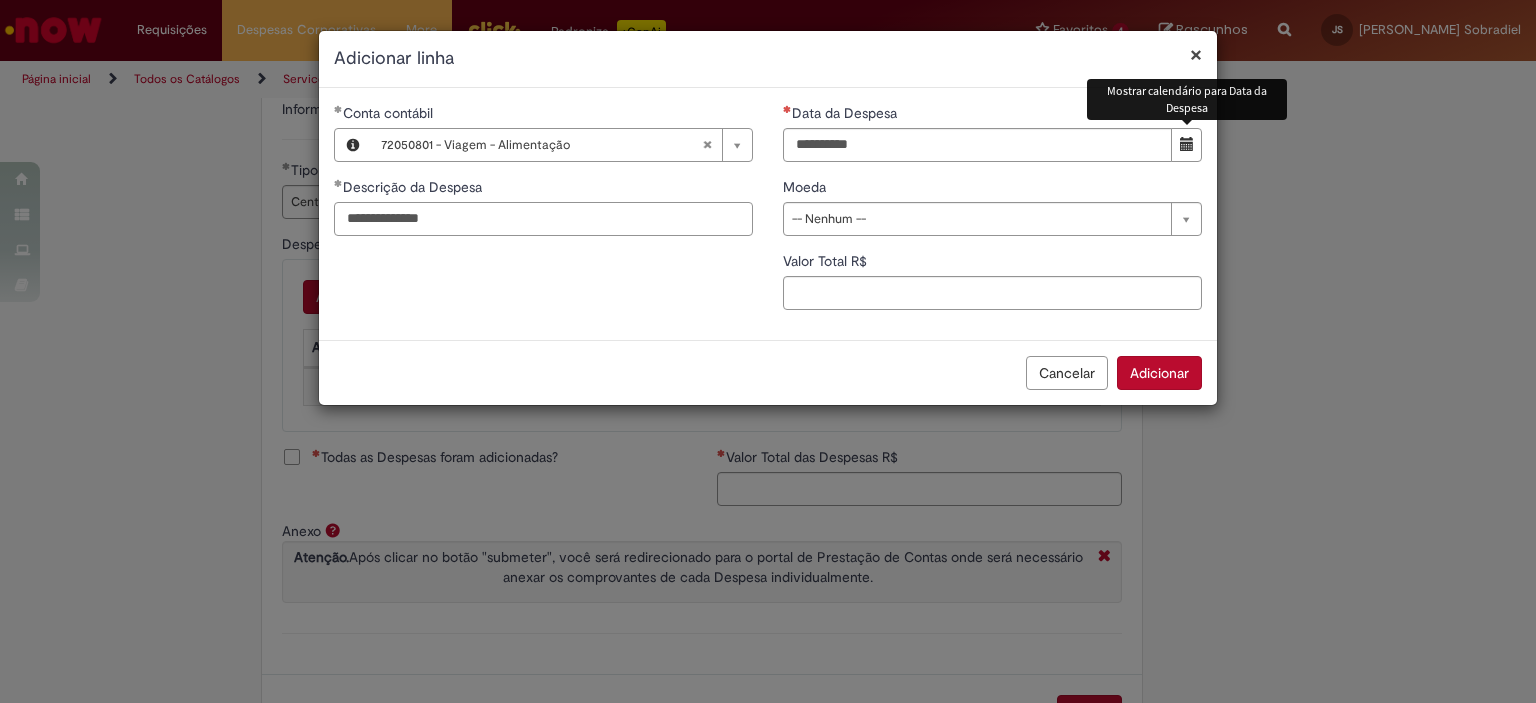 type on "**********" 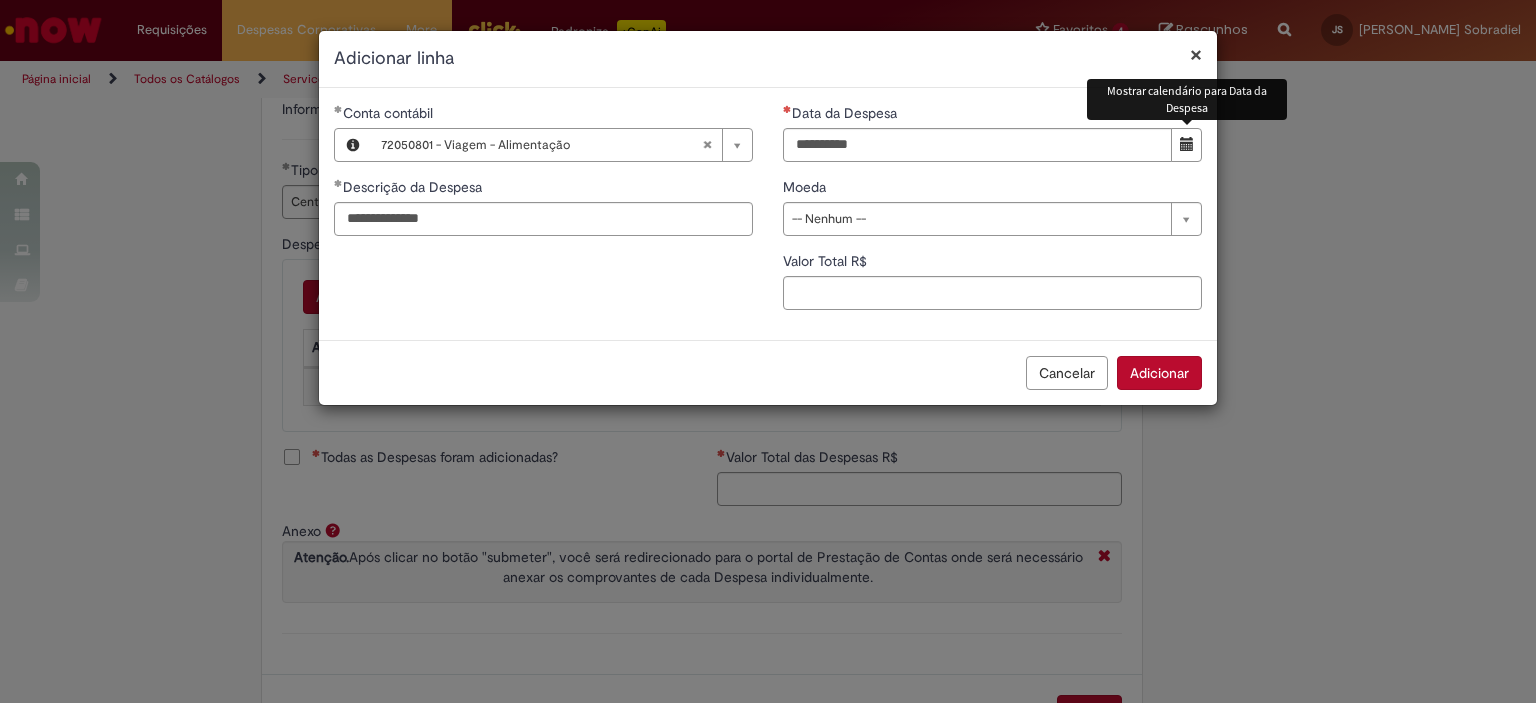 click at bounding box center [1186, 145] 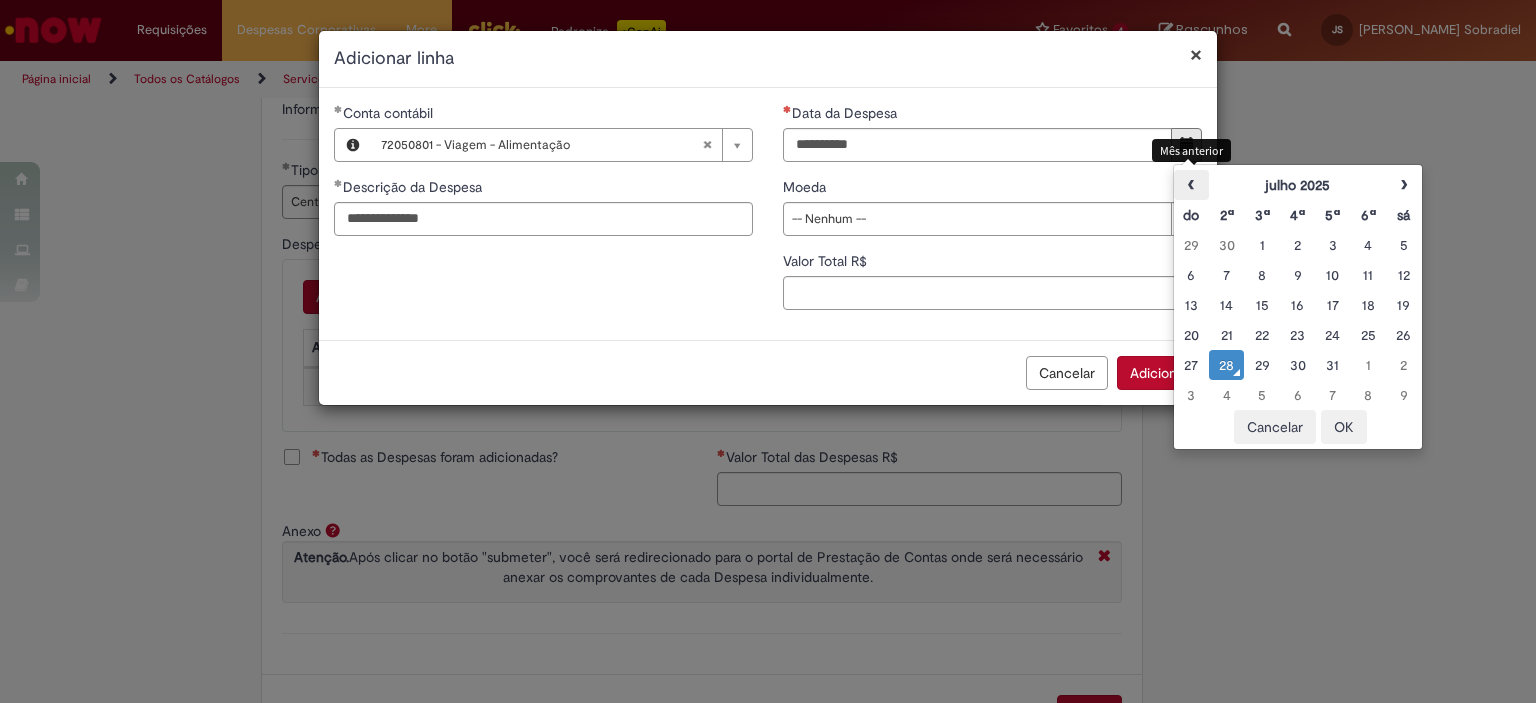 click on "‹" at bounding box center [1191, 185] 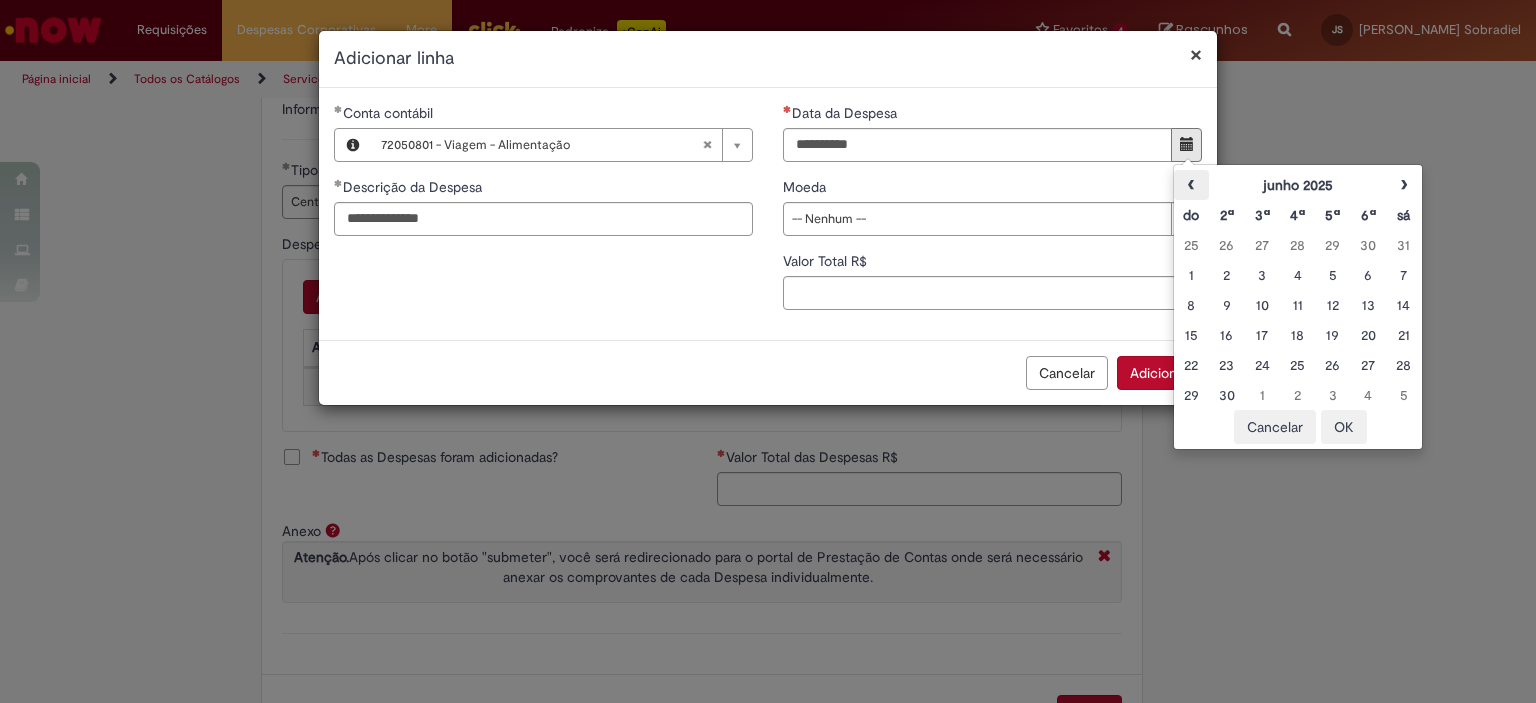 click on "‹" at bounding box center (1191, 185) 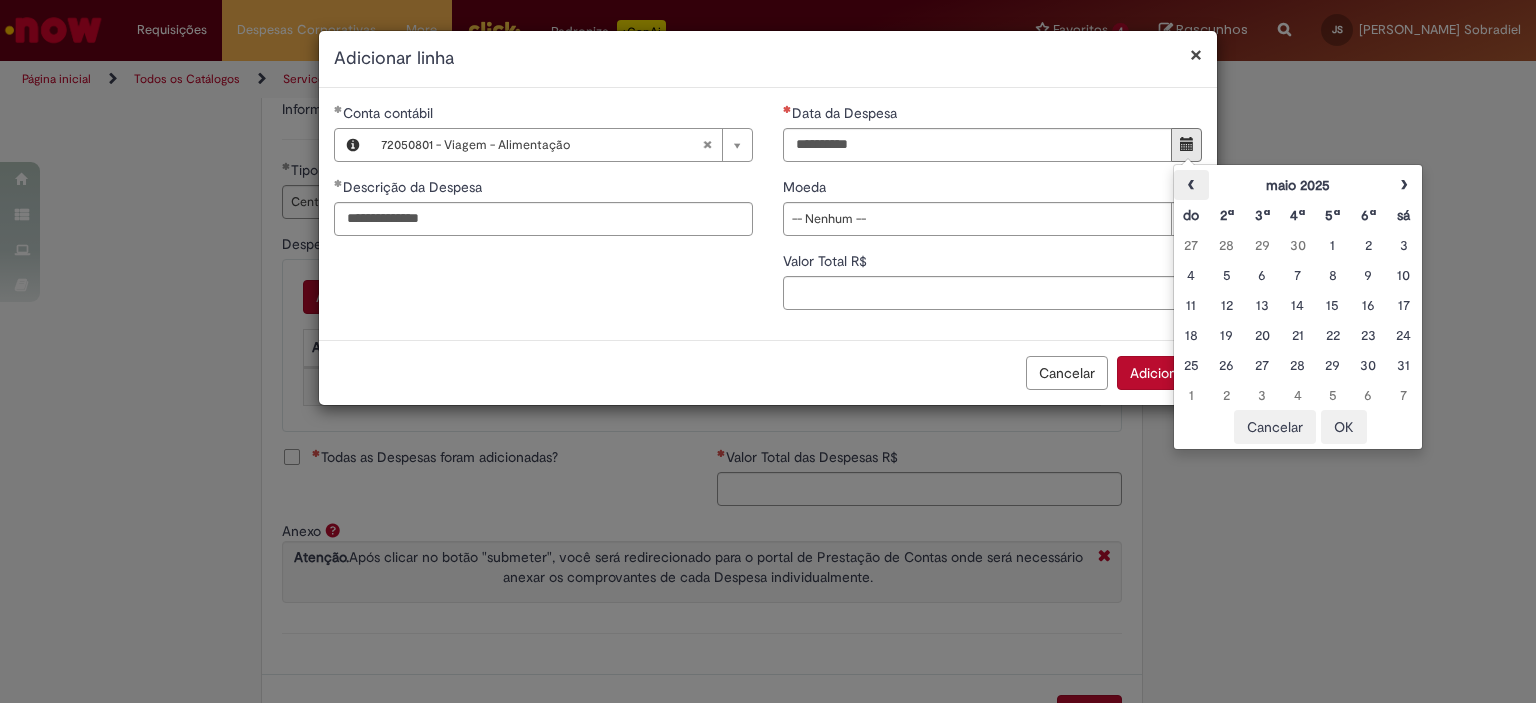 click on "‹" at bounding box center [1191, 185] 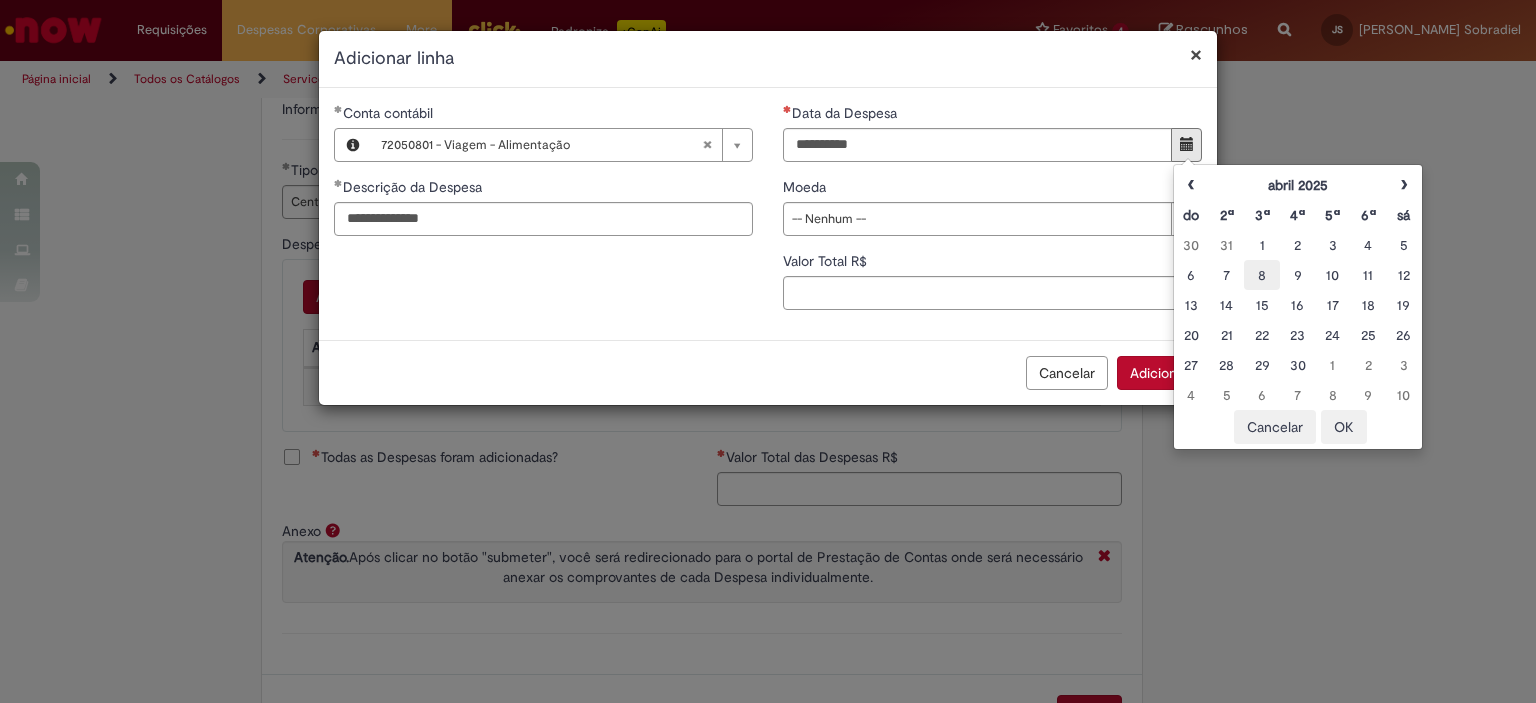 click on "8" at bounding box center (1261, 275) 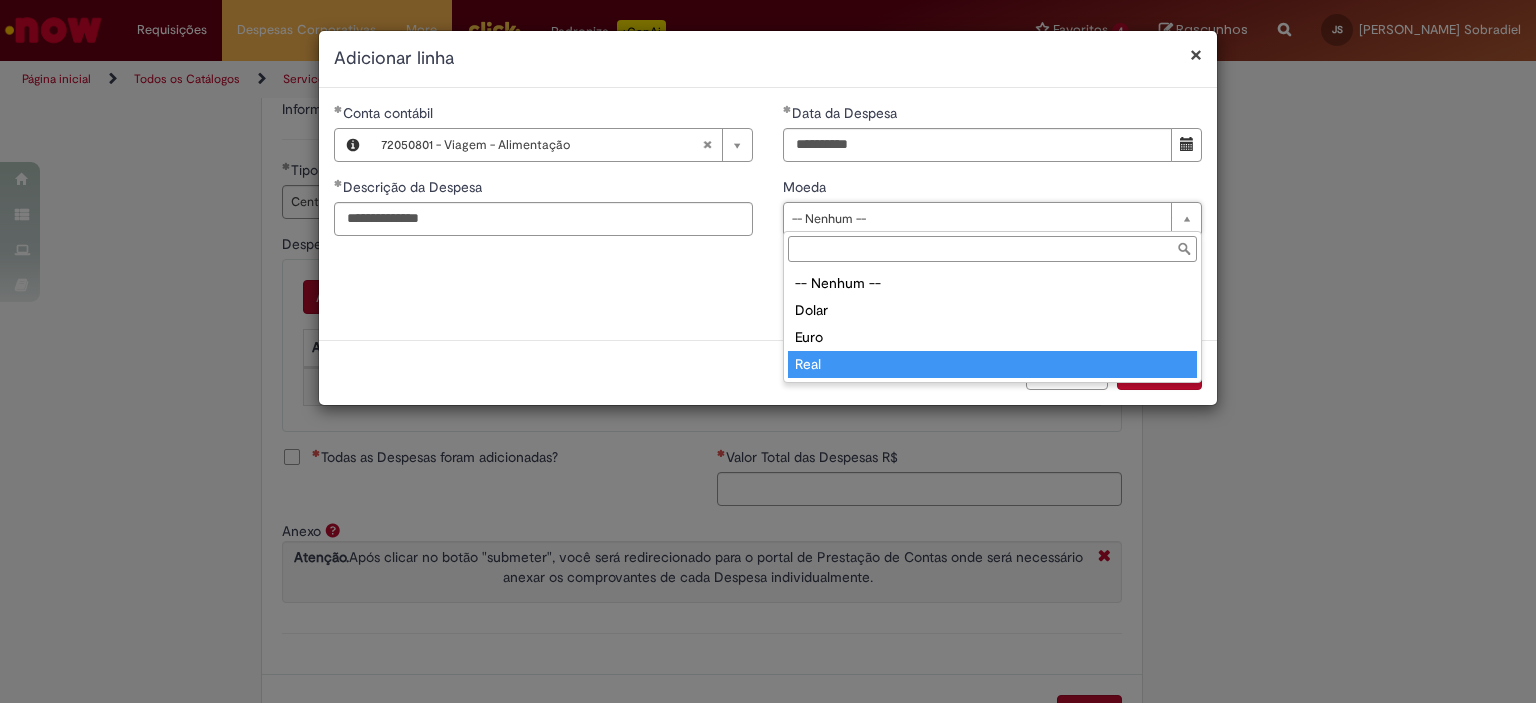 type on "****" 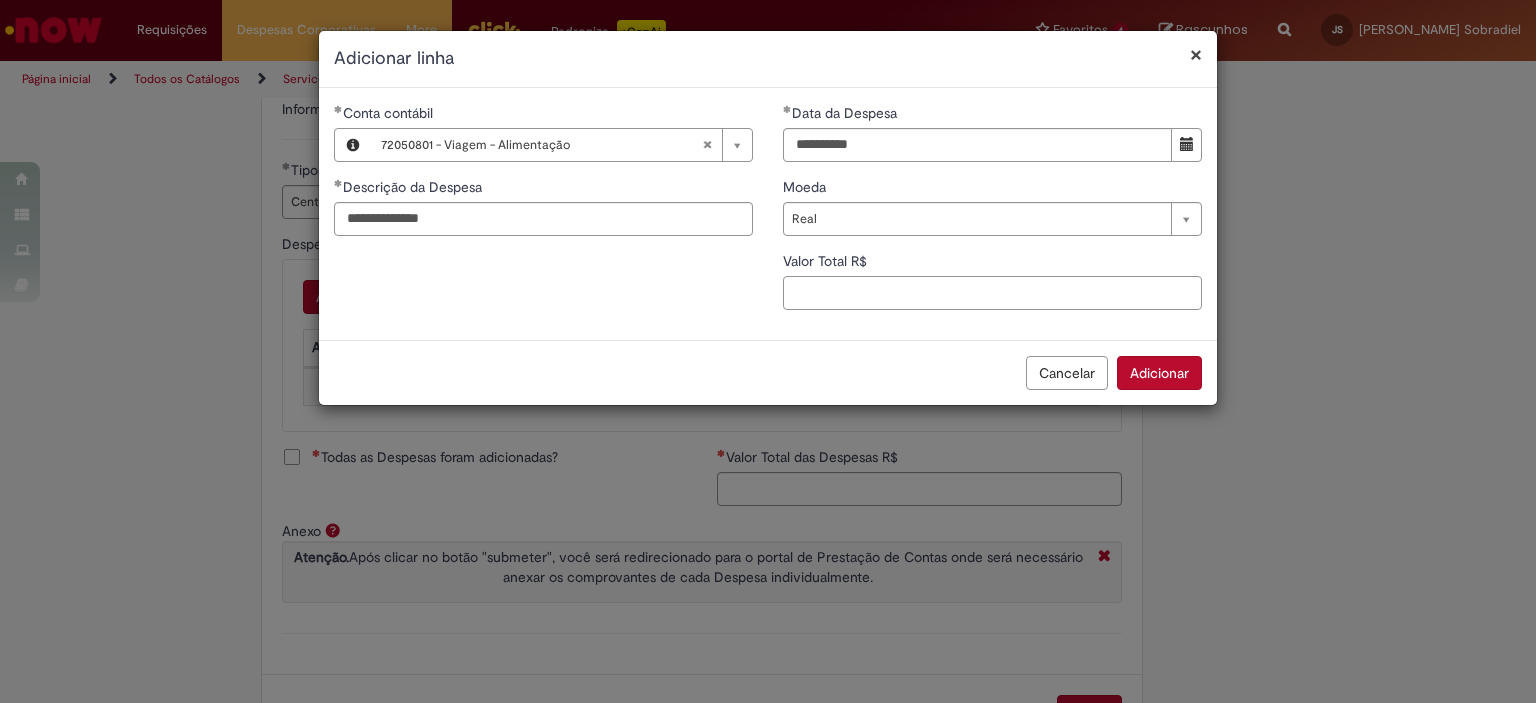 click on "Valor Total R$" at bounding box center [992, 293] 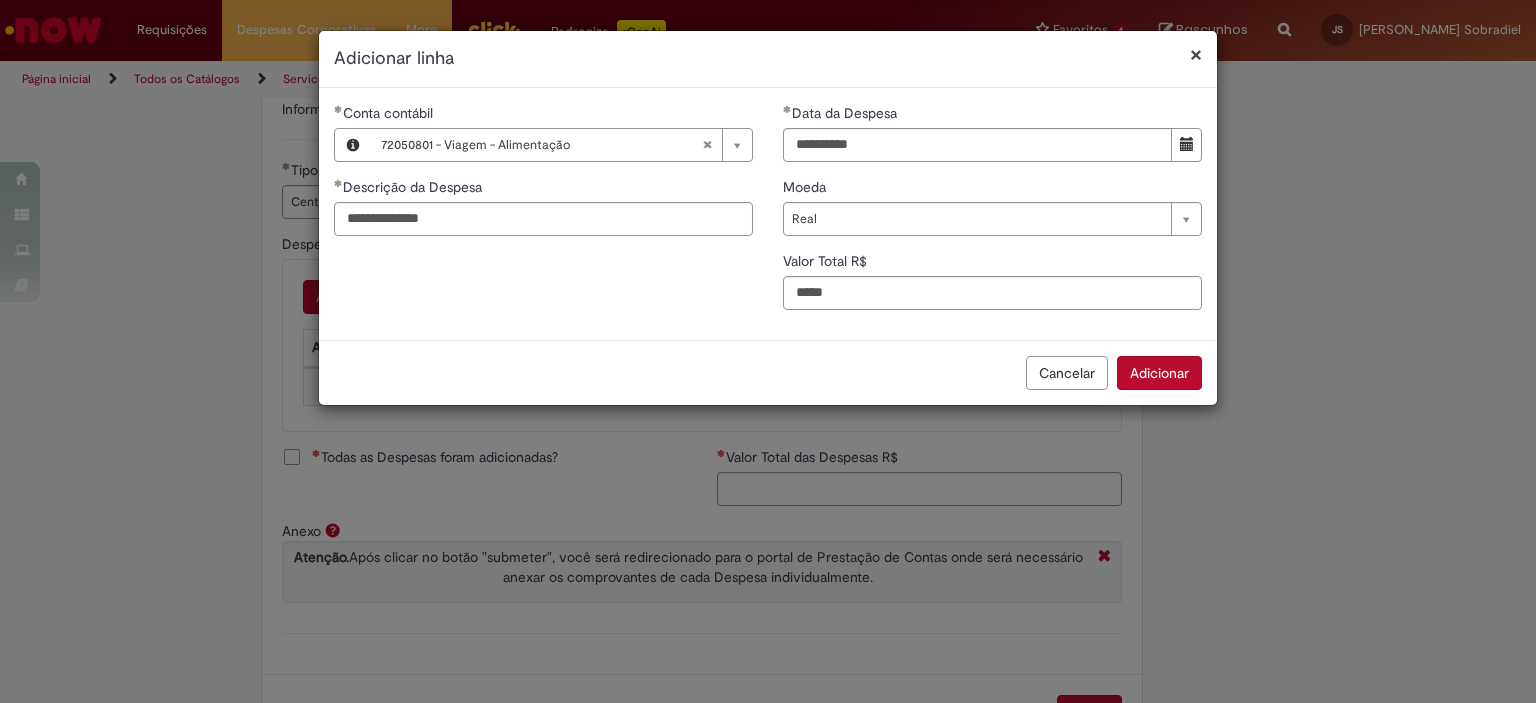 type on "*****" 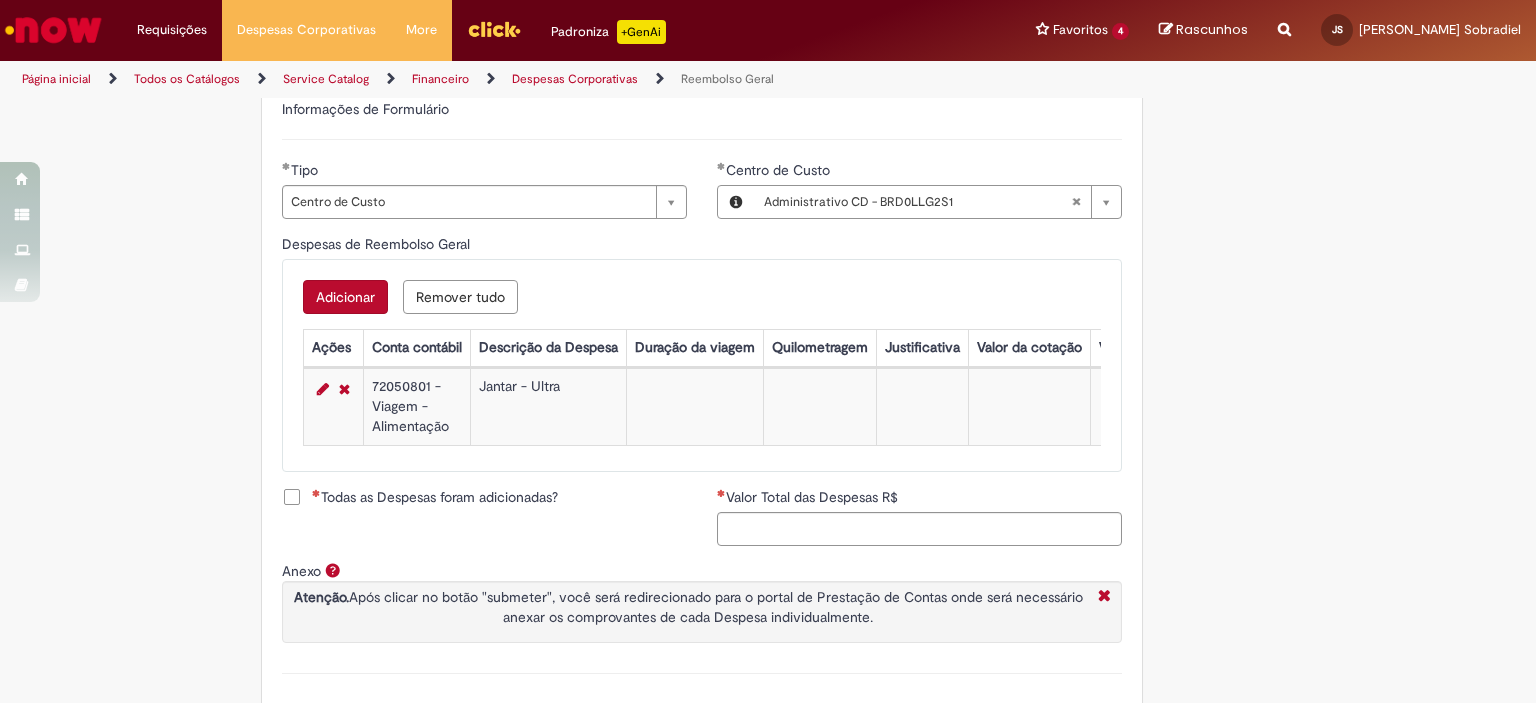 click on "Adicionar" at bounding box center [345, 297] 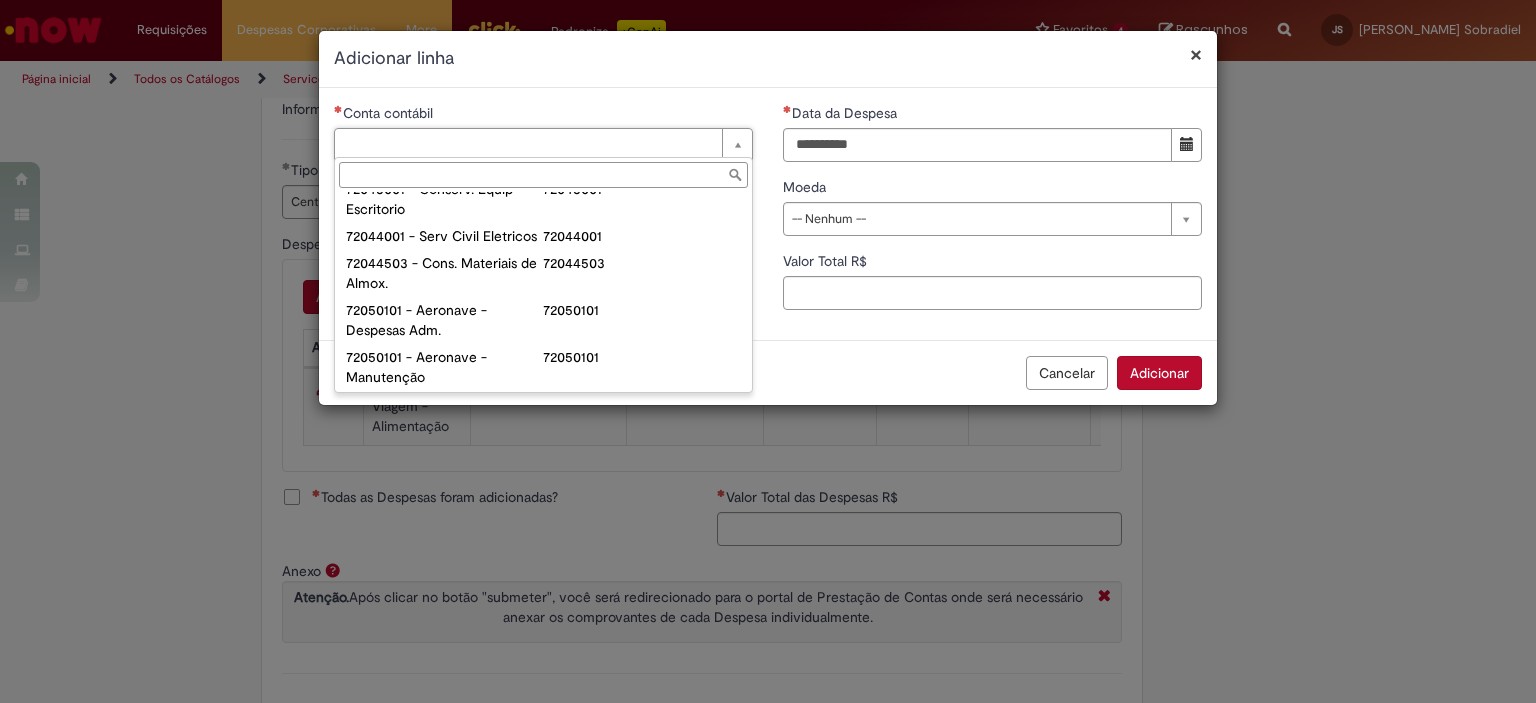 scroll, scrollTop: 1200, scrollLeft: 0, axis: vertical 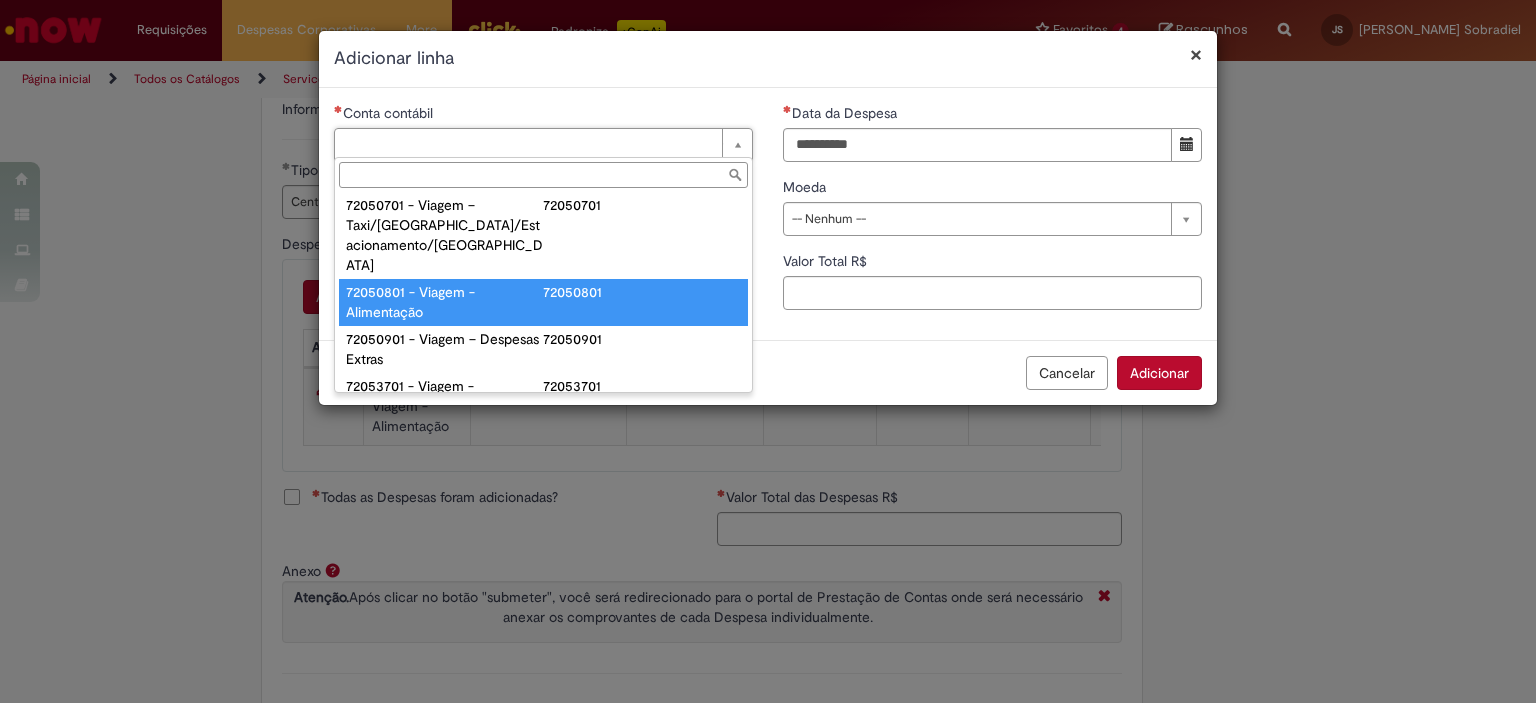 type on "**********" 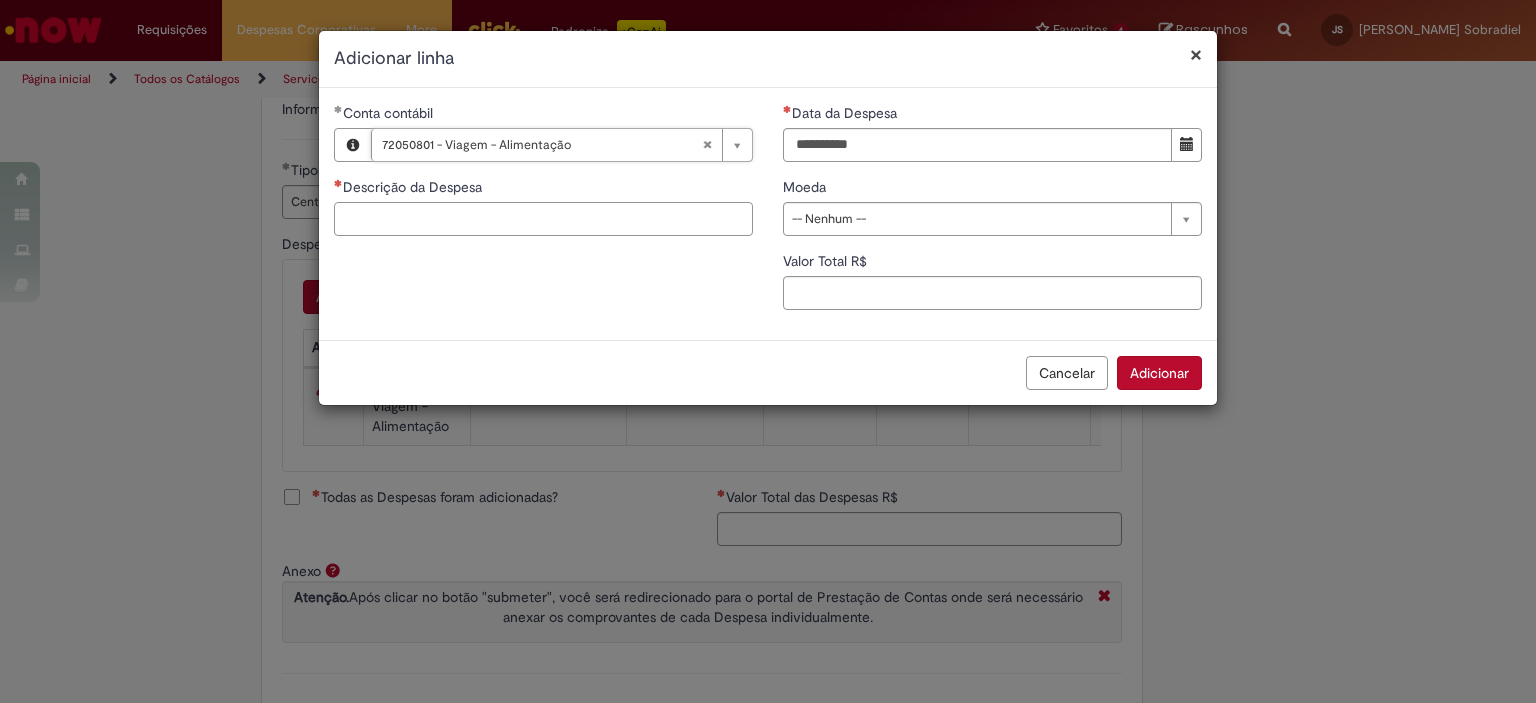 click on "Descrição da Despesa" at bounding box center [543, 219] 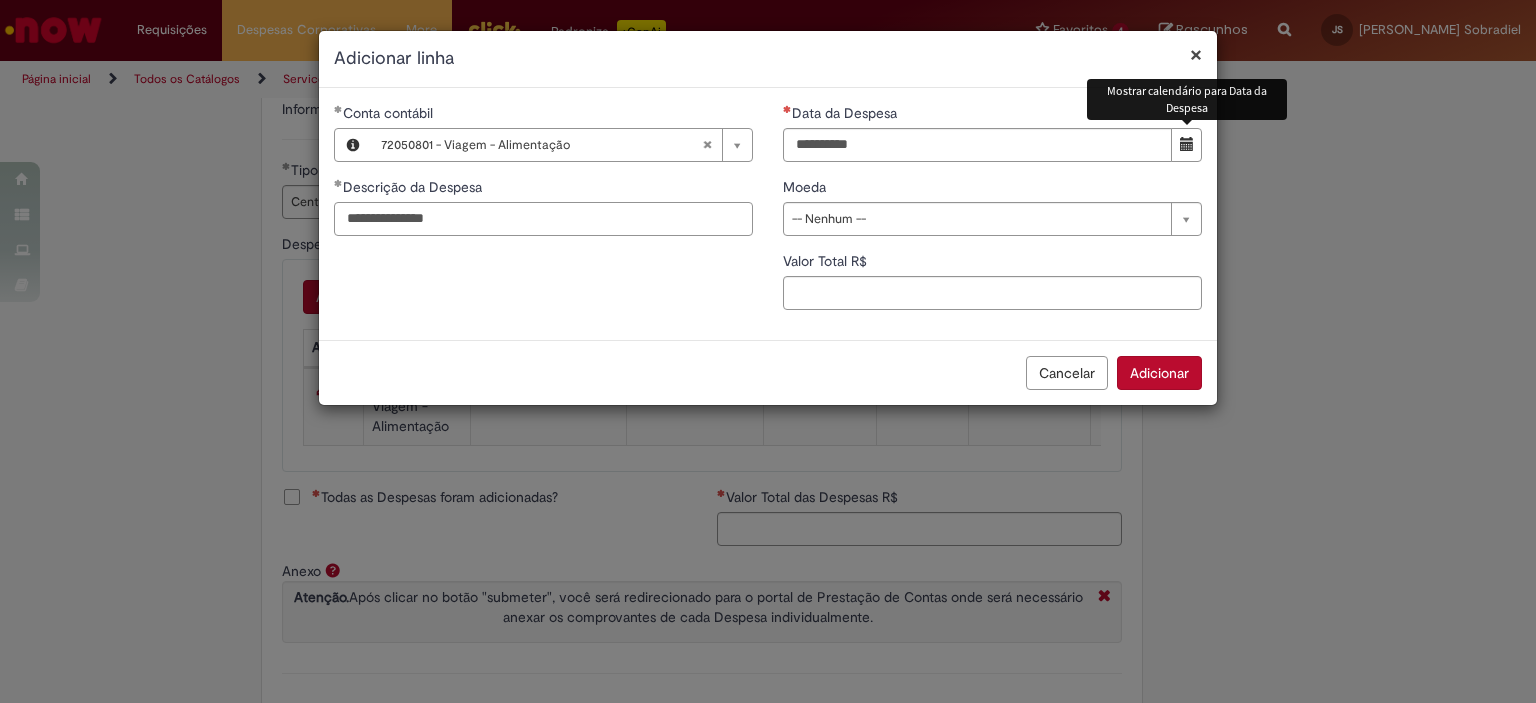 type on "**********" 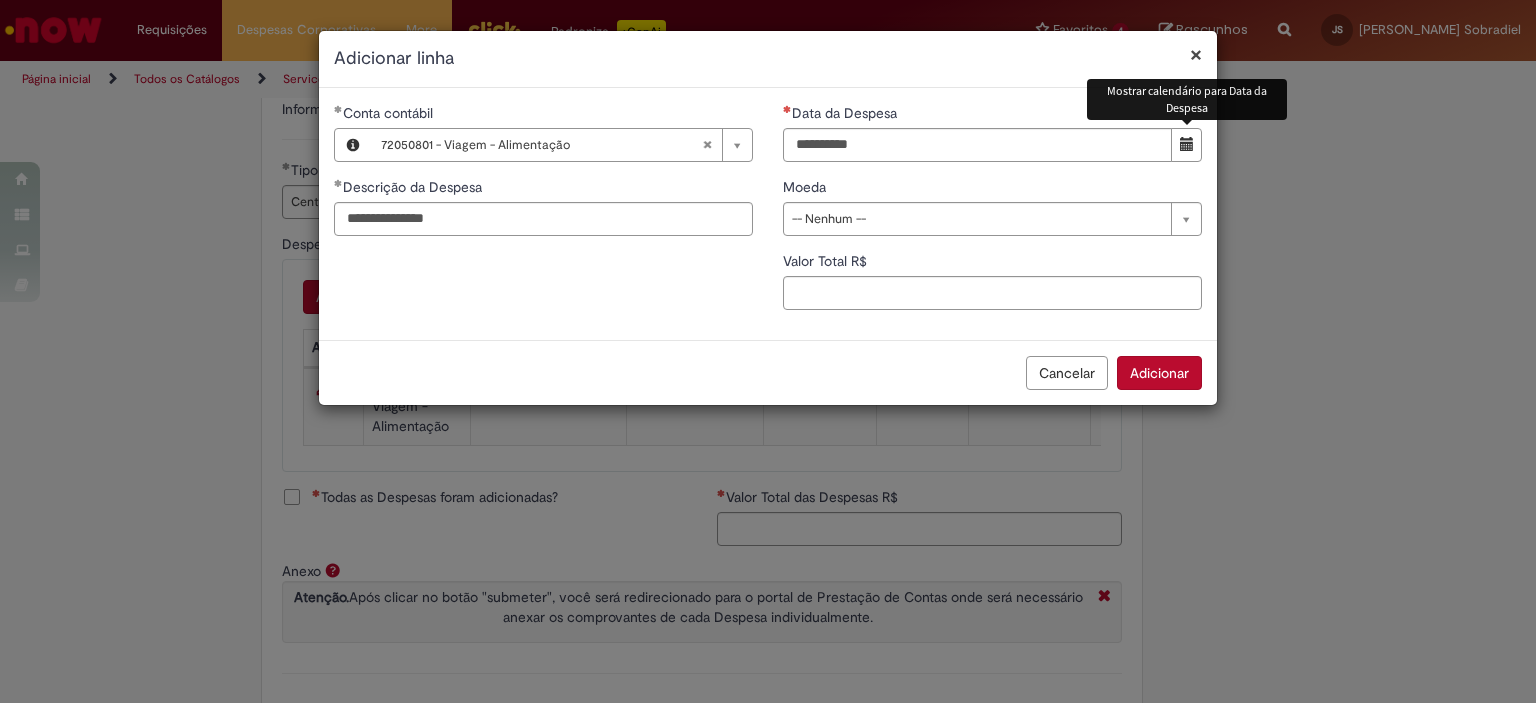 click at bounding box center [1187, 144] 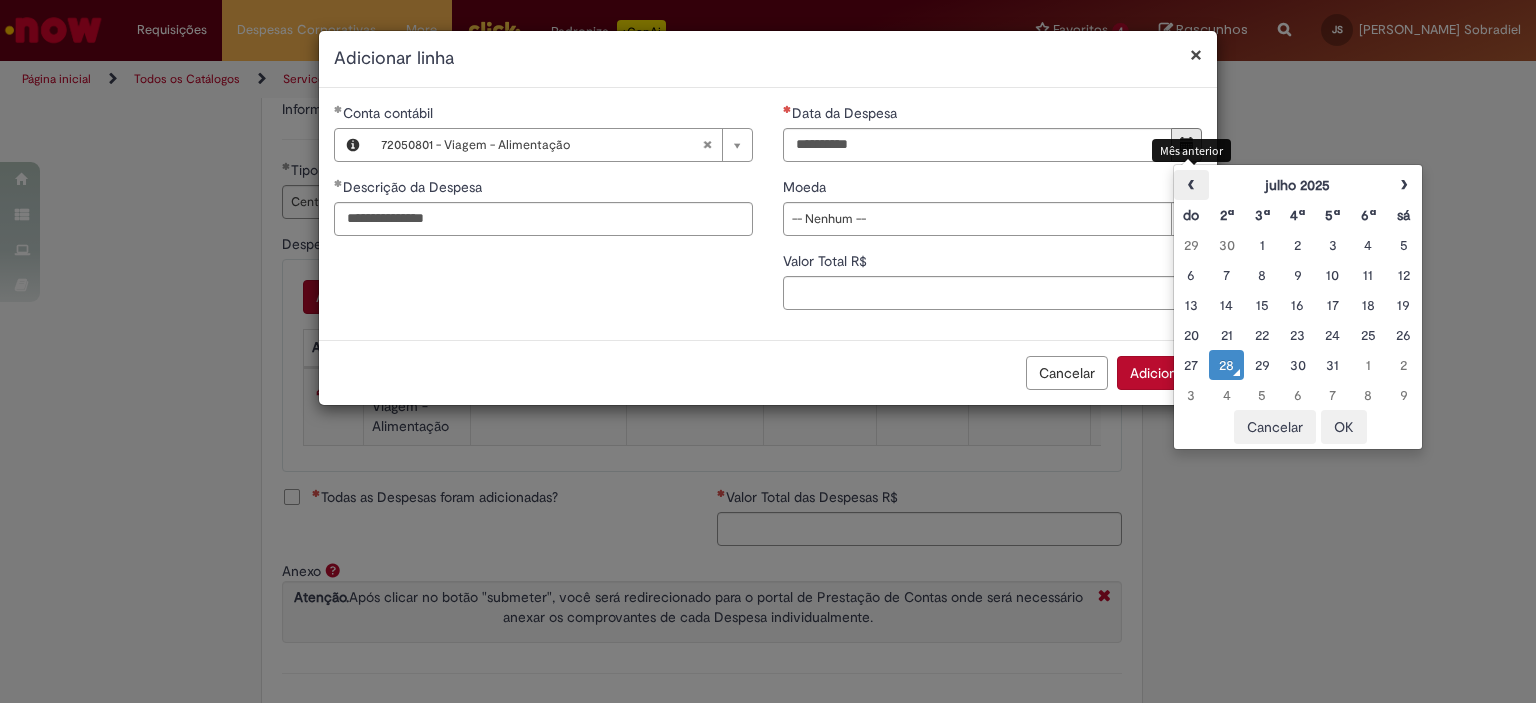 click on "‹" at bounding box center [1191, 185] 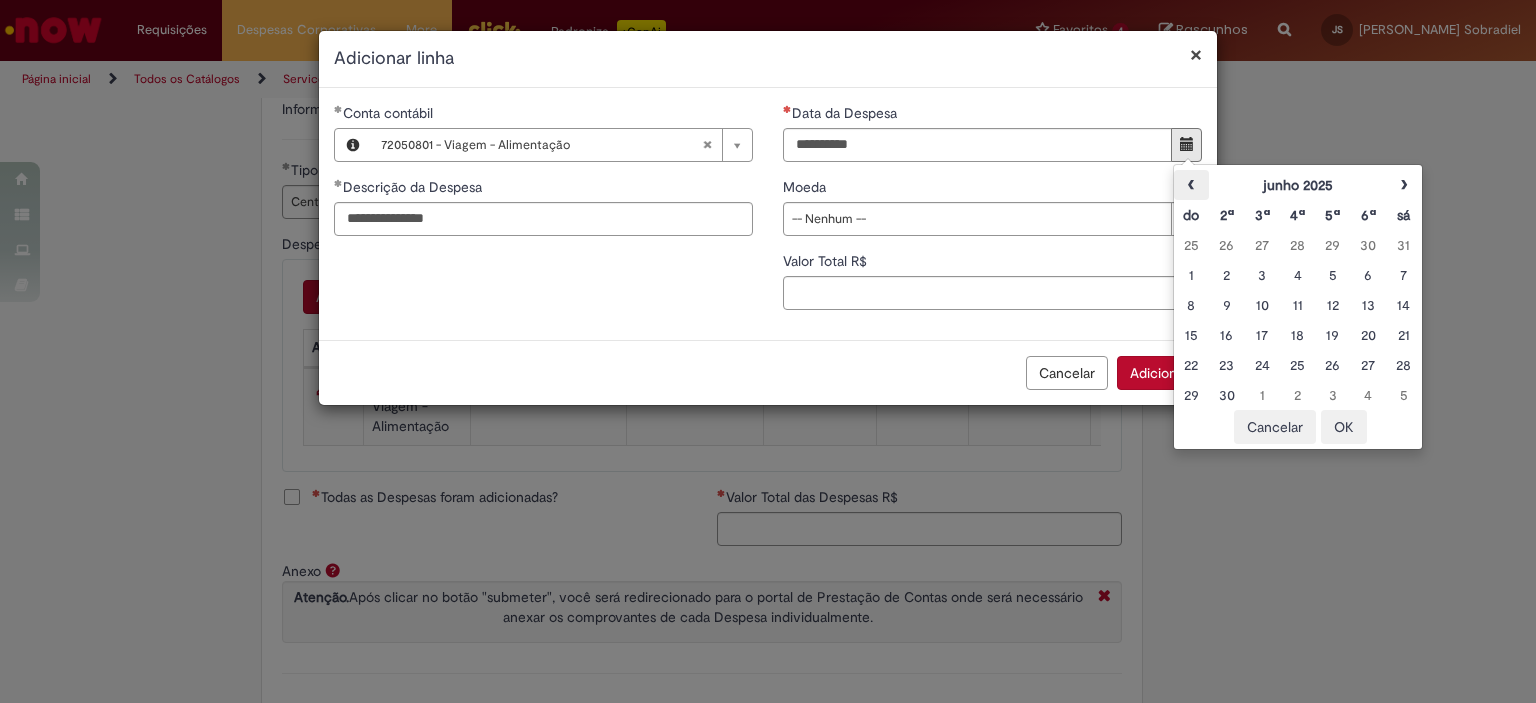 click on "‹" at bounding box center (1191, 185) 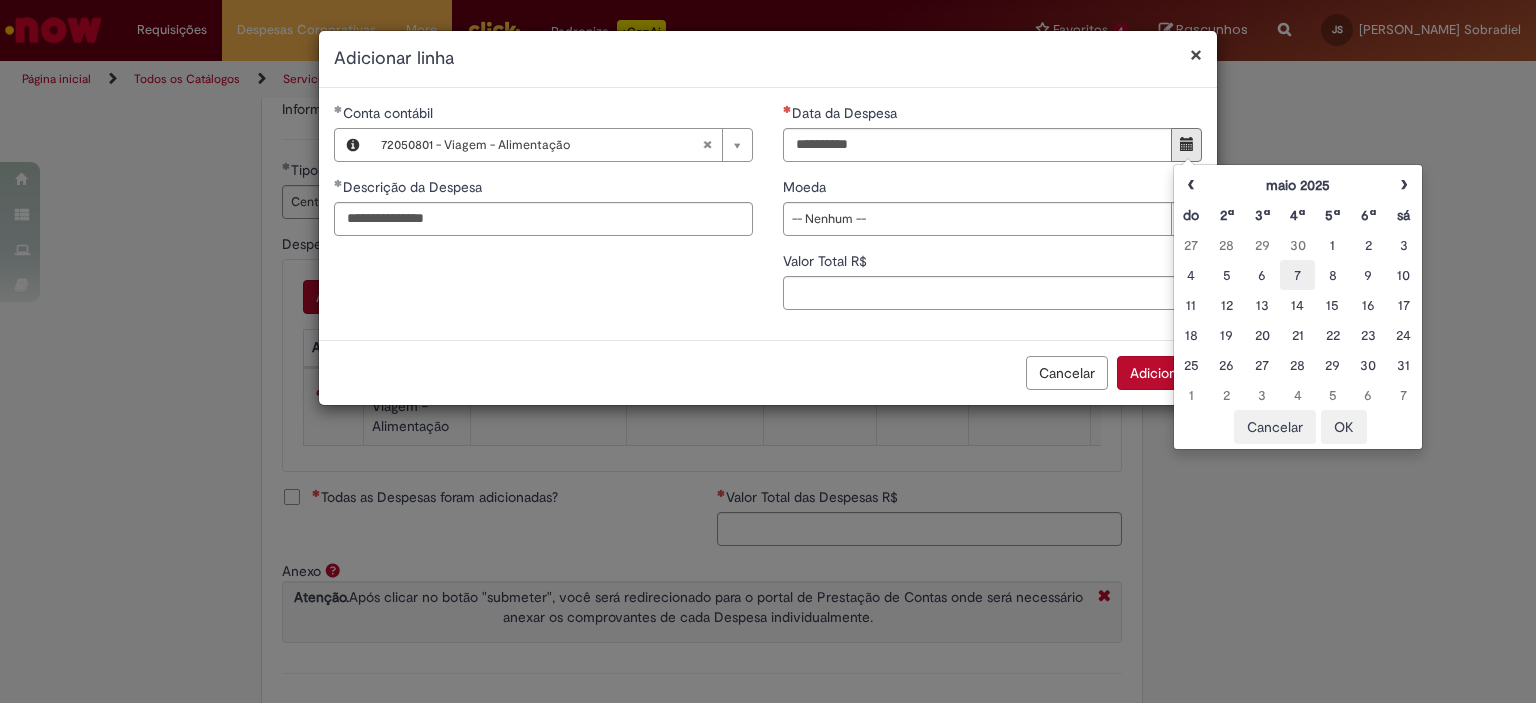 click on "7" at bounding box center [1297, 275] 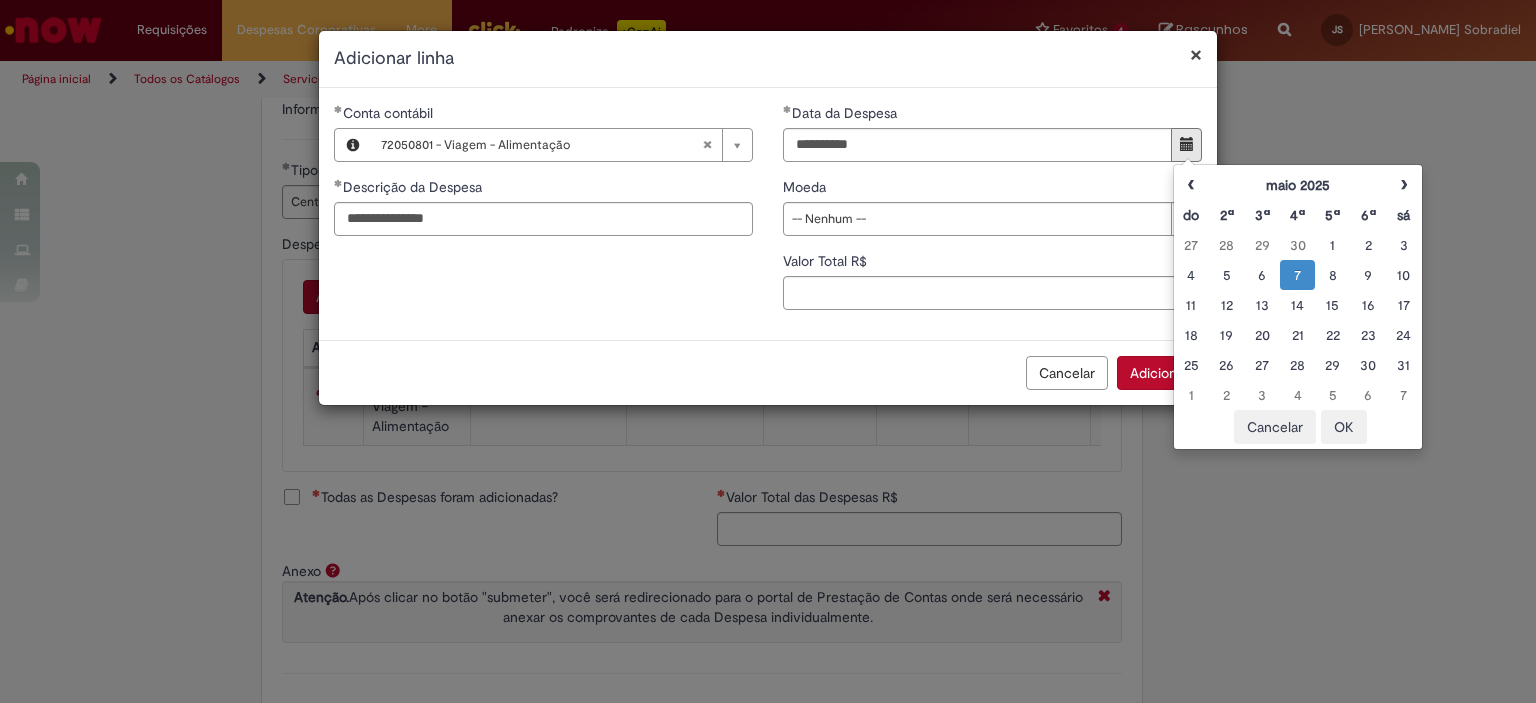 click on "OK" at bounding box center (1344, 427) 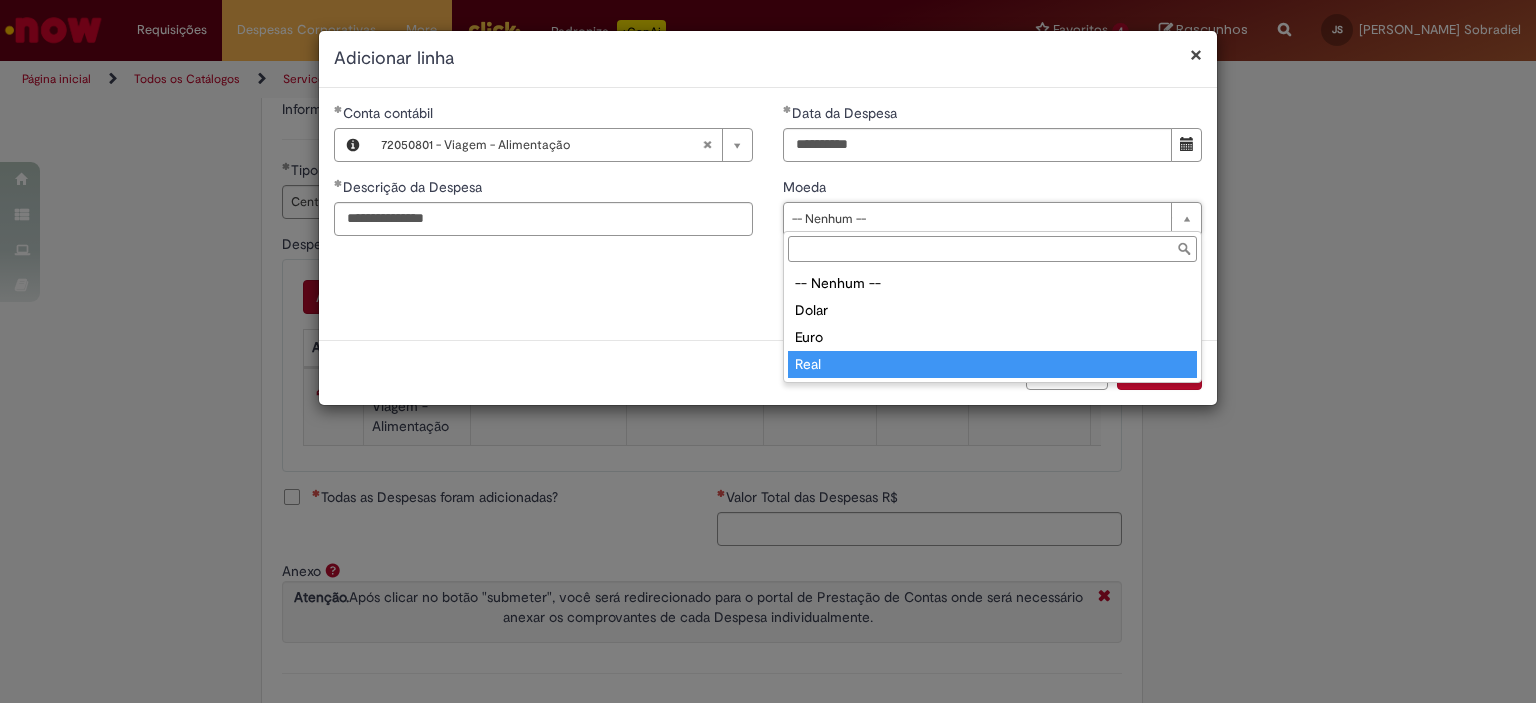 drag, startPoint x: 926, startPoint y: 369, endPoint x: 916, endPoint y: 304, distance: 65.76473 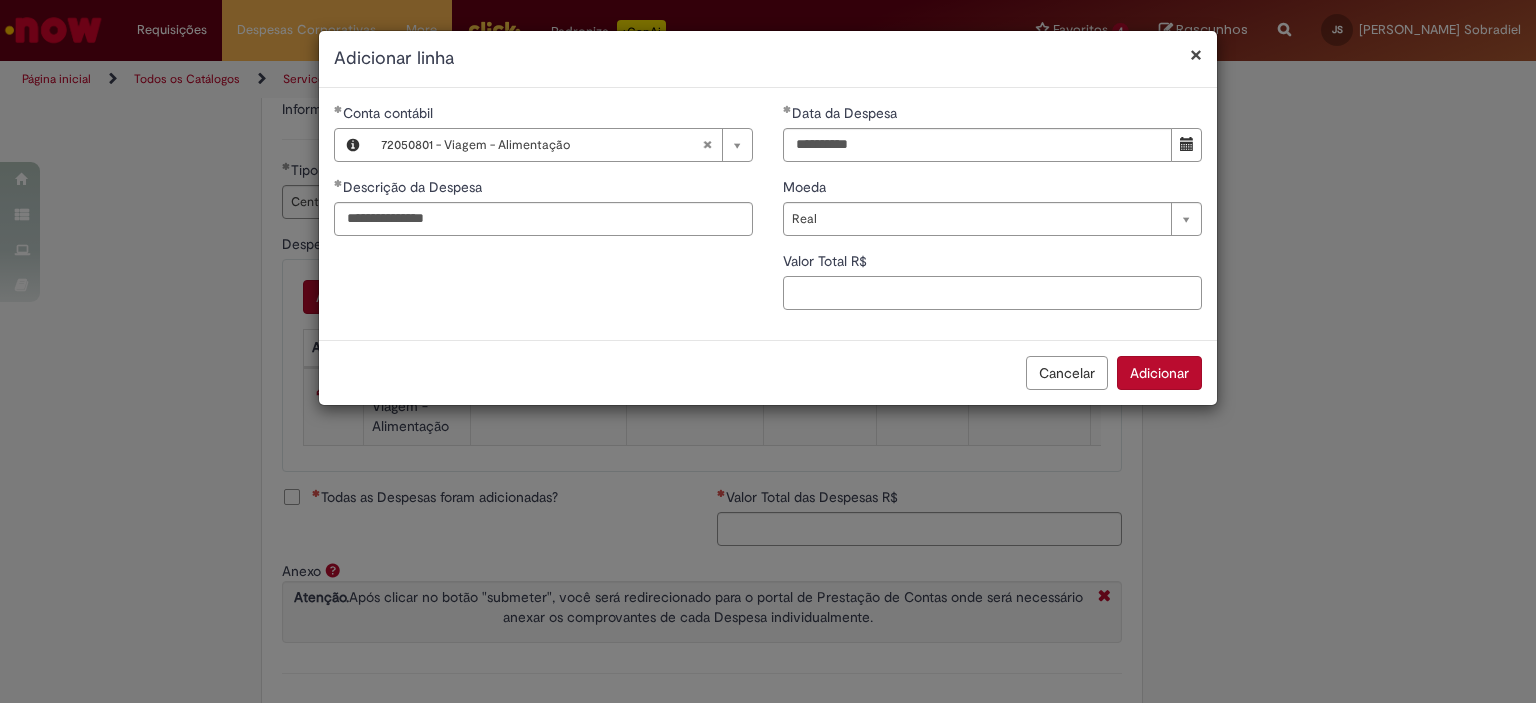 click on "Valor Total R$" at bounding box center [992, 293] 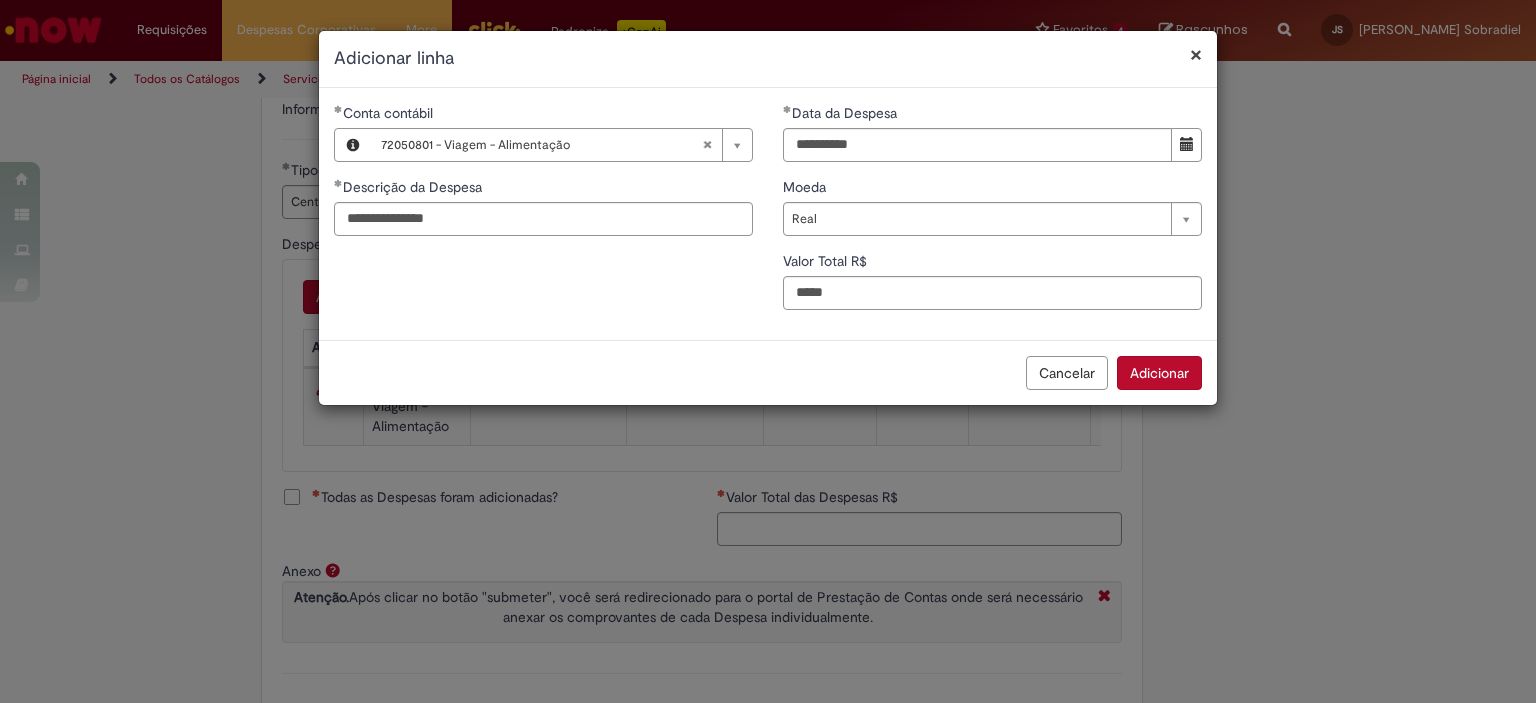 type on "****" 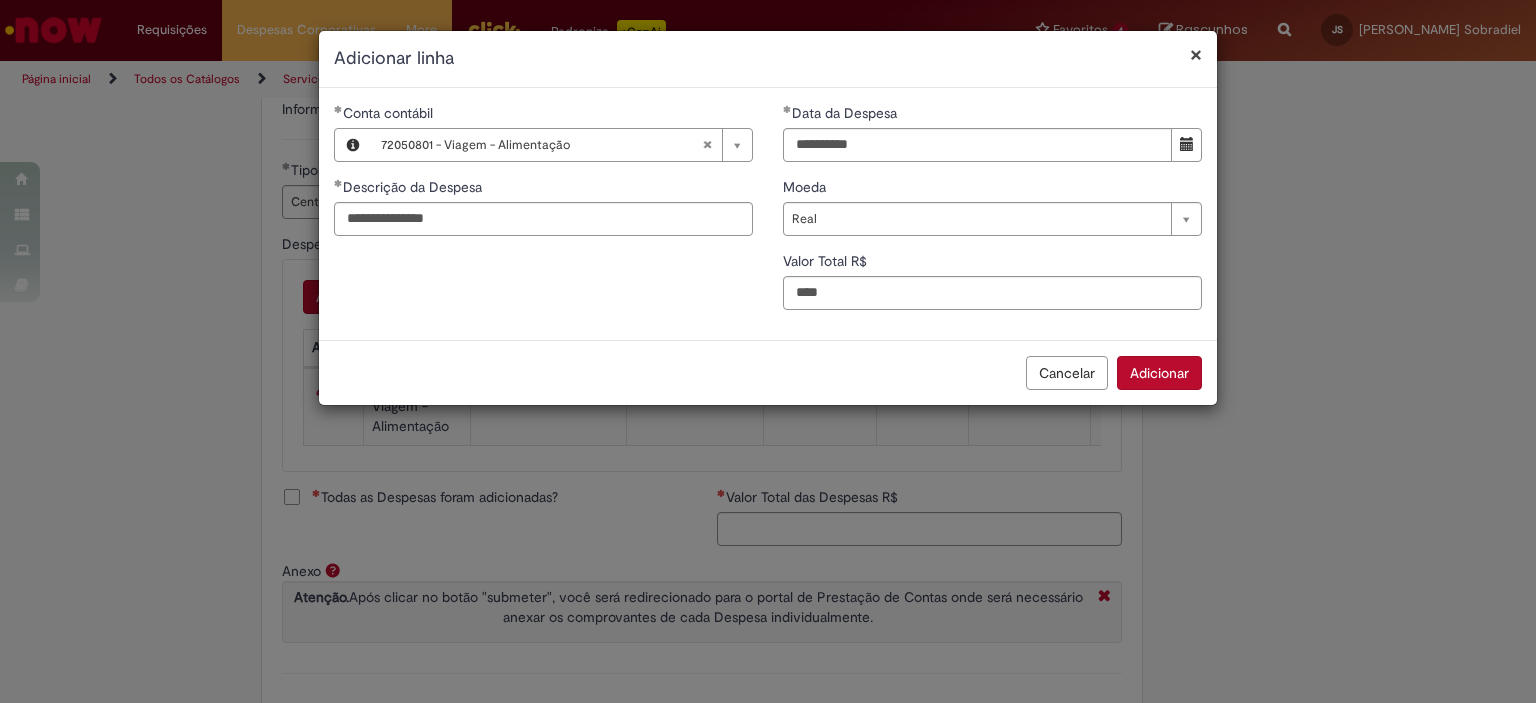 click on "Adicionar" at bounding box center (1159, 373) 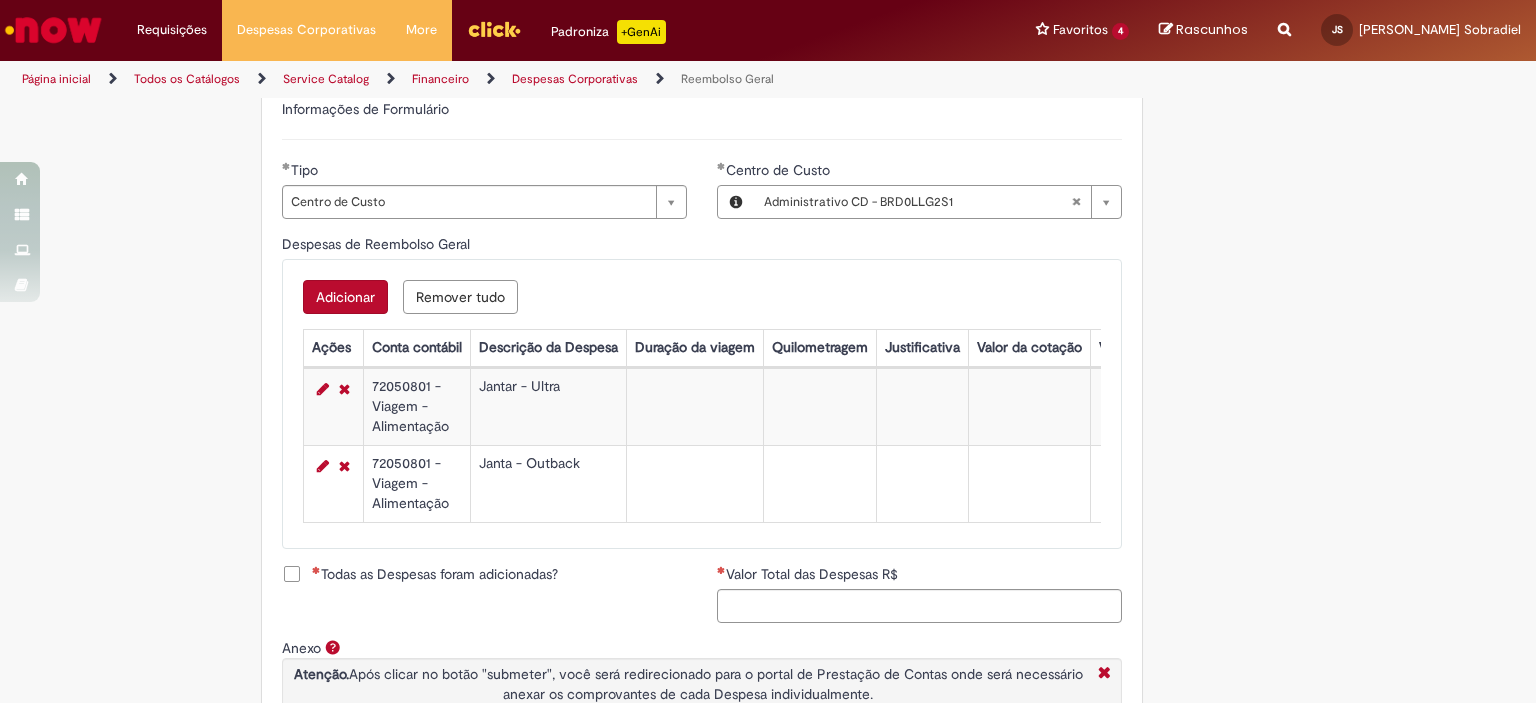 click on "Adicionar" at bounding box center (345, 297) 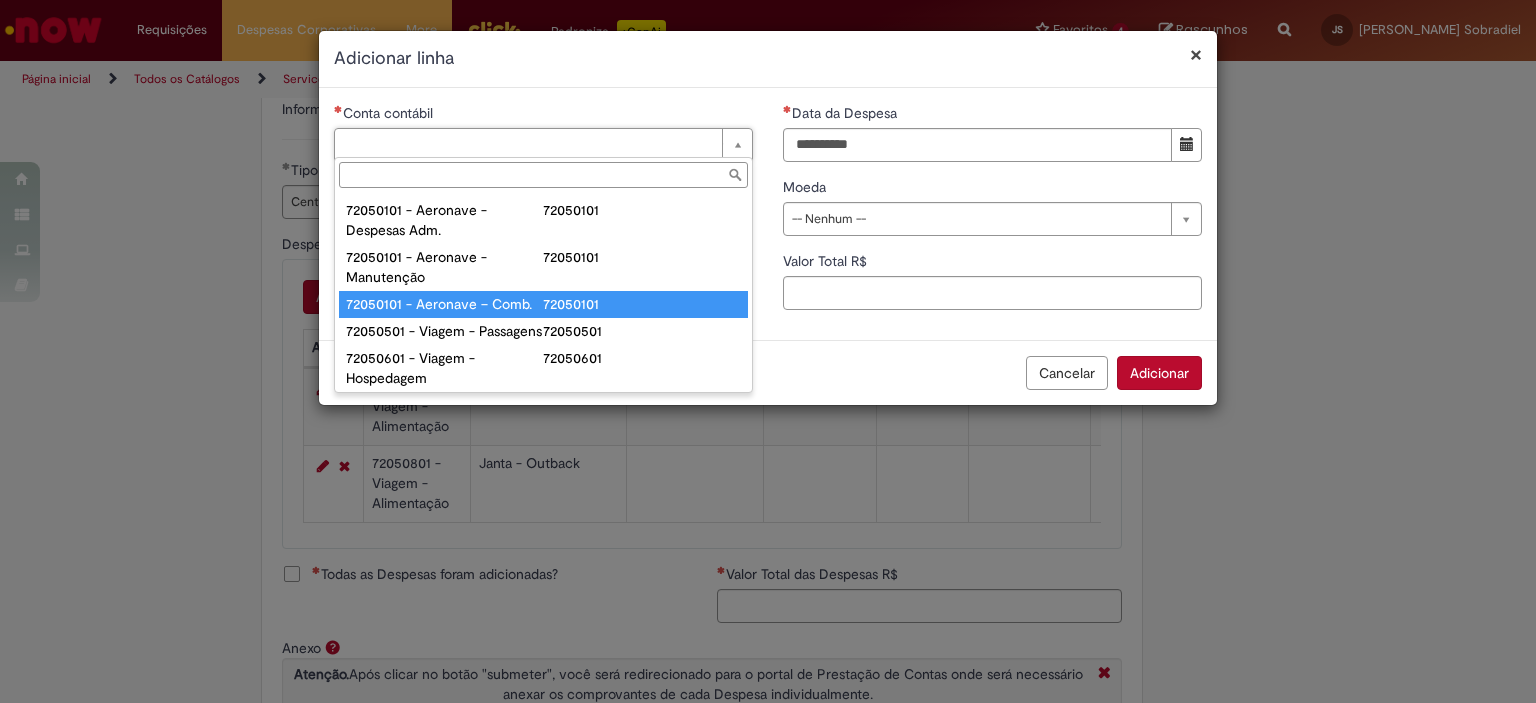 scroll, scrollTop: 1200, scrollLeft: 0, axis: vertical 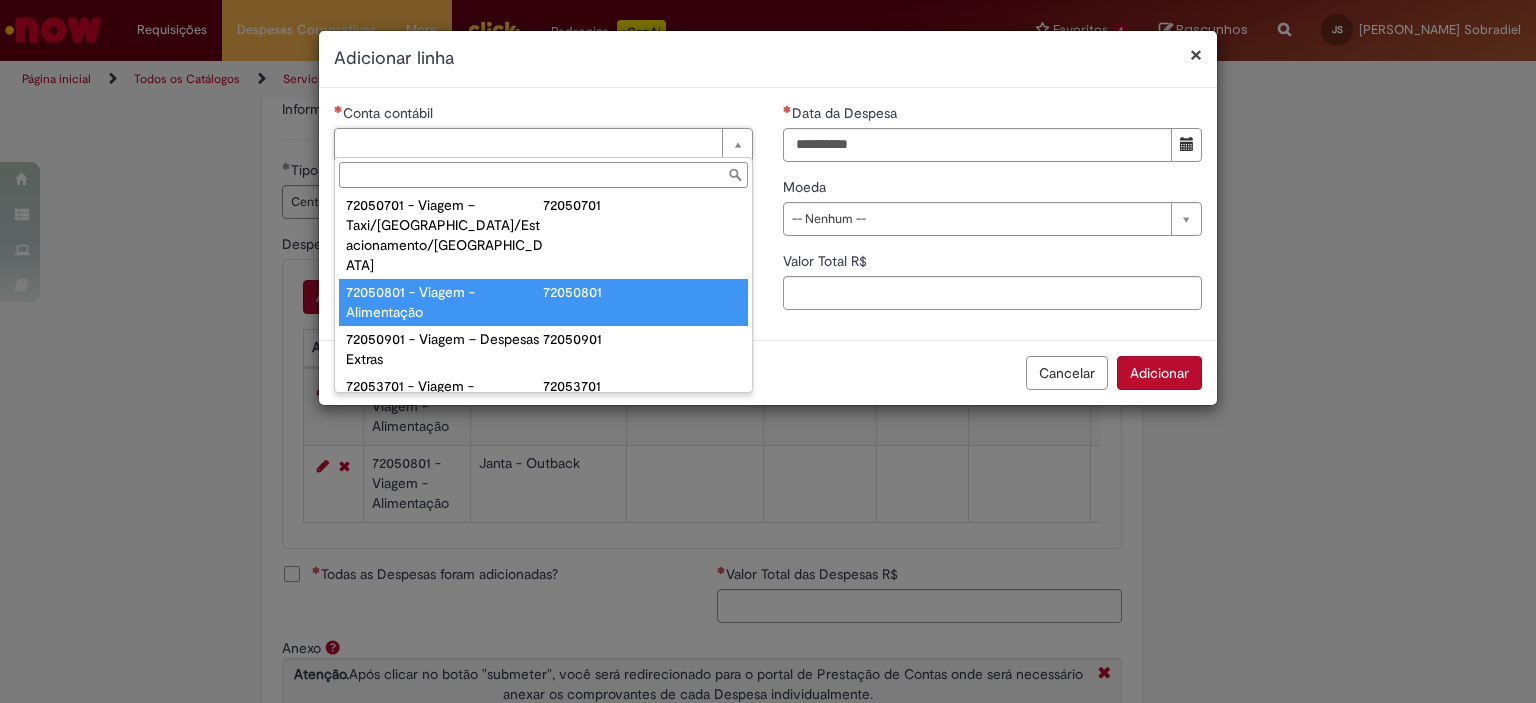 type on "**********" 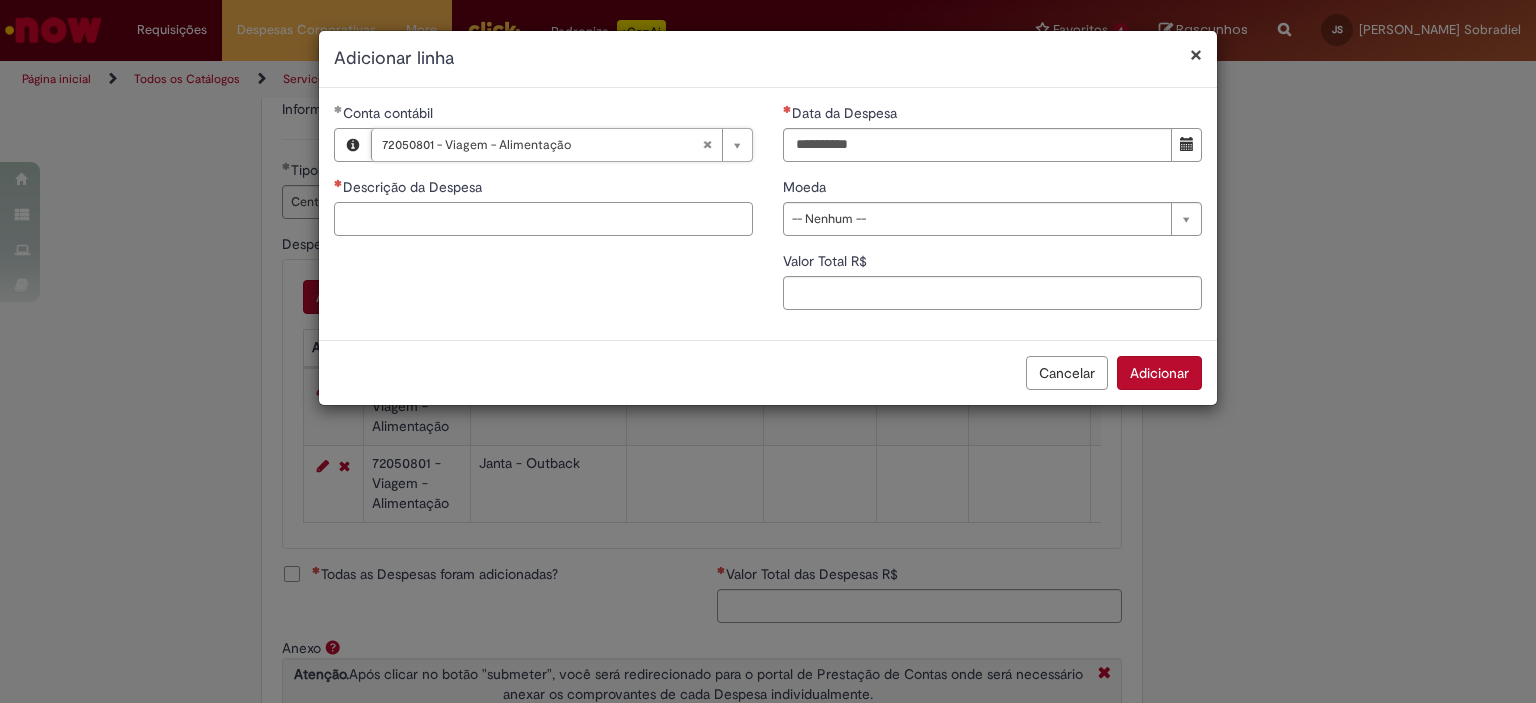 click on "Descrição da Despesa" at bounding box center [543, 219] 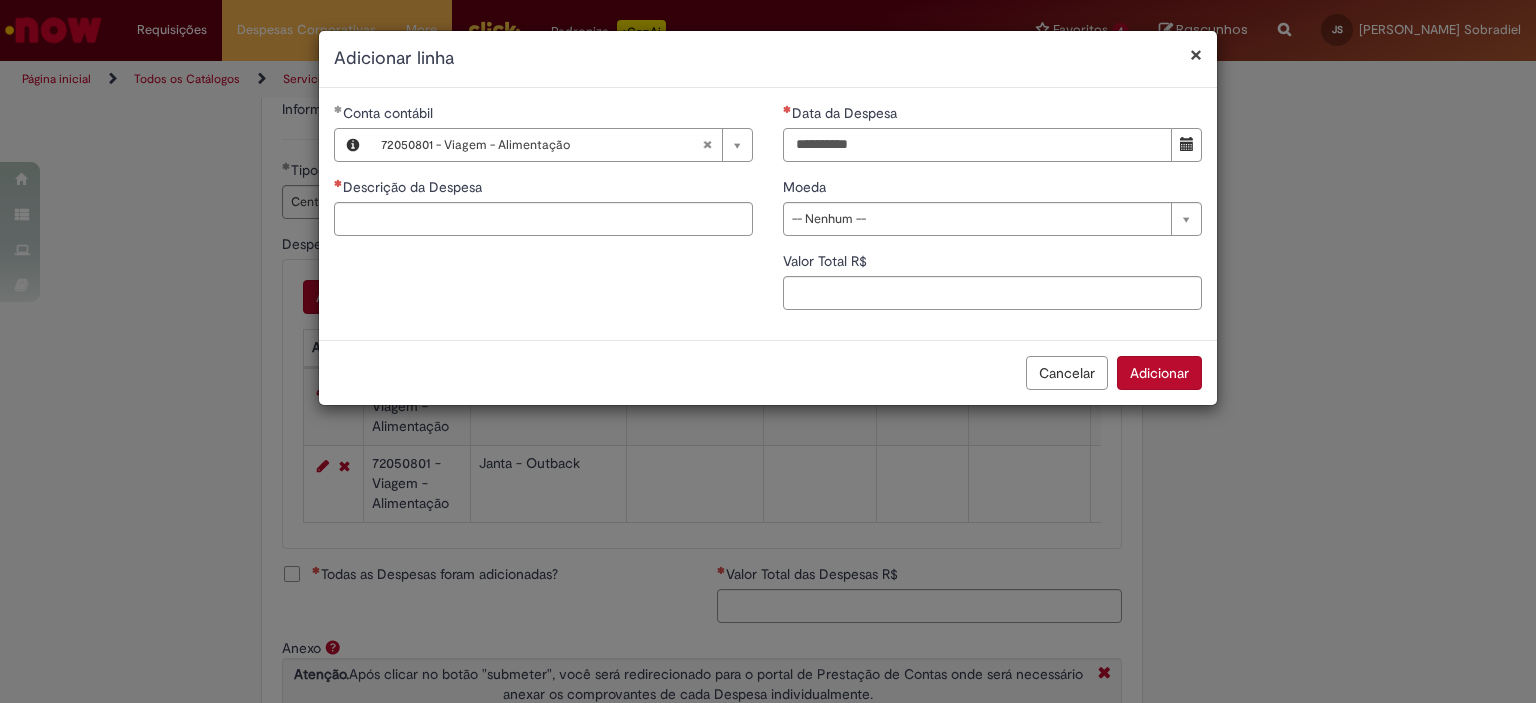 type on "*" 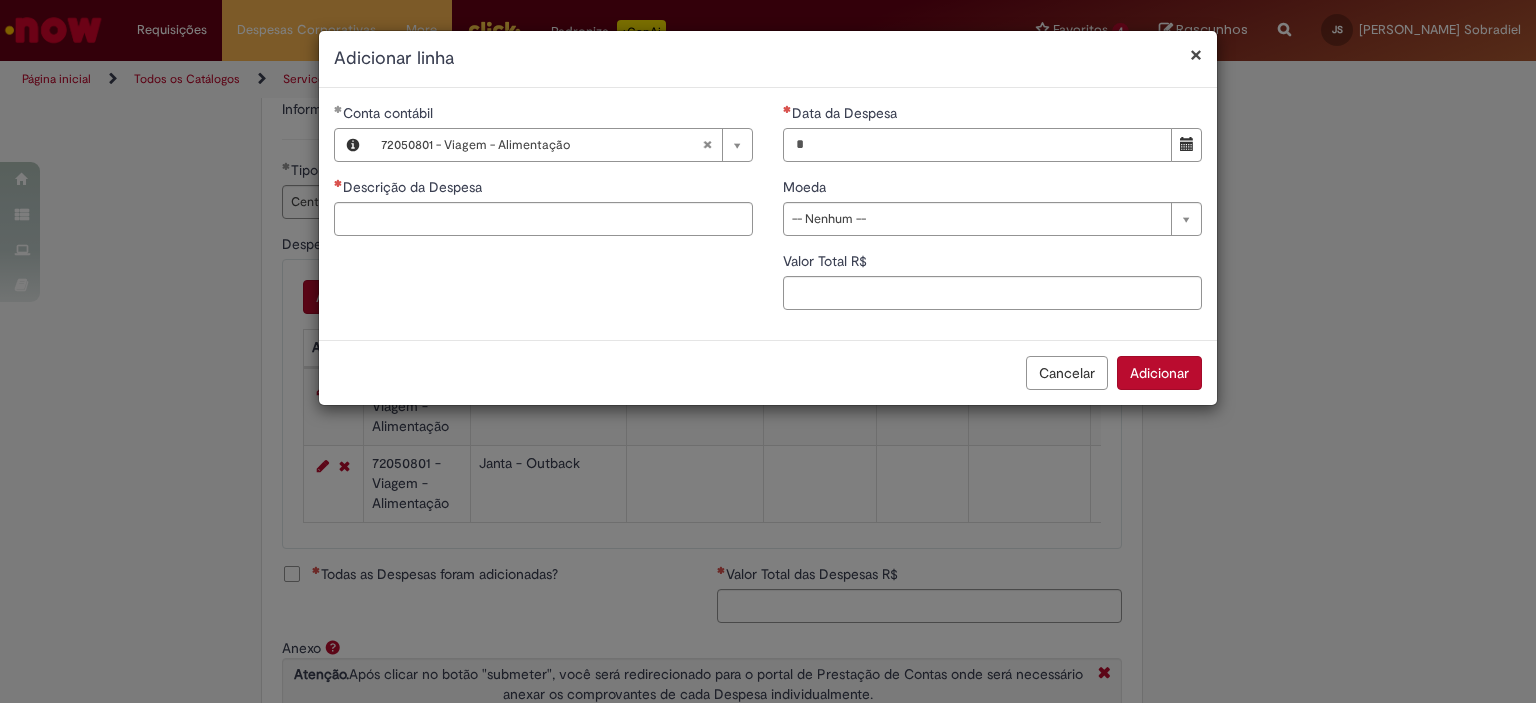type 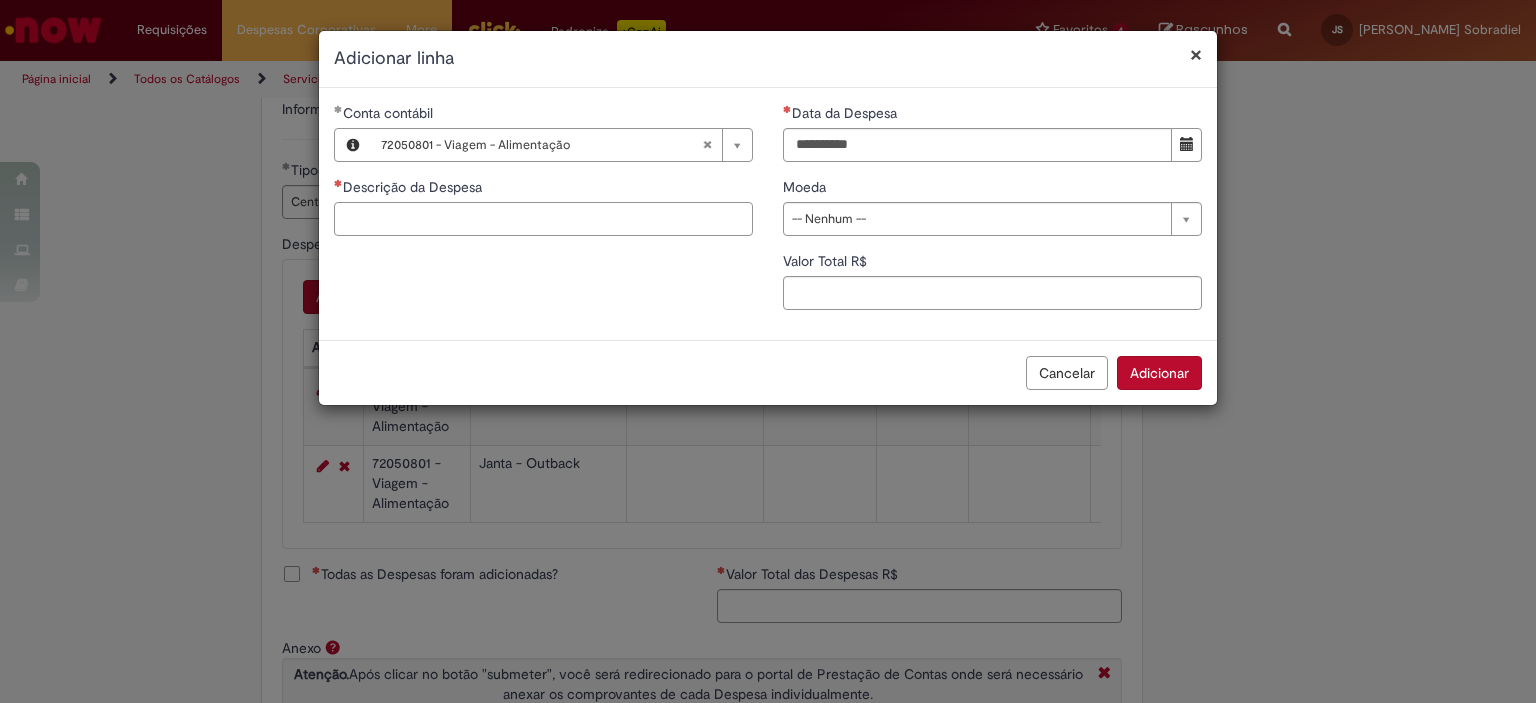 click on "Descrição da Despesa" at bounding box center (543, 219) 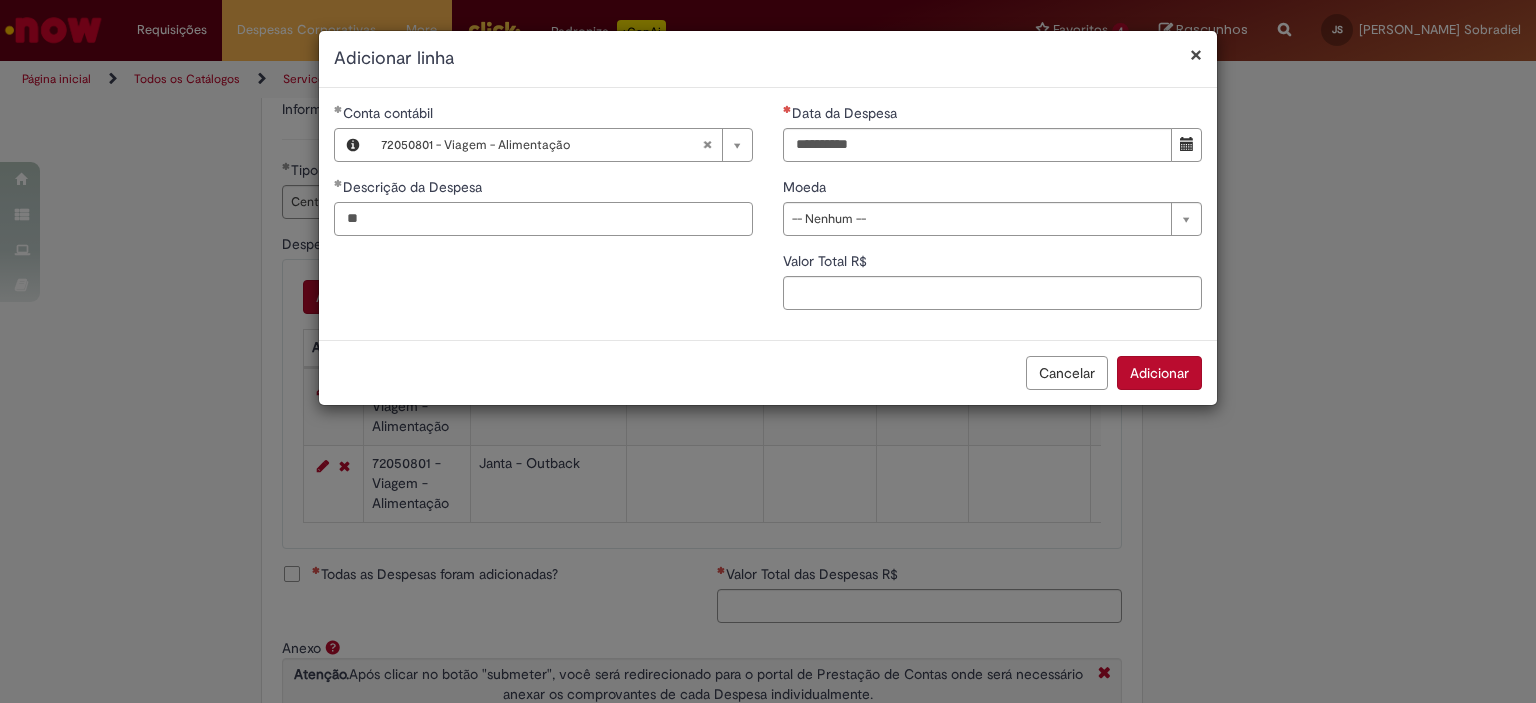 type on "*" 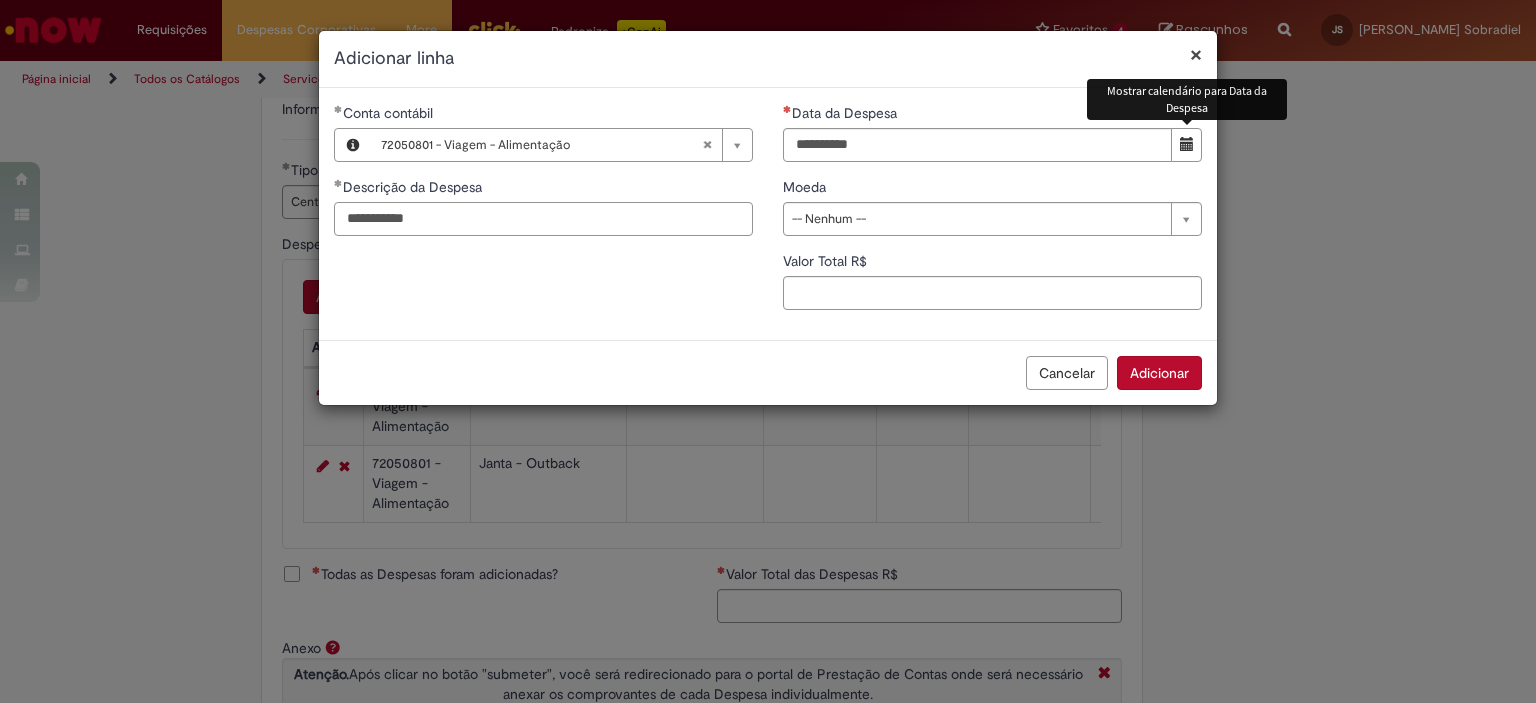 type on "**********" 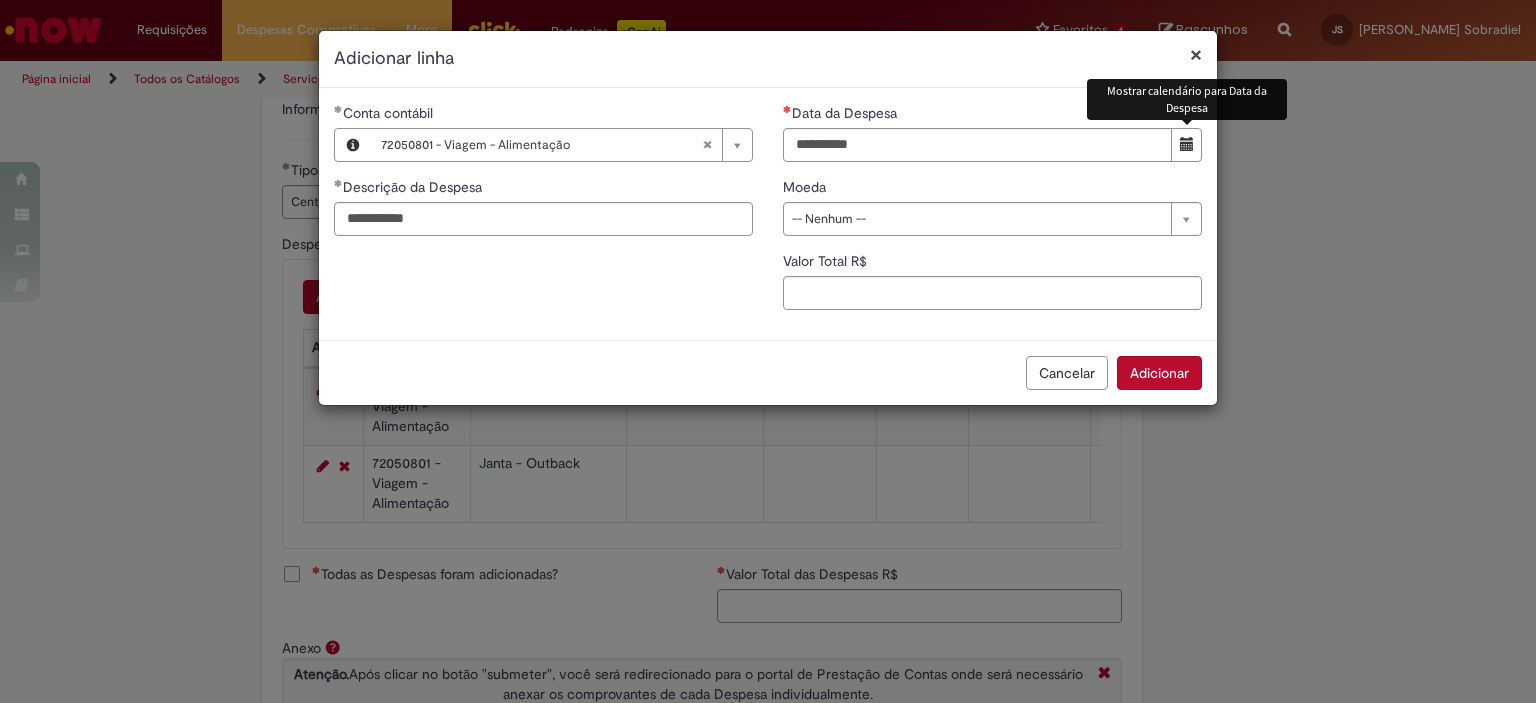 click at bounding box center (1187, 144) 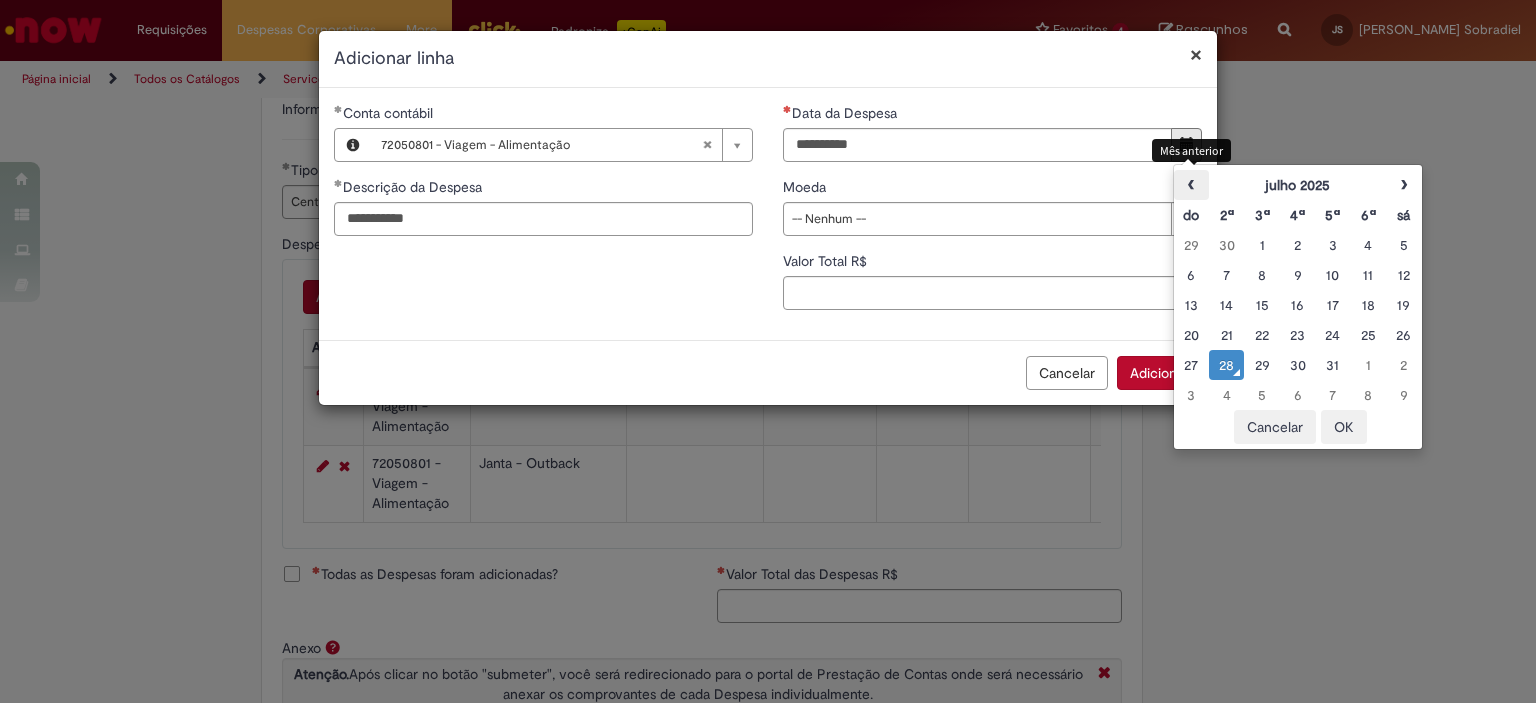 click on "‹" at bounding box center [1191, 185] 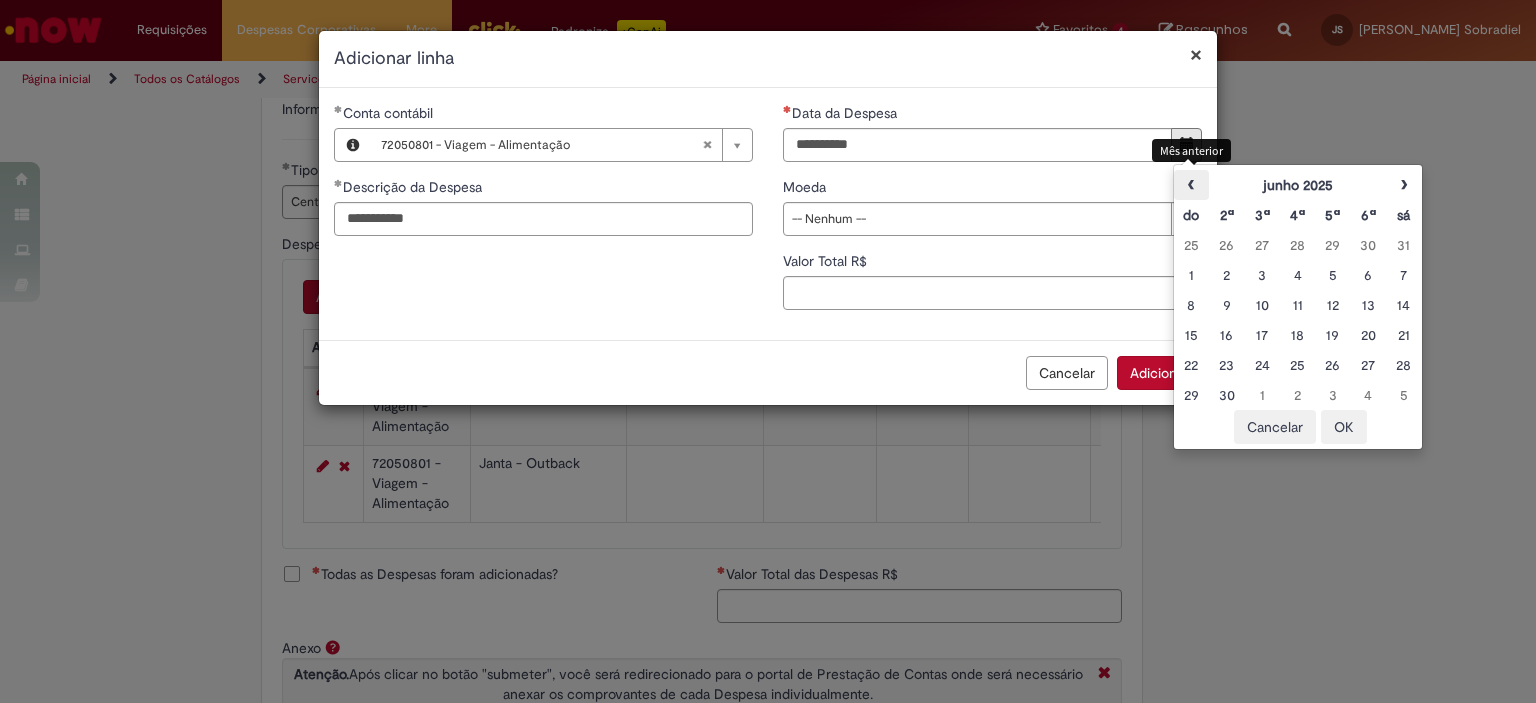 click on "‹" at bounding box center [1191, 185] 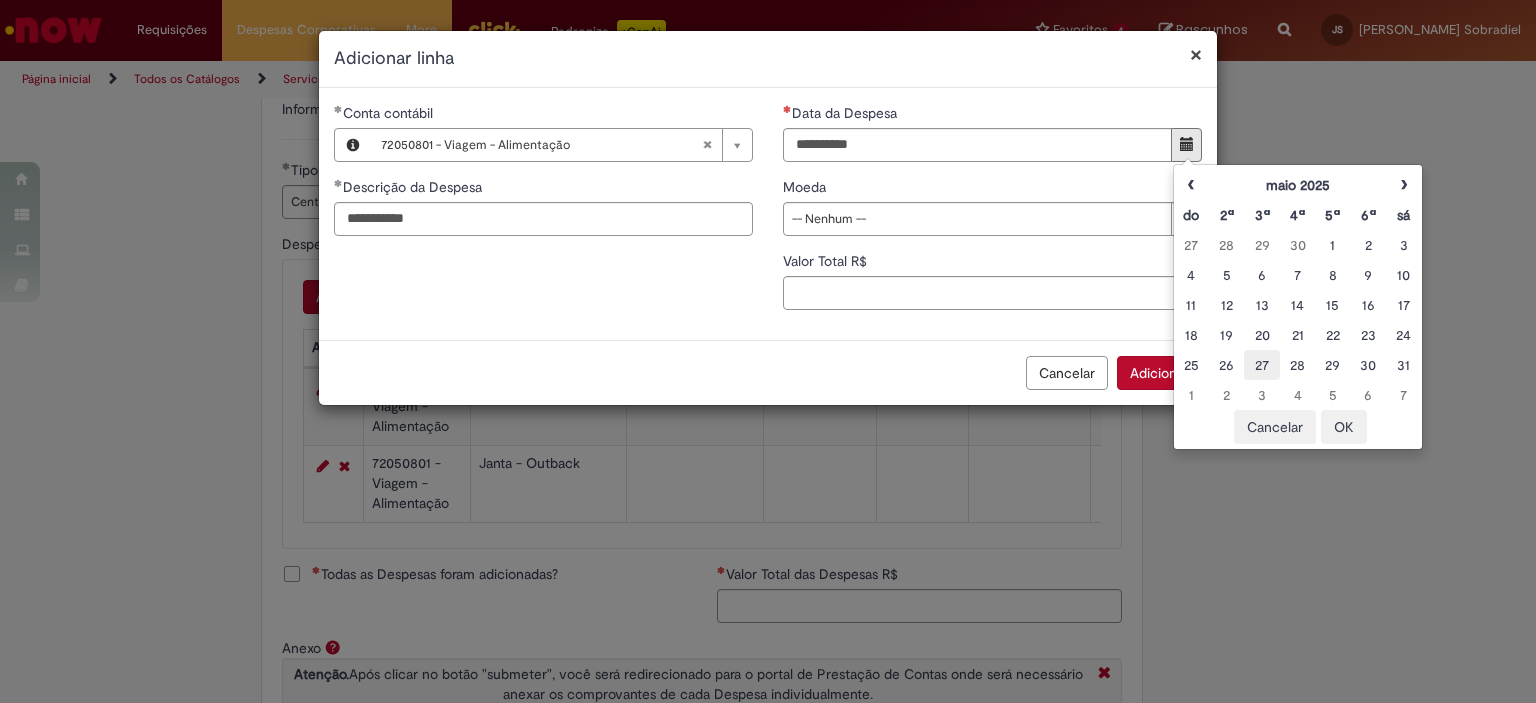 click on "27" at bounding box center [1261, 365] 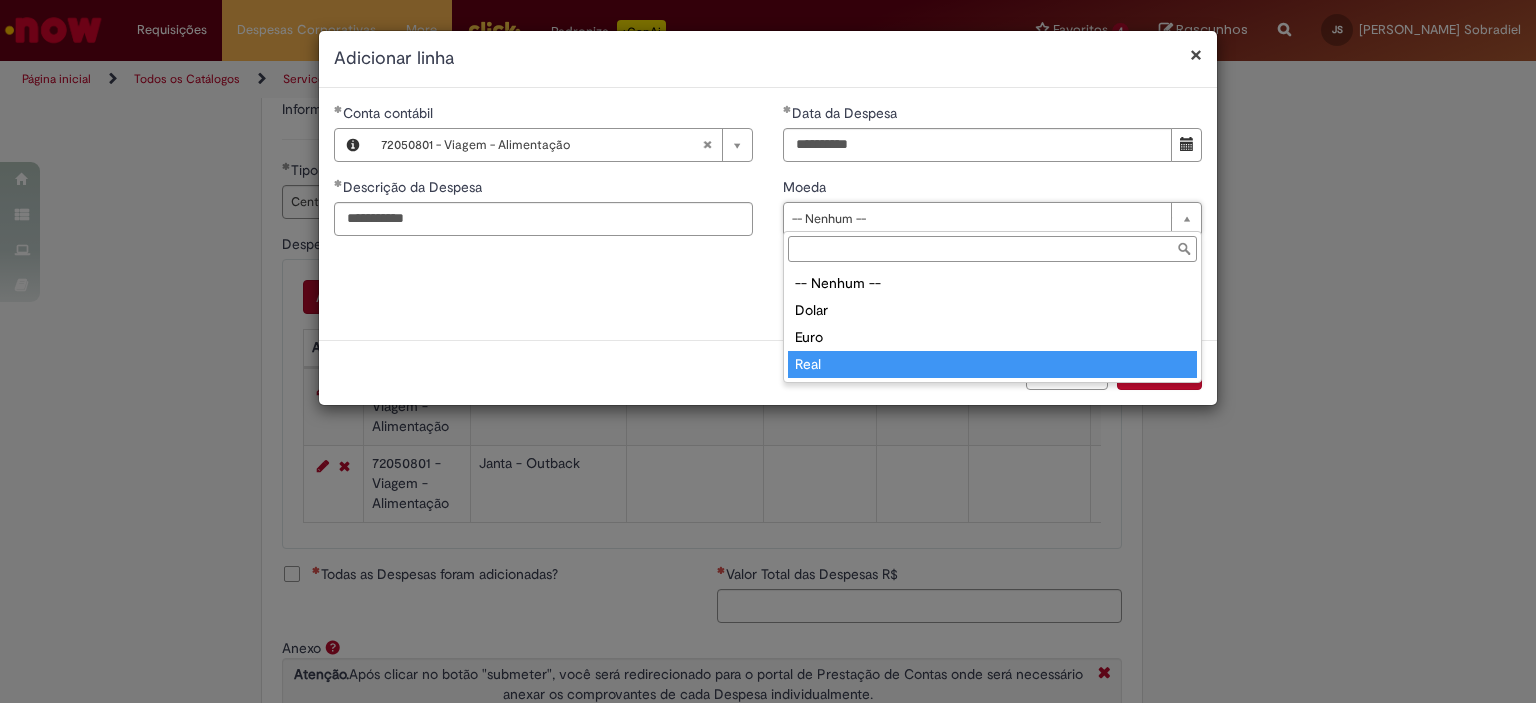 type on "****" 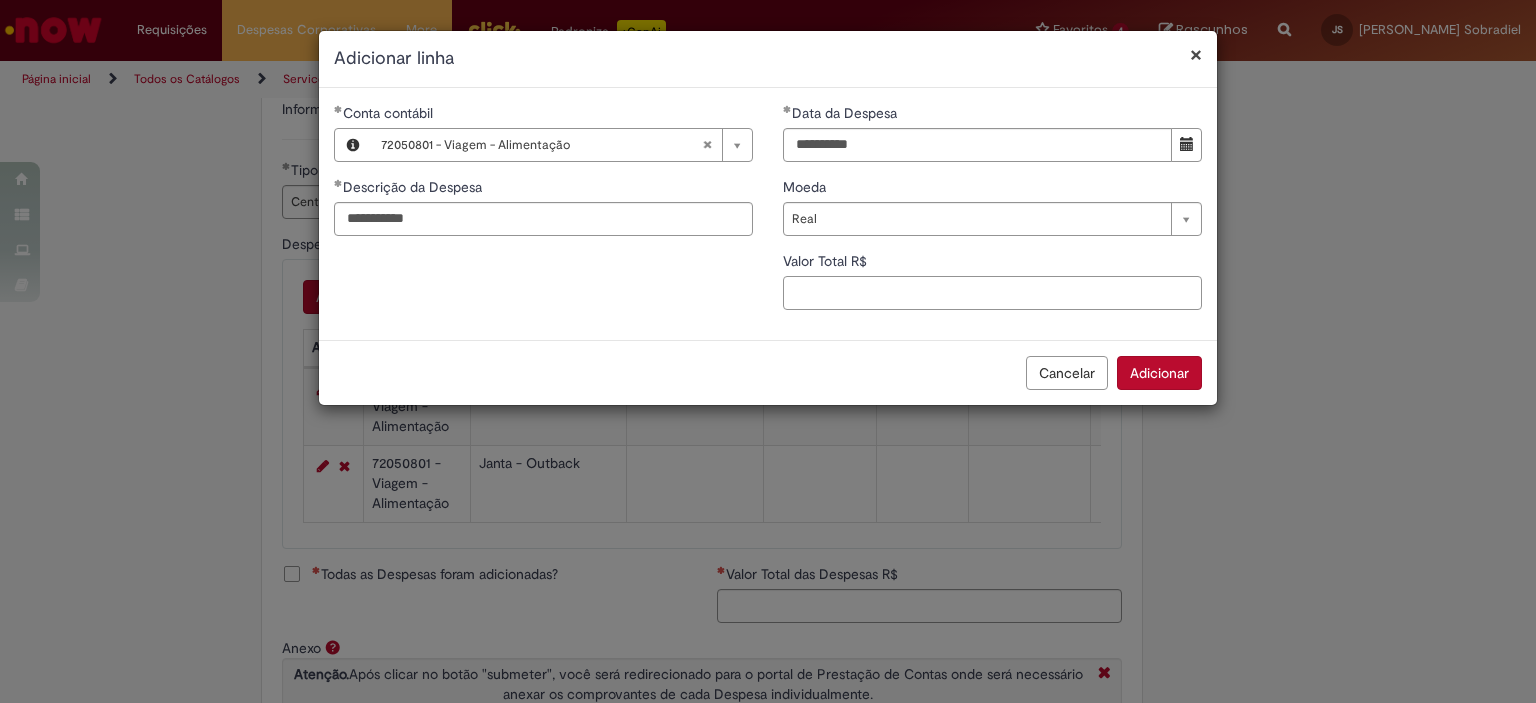 click on "Valor Total R$" at bounding box center [992, 293] 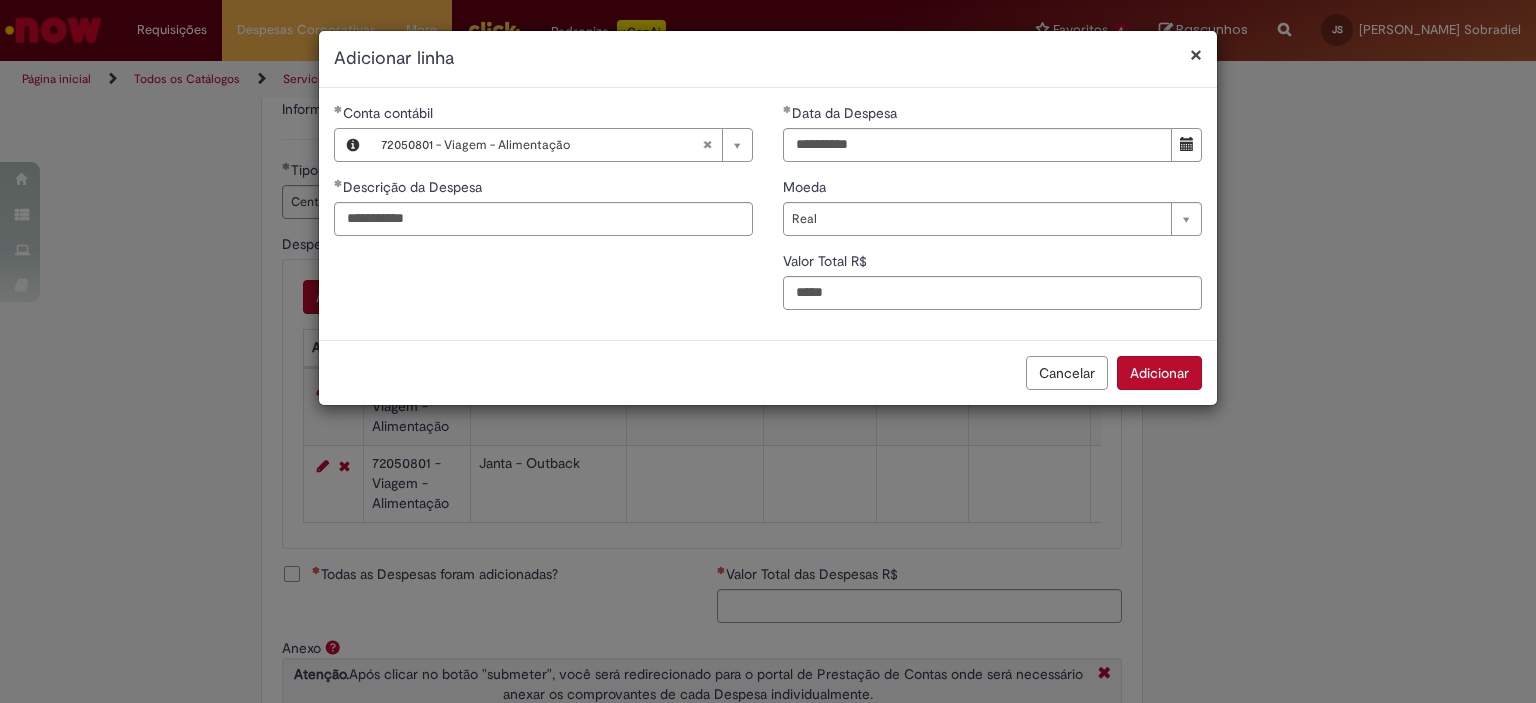 type on "**" 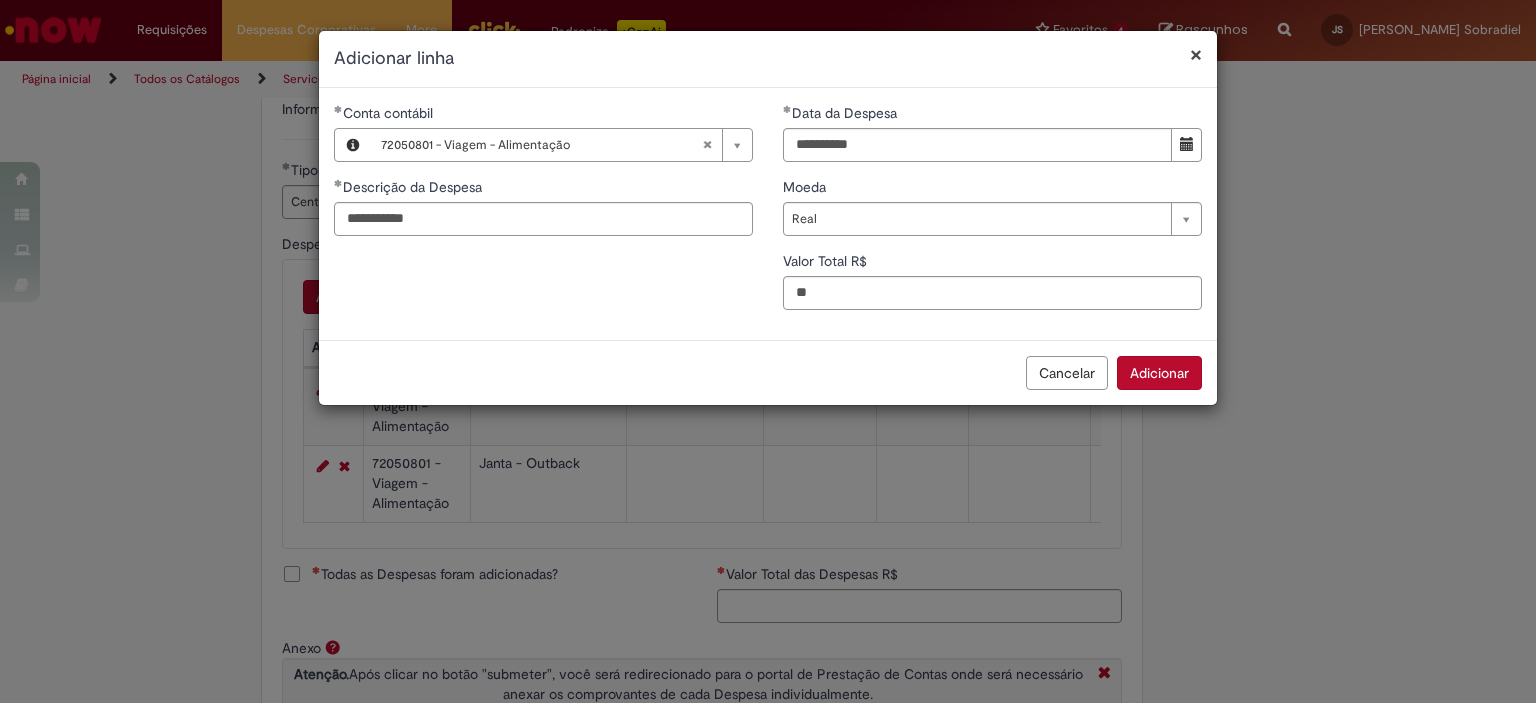 click on "Adicionar" at bounding box center (1159, 373) 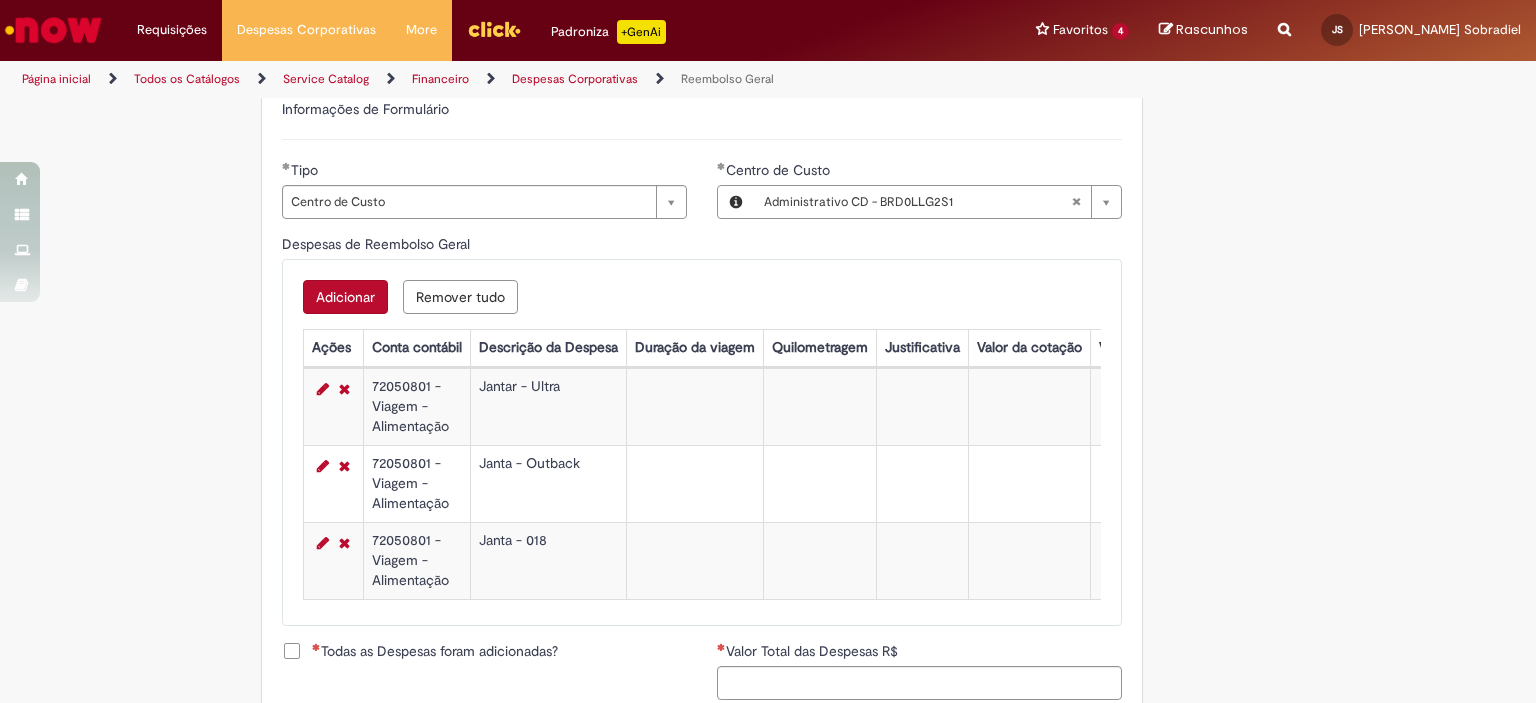 click on "Adicionar" at bounding box center (345, 297) 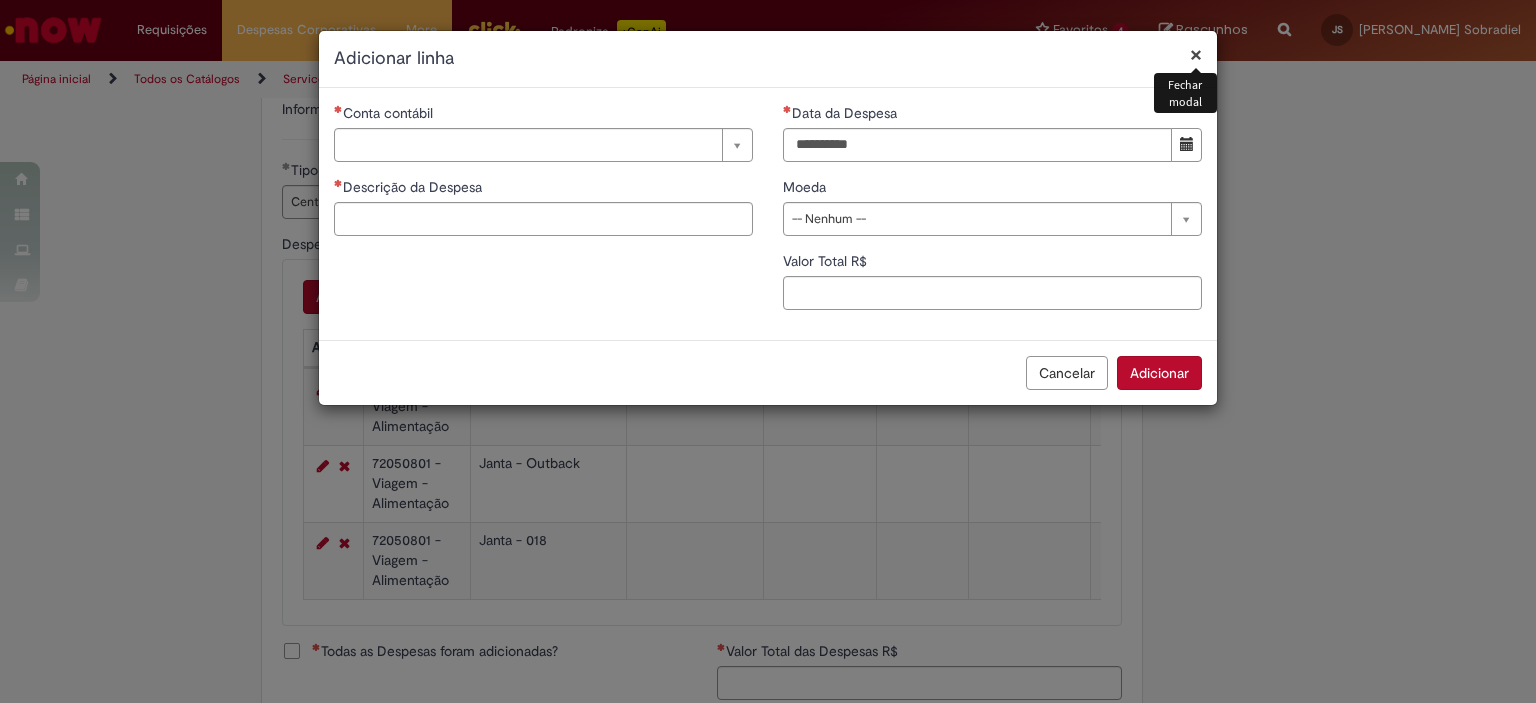 click on "Conta contábil" at bounding box center [543, 115] 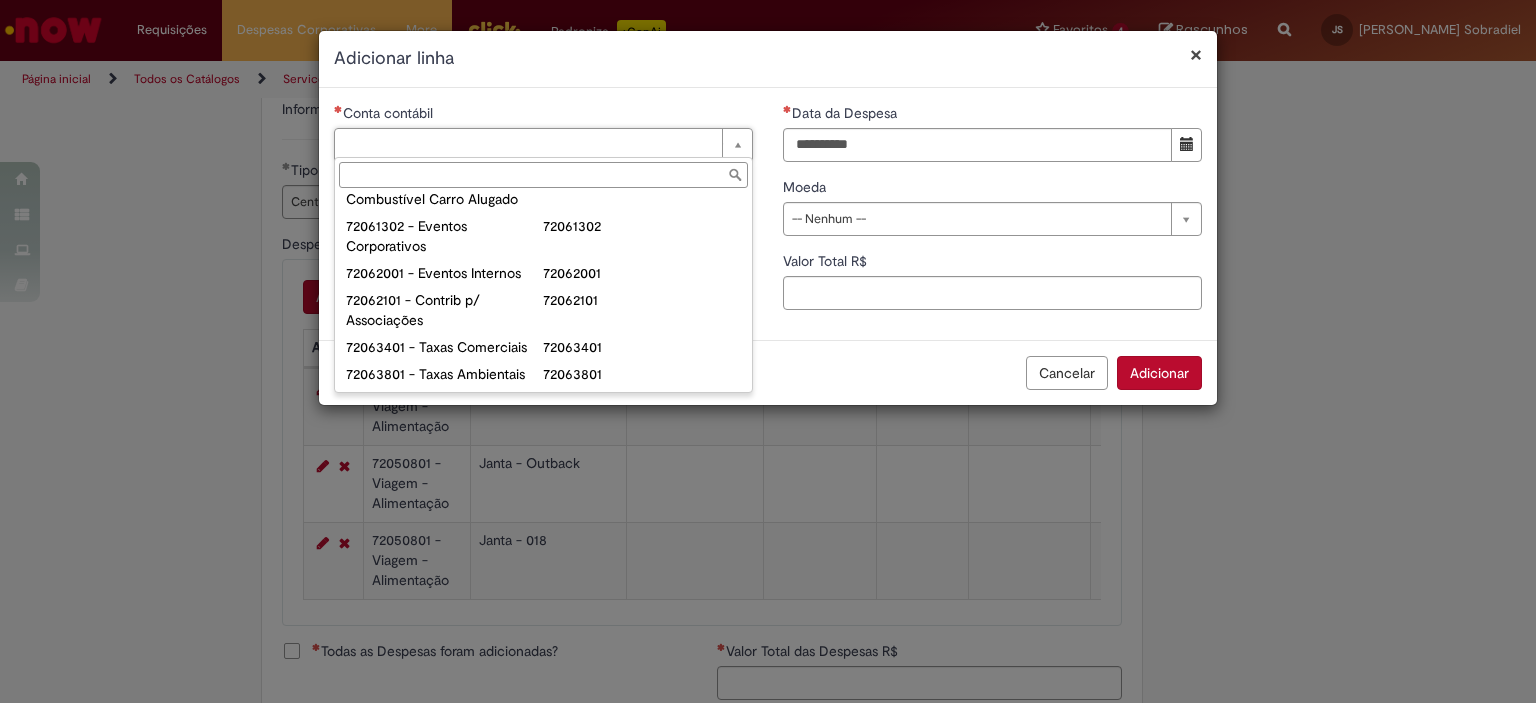 scroll, scrollTop: 1274, scrollLeft: 0, axis: vertical 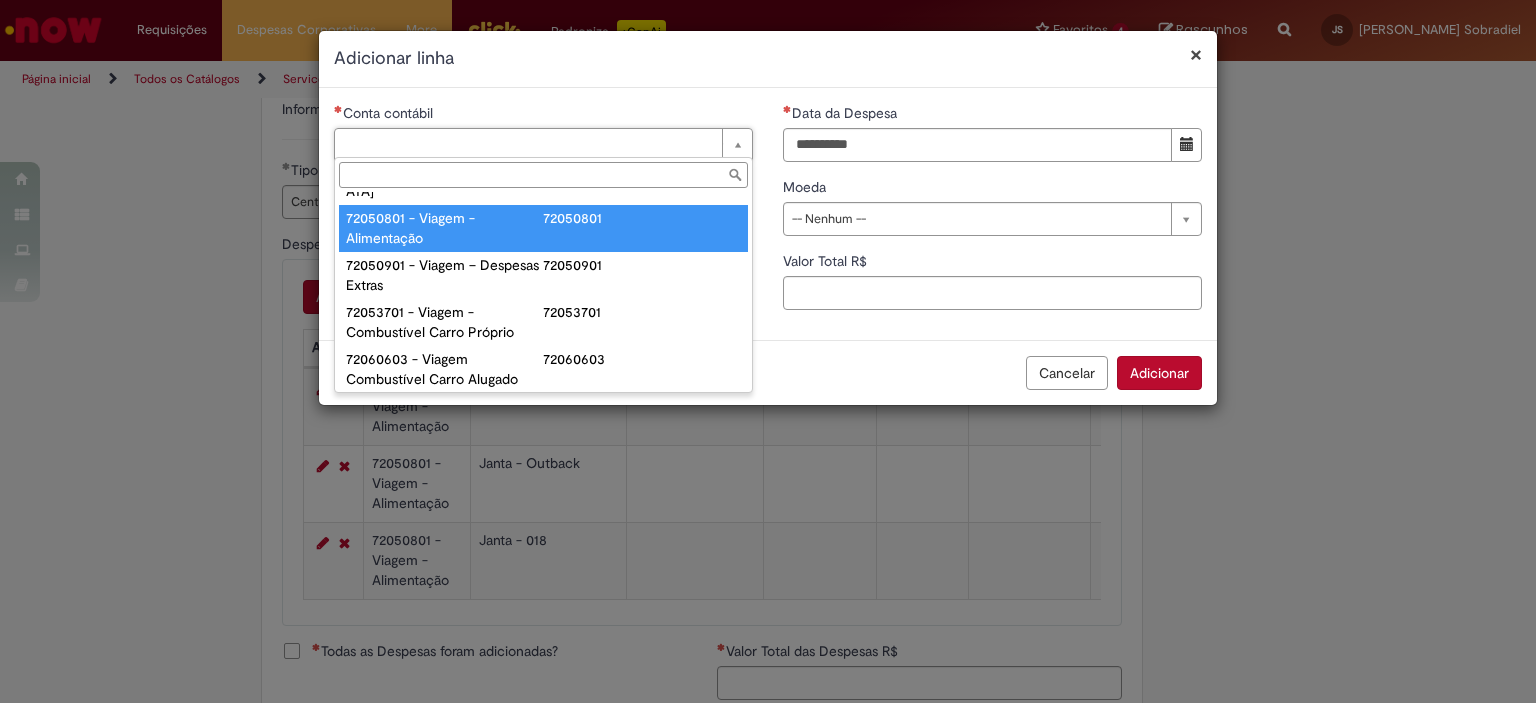 type on "**********" 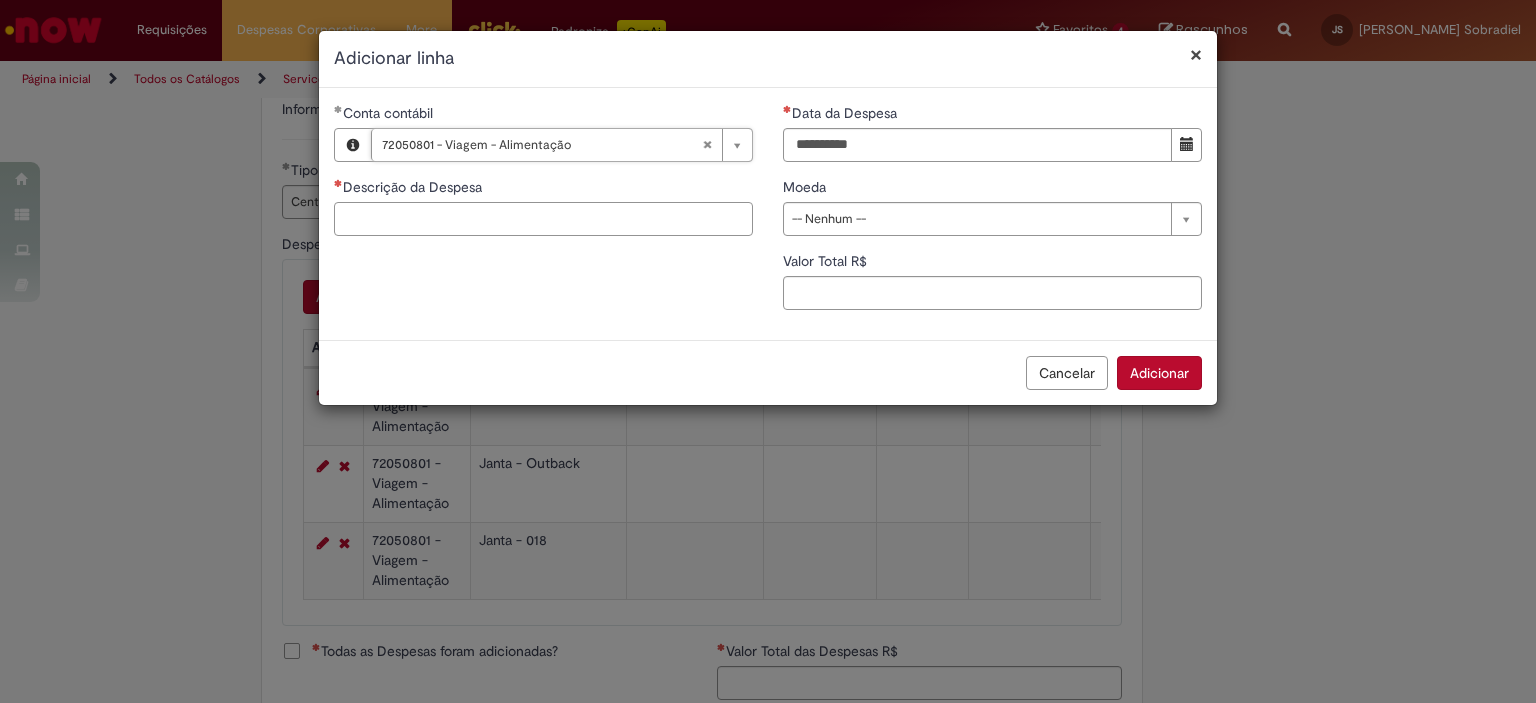 click on "Descrição da Despesa" at bounding box center (543, 219) 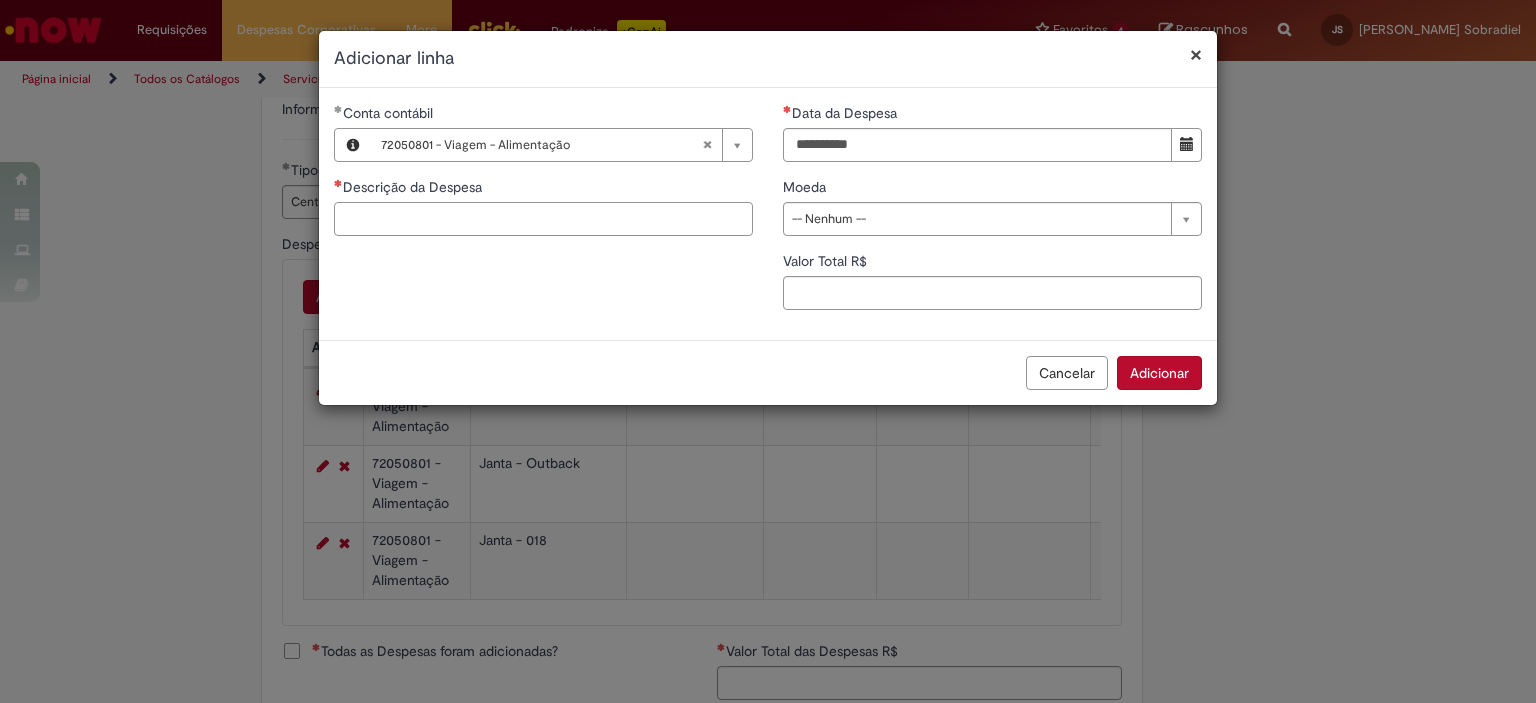 click on "Descrição da Despesa" at bounding box center (543, 219) 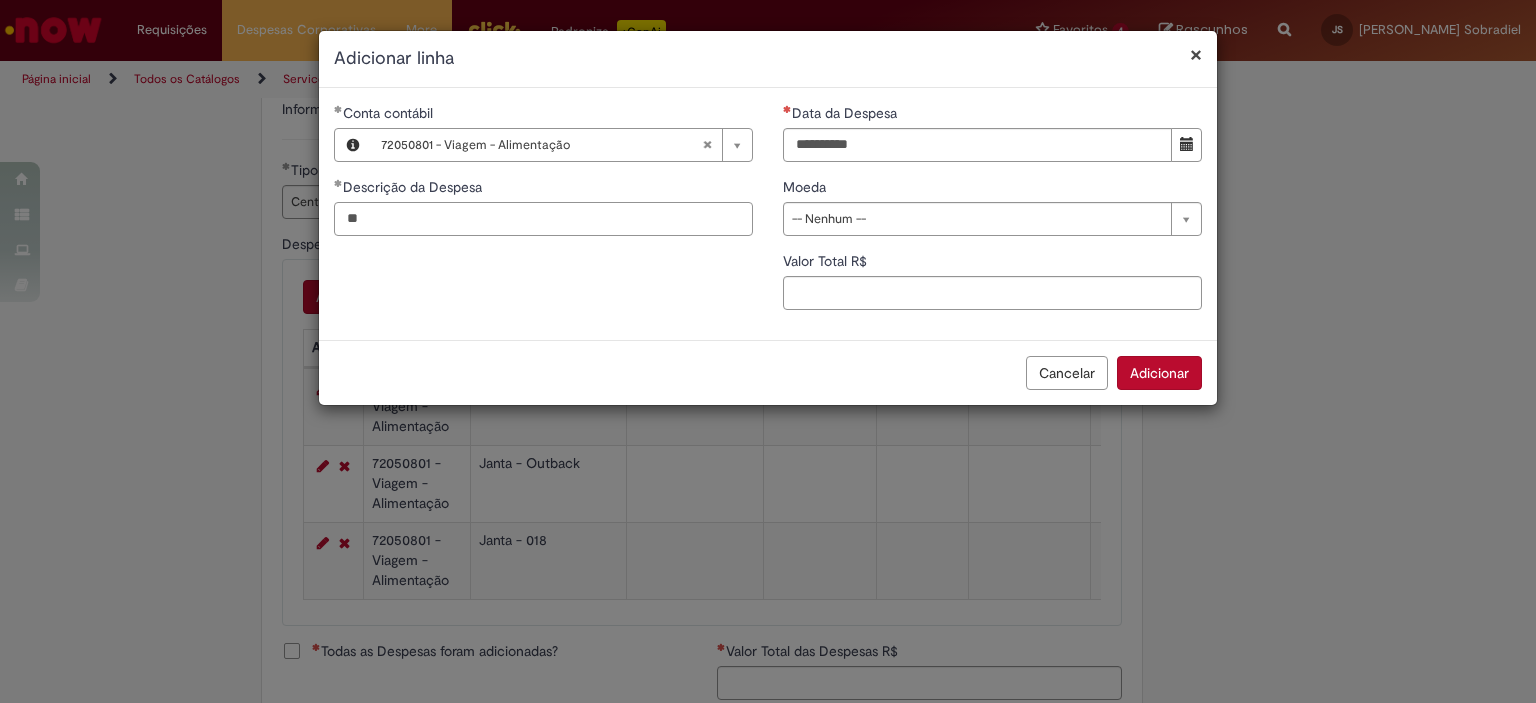type on "*" 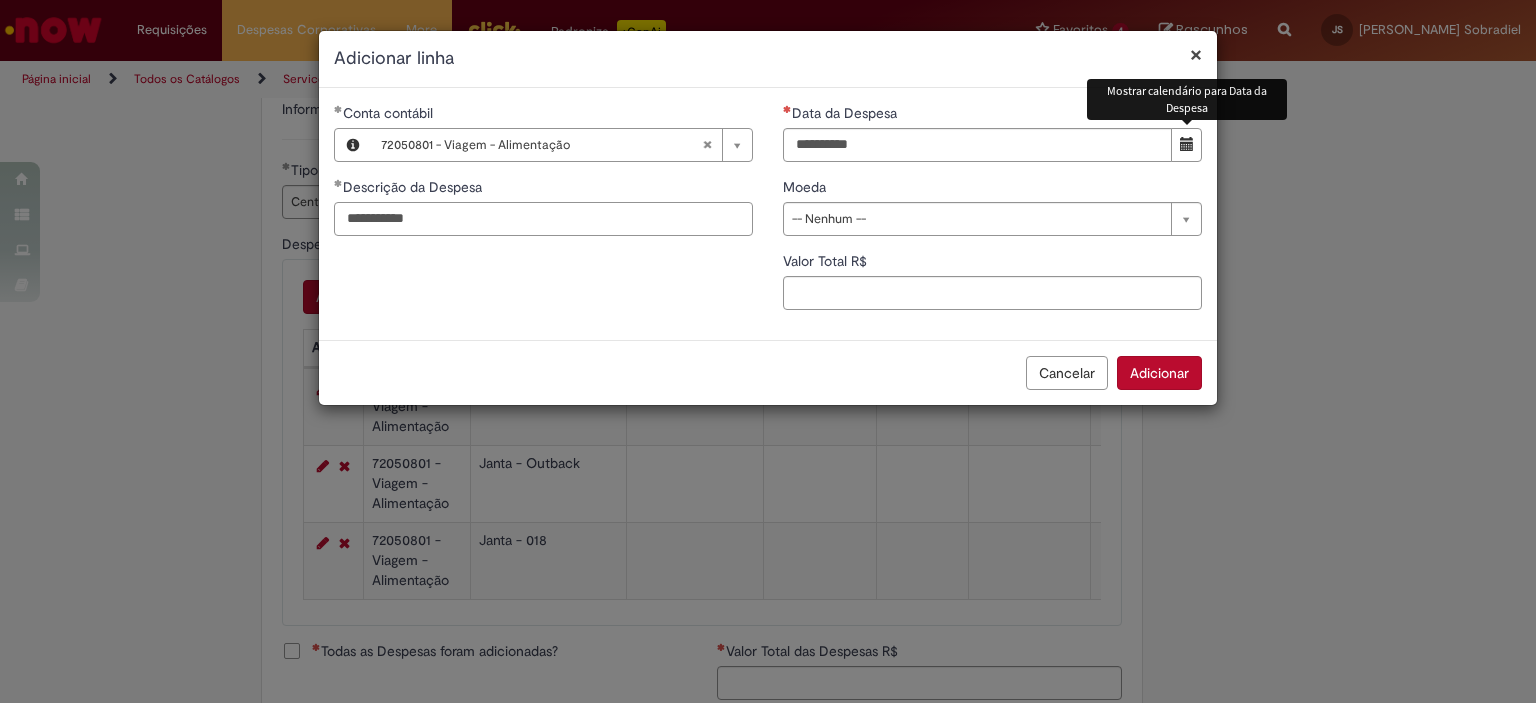 type on "**********" 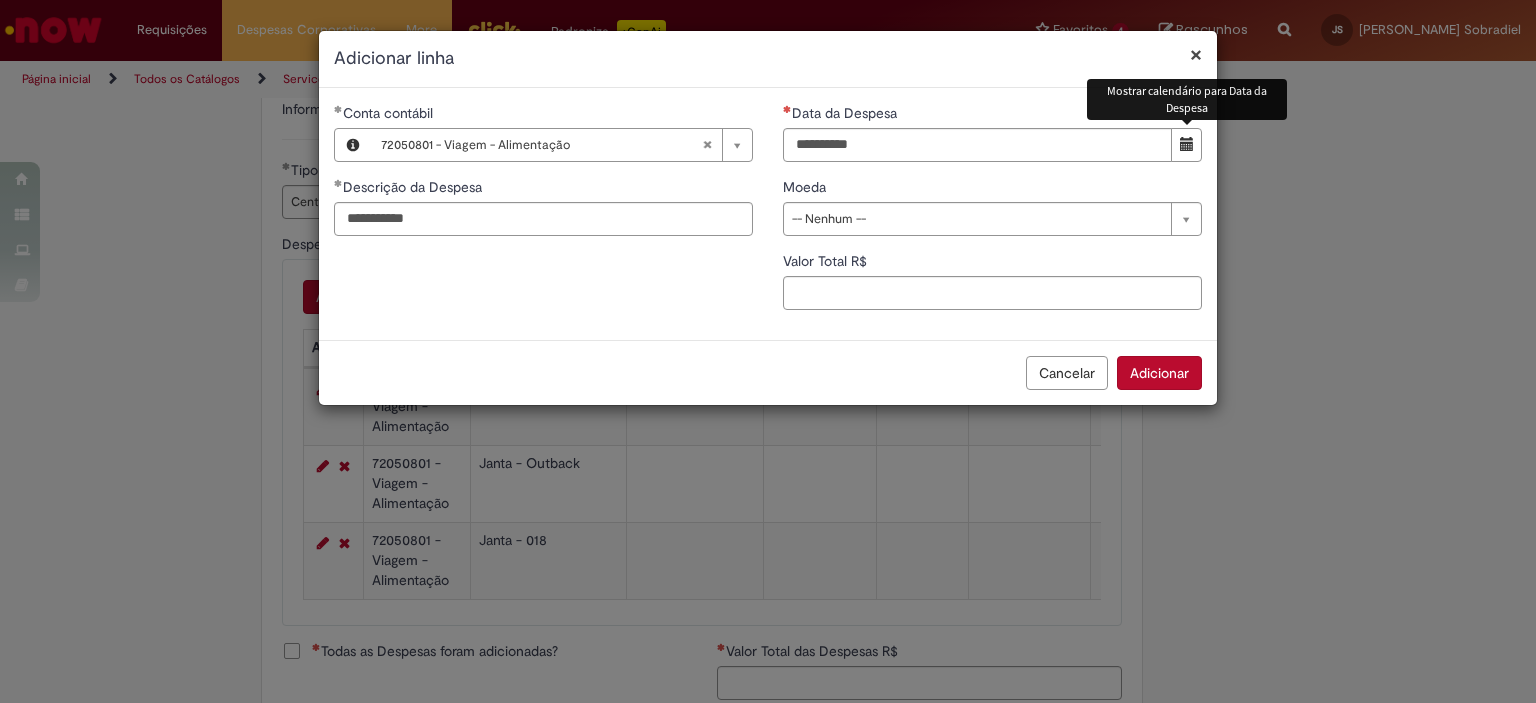 click at bounding box center (1187, 144) 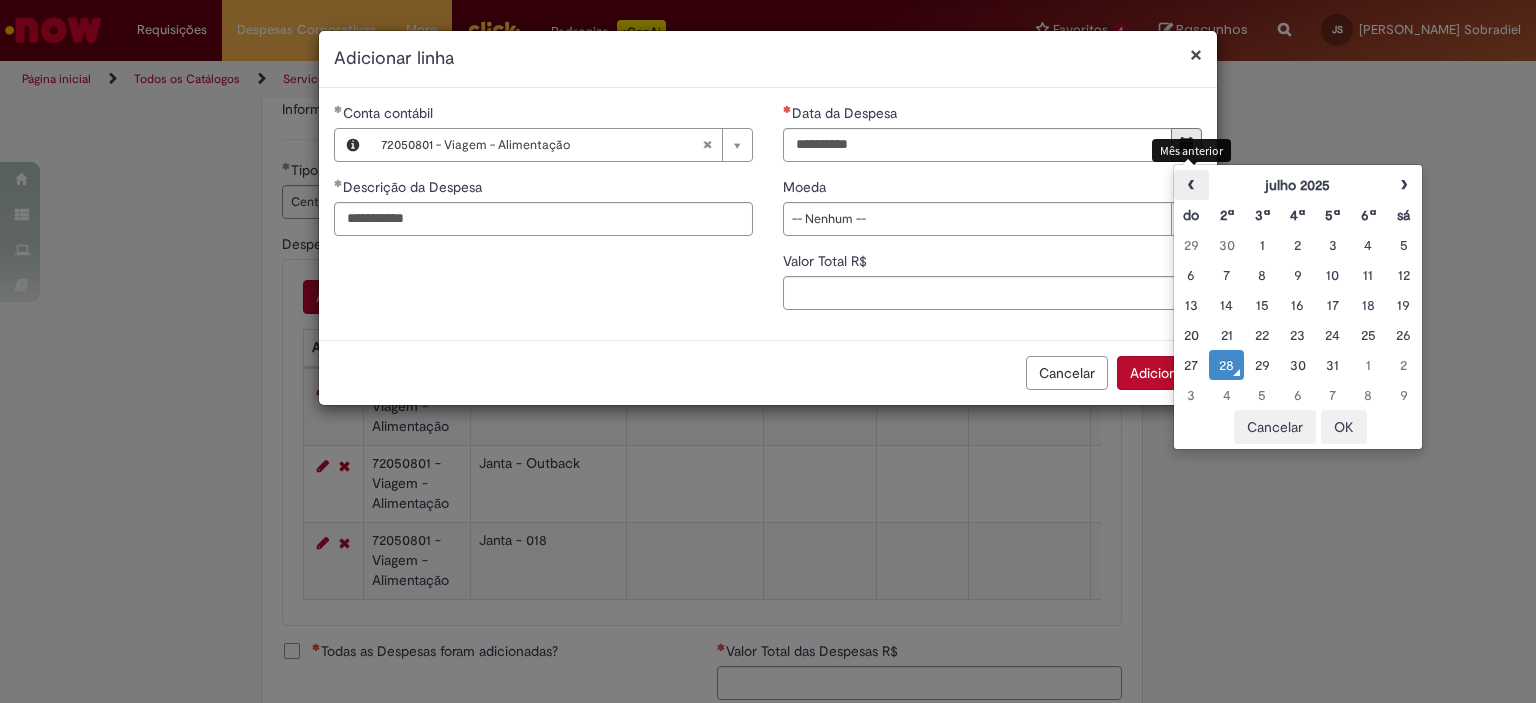 click on "‹" at bounding box center [1191, 185] 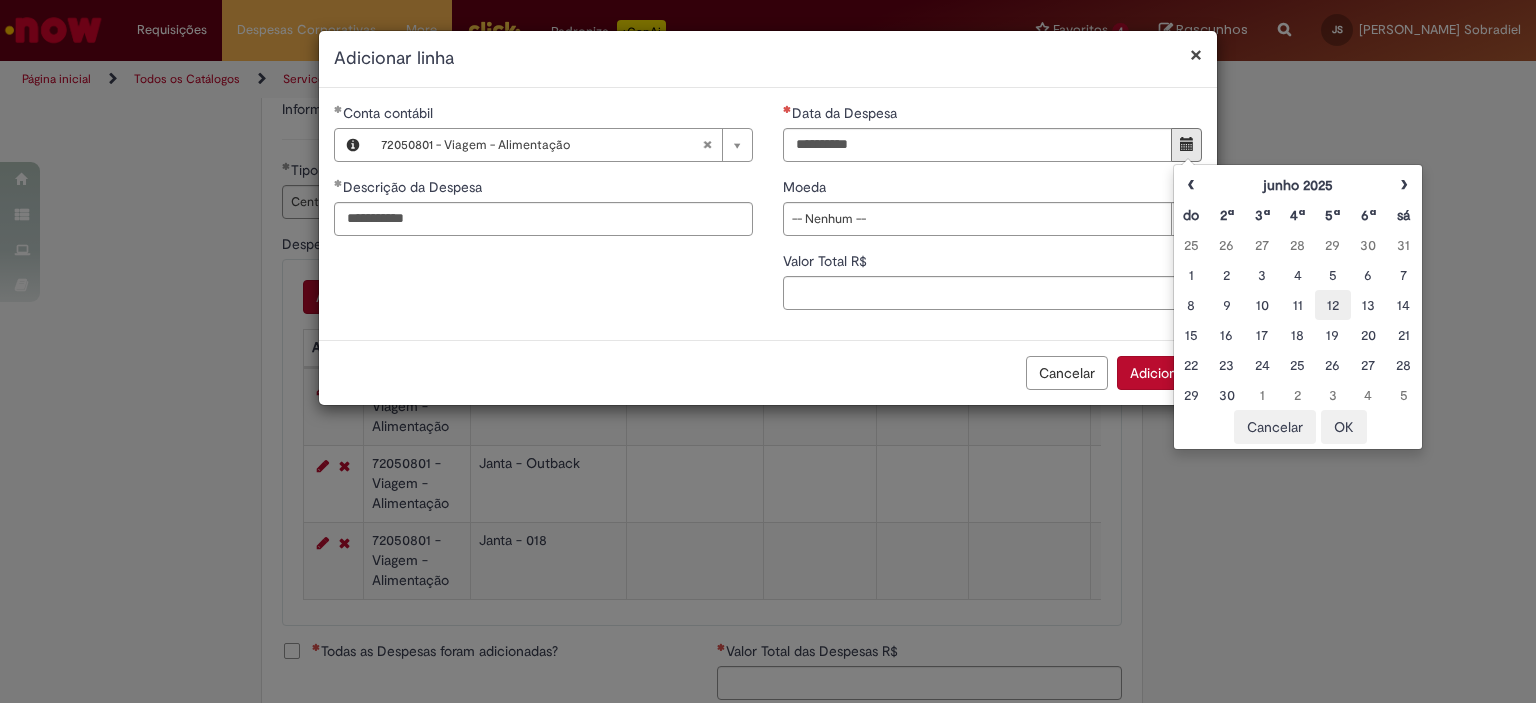 click on "12" at bounding box center [1332, 305] 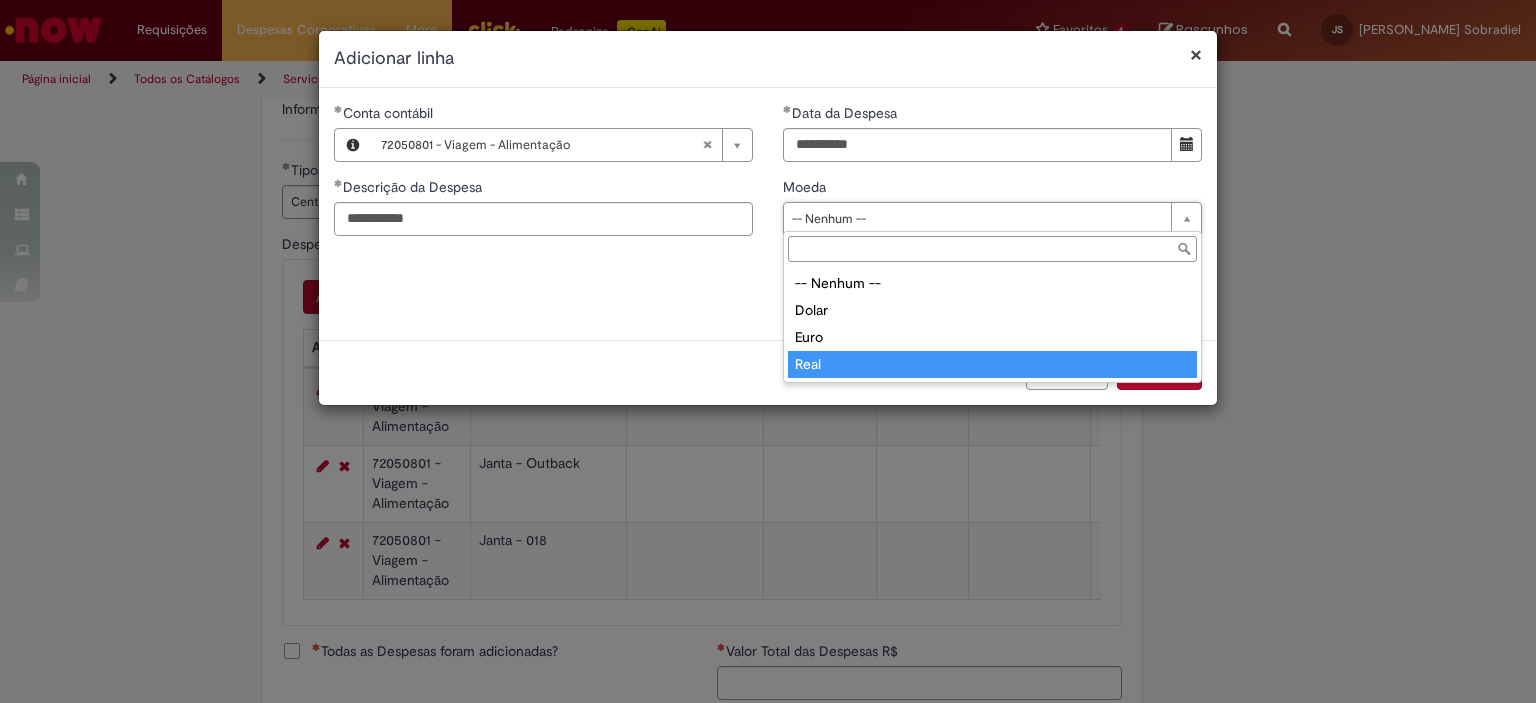 type on "****" 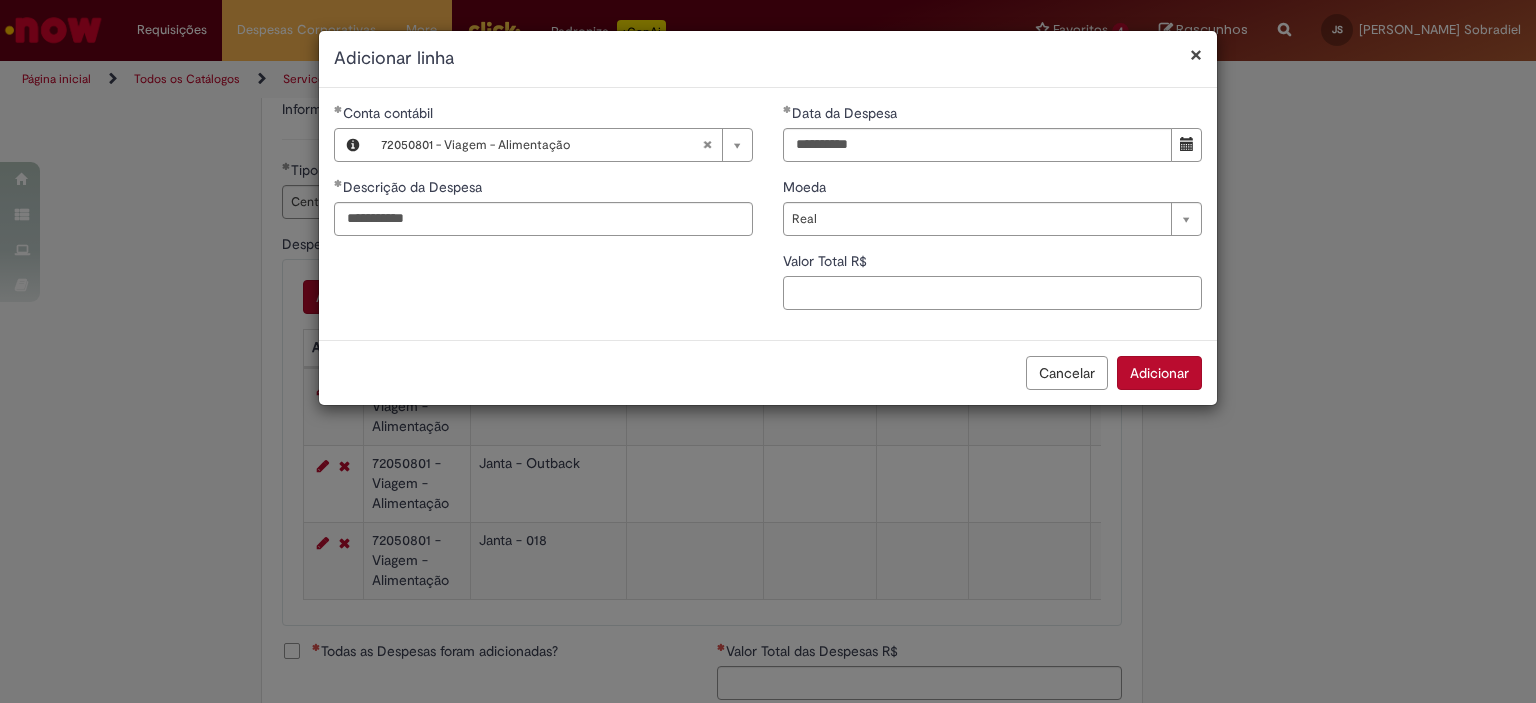 click on "Valor Total R$" at bounding box center [992, 293] 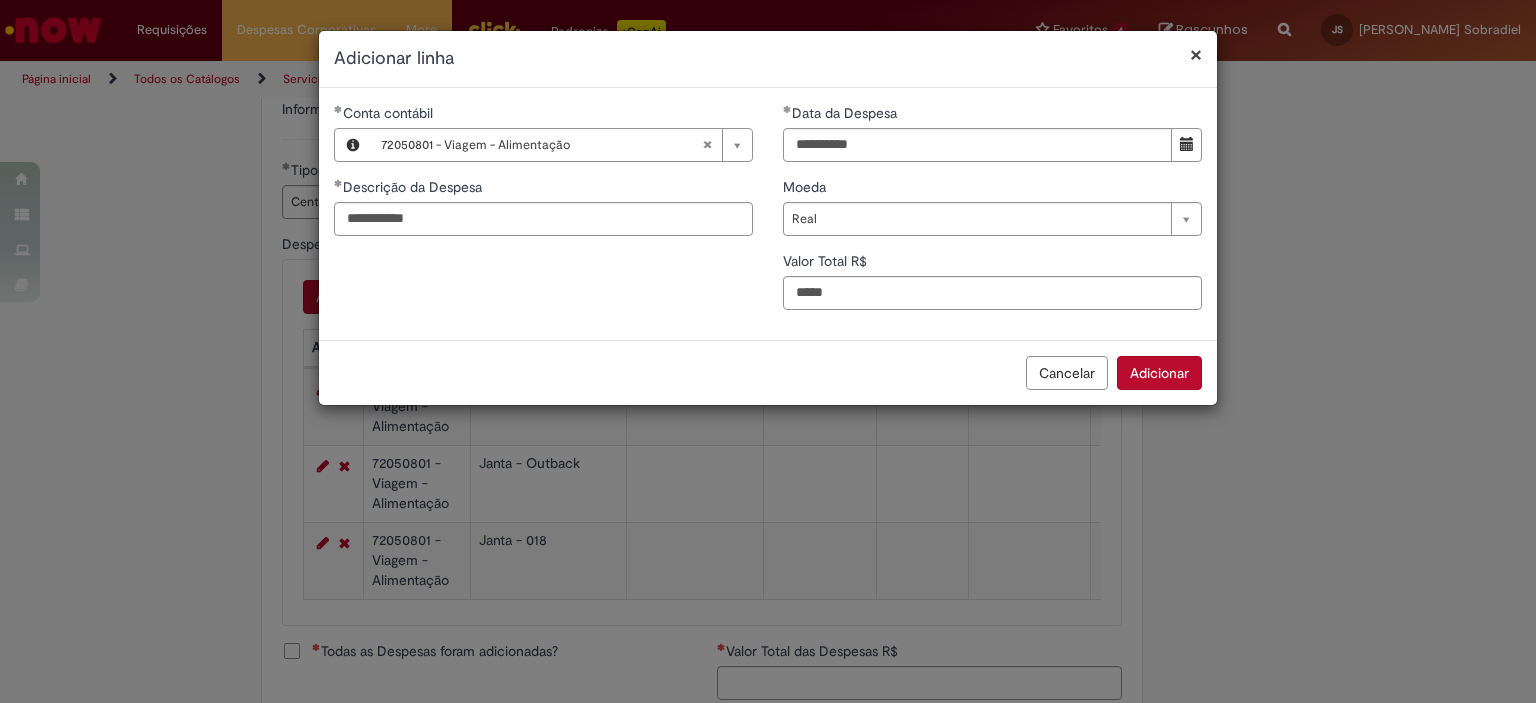 type on "*****" 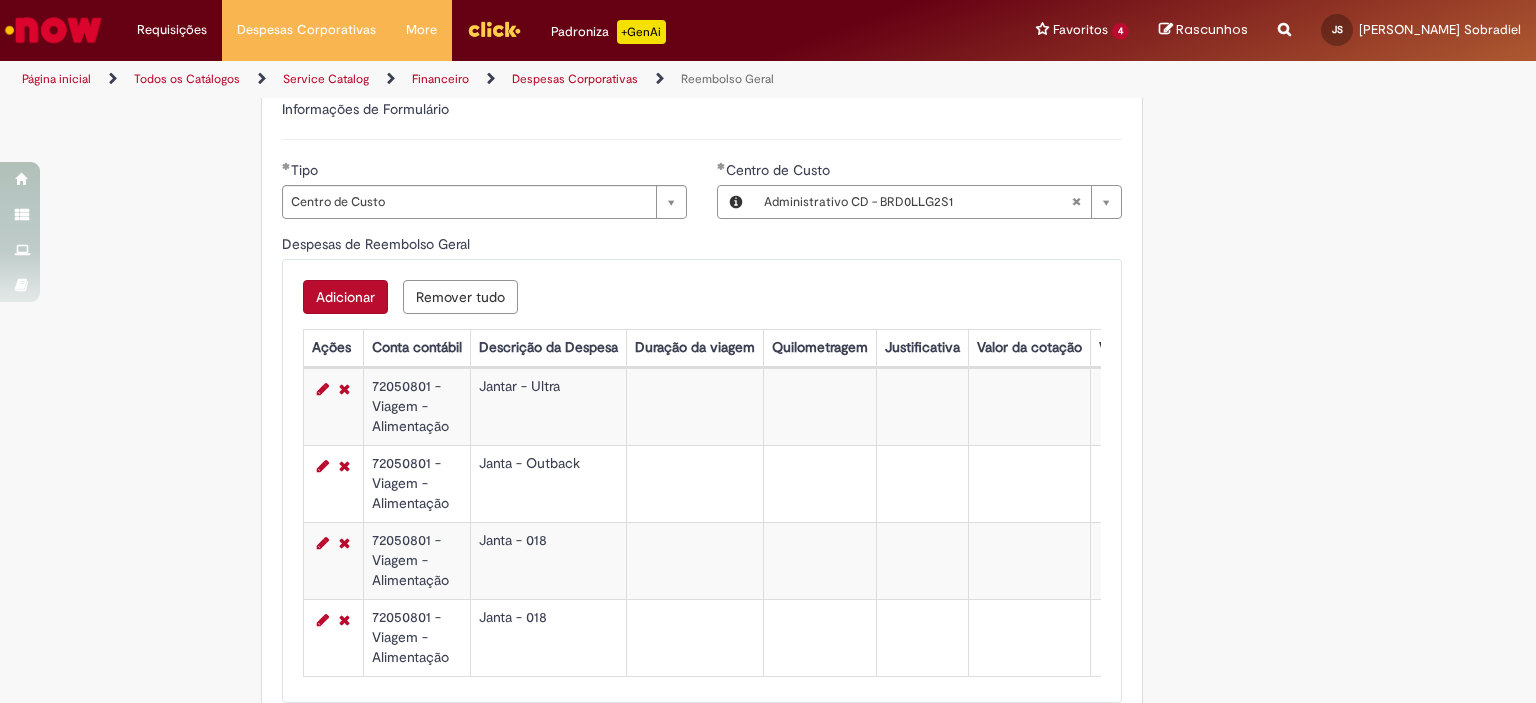 click on "Adicionar" at bounding box center [345, 297] 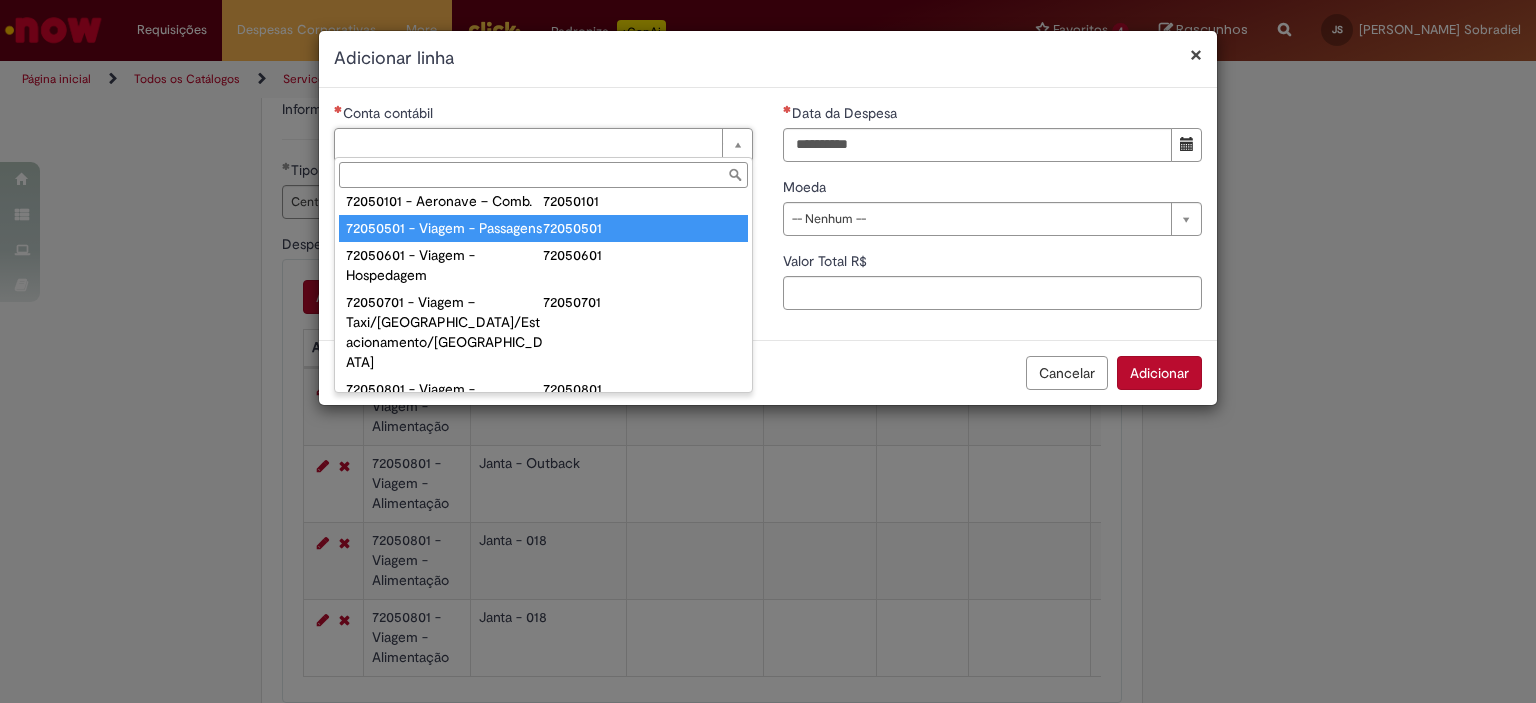 scroll, scrollTop: 1203, scrollLeft: 0, axis: vertical 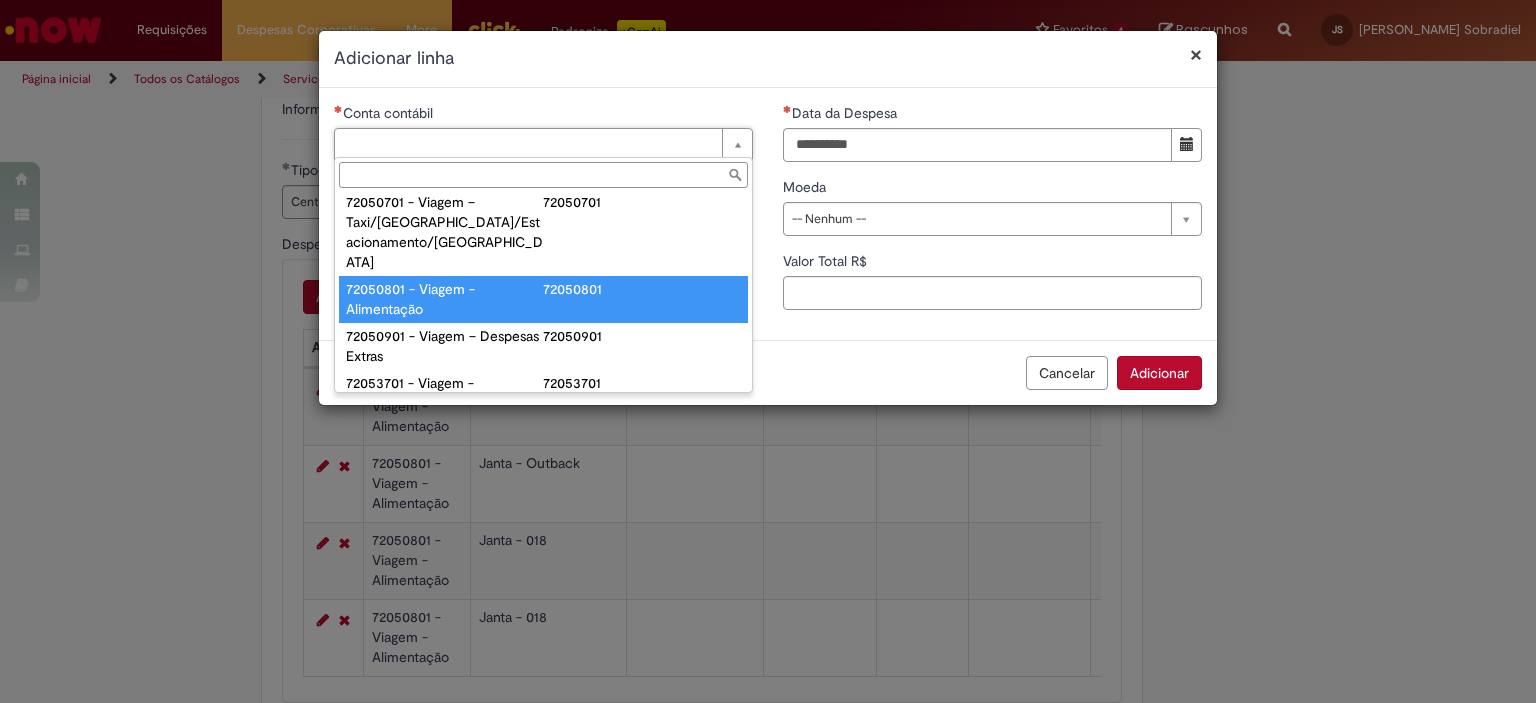 type on "**********" 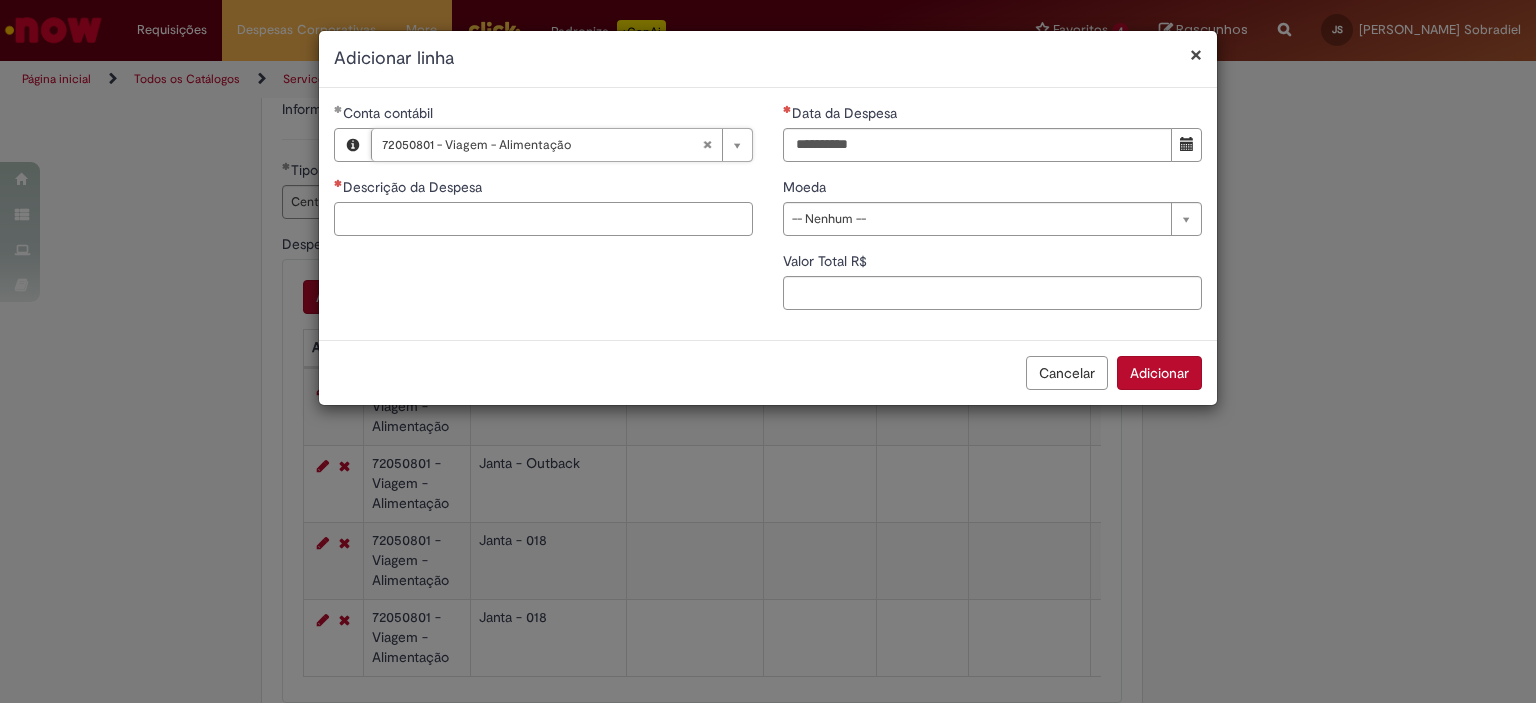 click on "Descrição da Despesa" at bounding box center [543, 219] 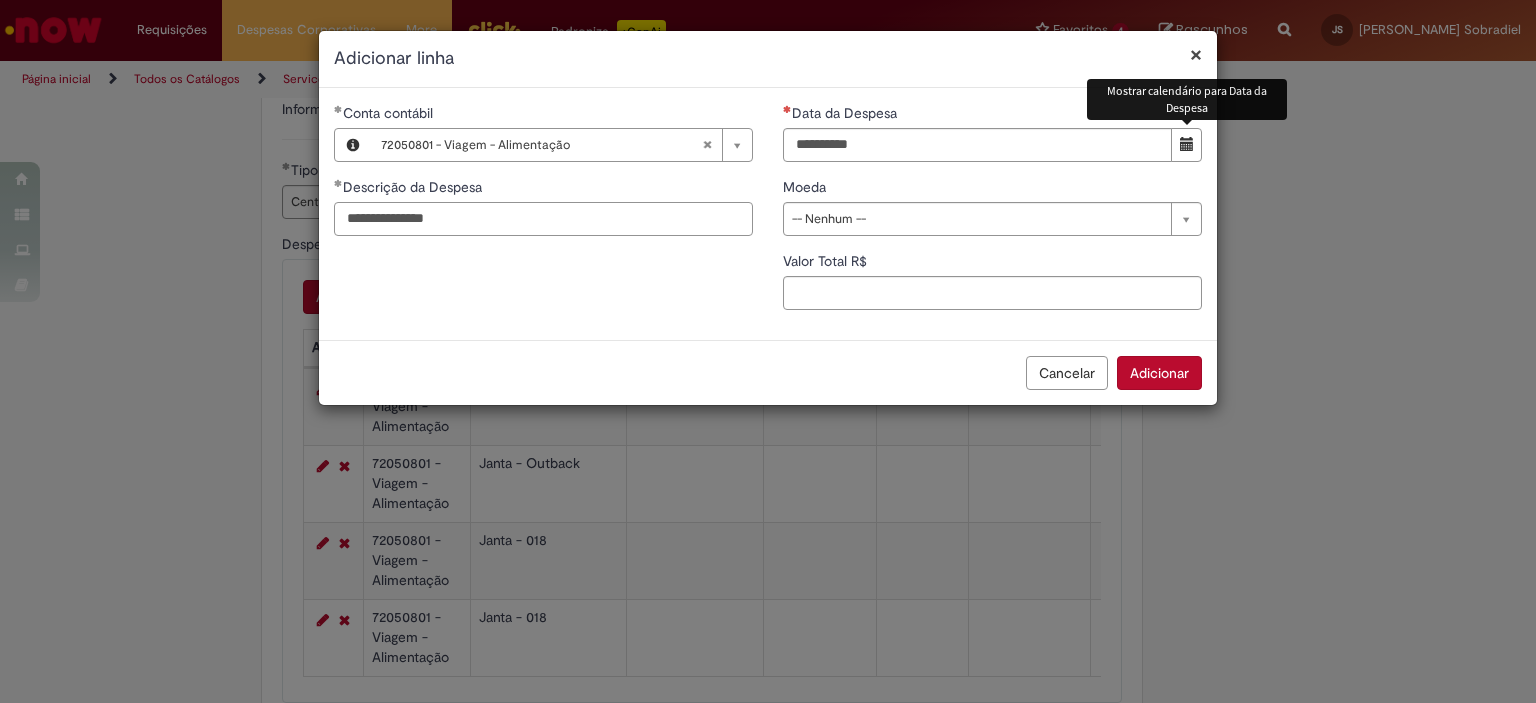 type on "**********" 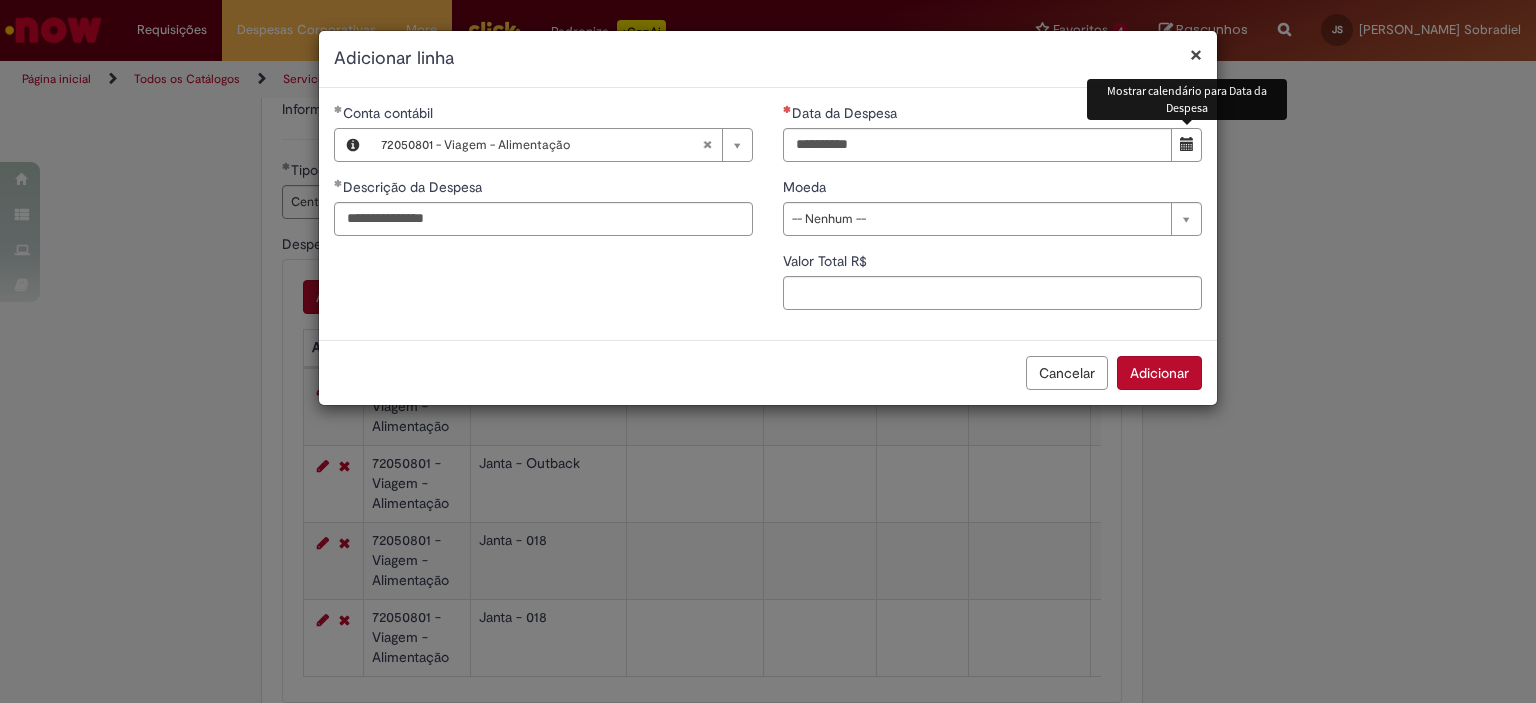 click at bounding box center (1187, 144) 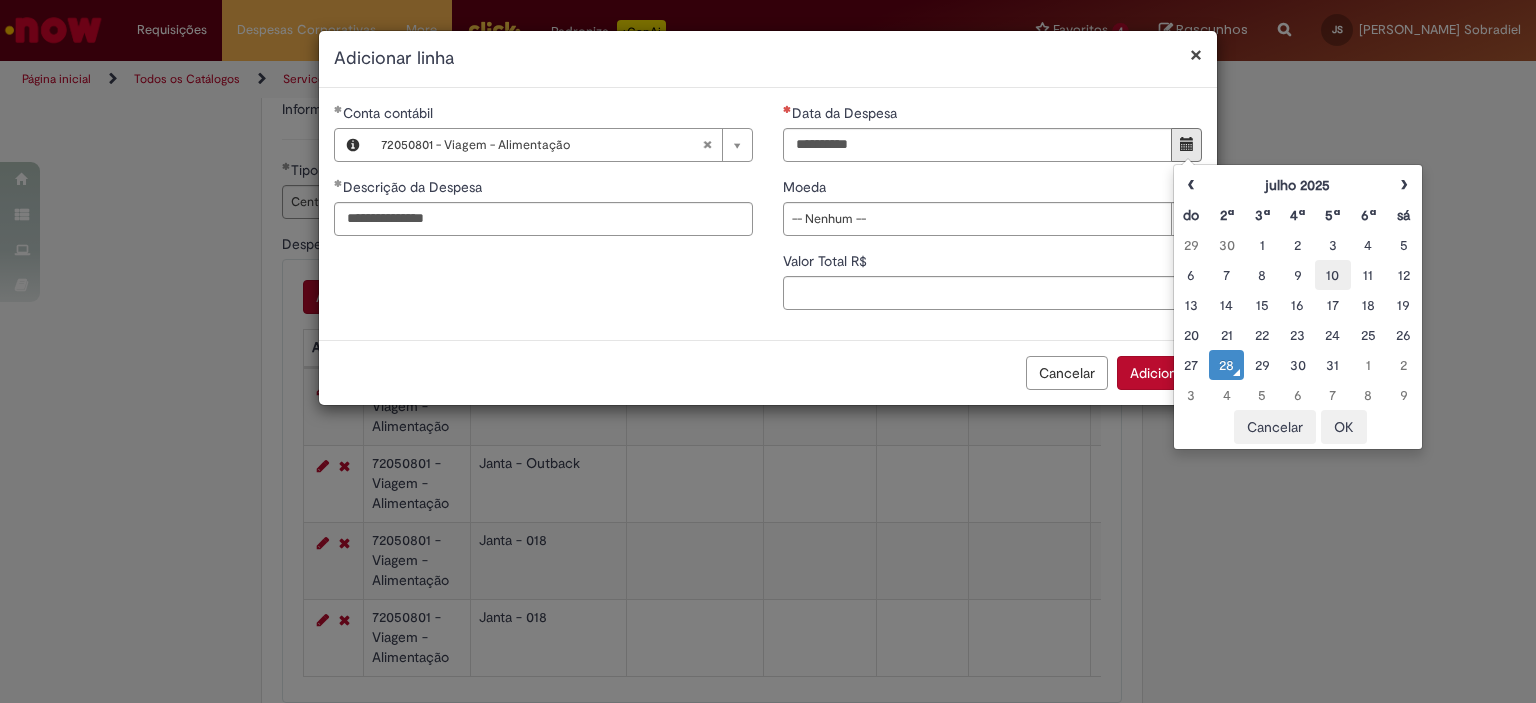 click on "10" at bounding box center (1332, 275) 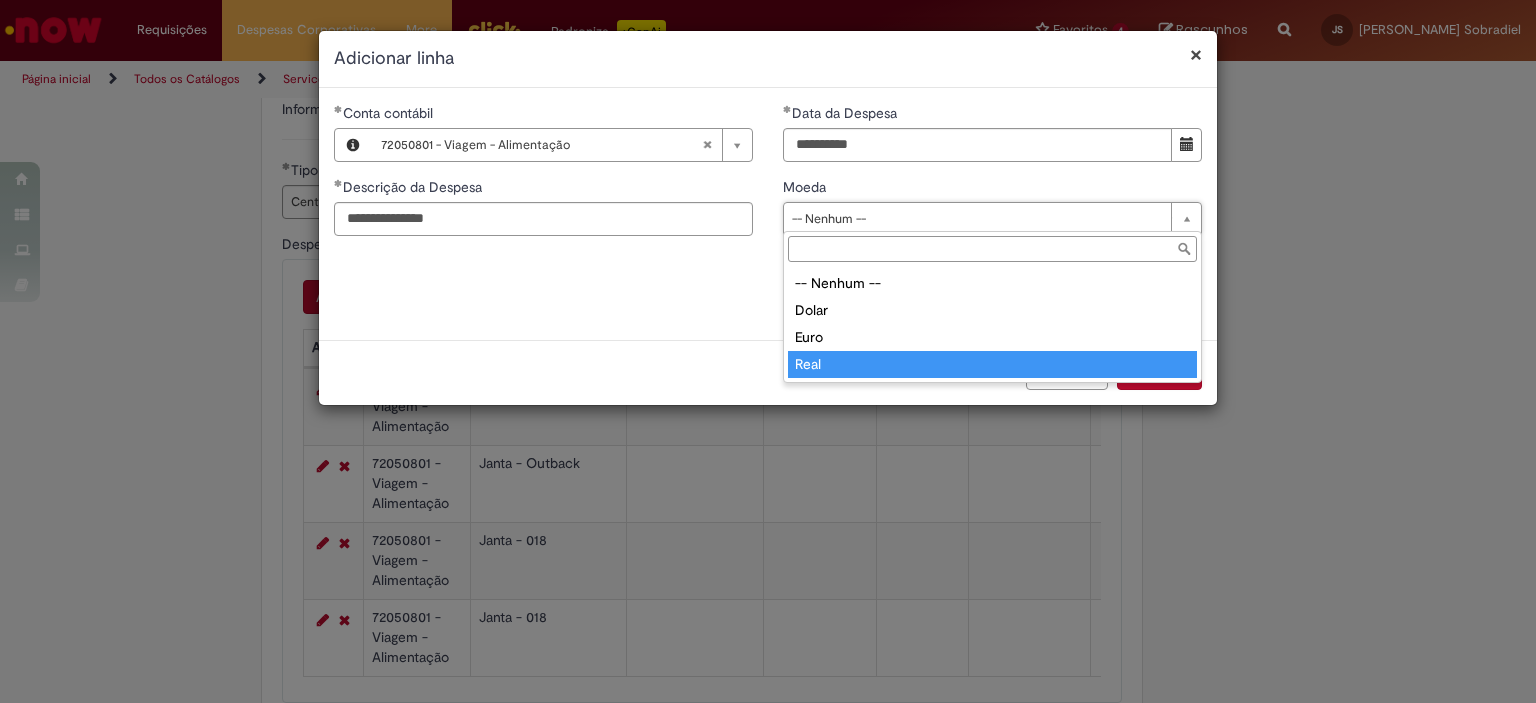 type on "****" 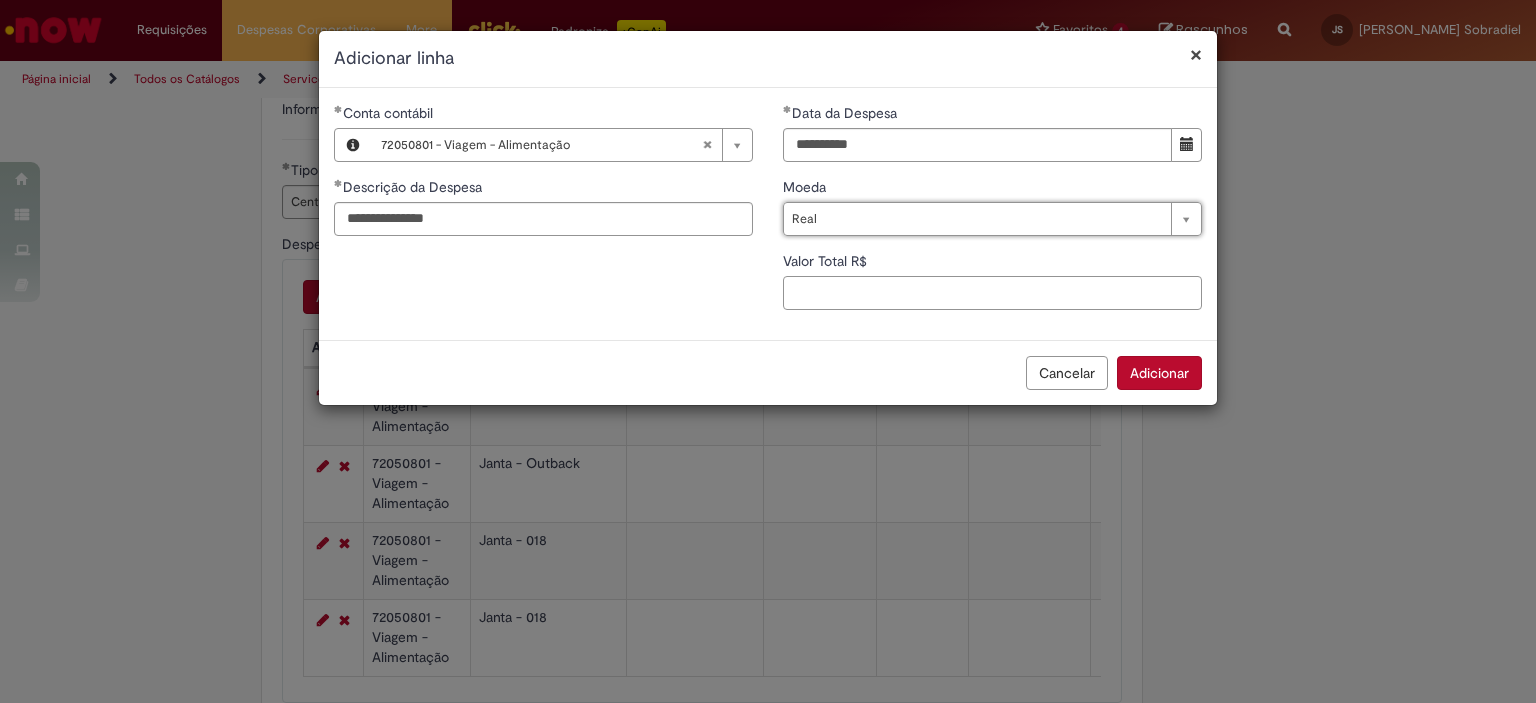 click on "Valor Total R$" at bounding box center (992, 293) 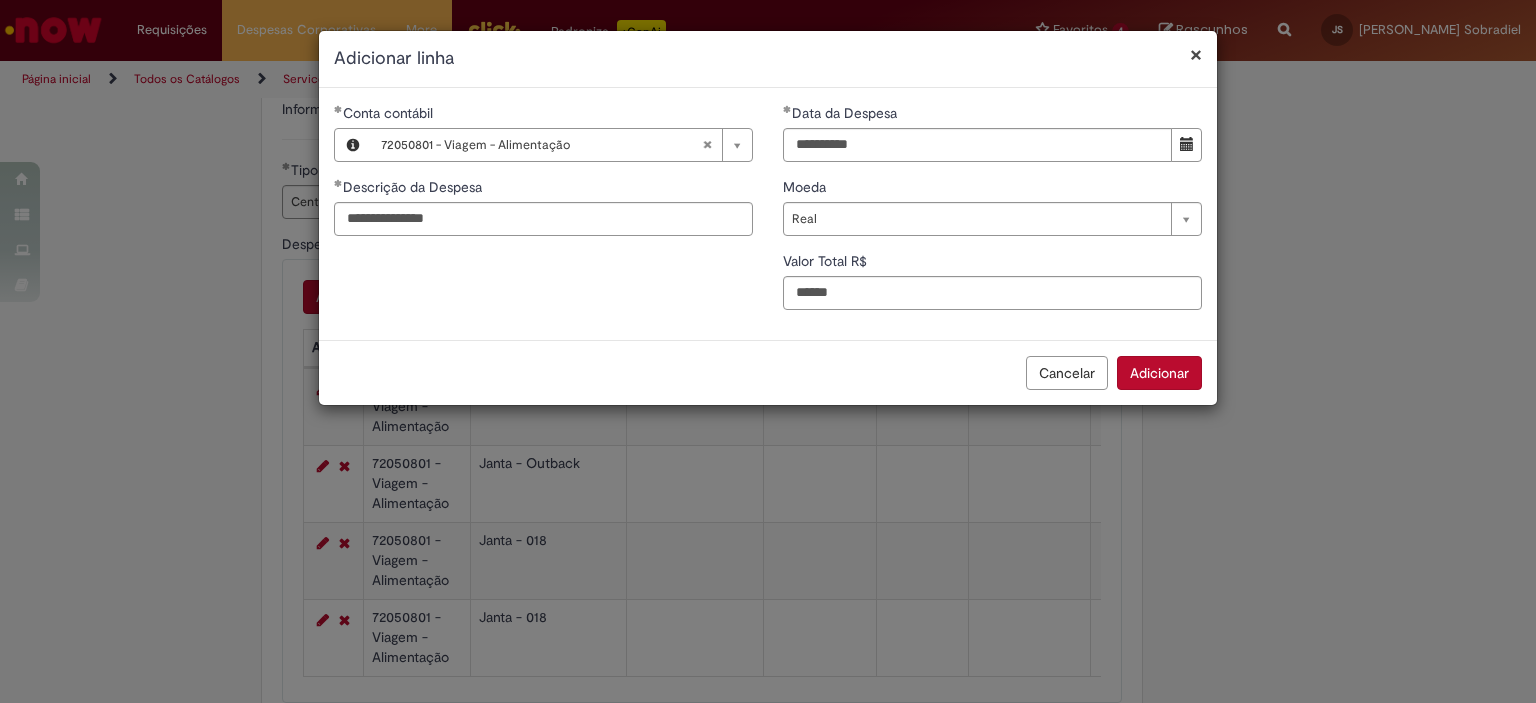 type on "***" 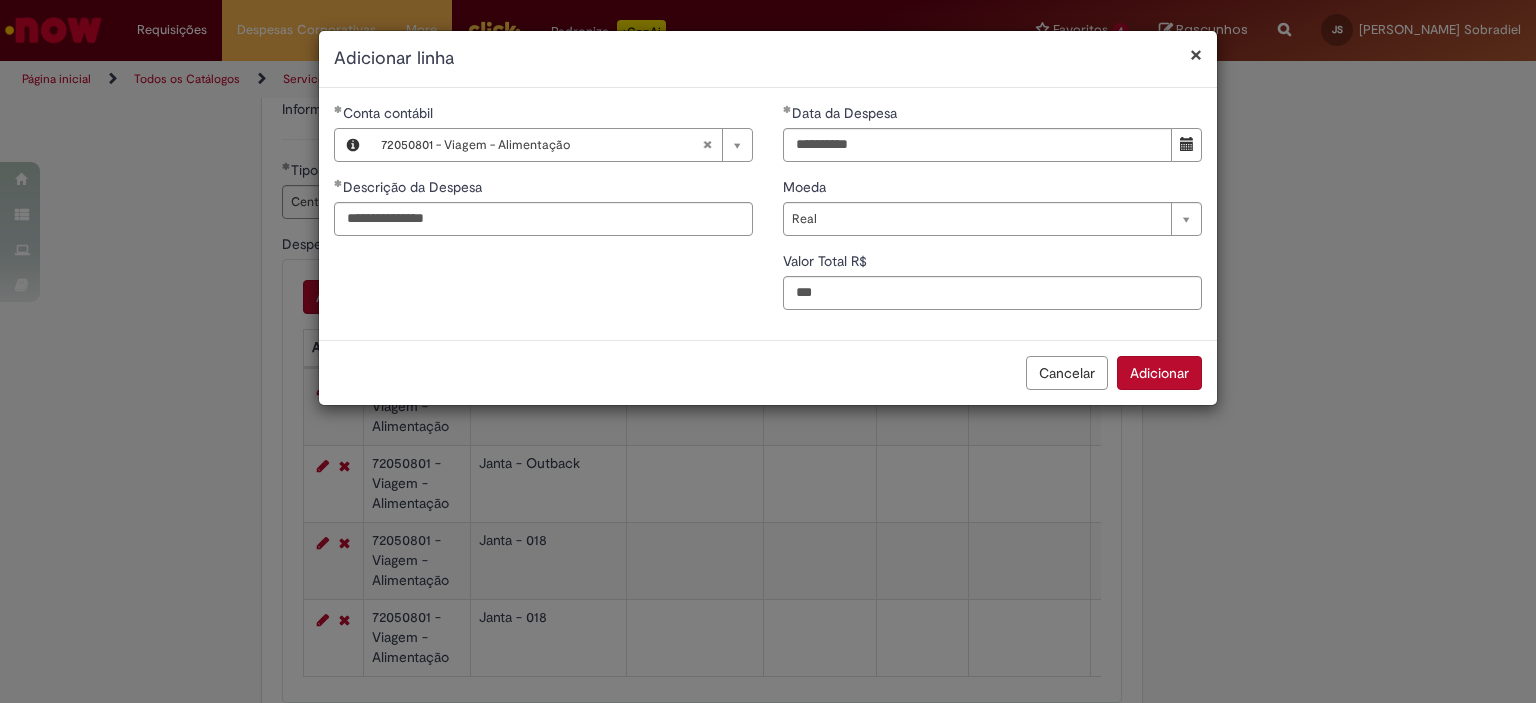click on "Adicionar" at bounding box center [1159, 373] 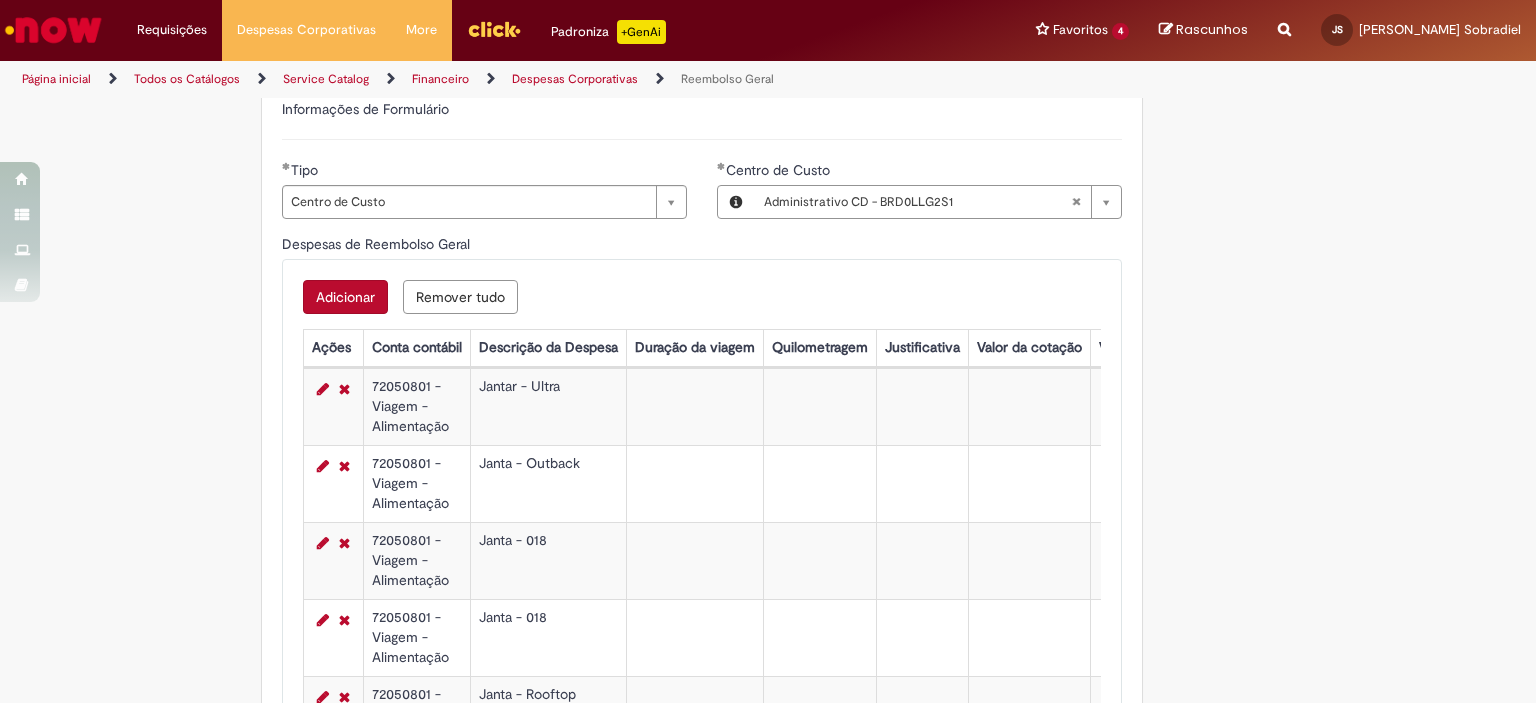 click on "Adicionar" at bounding box center (345, 297) 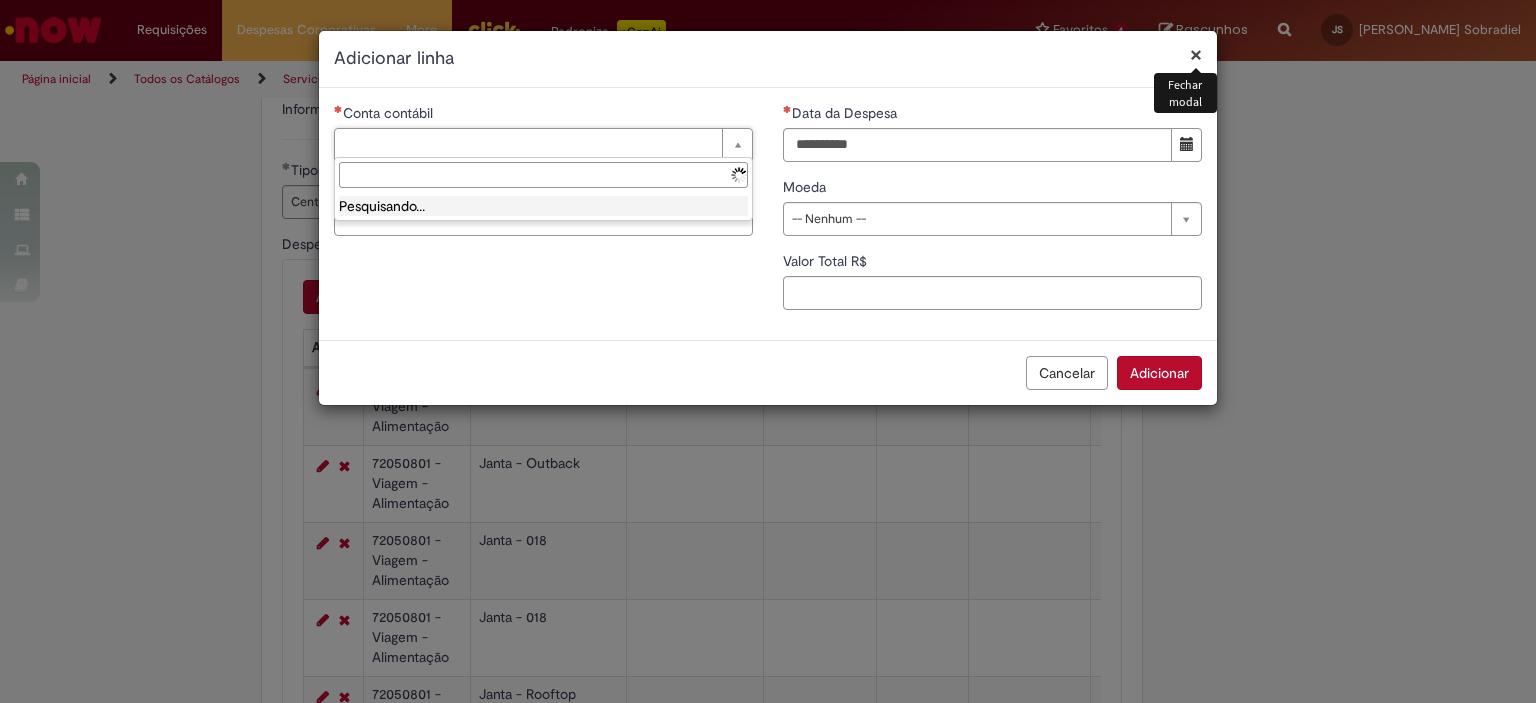 drag, startPoint x: 518, startPoint y: 139, endPoint x: 532, endPoint y: 145, distance: 15.231546 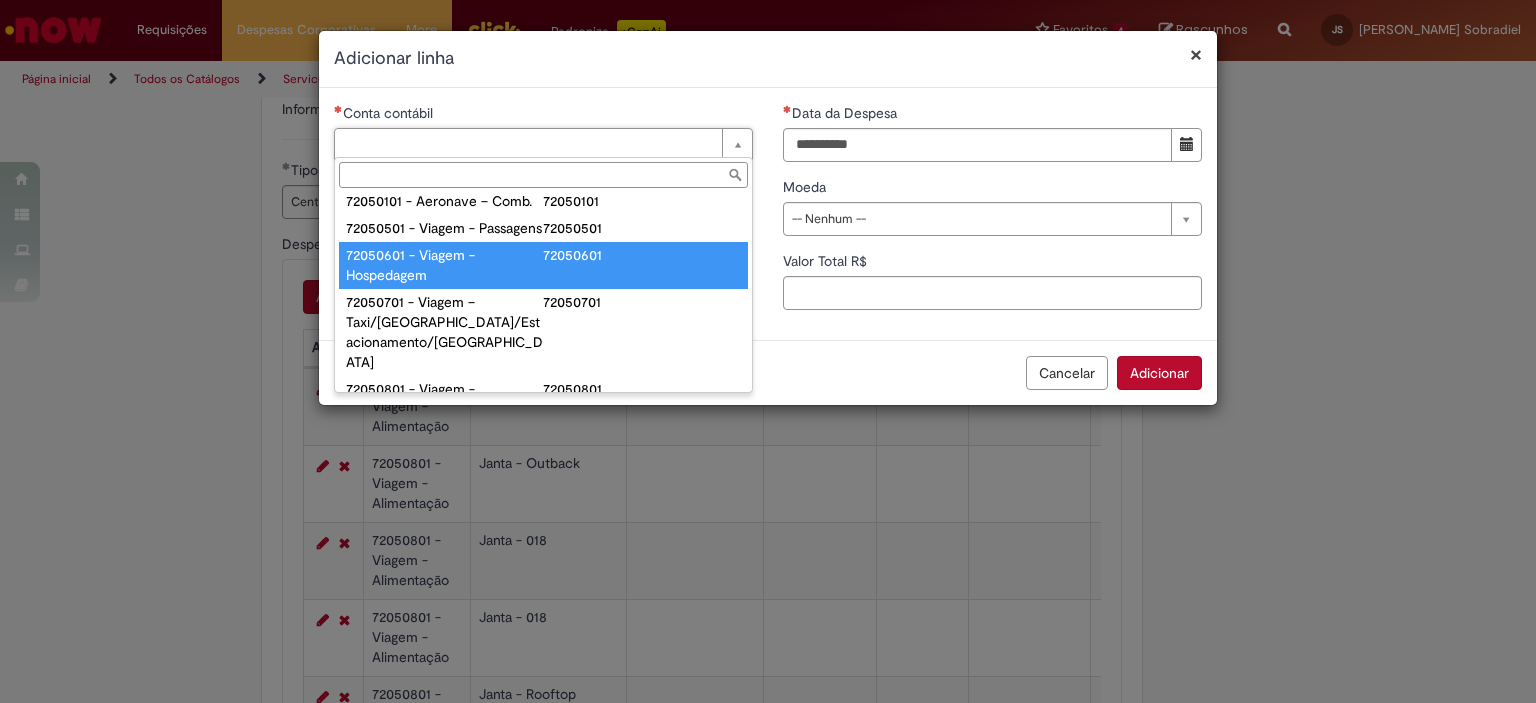 scroll, scrollTop: 1203, scrollLeft: 0, axis: vertical 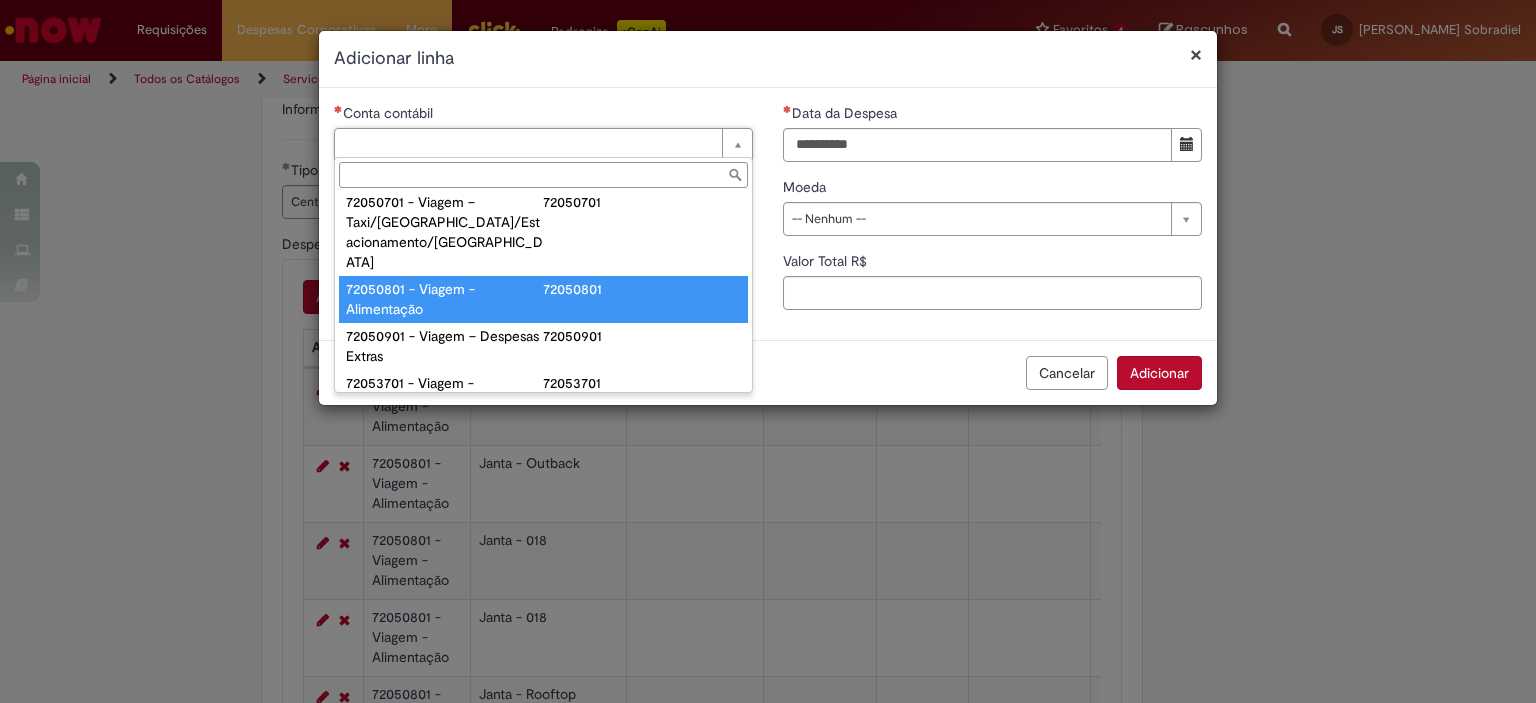 type on "**********" 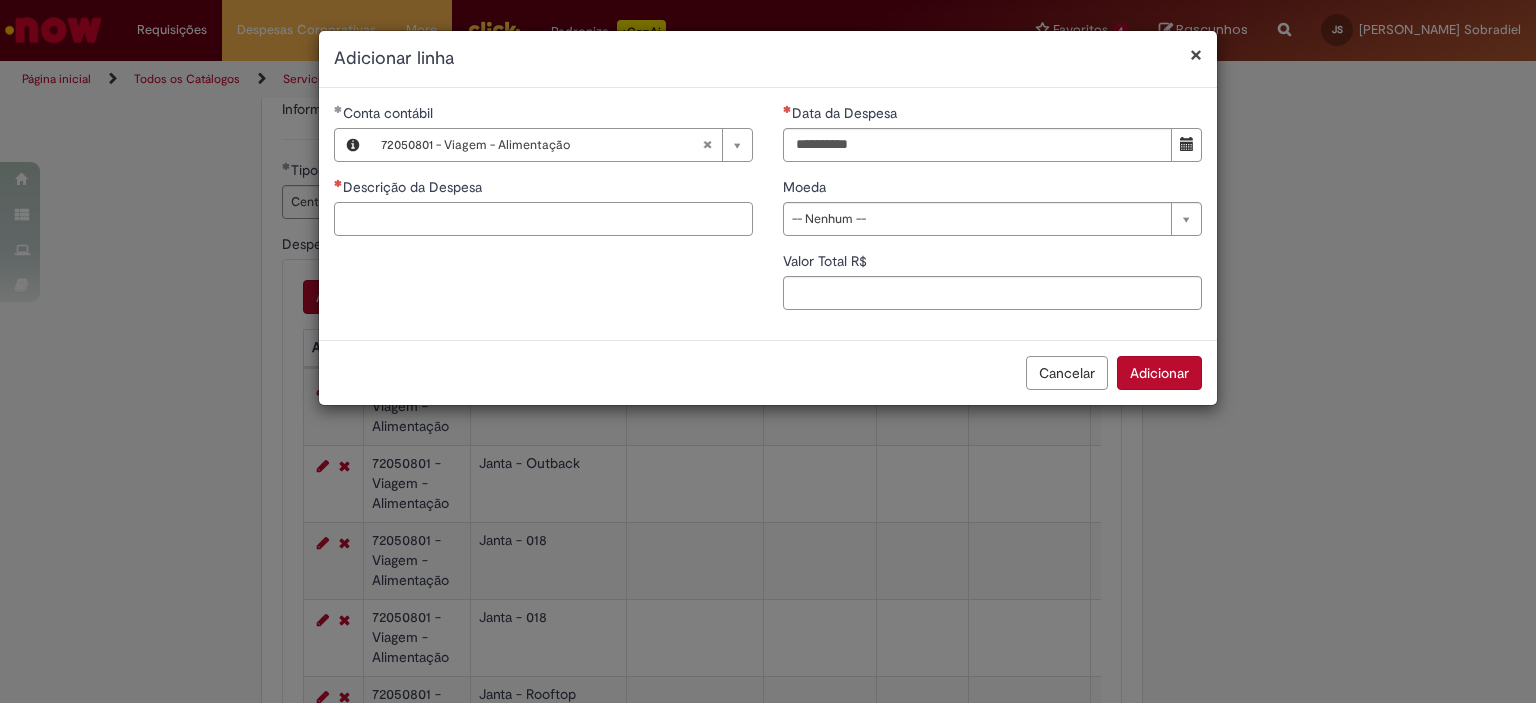 click on "Descrição da Despesa" at bounding box center [543, 219] 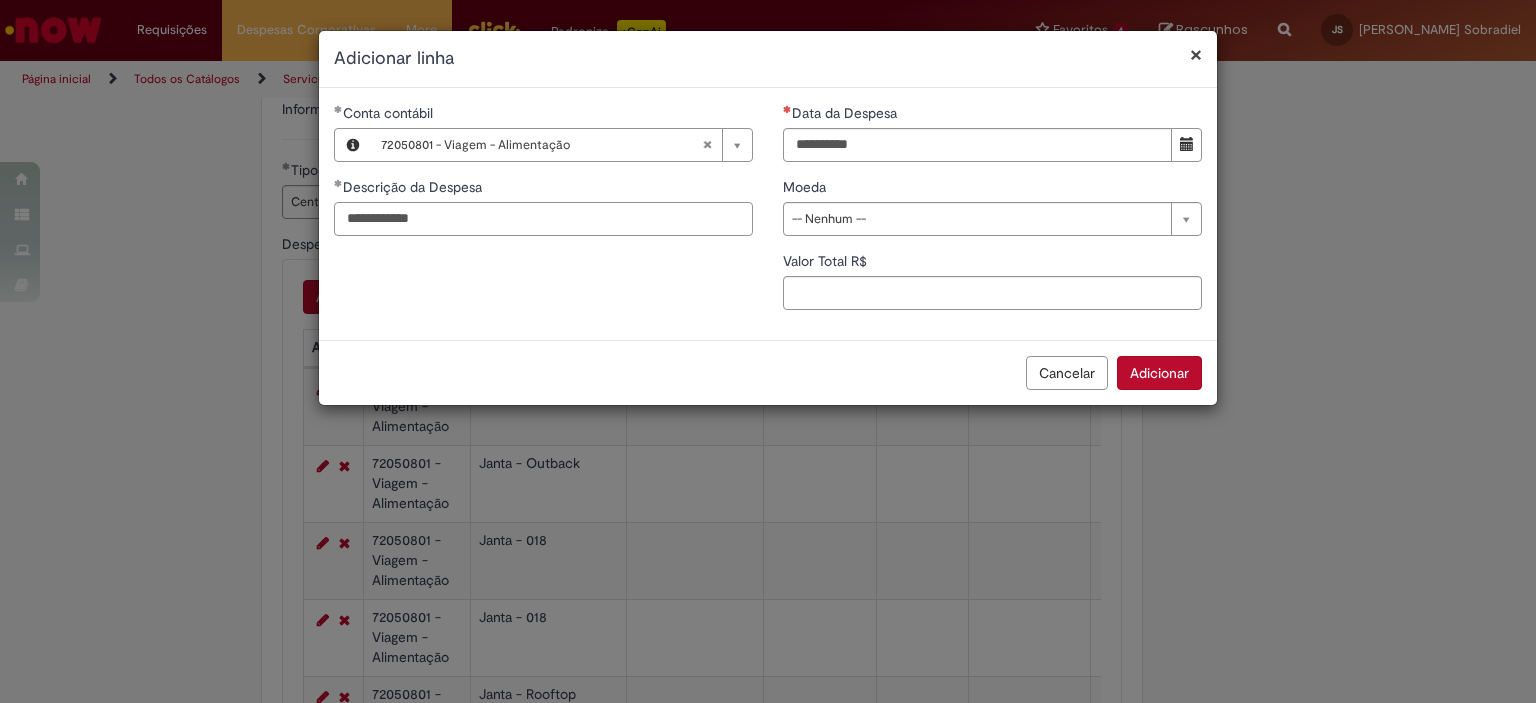 click on "**********" at bounding box center [543, 219] 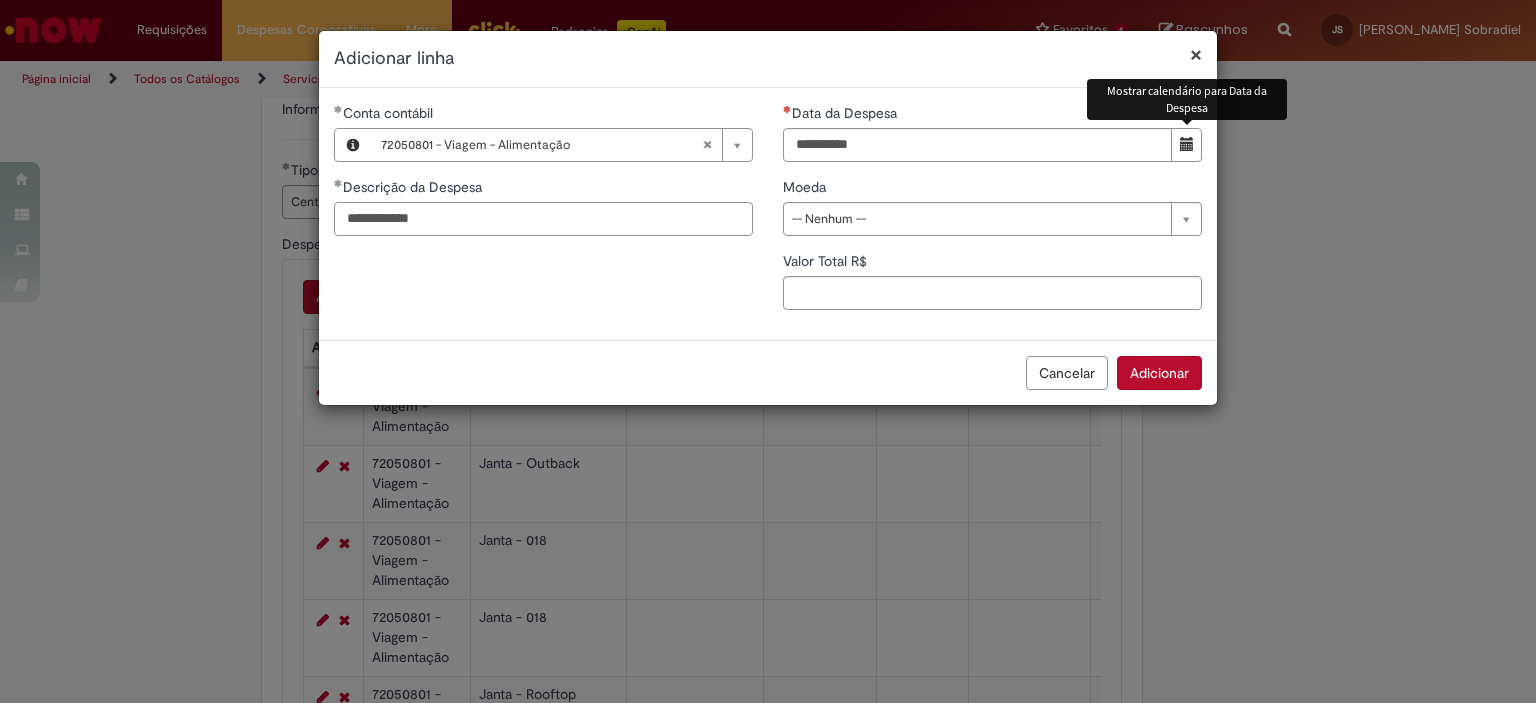 type on "**********" 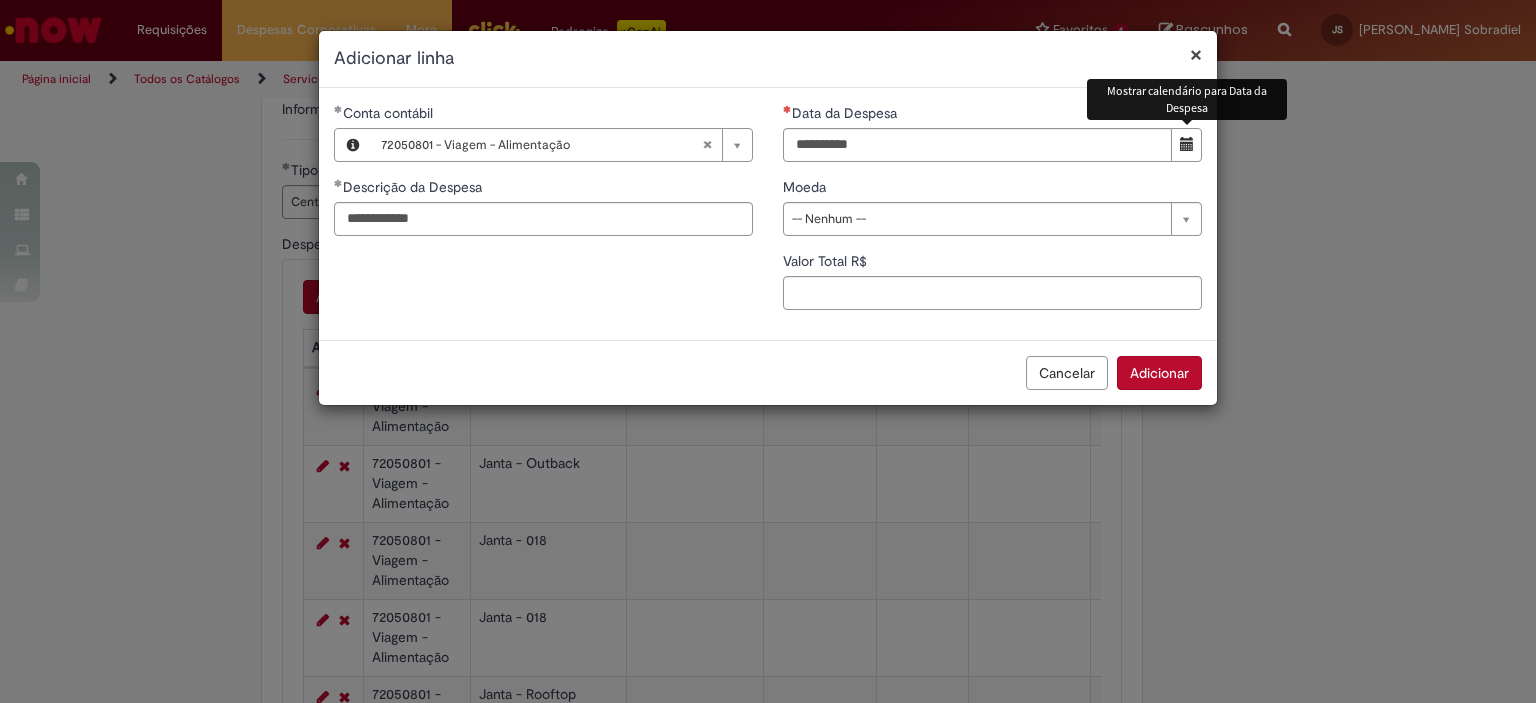 click at bounding box center (1186, 145) 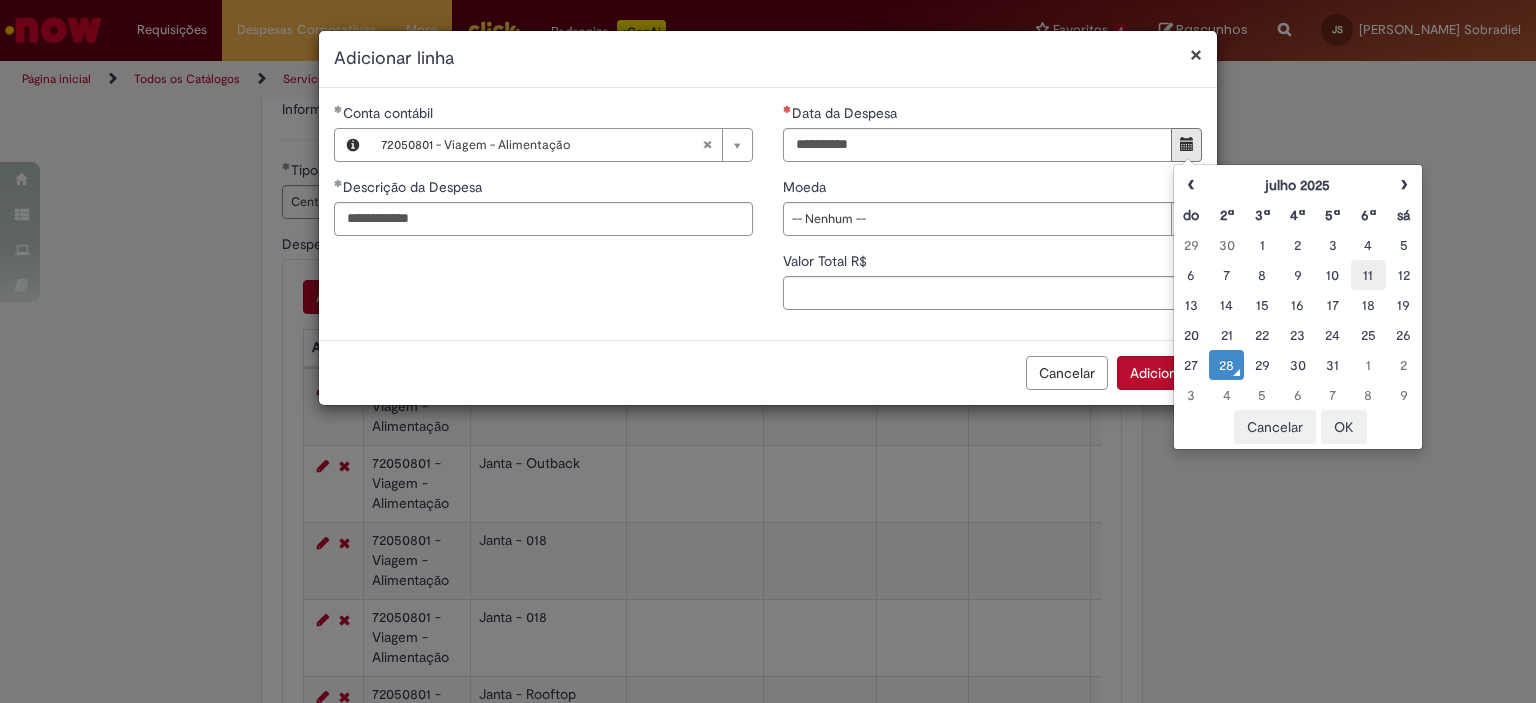 click on "11" at bounding box center [1368, 275] 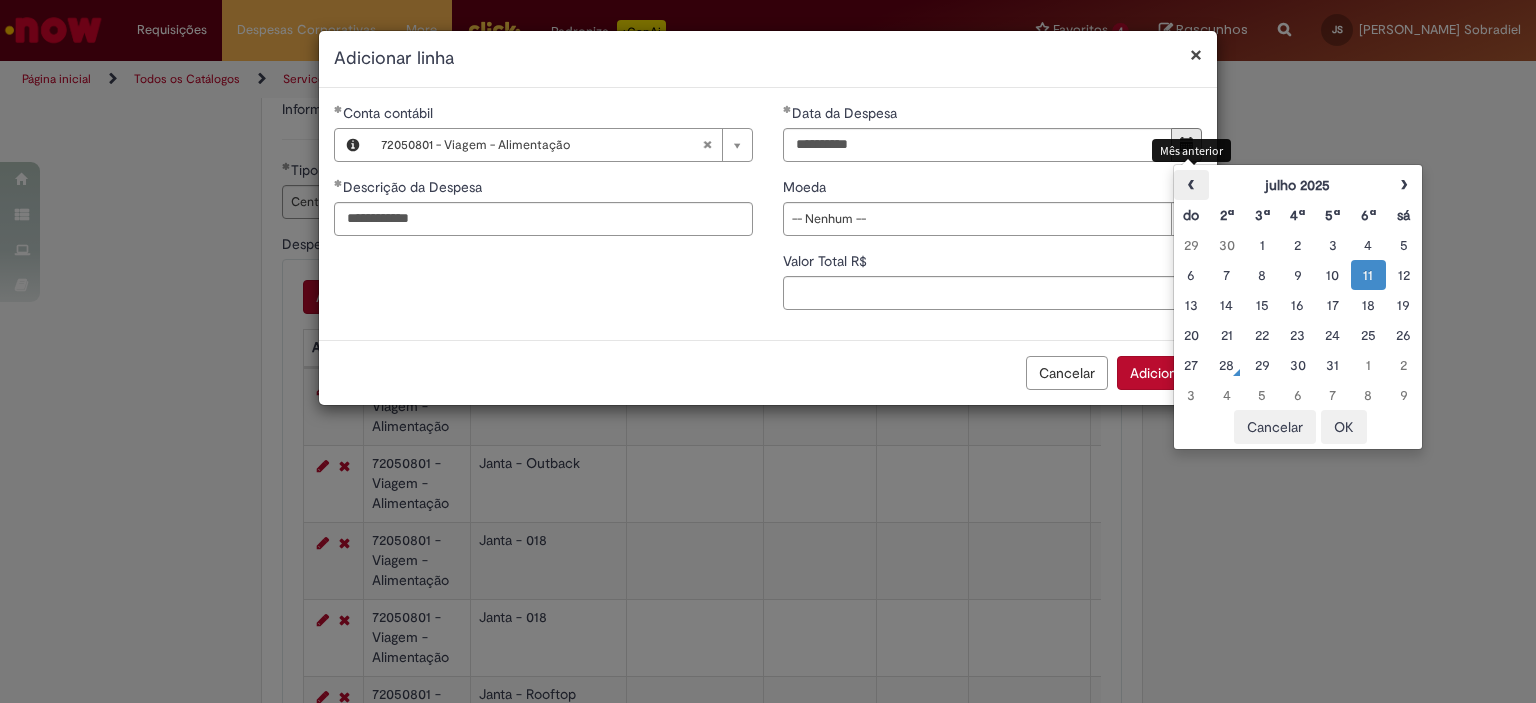 click on "‹" at bounding box center [1191, 185] 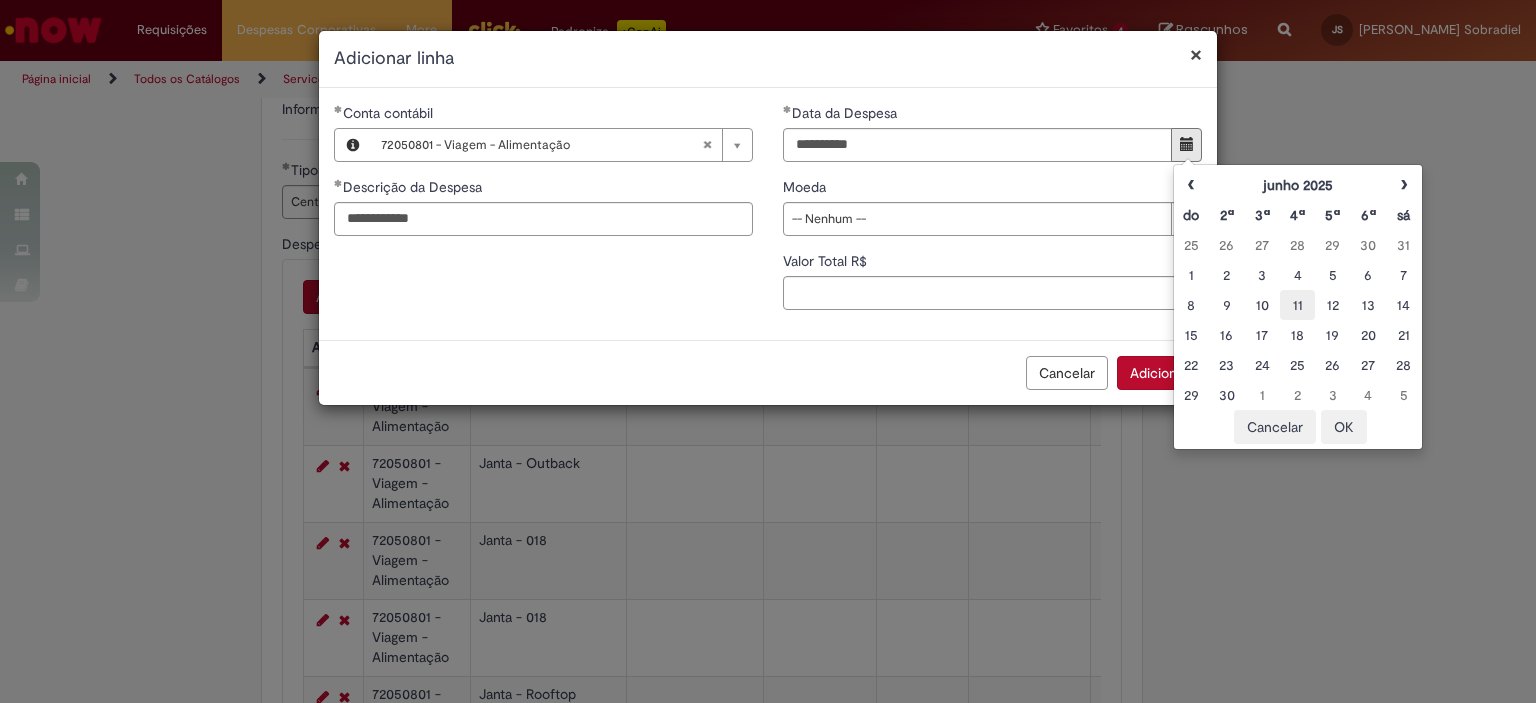 click on "11" at bounding box center (1297, 305) 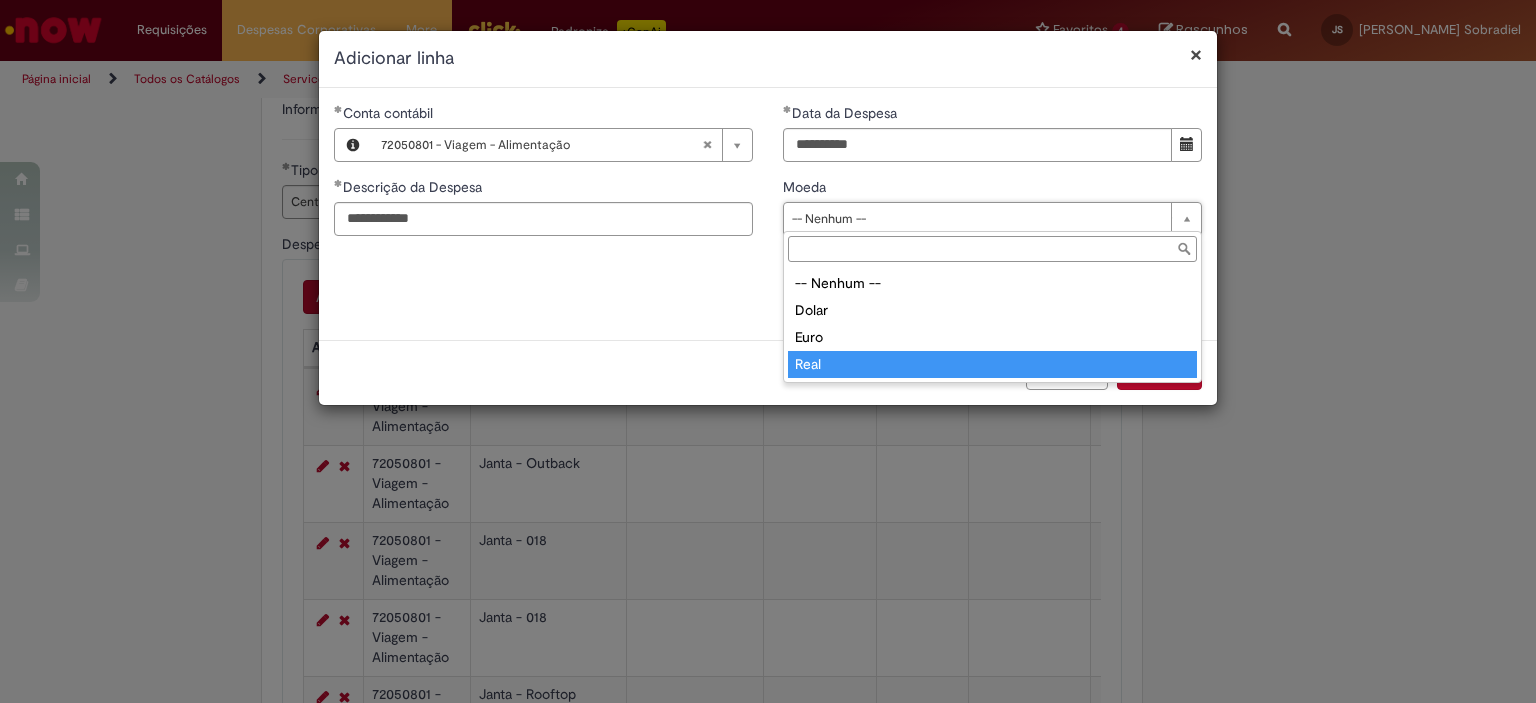 drag, startPoint x: 860, startPoint y: 376, endPoint x: 868, endPoint y: 363, distance: 15.264338 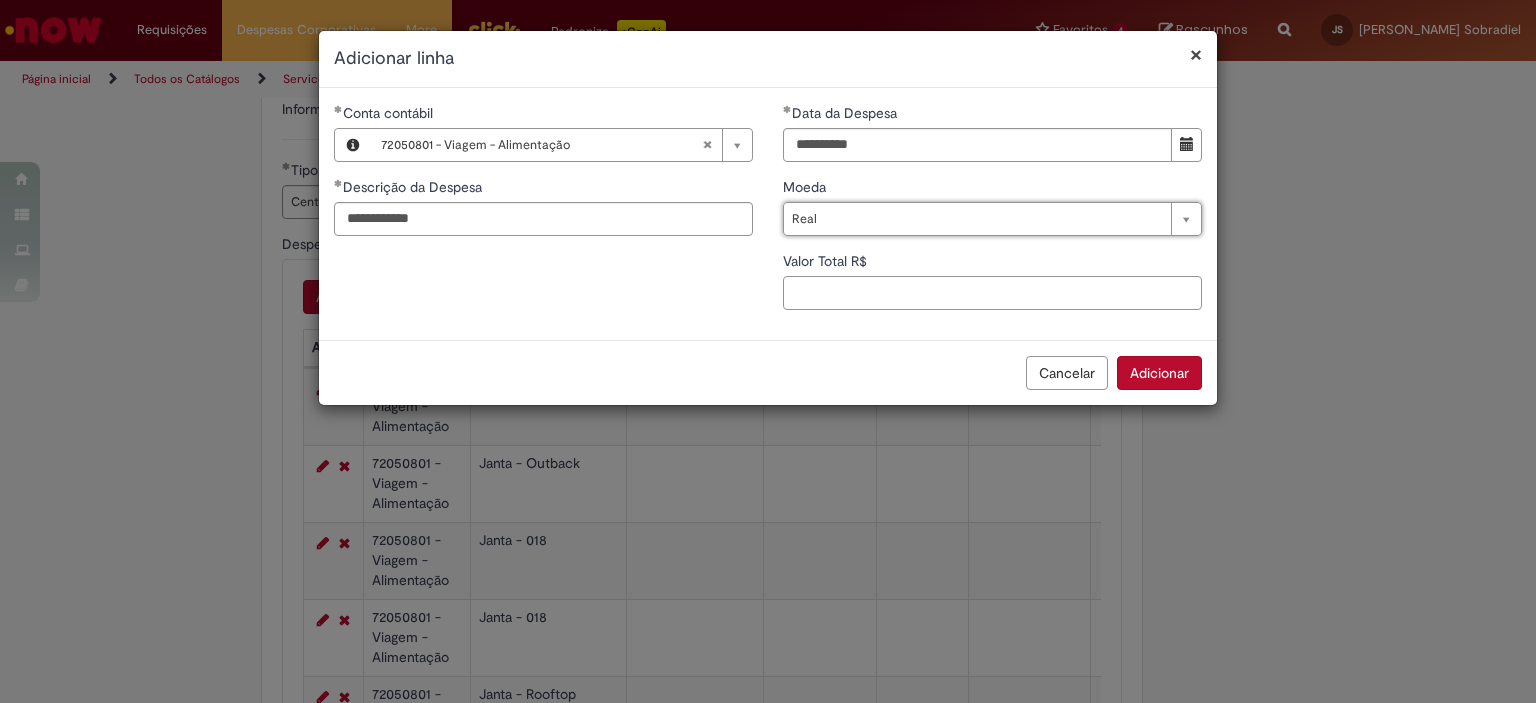 click on "Valor Total R$" at bounding box center (992, 293) 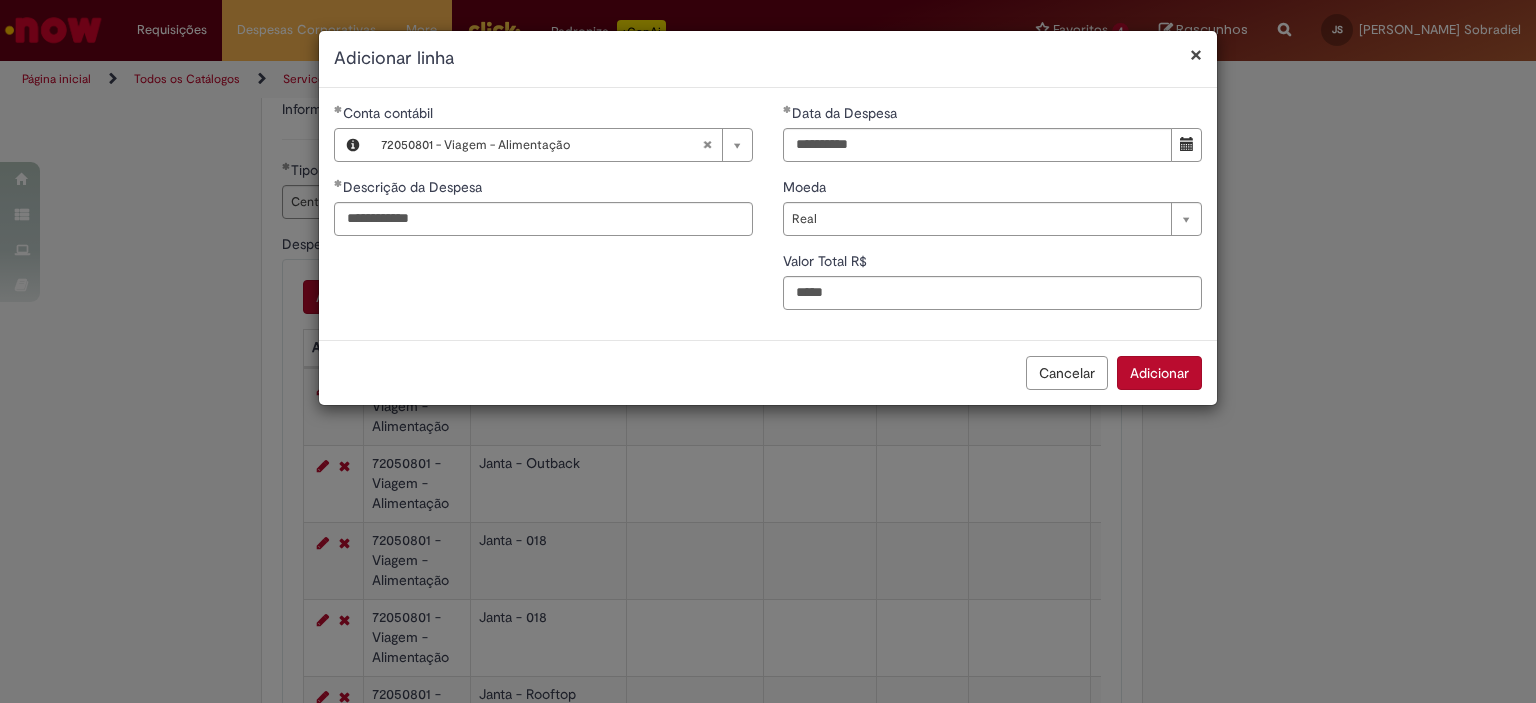 type on "**" 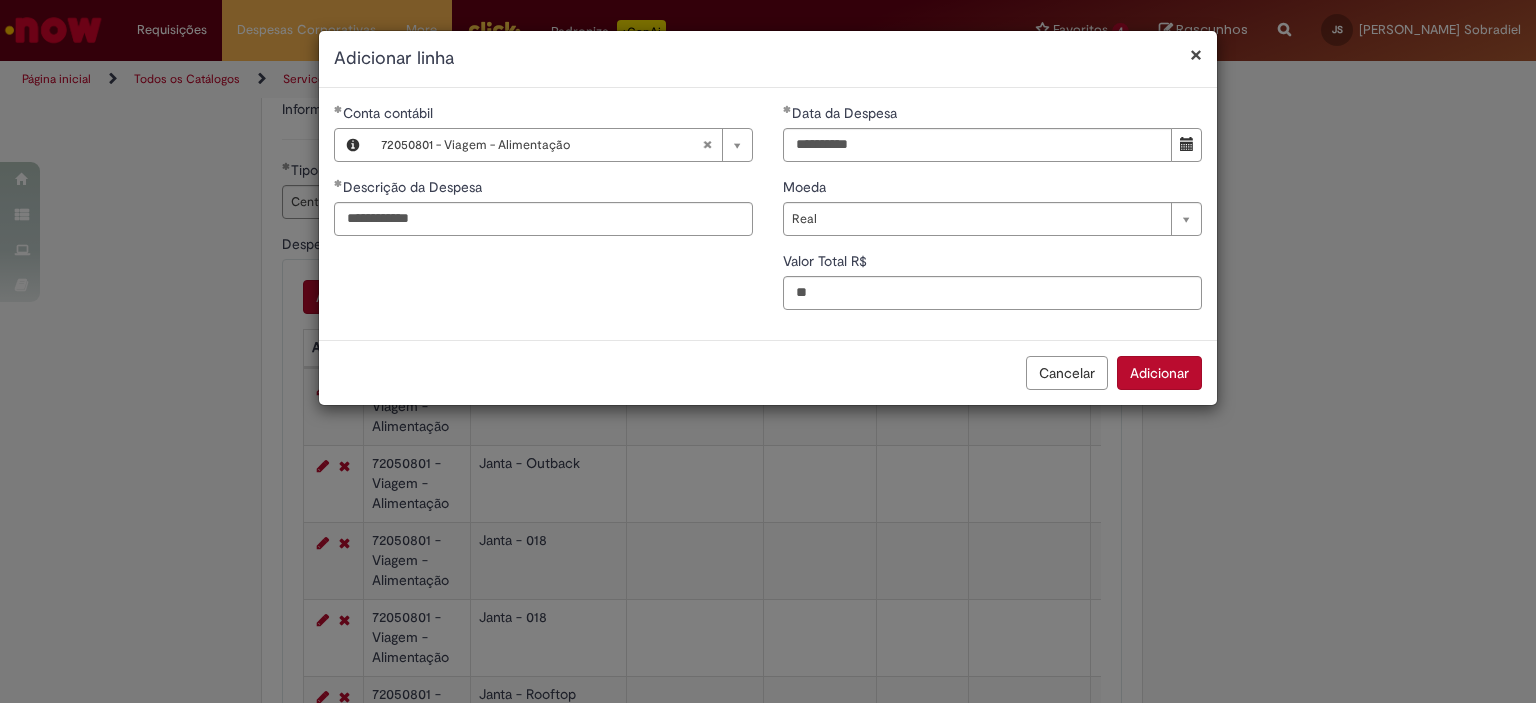 click on "Adicionar" at bounding box center [1159, 373] 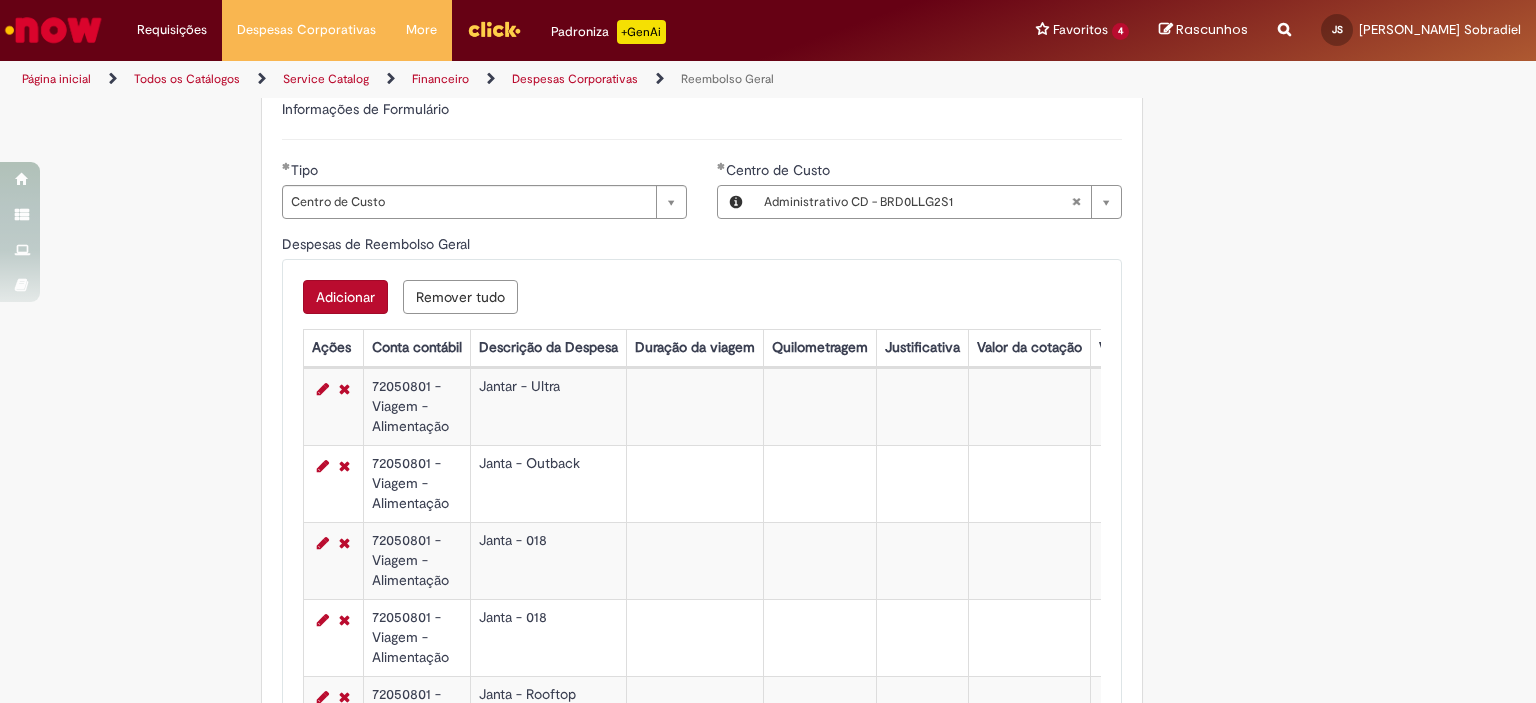 click on "Adicionar" at bounding box center [345, 297] 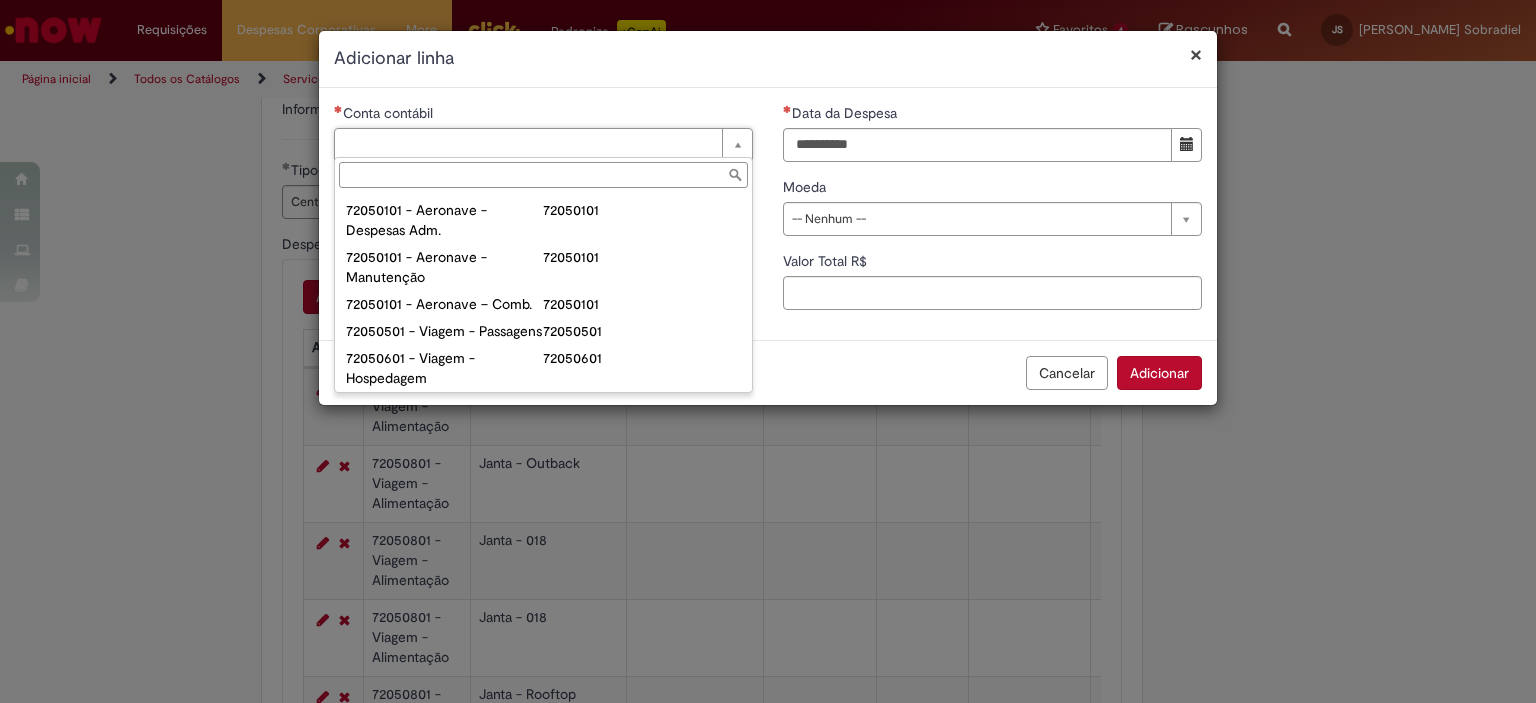 scroll, scrollTop: 1200, scrollLeft: 0, axis: vertical 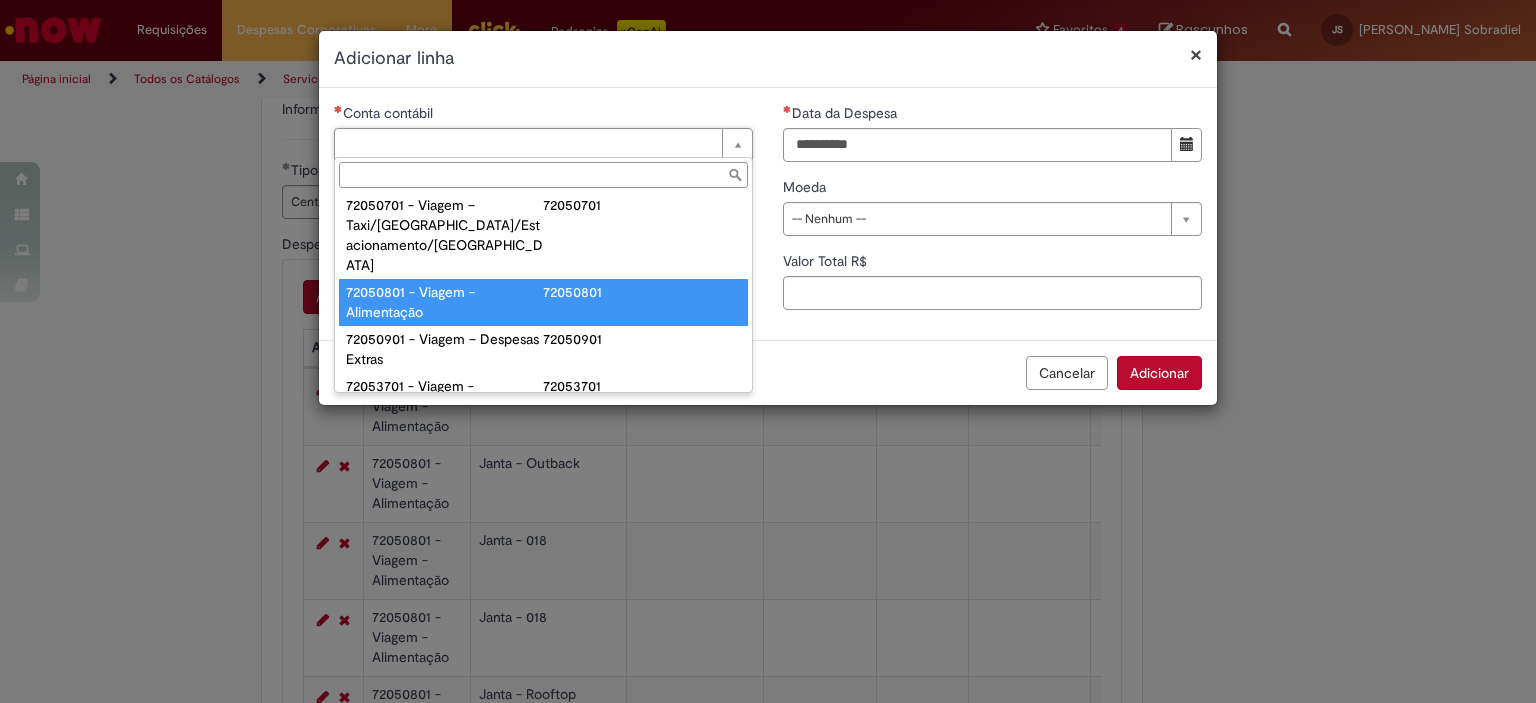 type on "**********" 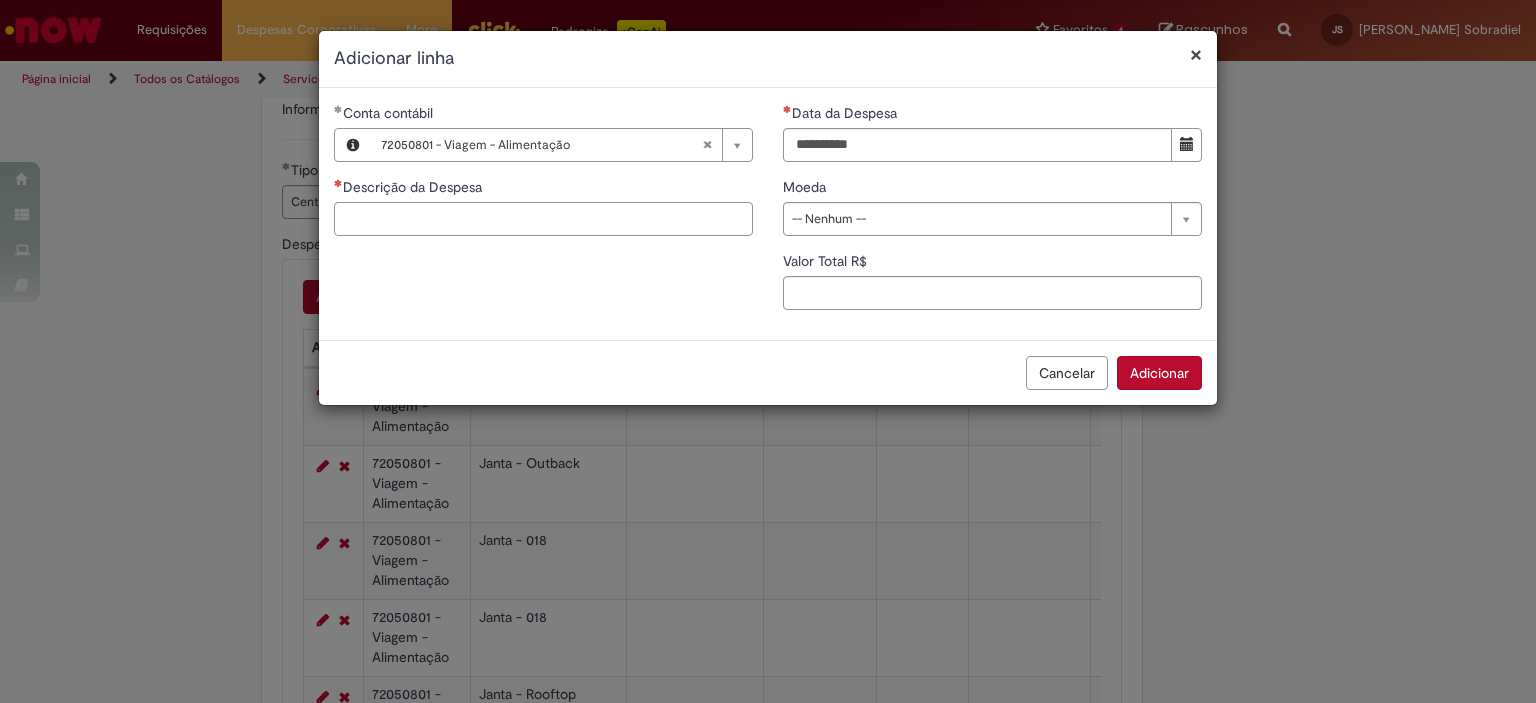 click on "Descrição da Despesa" at bounding box center [543, 219] 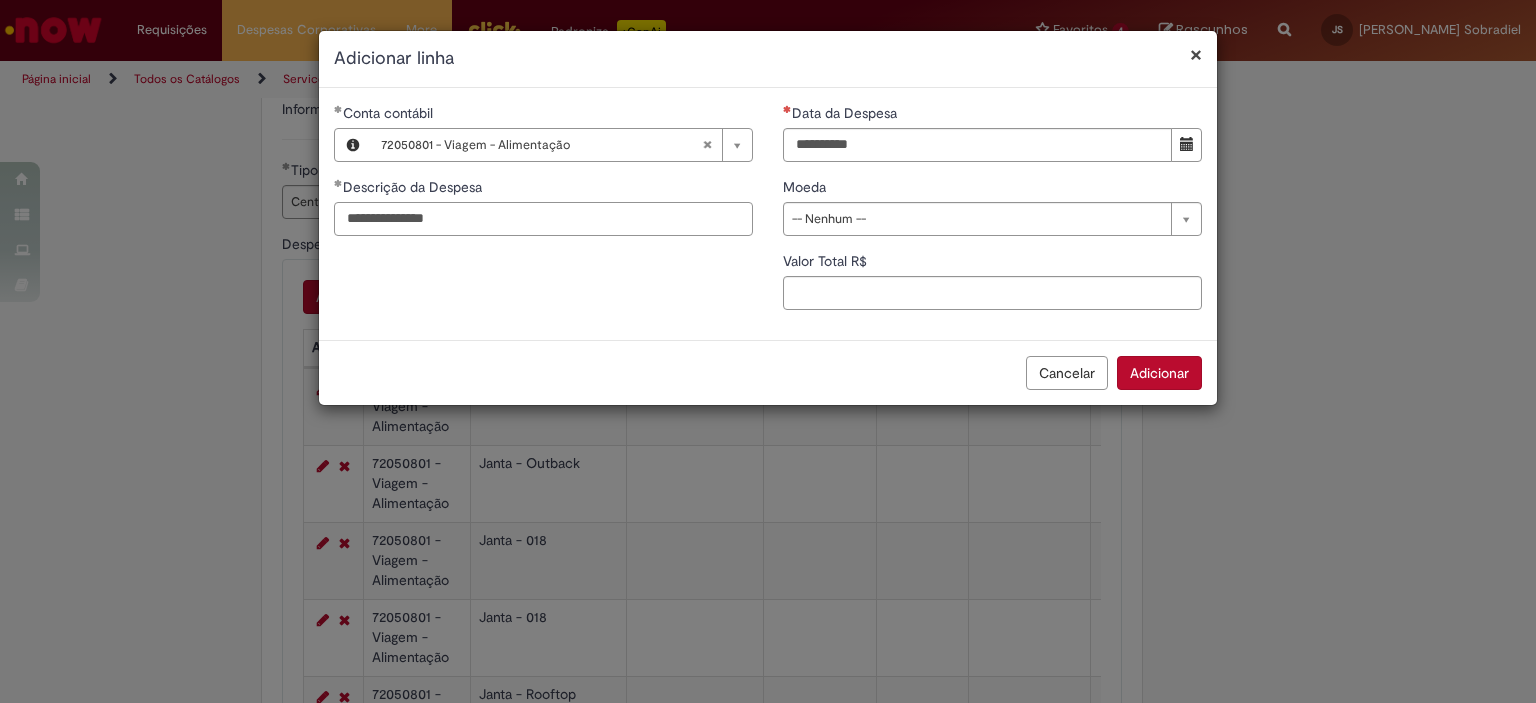 type on "**********" 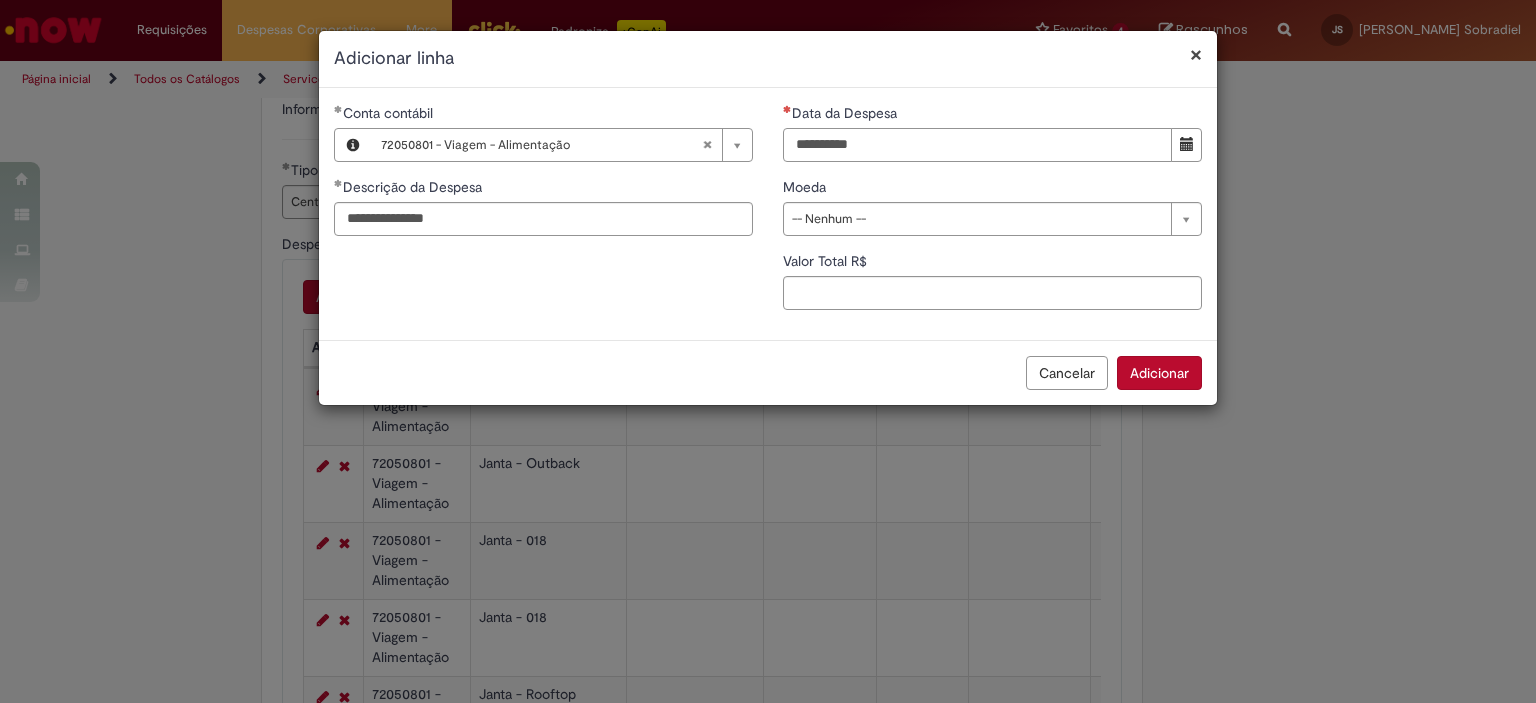 click on "Data da Despesa" at bounding box center [977, 145] 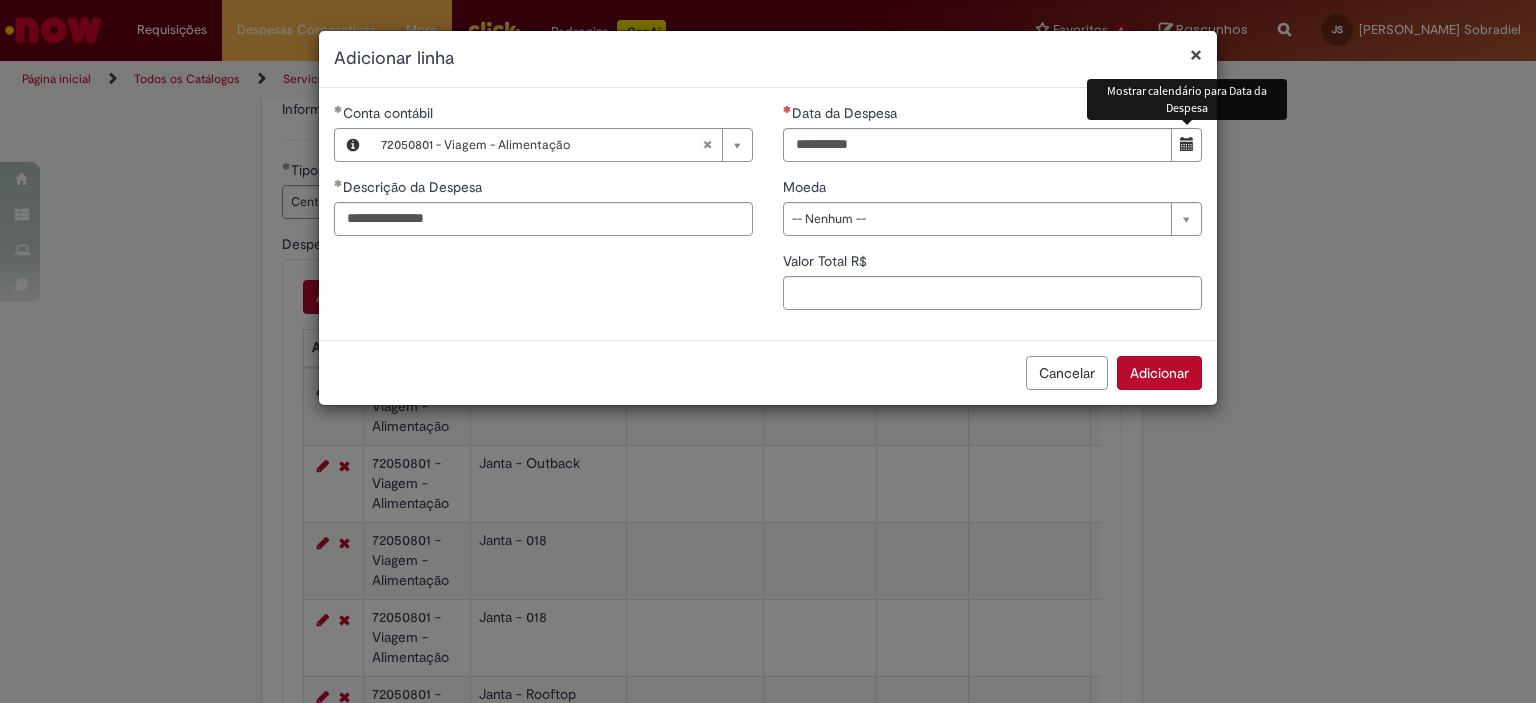click at bounding box center [1187, 144] 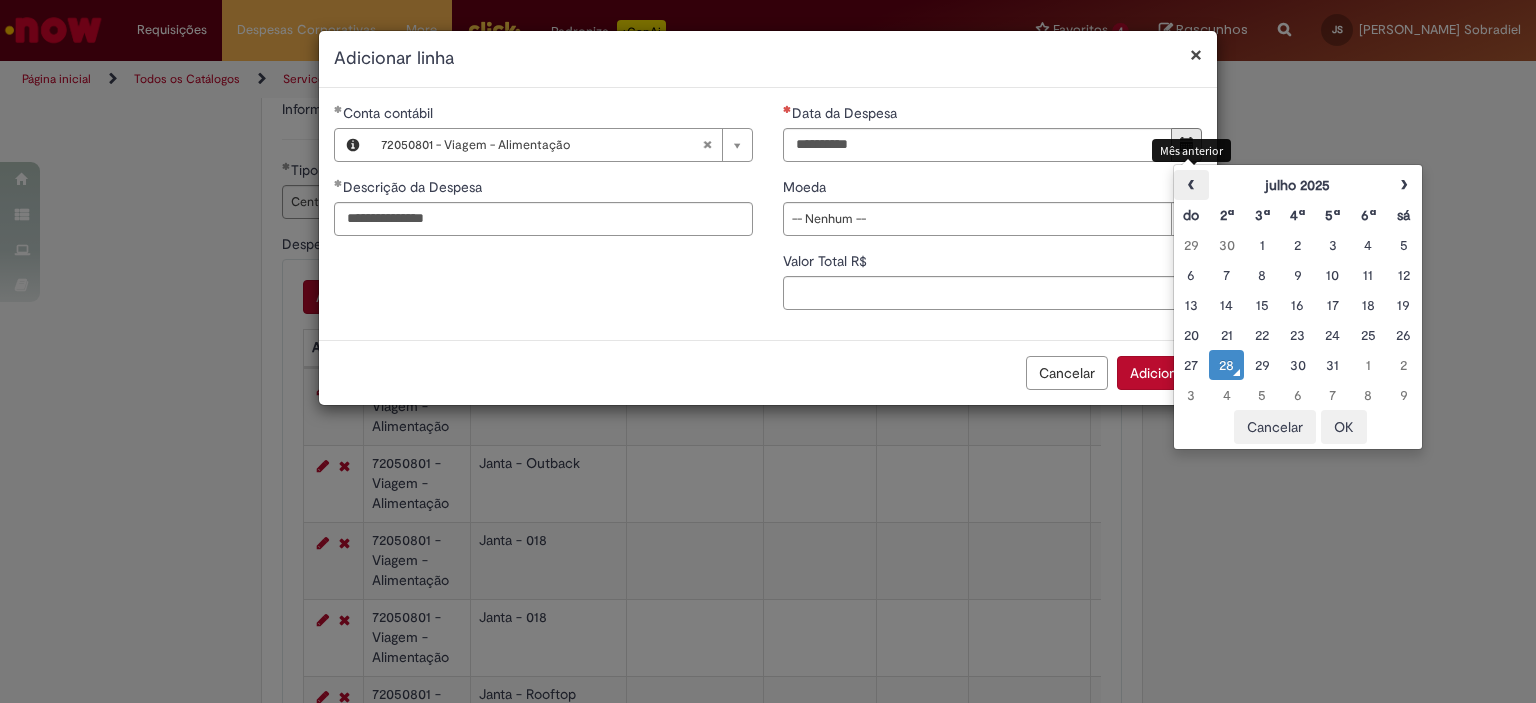 click on "‹" at bounding box center (1191, 185) 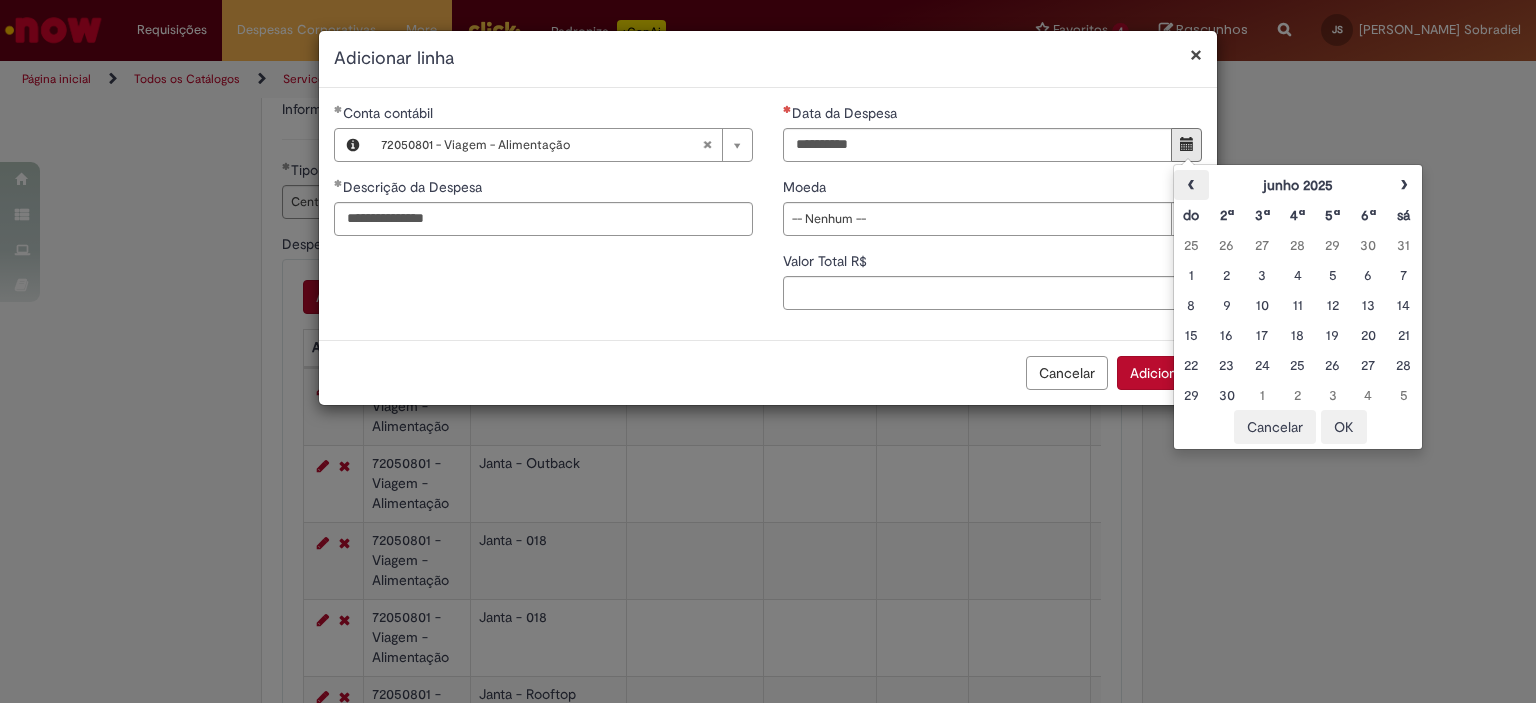 click on "‹" at bounding box center (1191, 185) 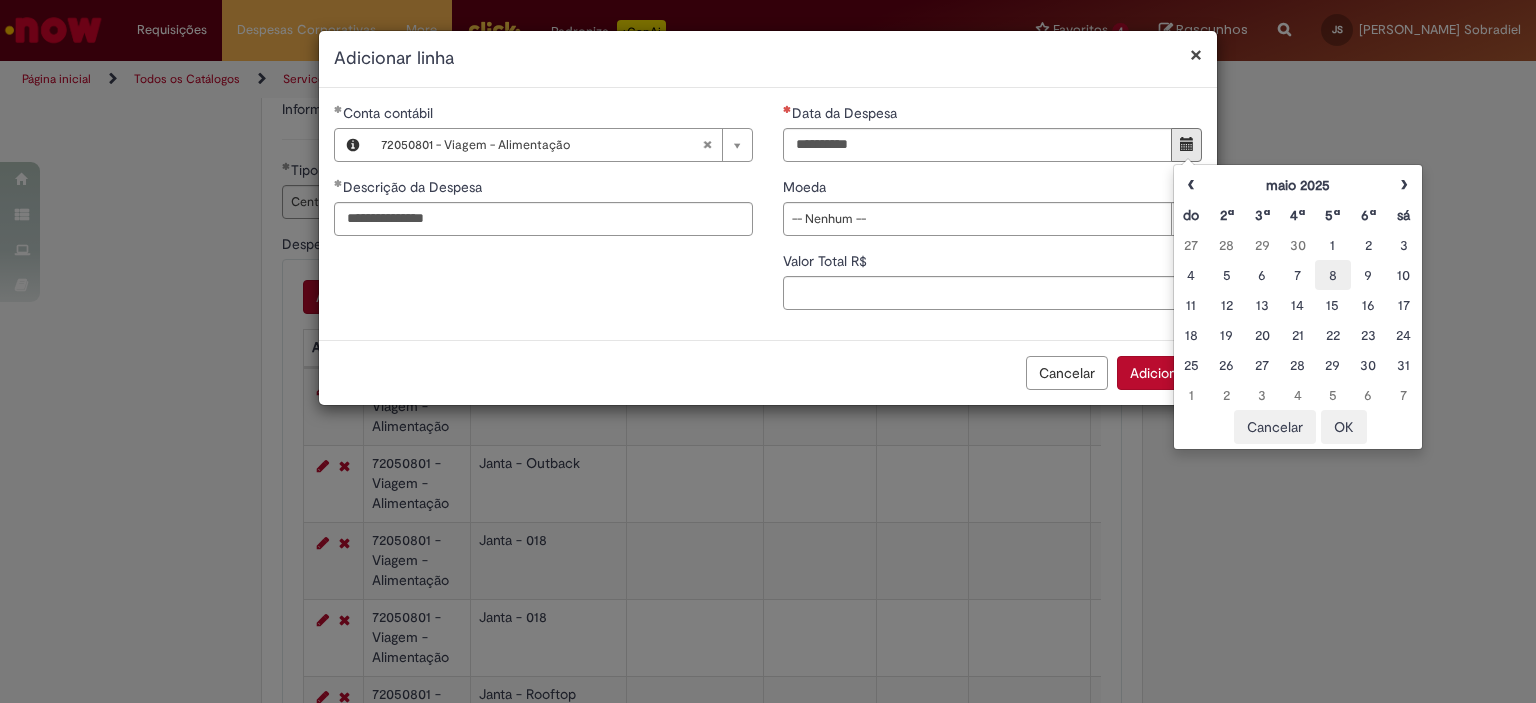click on "8" at bounding box center (1332, 275) 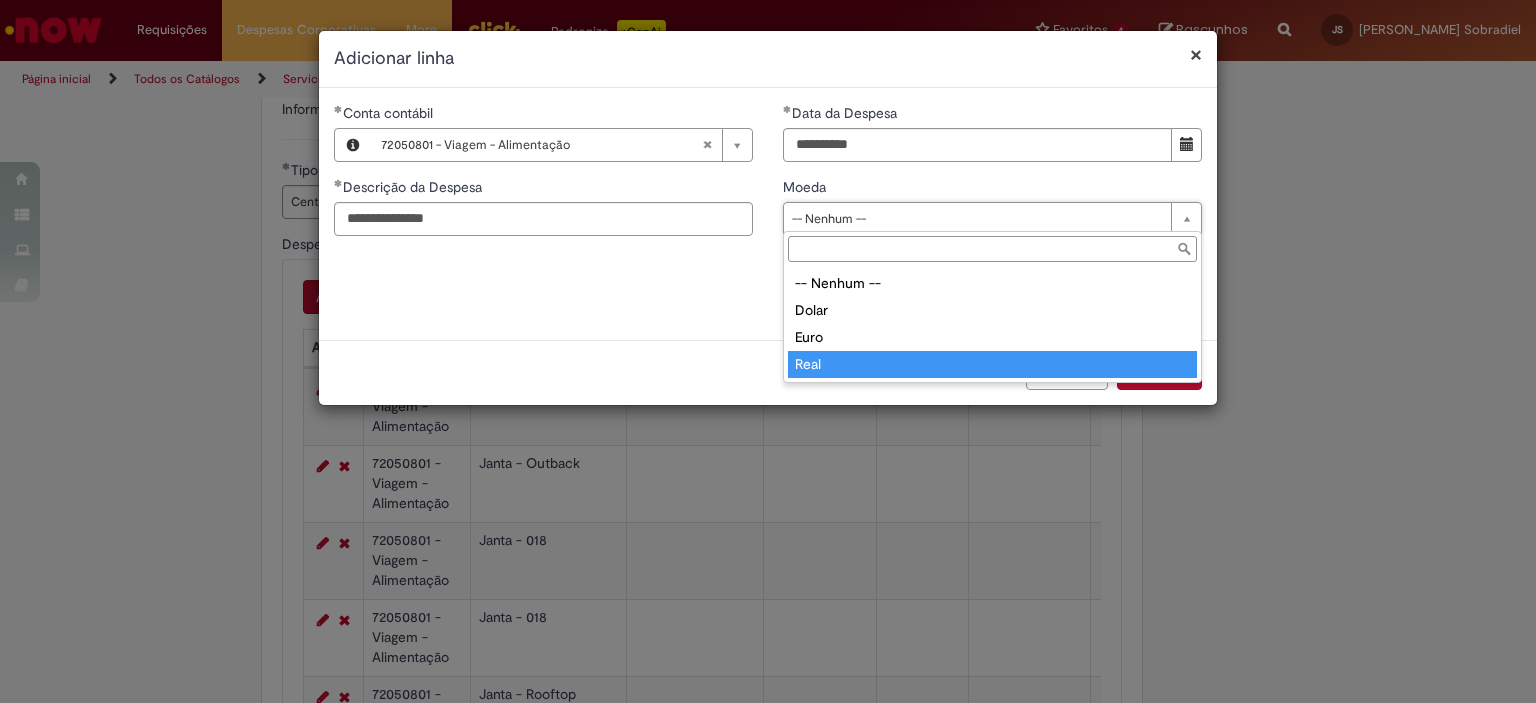 drag, startPoint x: 872, startPoint y: 366, endPoint x: 856, endPoint y: 335, distance: 34.88553 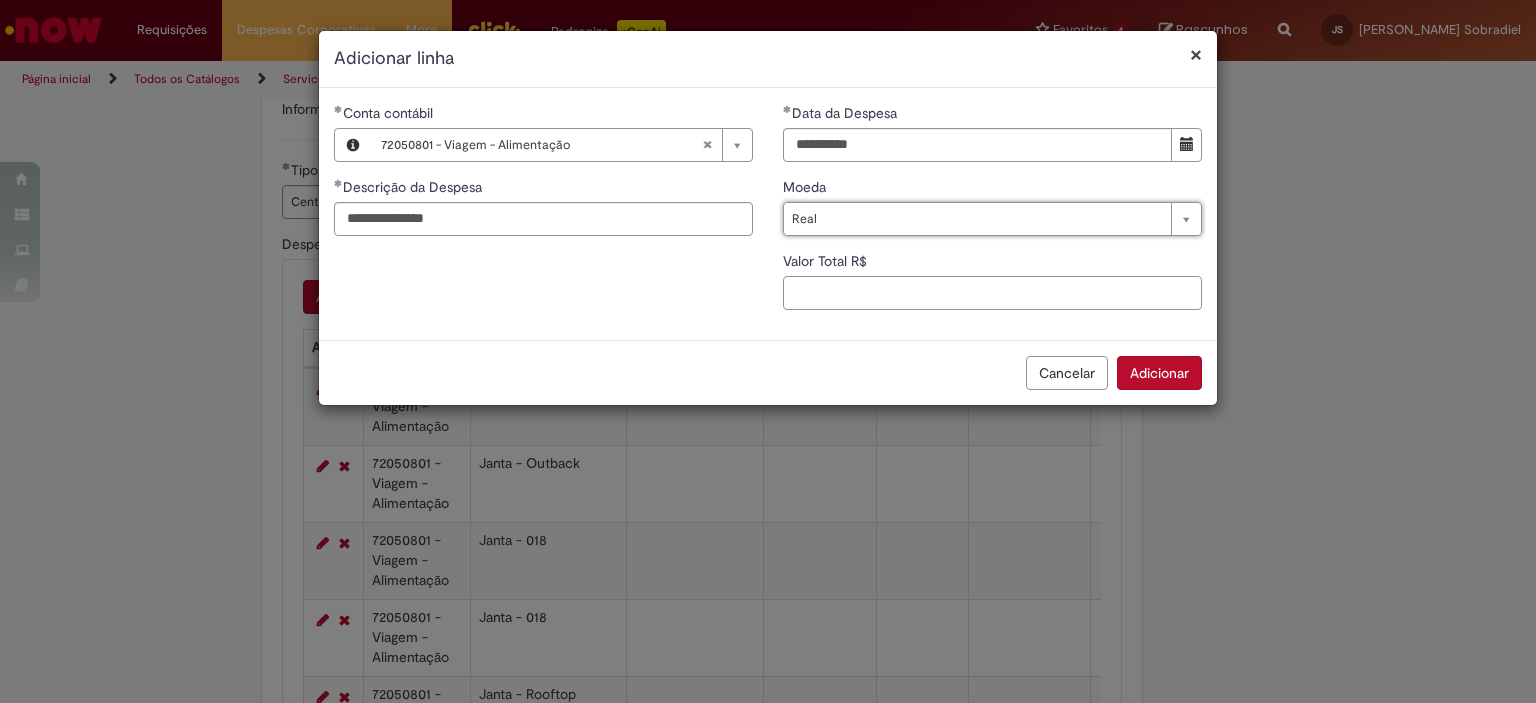 click on "Valor Total R$" at bounding box center (992, 293) 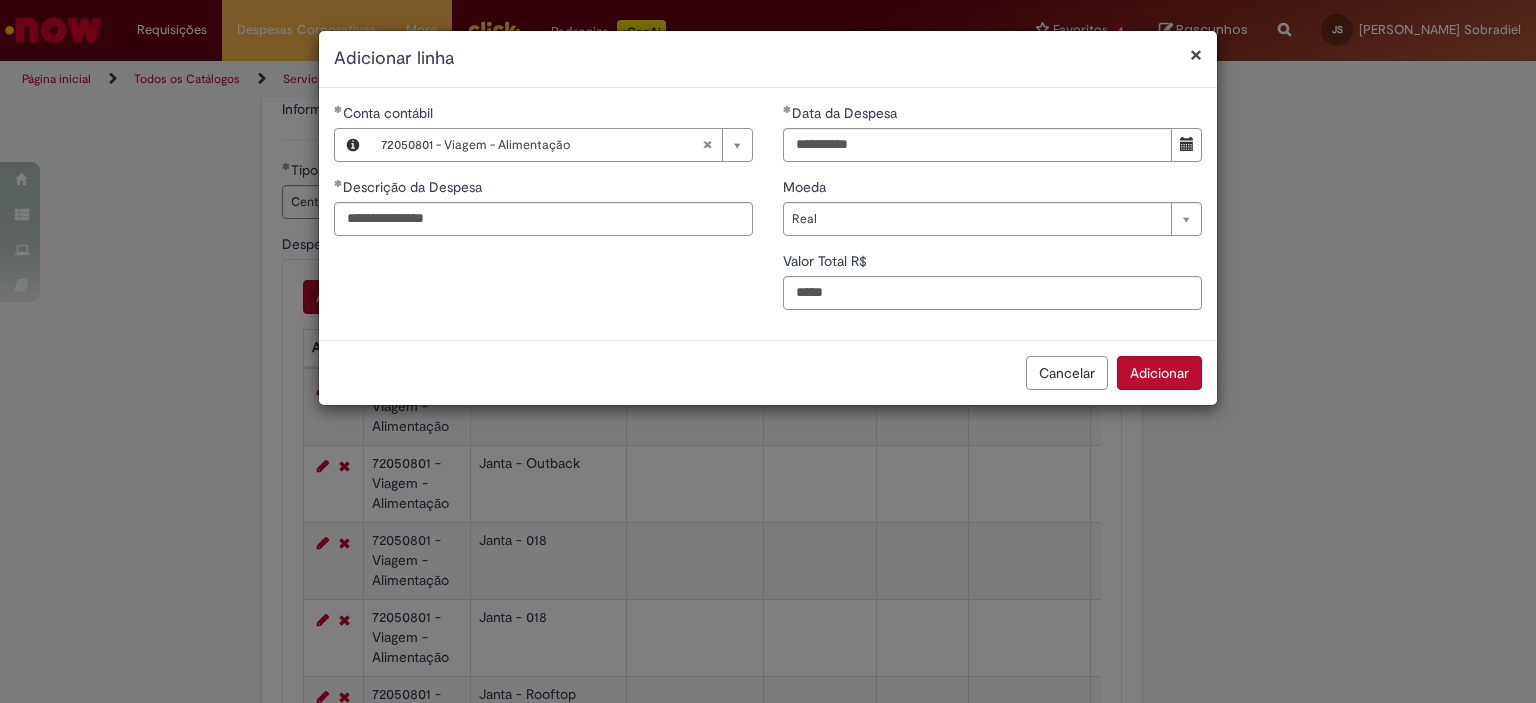 type on "**" 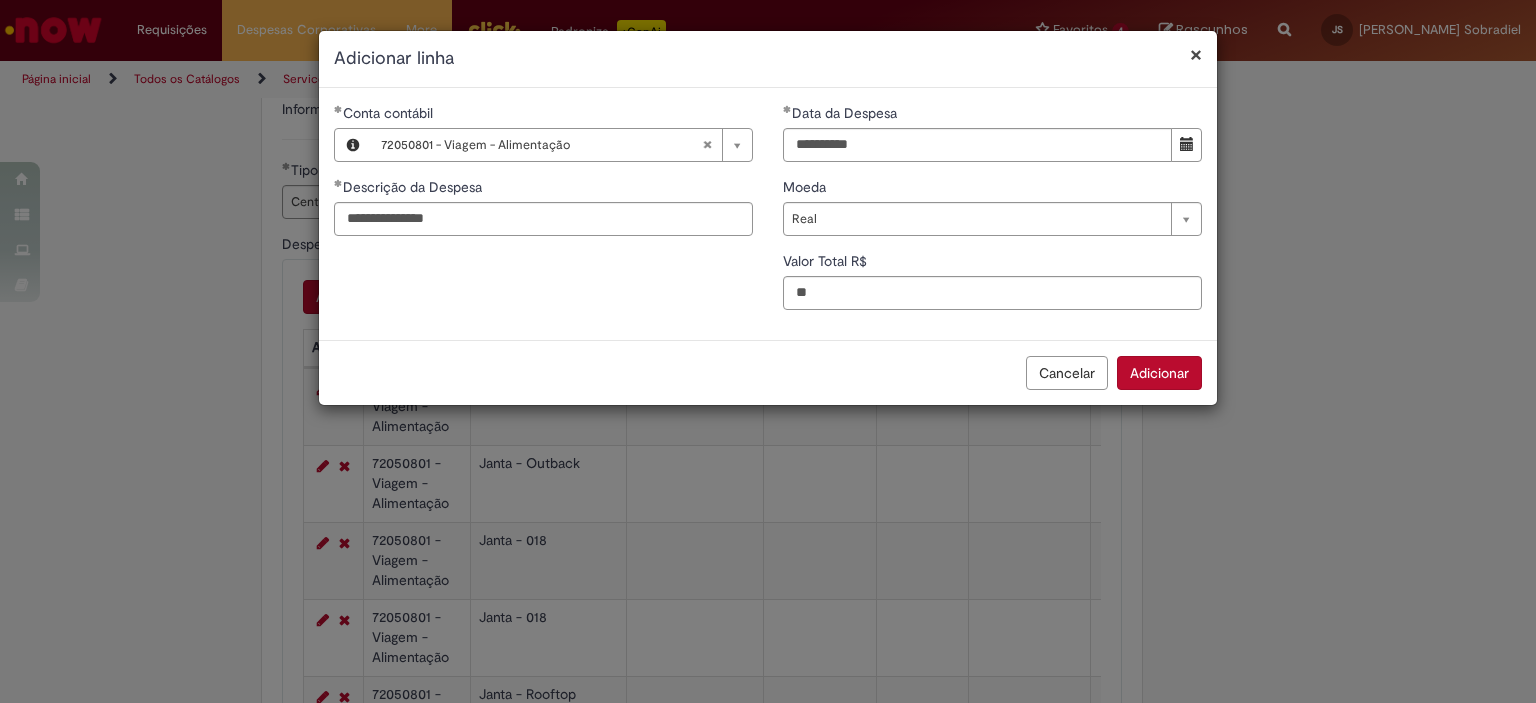 click on "Adicionar" at bounding box center [1159, 373] 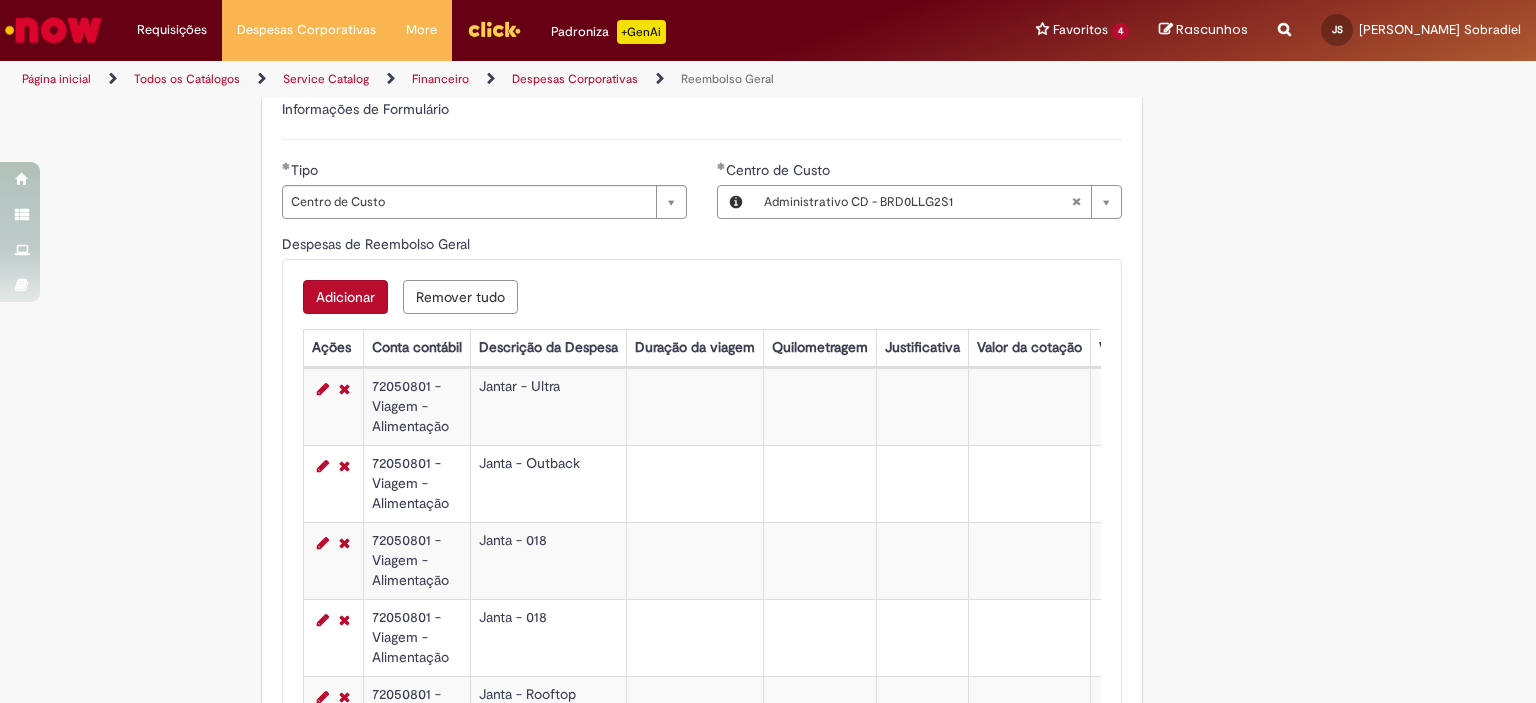 scroll, scrollTop: 1288, scrollLeft: 0, axis: vertical 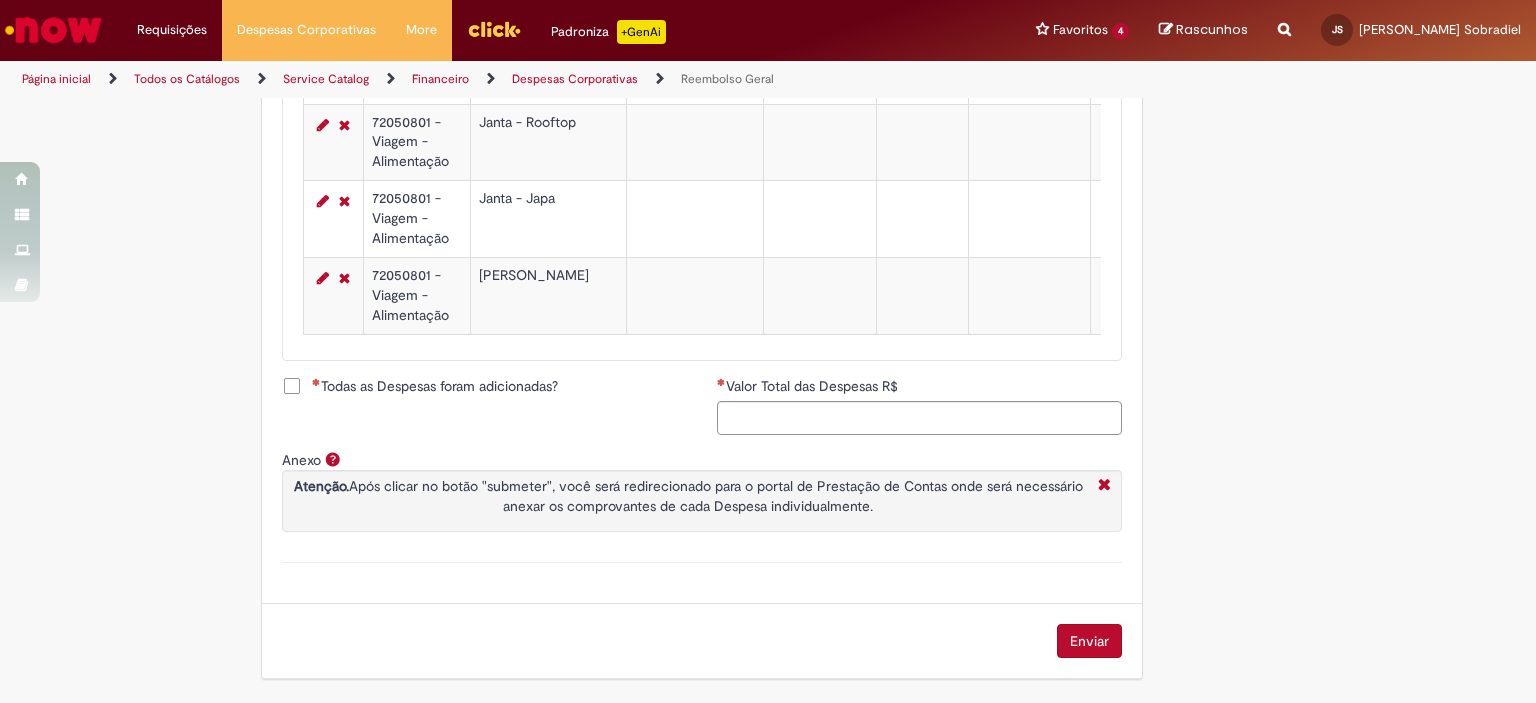 type on "******" 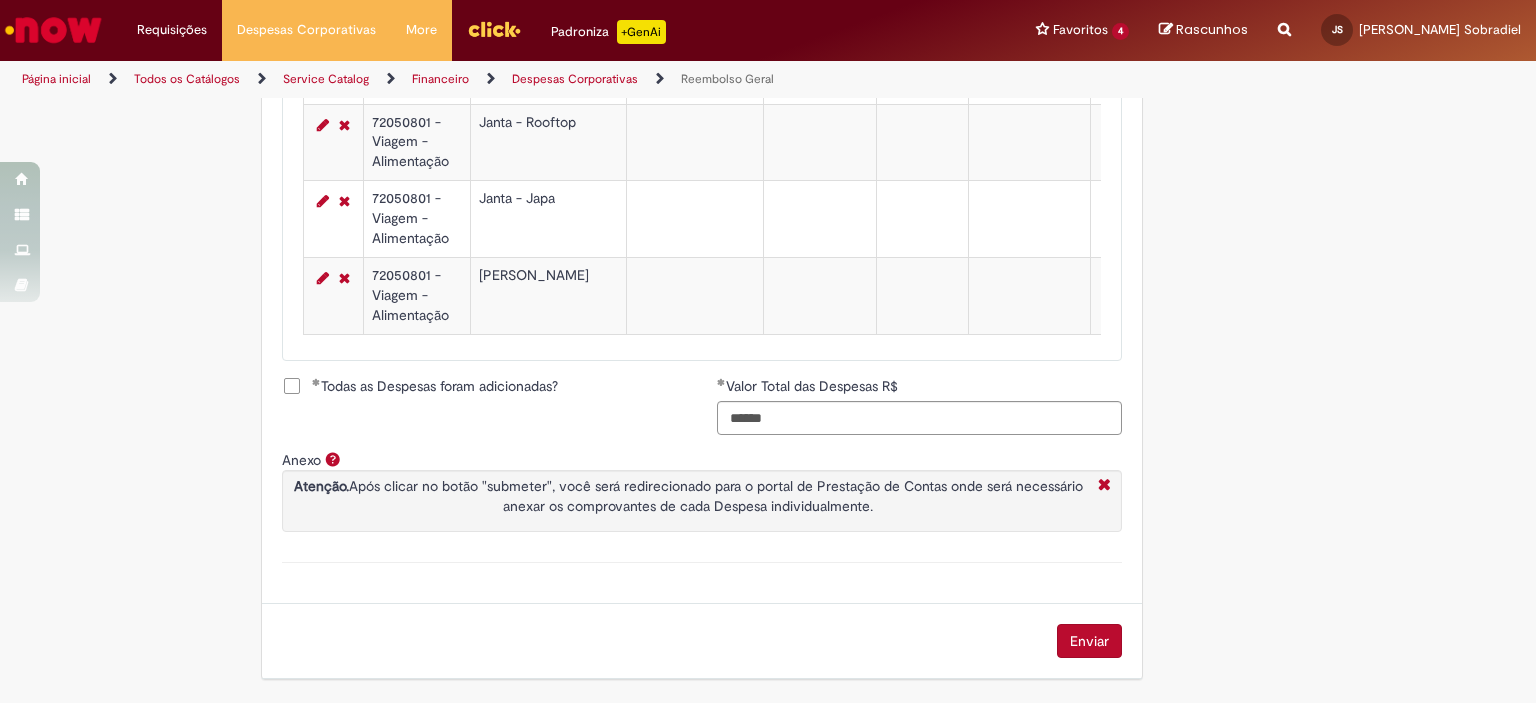 click on "Todas as Despesas foram adicionadas? Valor Total das Despesas R$ ******" at bounding box center [702, 413] 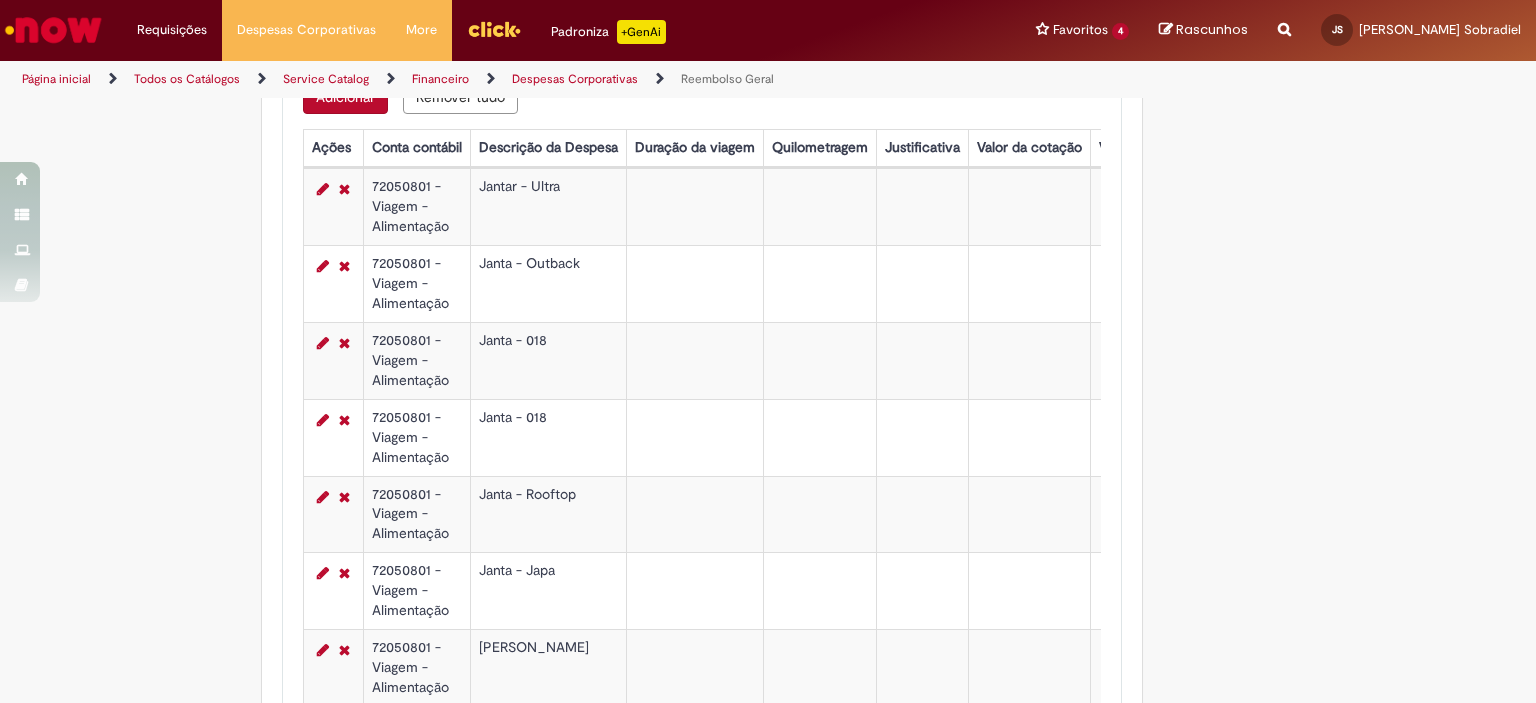 scroll, scrollTop: 1188, scrollLeft: 0, axis: vertical 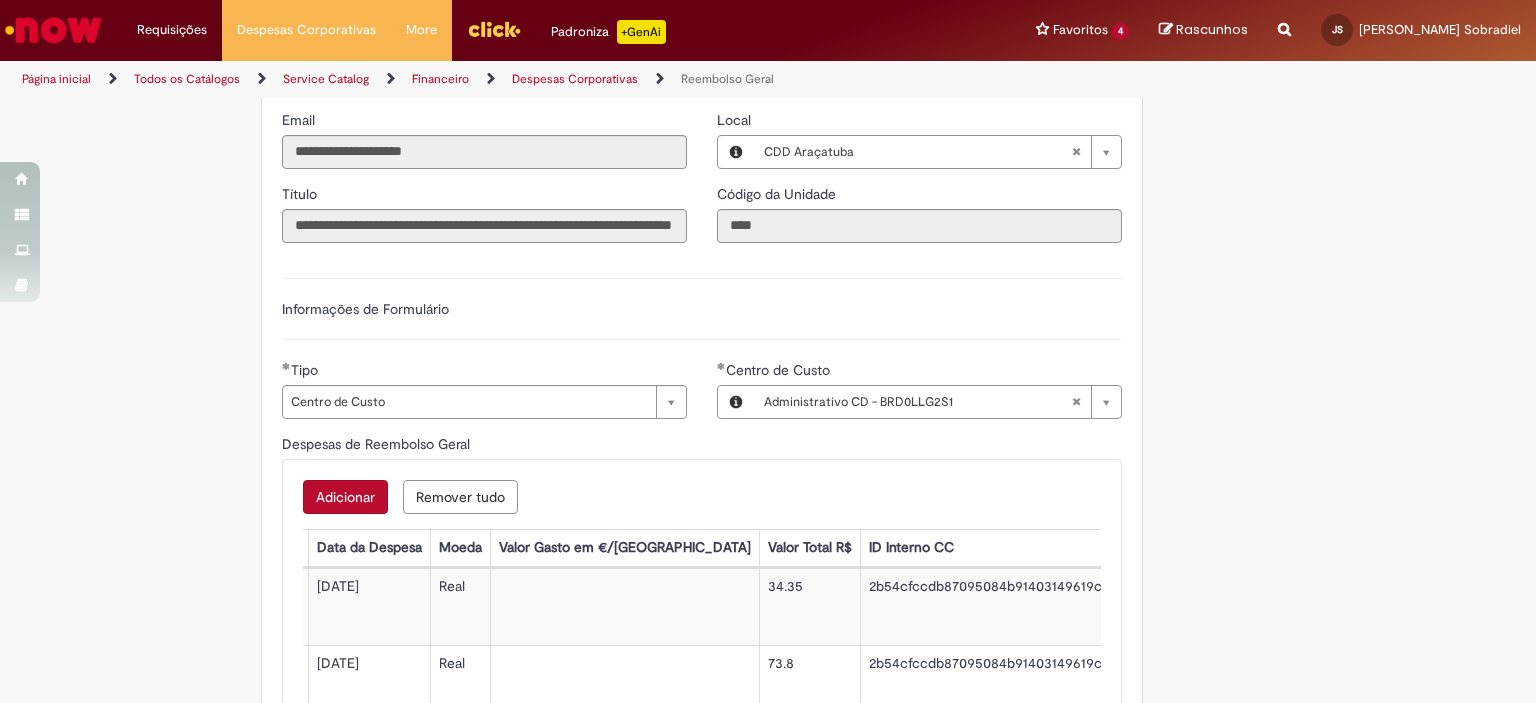 click on "Adicionar" at bounding box center [345, 497] 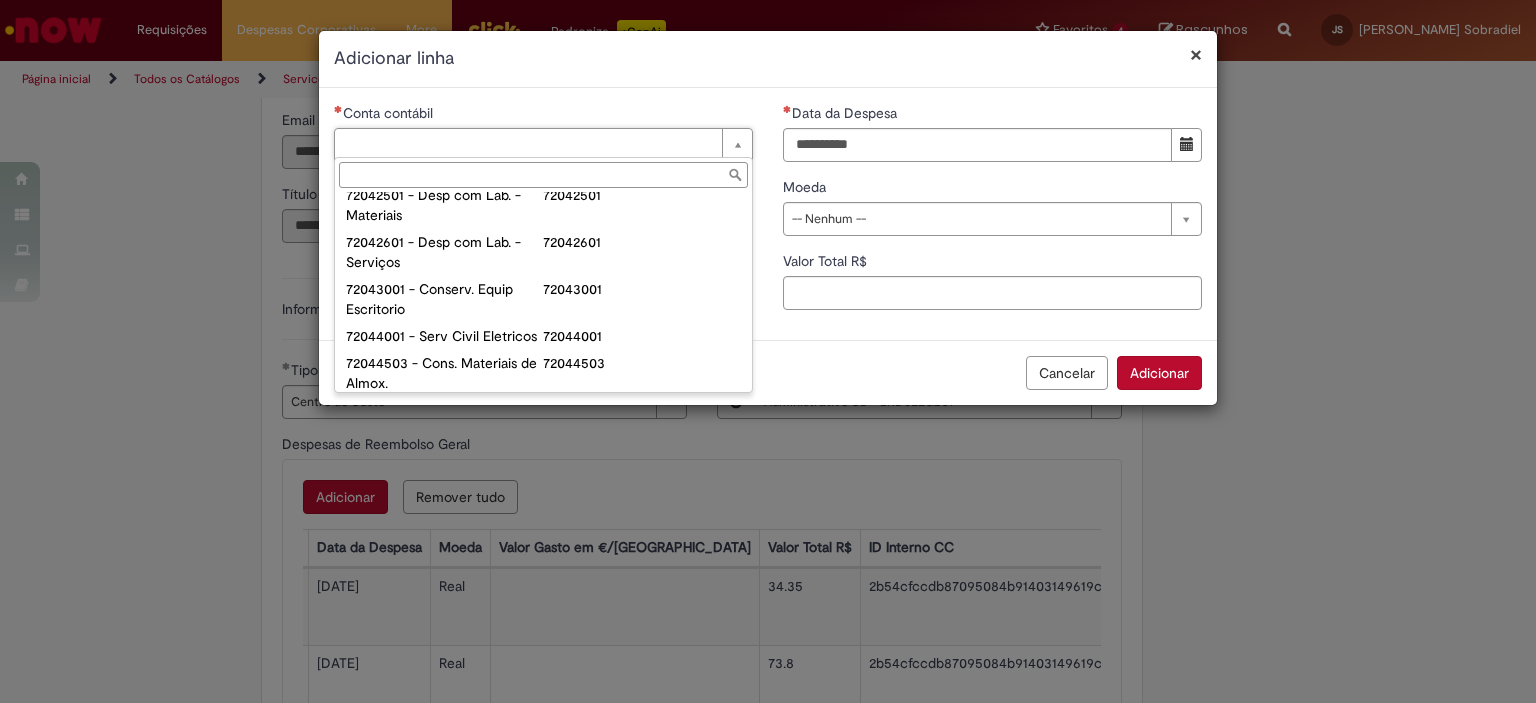 scroll, scrollTop: 1200, scrollLeft: 0, axis: vertical 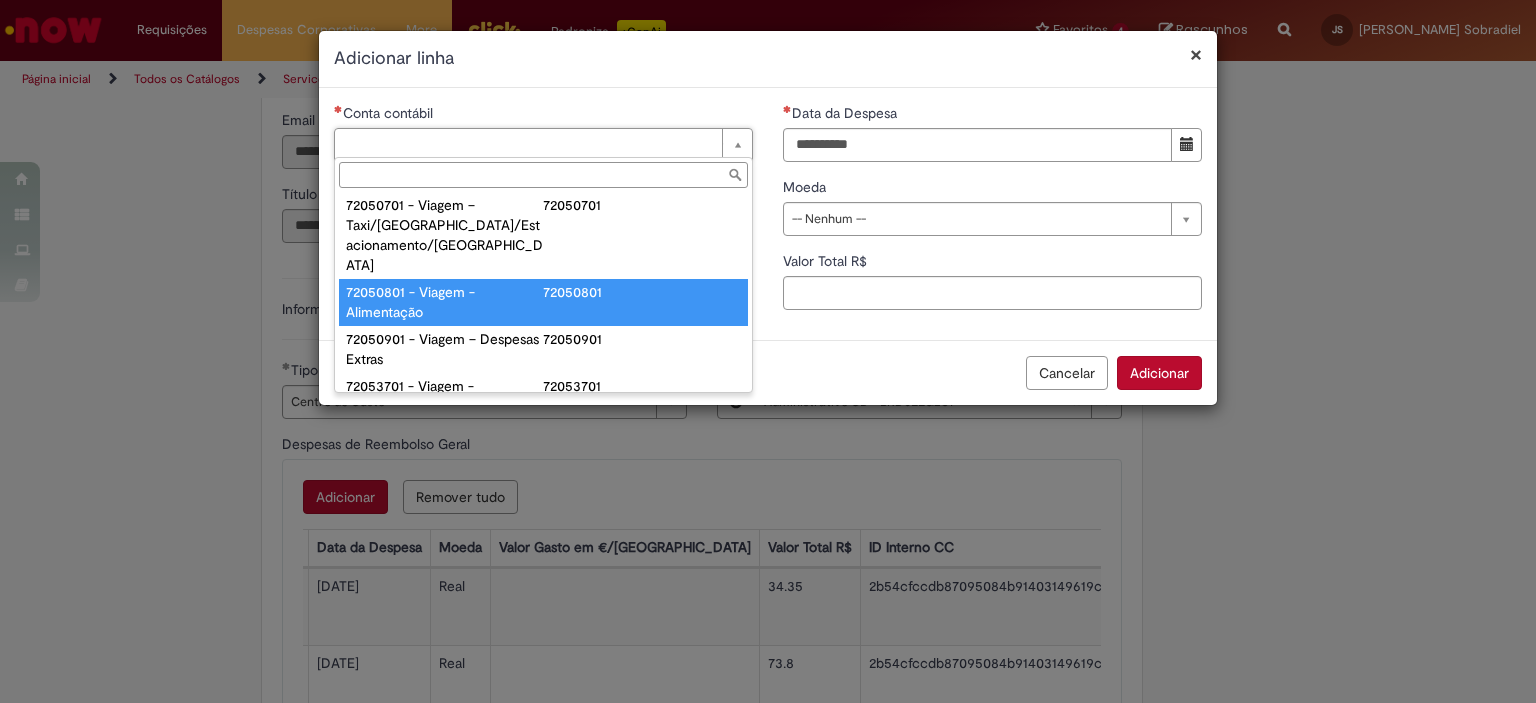 type on "**********" 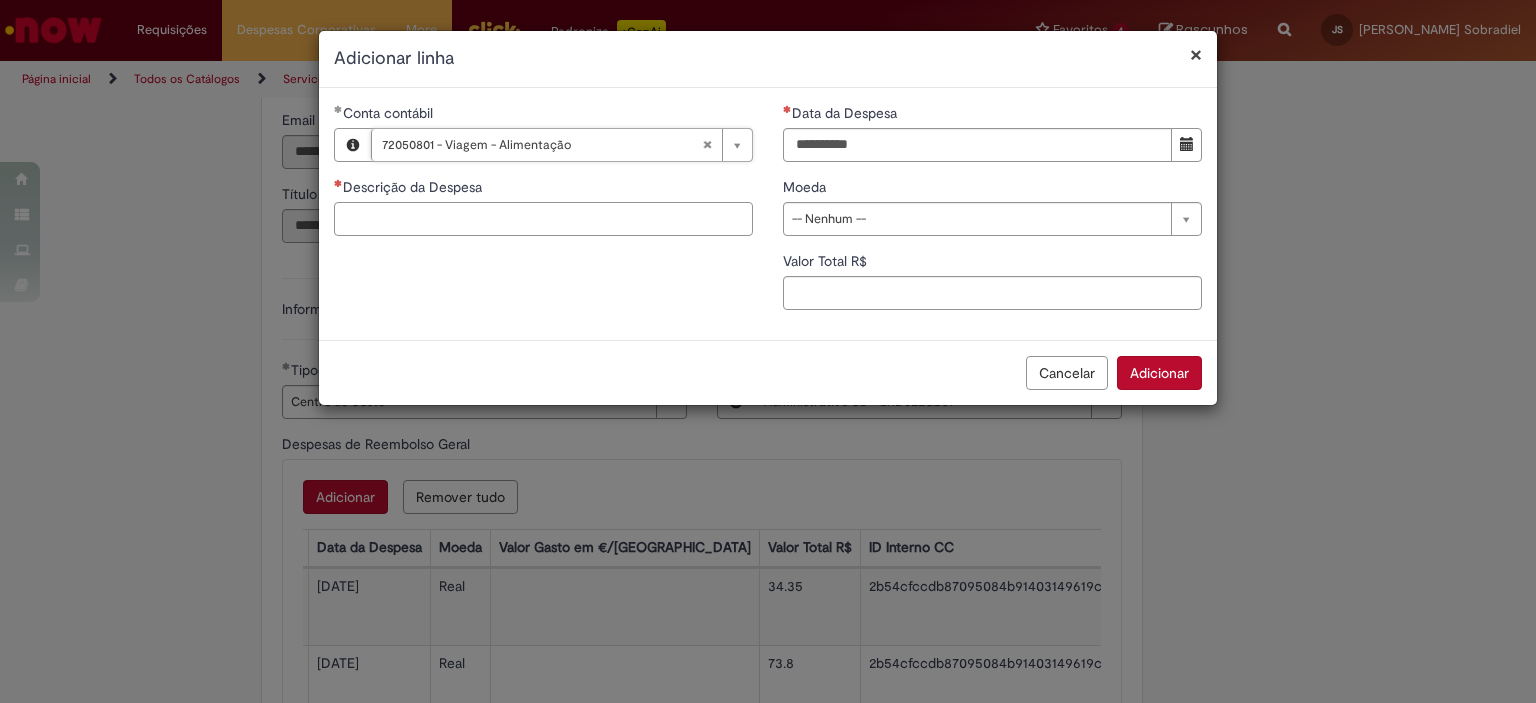 click on "Descrição da Despesa" at bounding box center (543, 219) 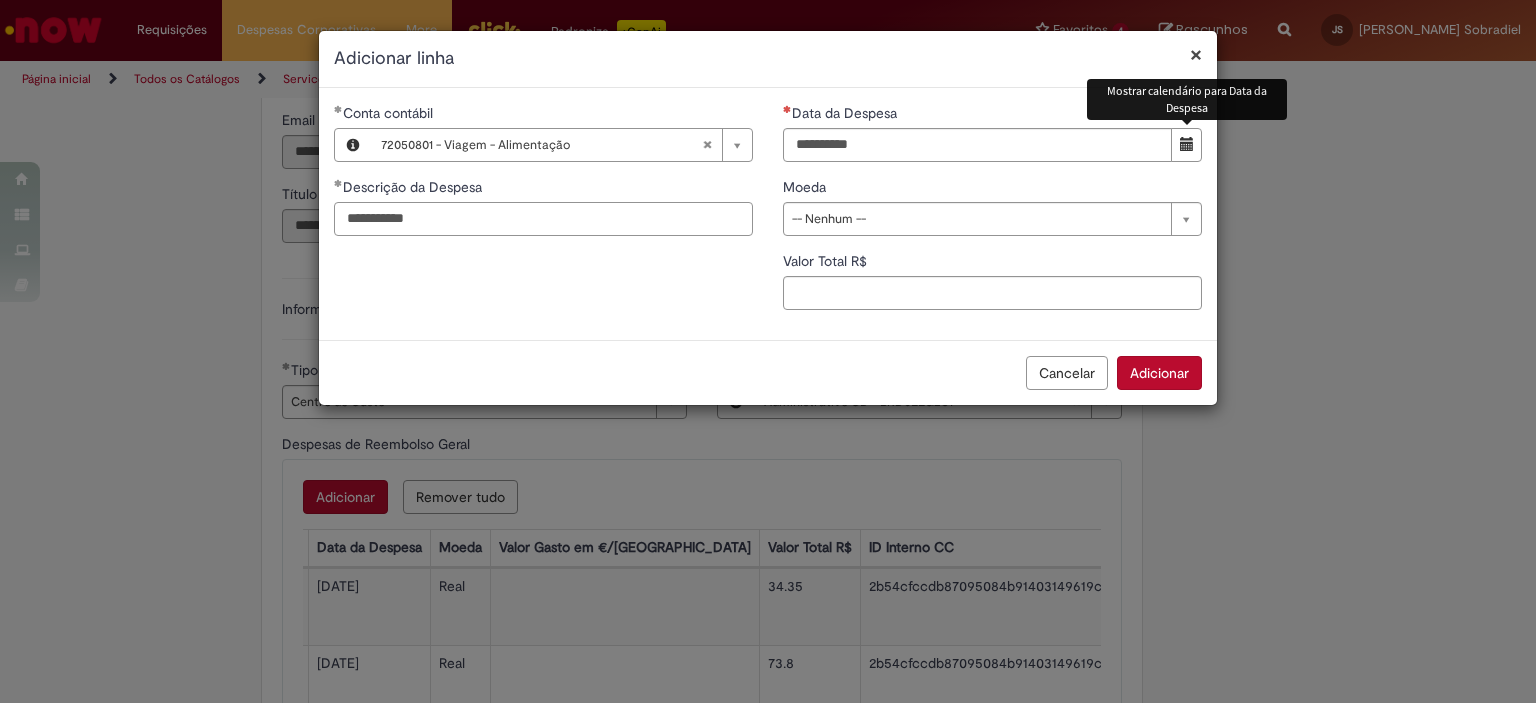 type on "**********" 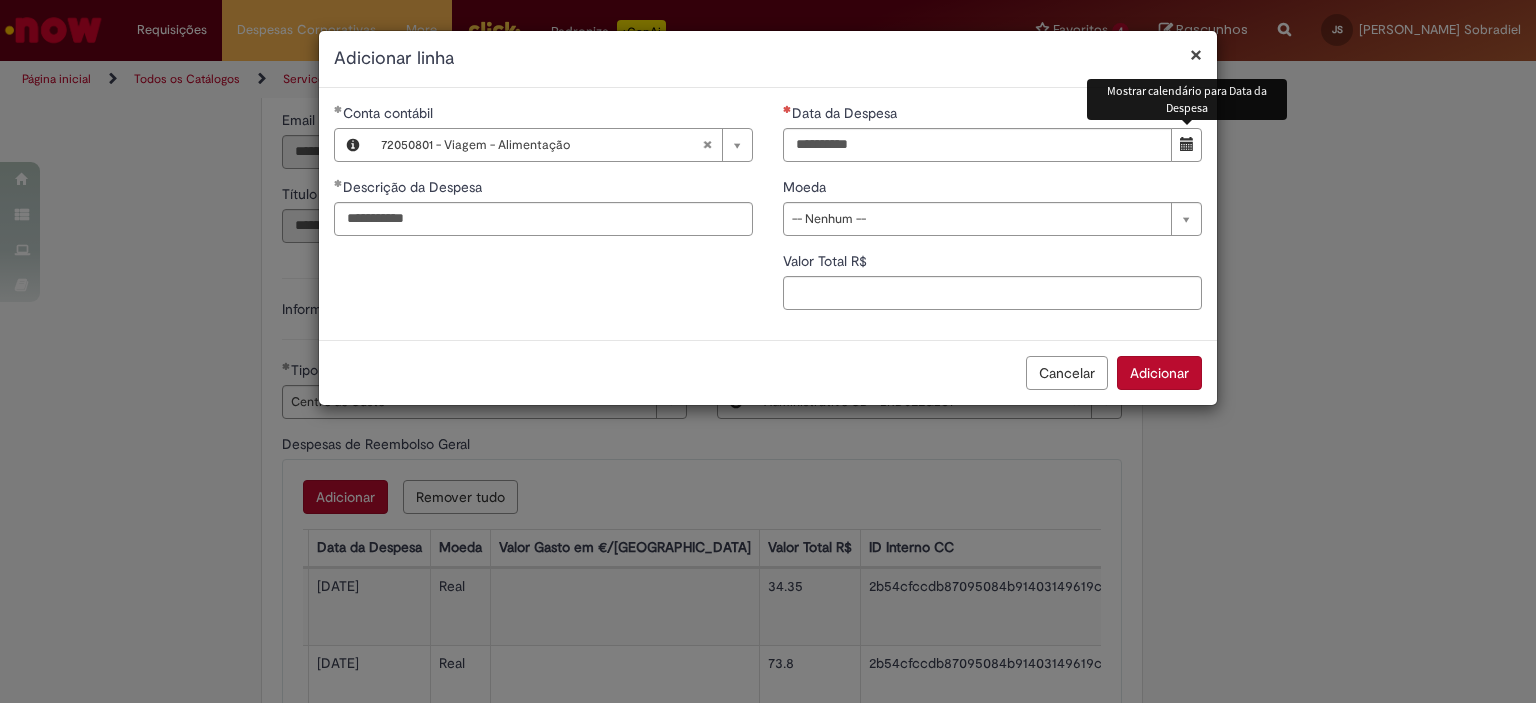 click at bounding box center (1187, 144) 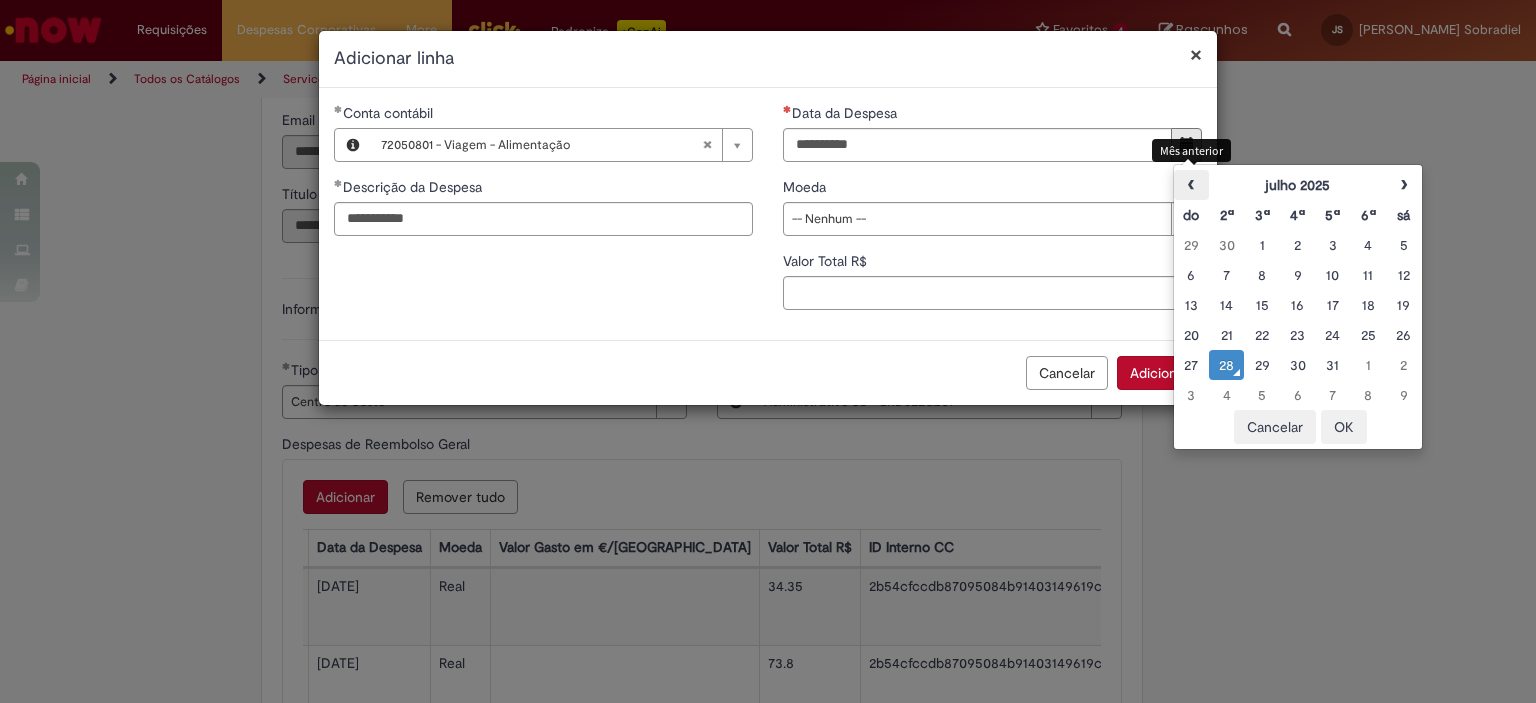 click on "‹" at bounding box center (1191, 185) 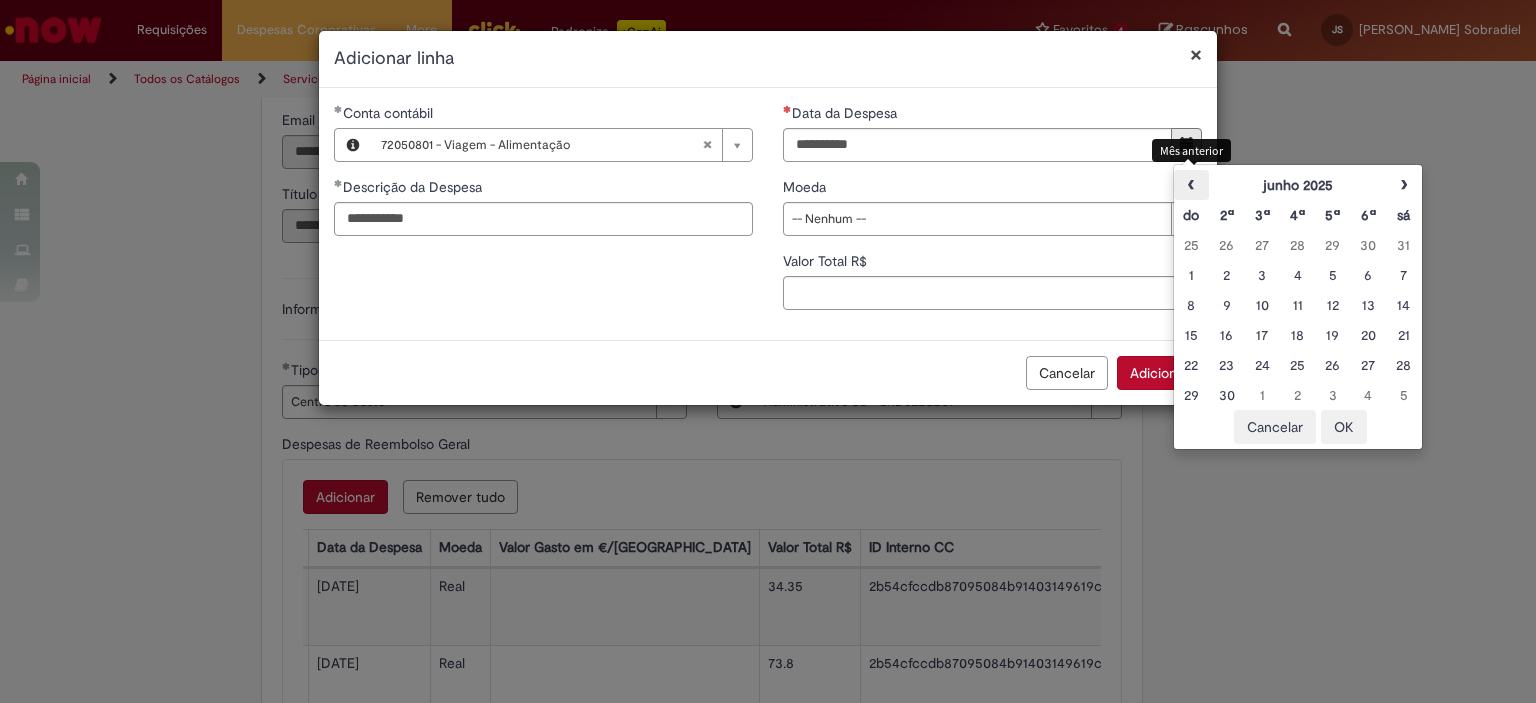 click on "‹" at bounding box center (1191, 185) 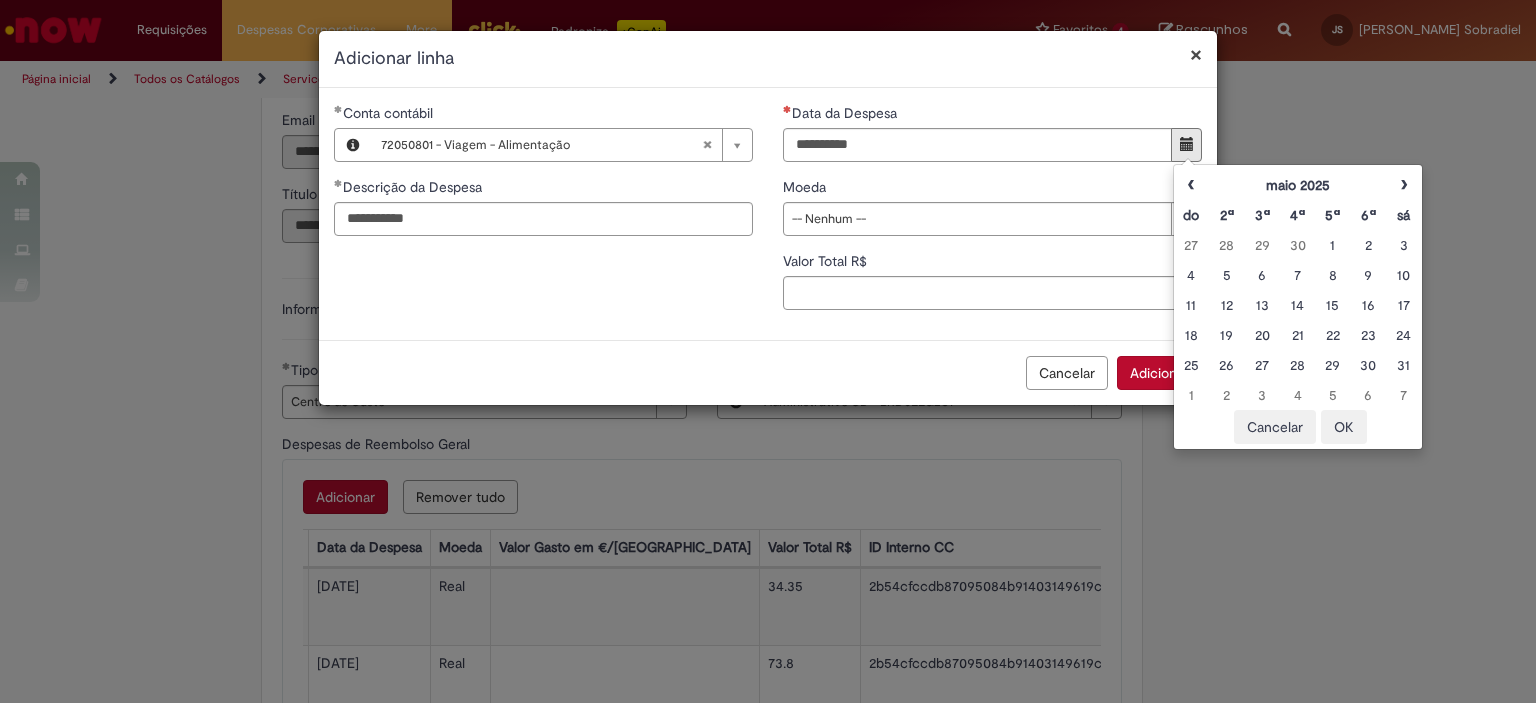 click on "Cancelar   Adicionar" at bounding box center (768, 372) 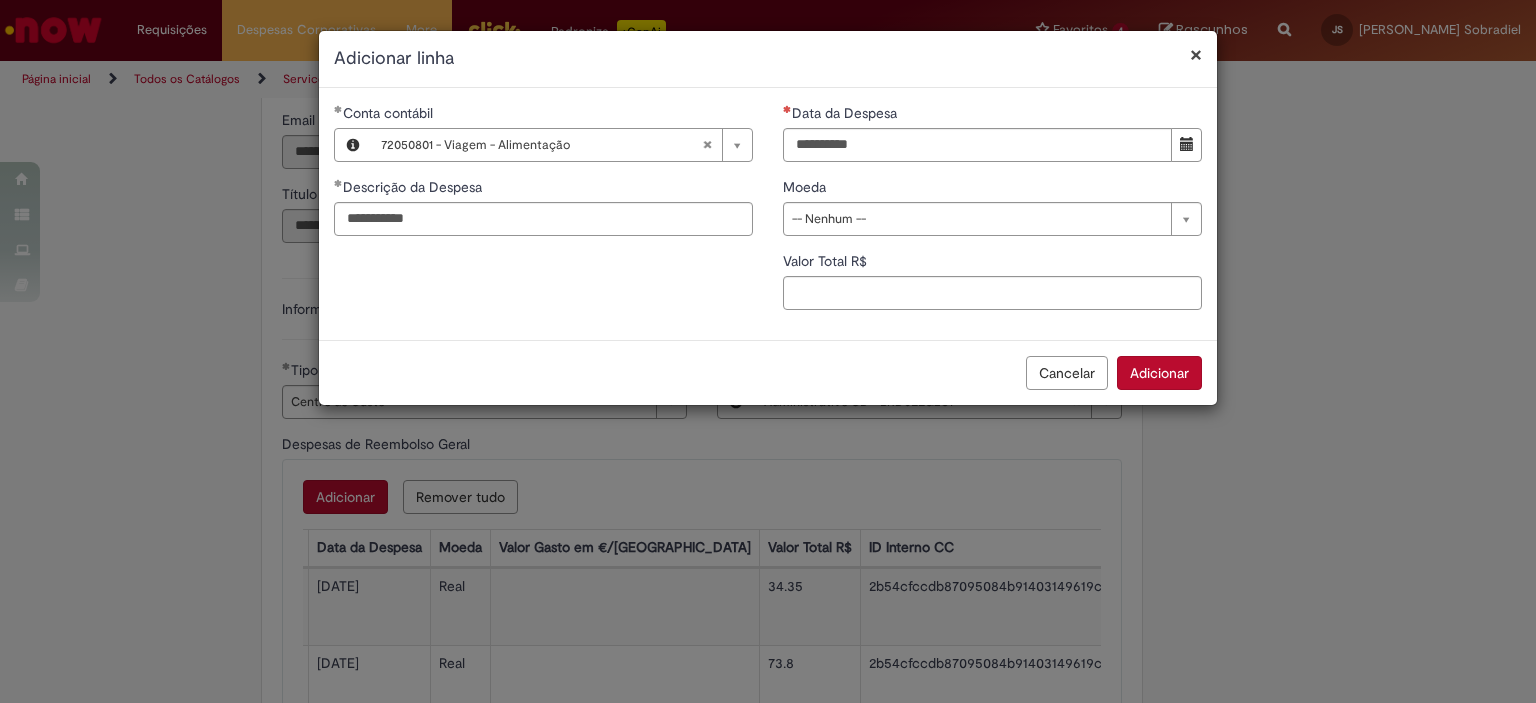 click on "Cancelar" at bounding box center (1067, 373) 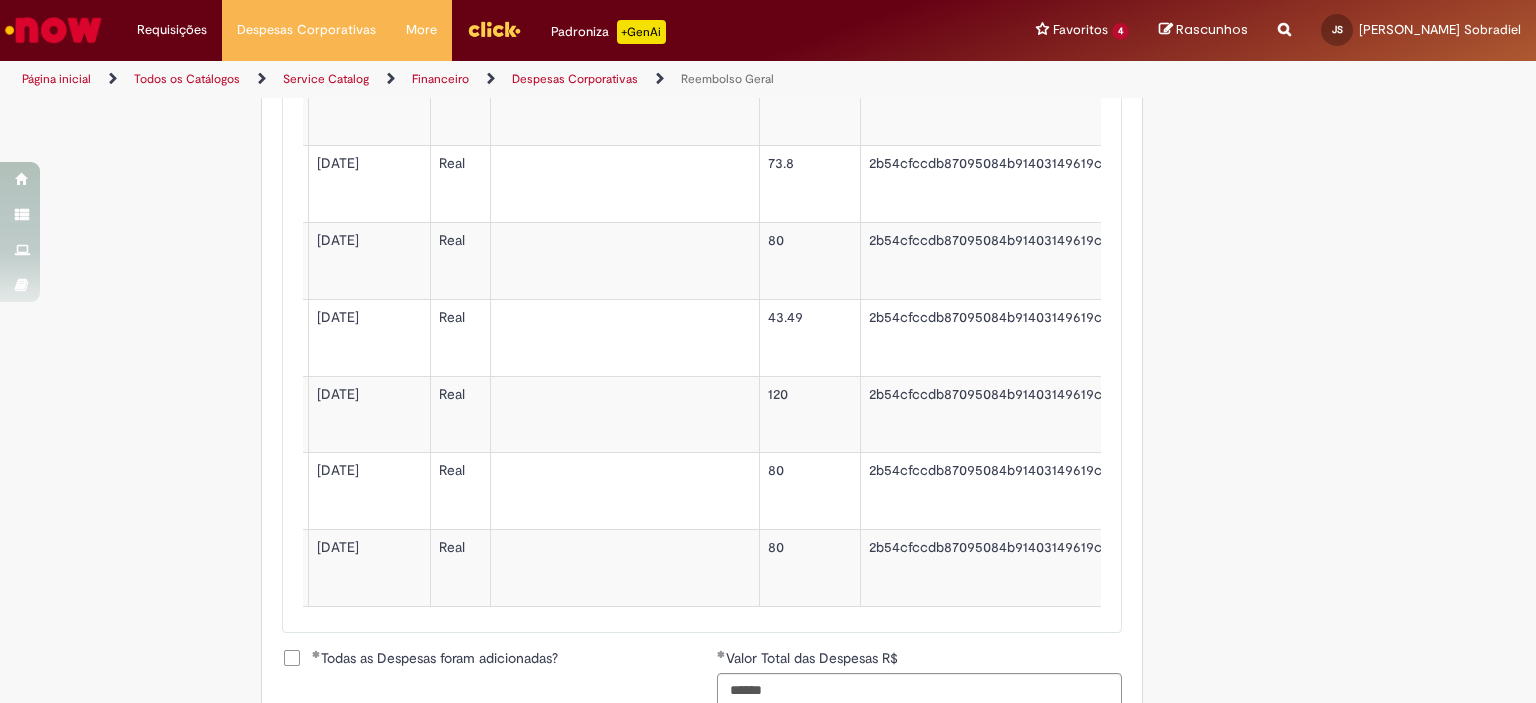 scroll, scrollTop: 588, scrollLeft: 0, axis: vertical 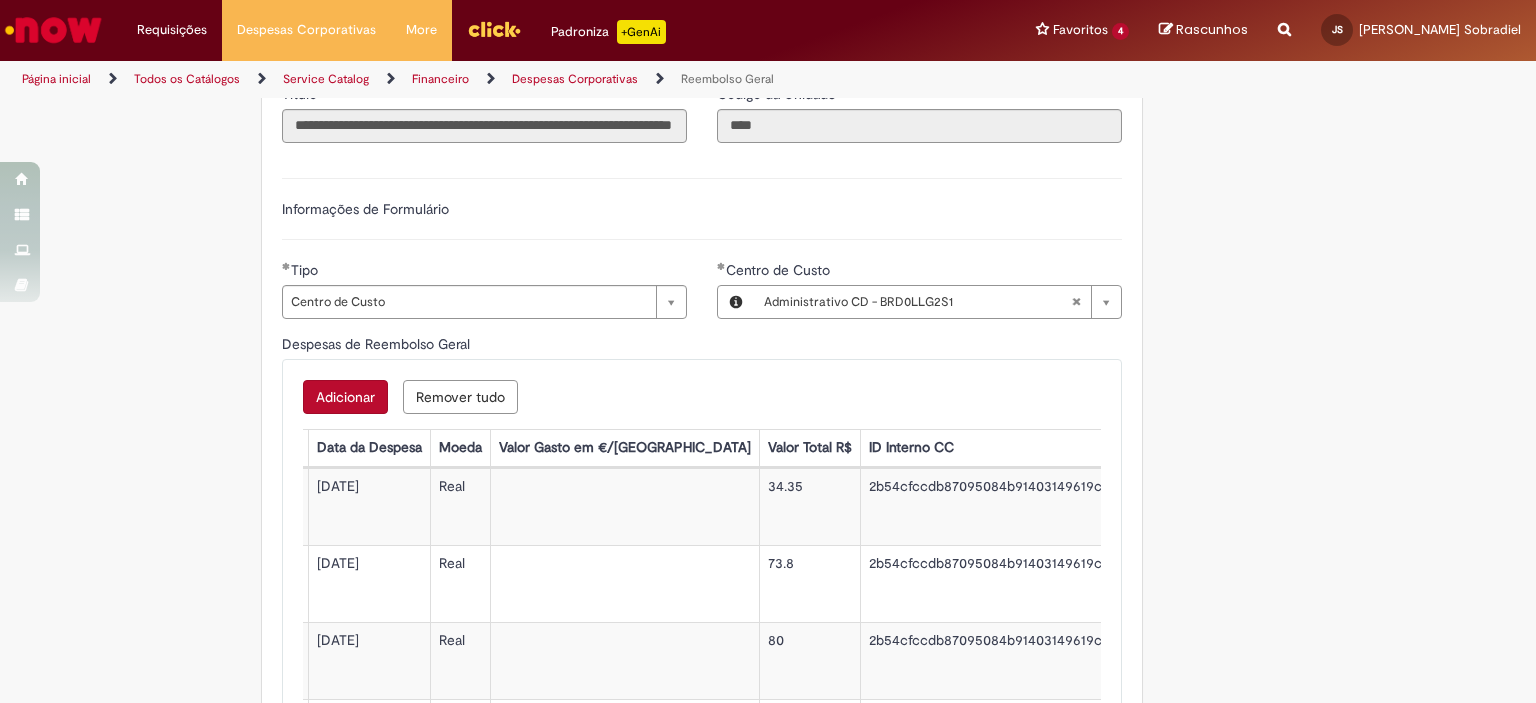 click on "Adicionar" at bounding box center (345, 397) 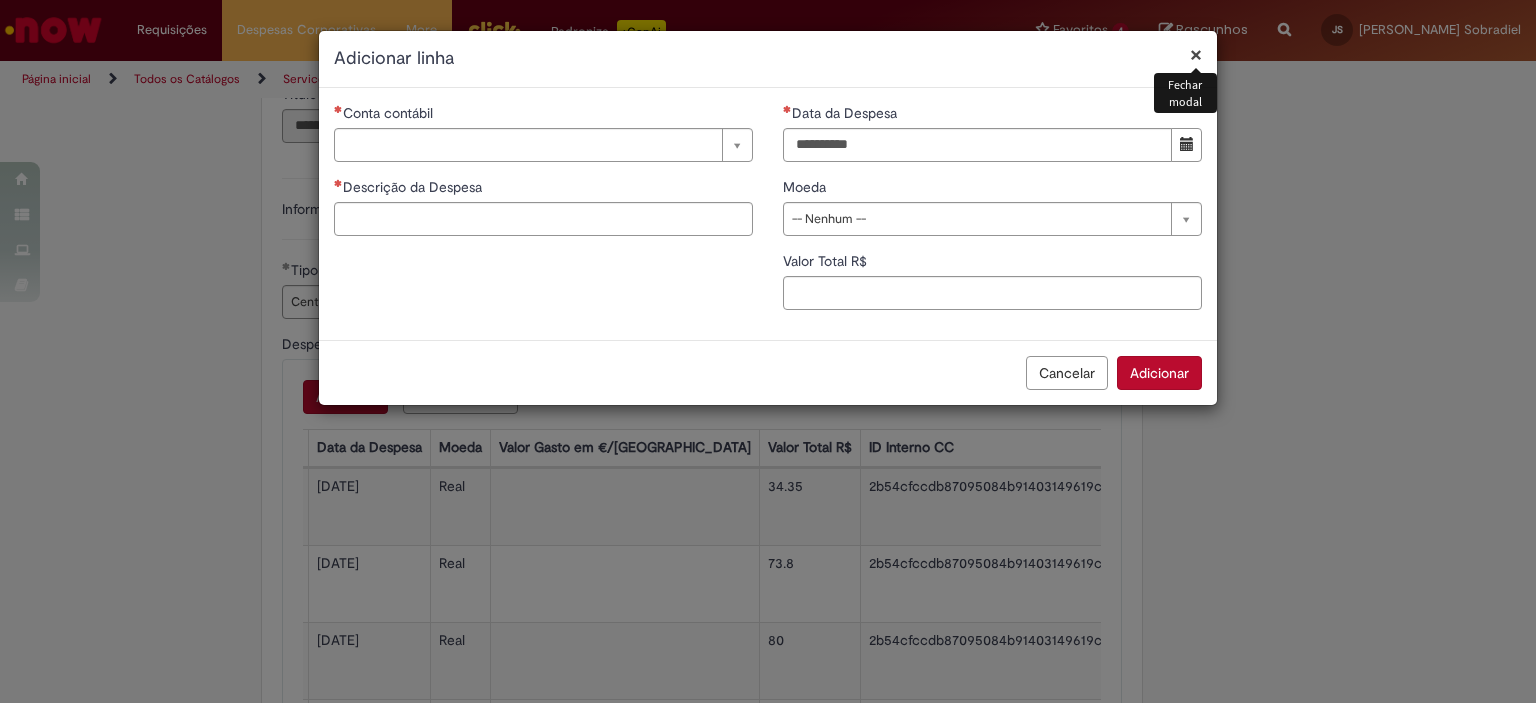 click on "Conta contábil" at bounding box center (543, 115) 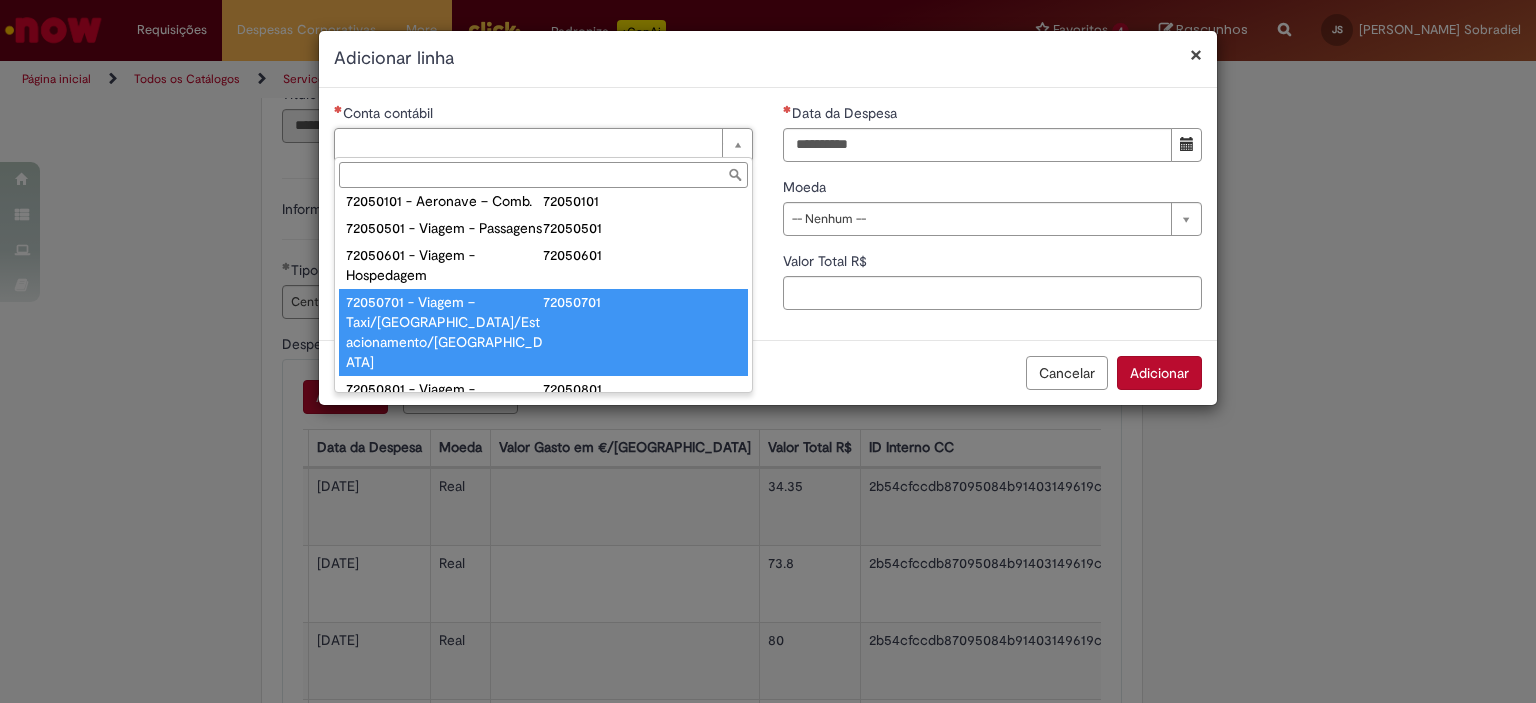 scroll, scrollTop: 1303, scrollLeft: 0, axis: vertical 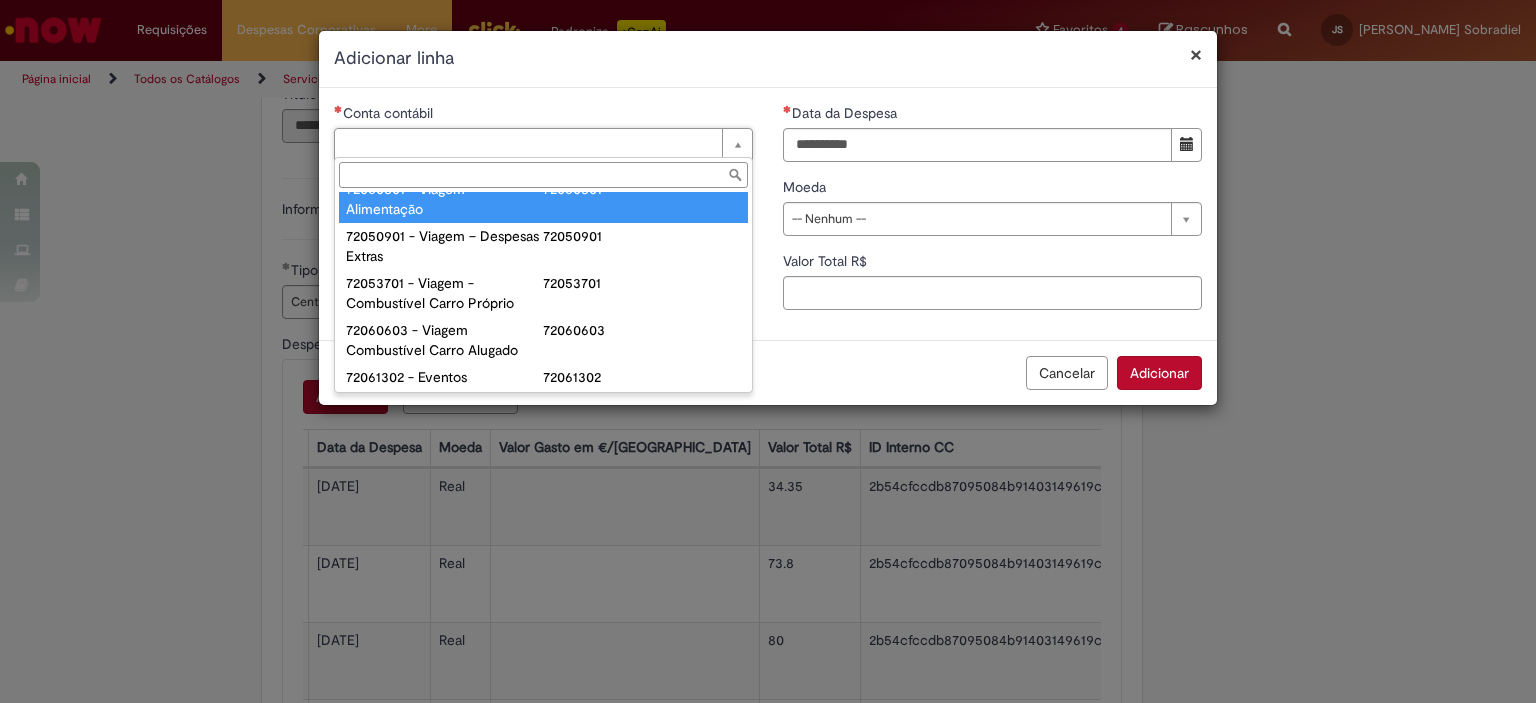 type on "**********" 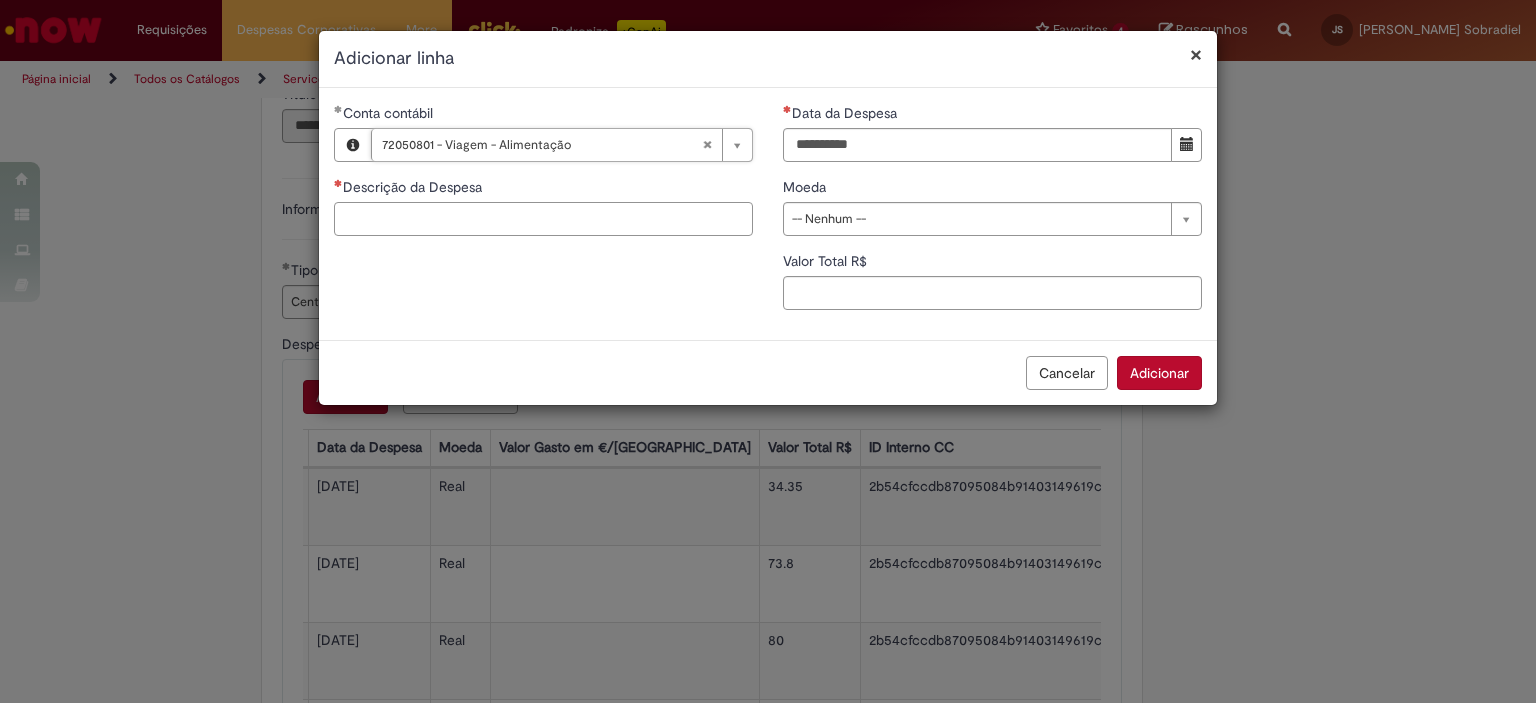 click on "Descrição da Despesa" at bounding box center [543, 219] 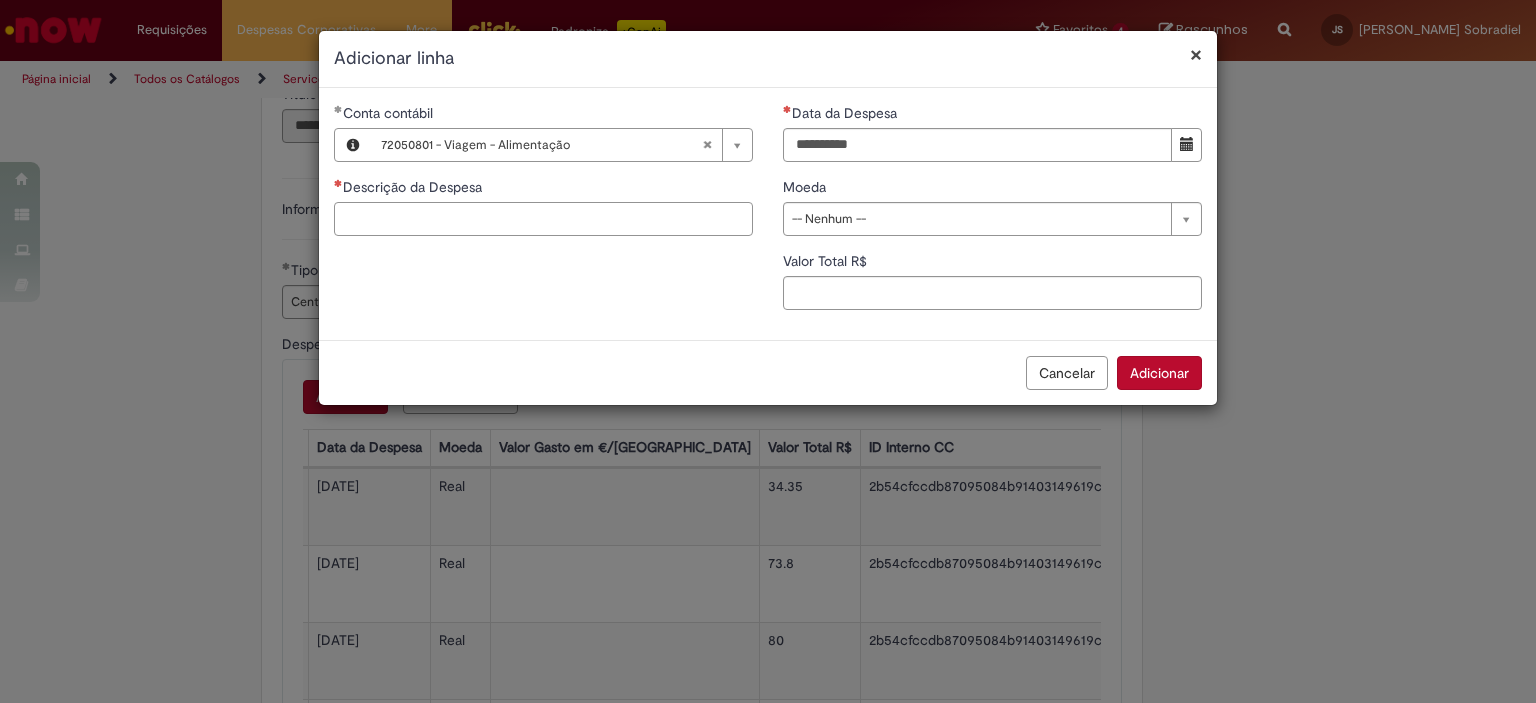 type on "*" 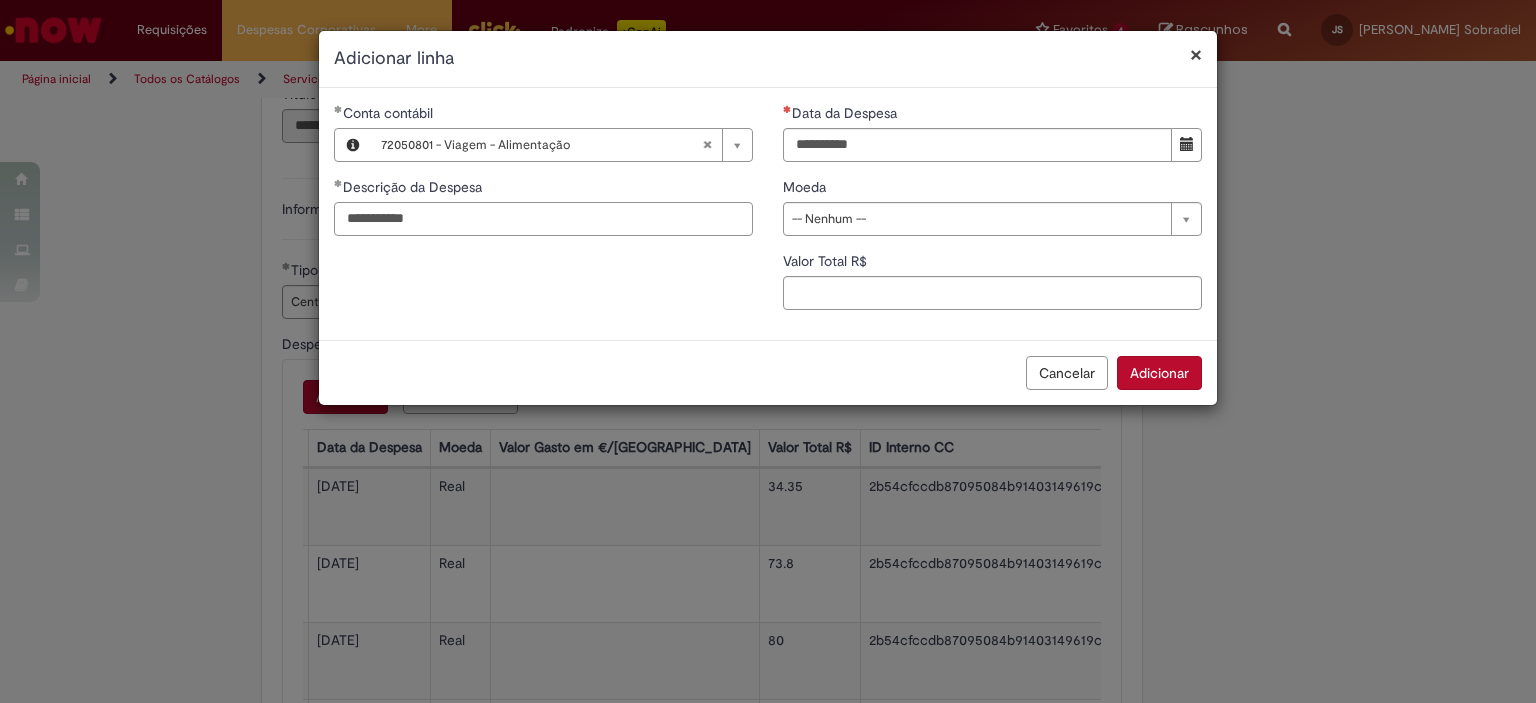 type on "**********" 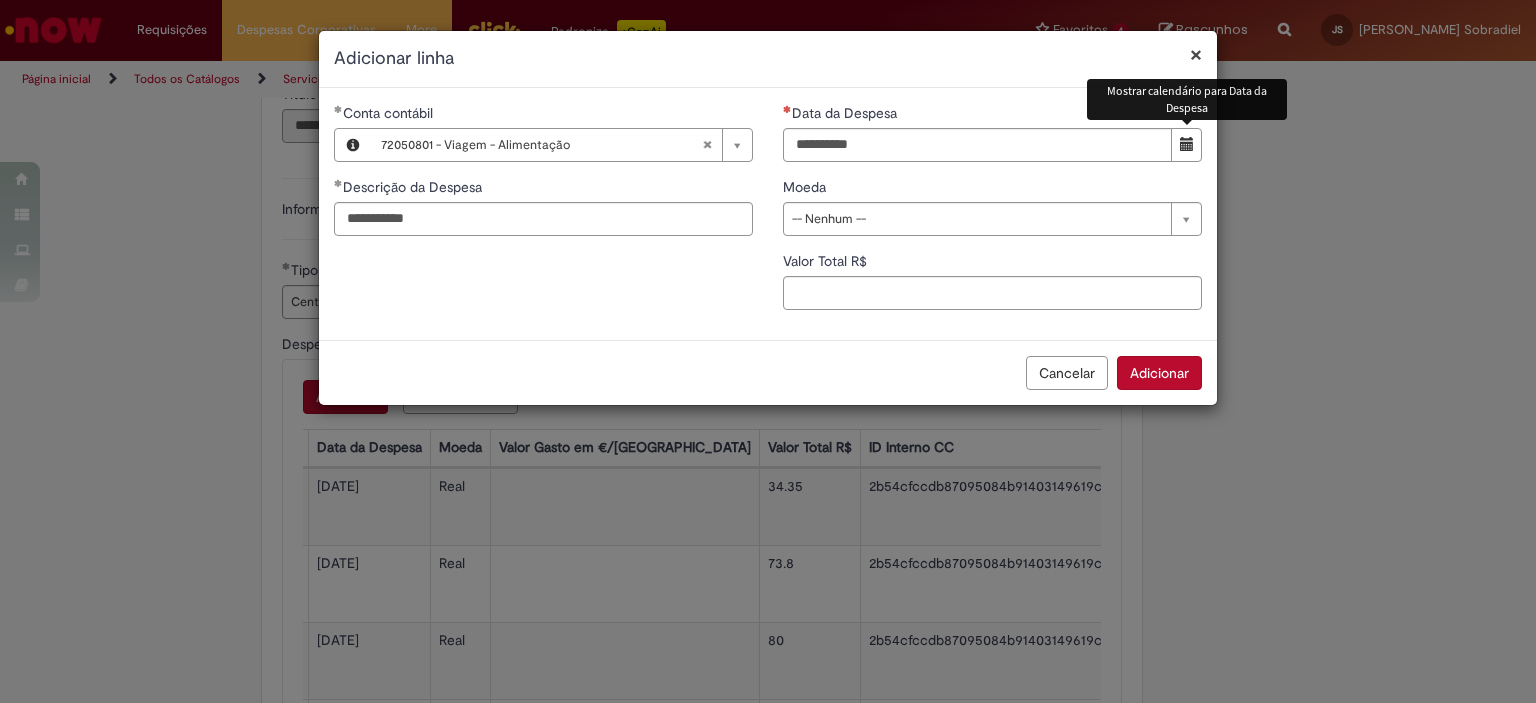 click at bounding box center [1187, 144] 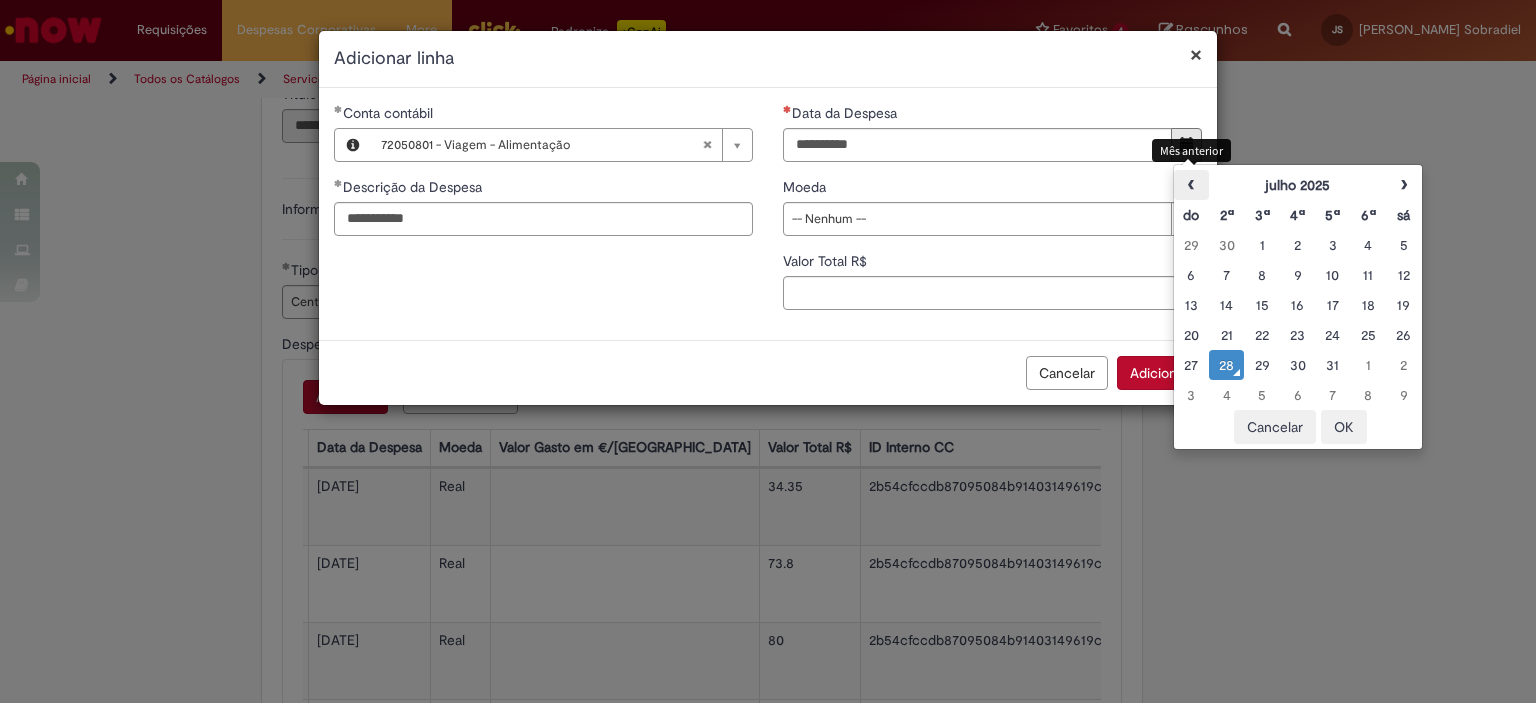 click on "‹" at bounding box center [1191, 185] 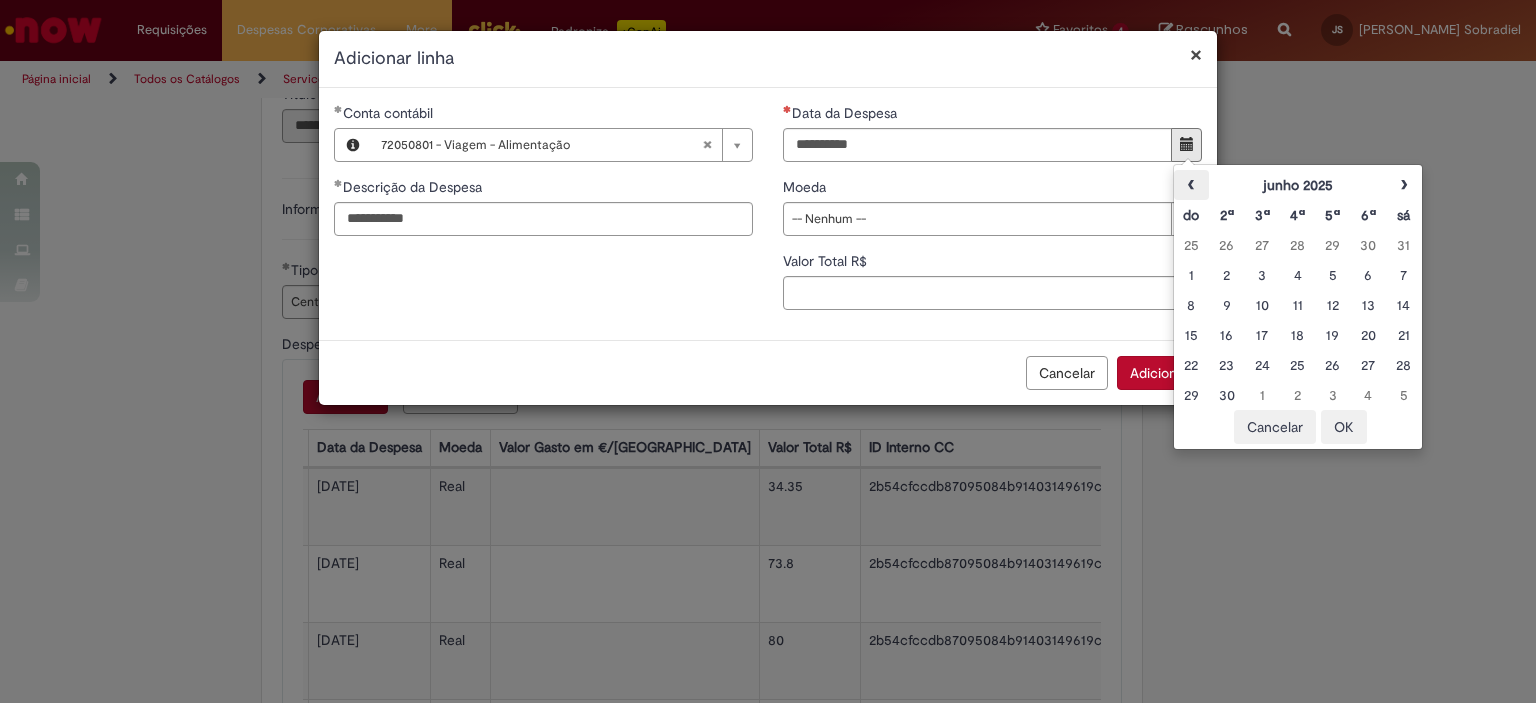 click on "‹" at bounding box center (1191, 185) 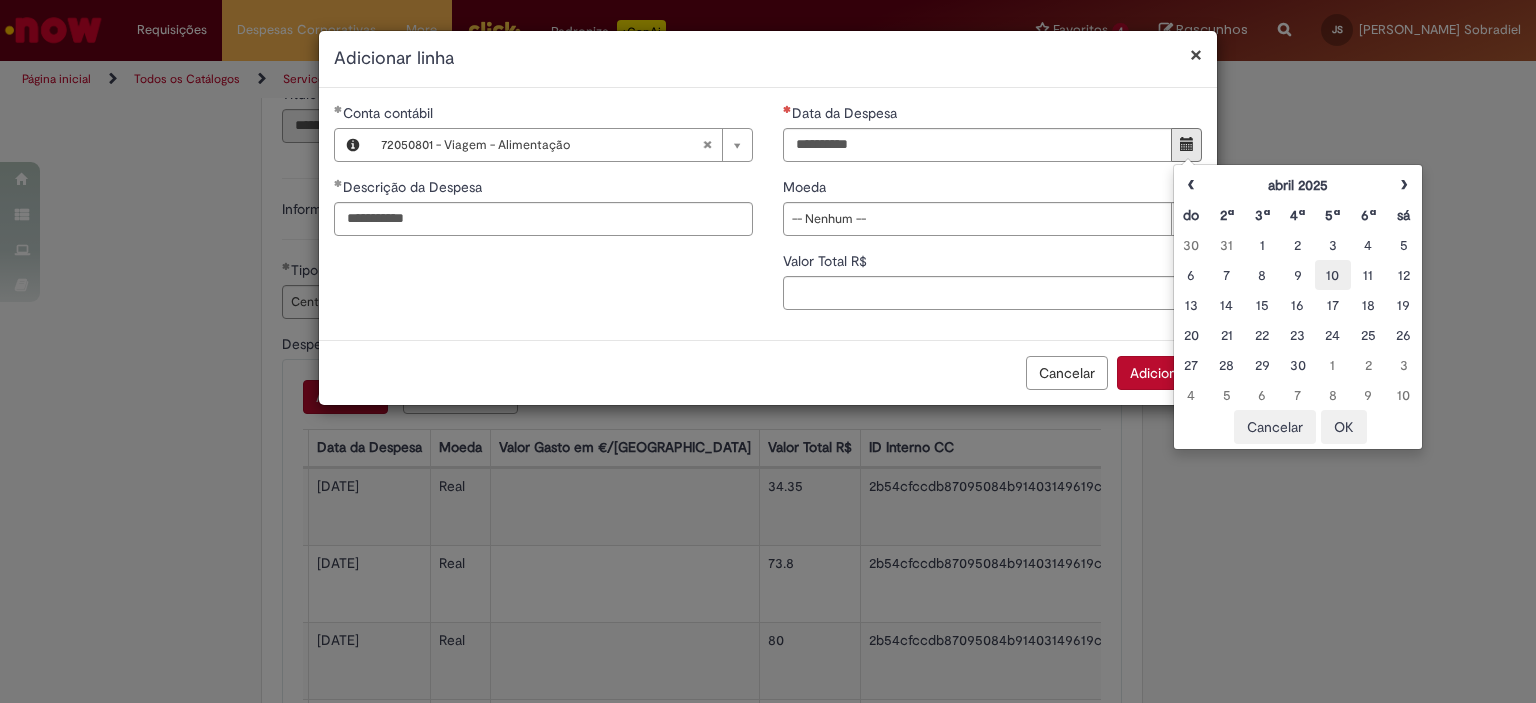click on "10" at bounding box center (1332, 275) 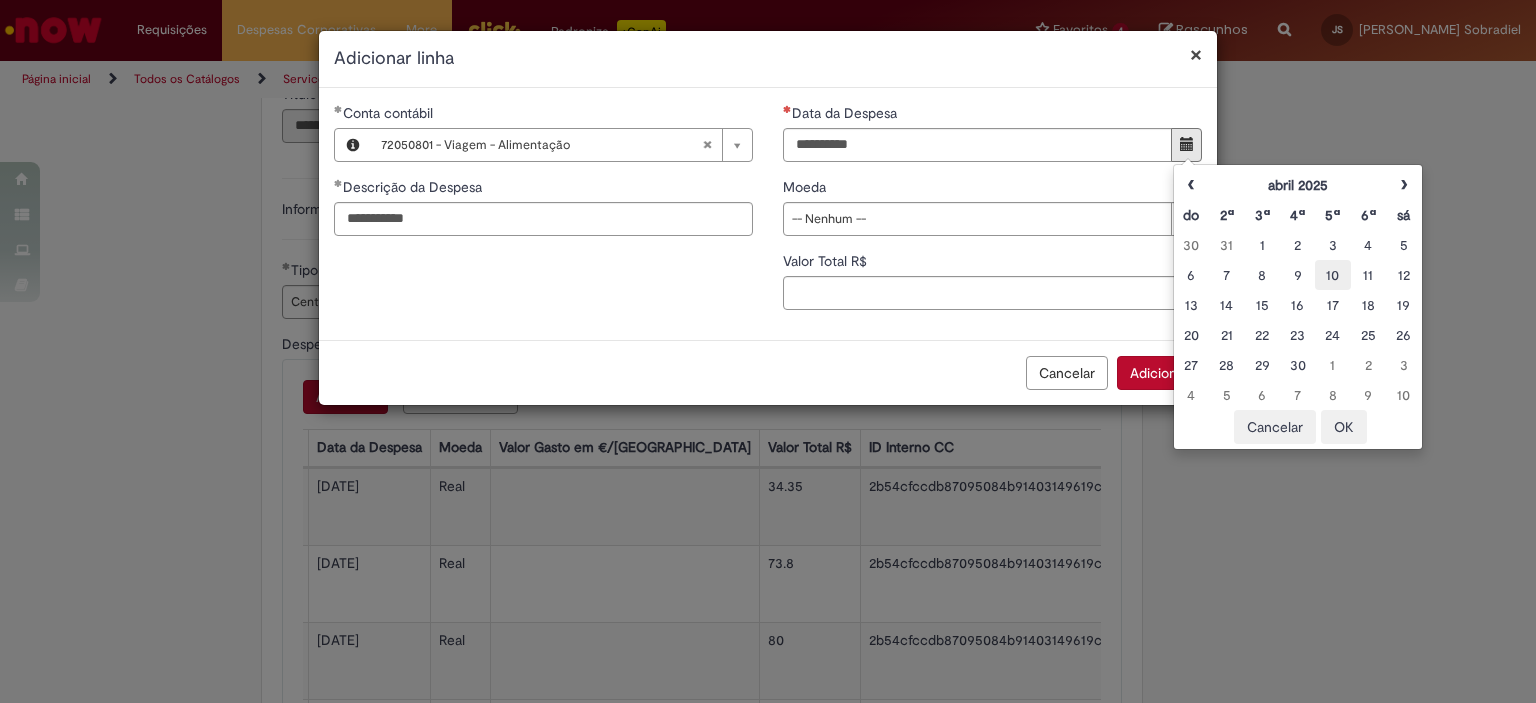 type on "**********" 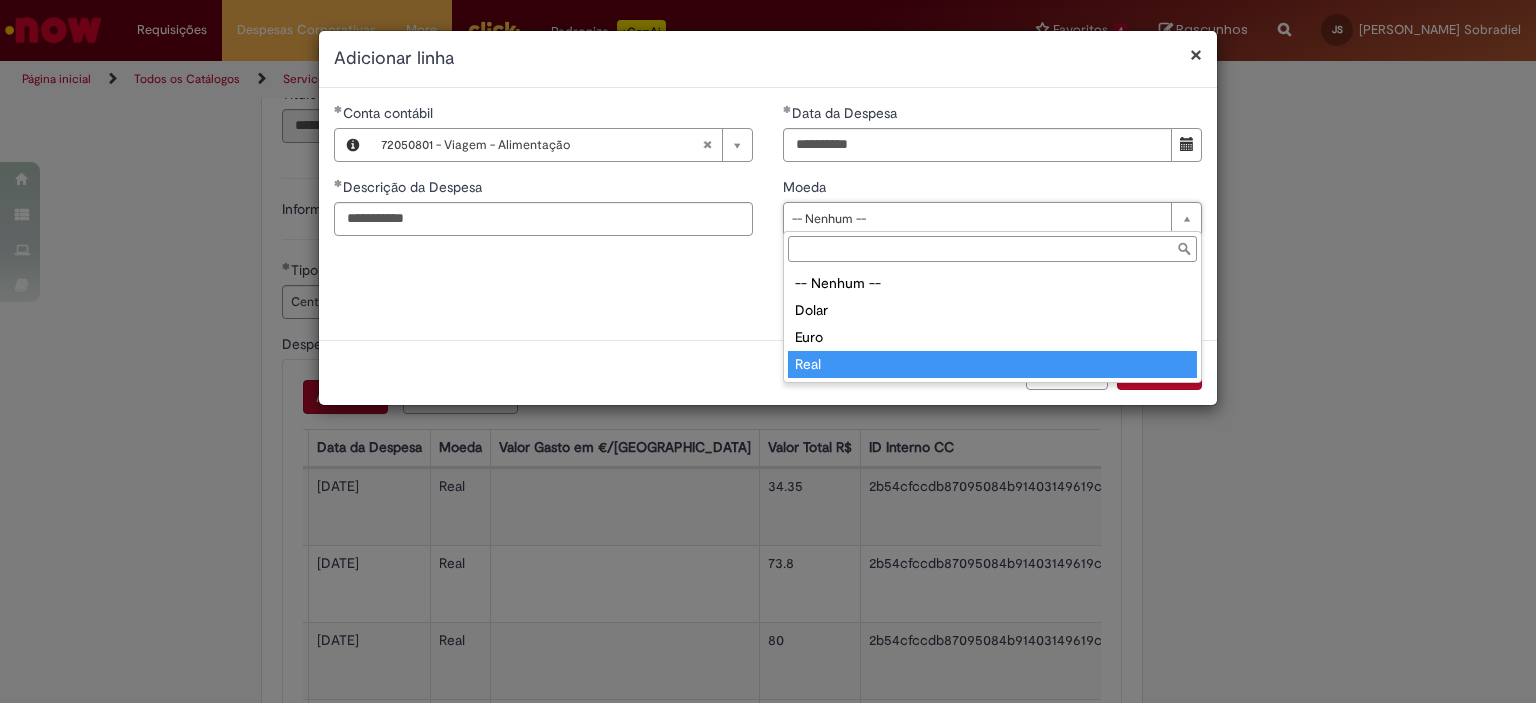 type on "****" 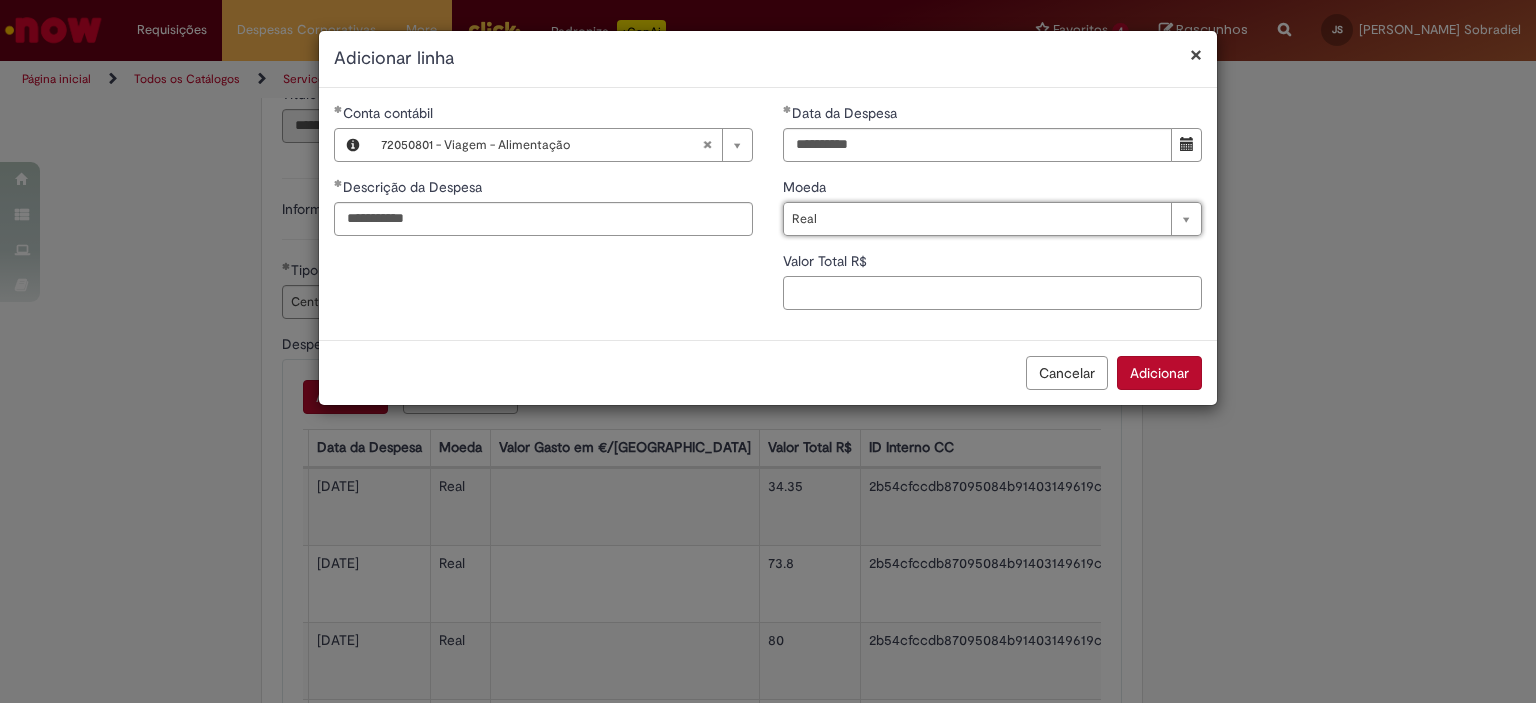 click on "Valor Total R$" at bounding box center [992, 293] 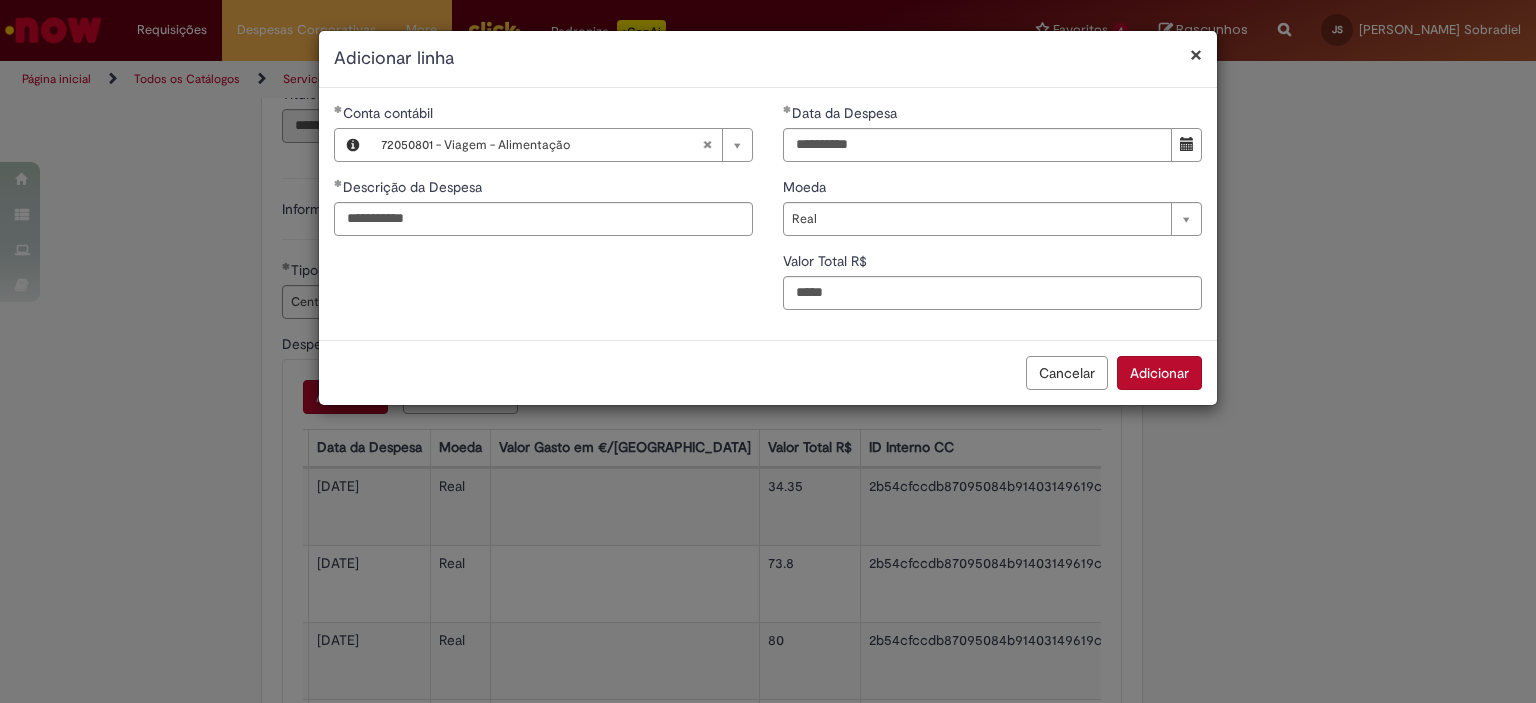type on "****" 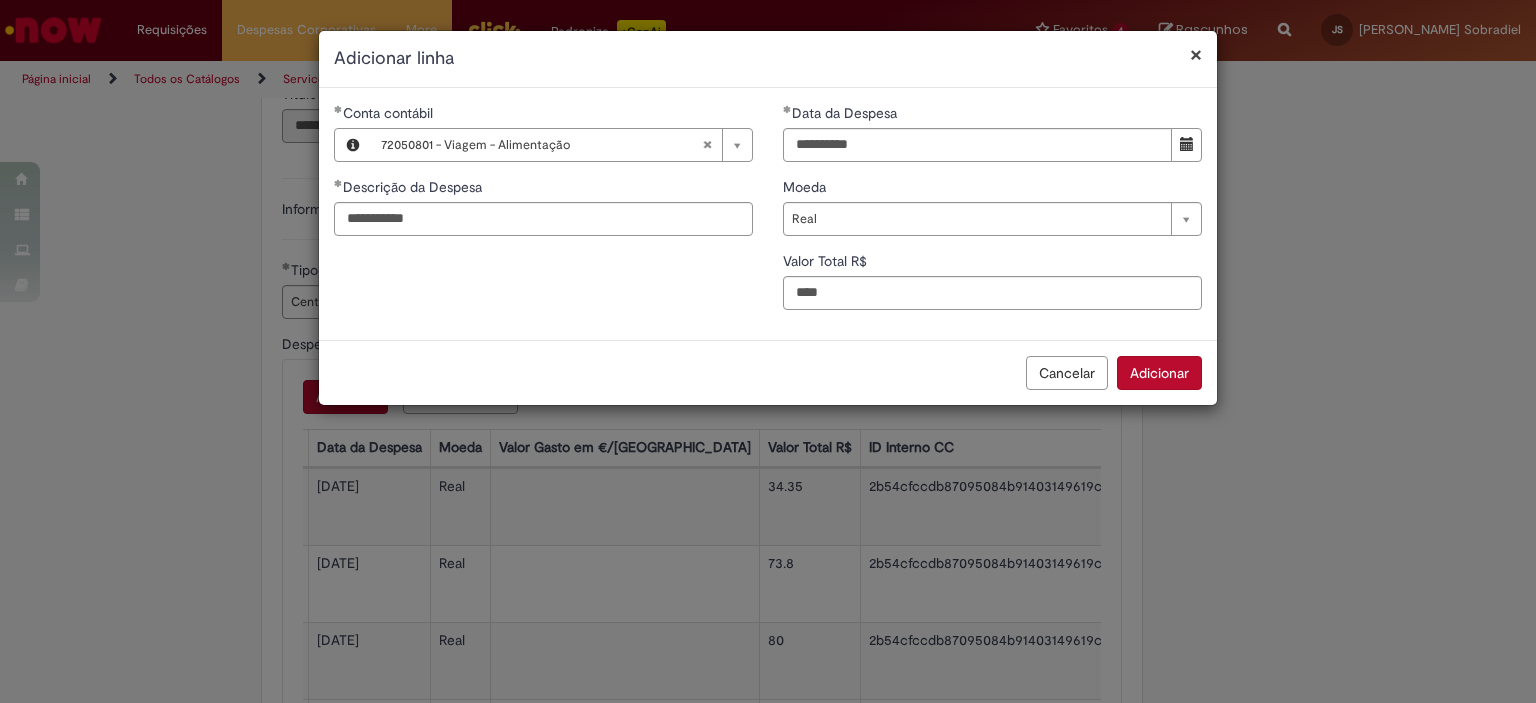 click on "Adicionar" at bounding box center (1159, 373) 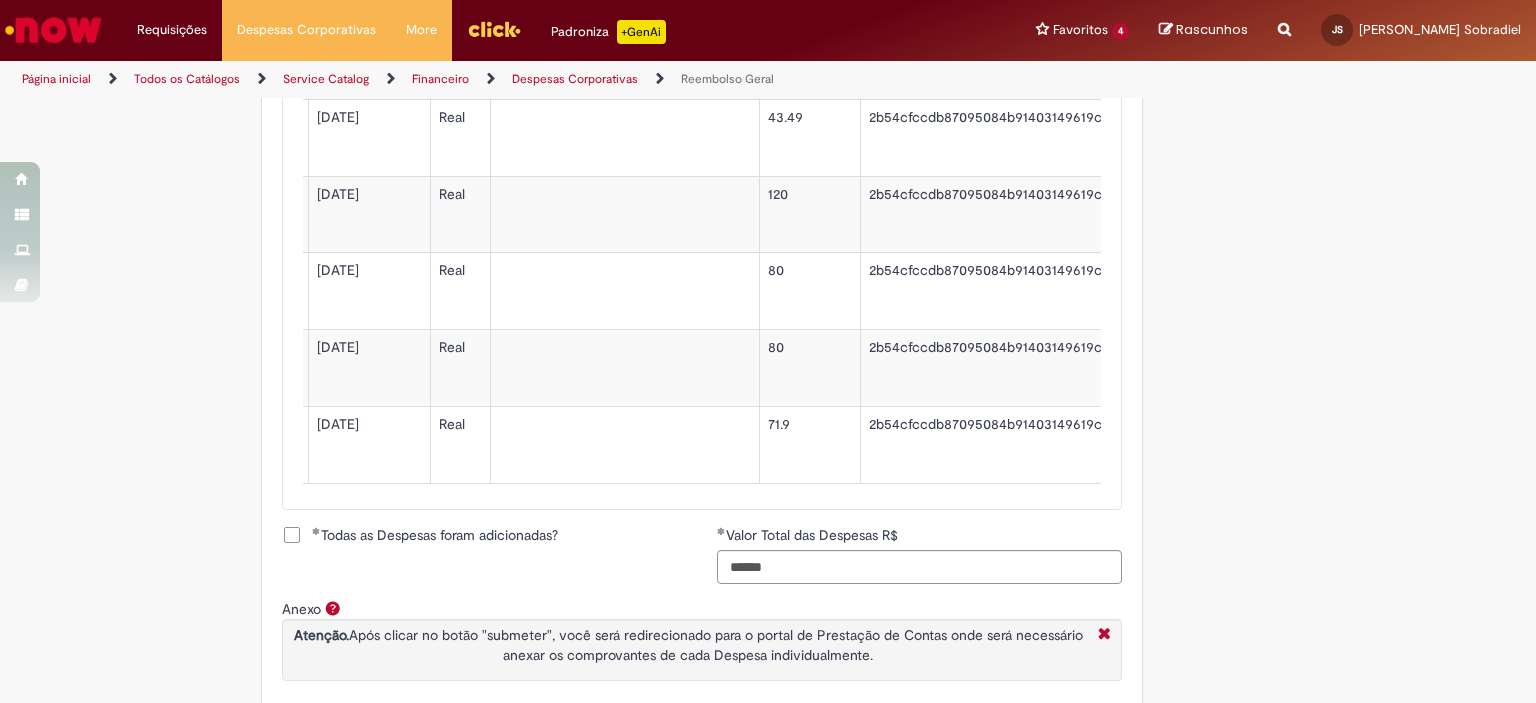 scroll, scrollTop: 1364, scrollLeft: 0, axis: vertical 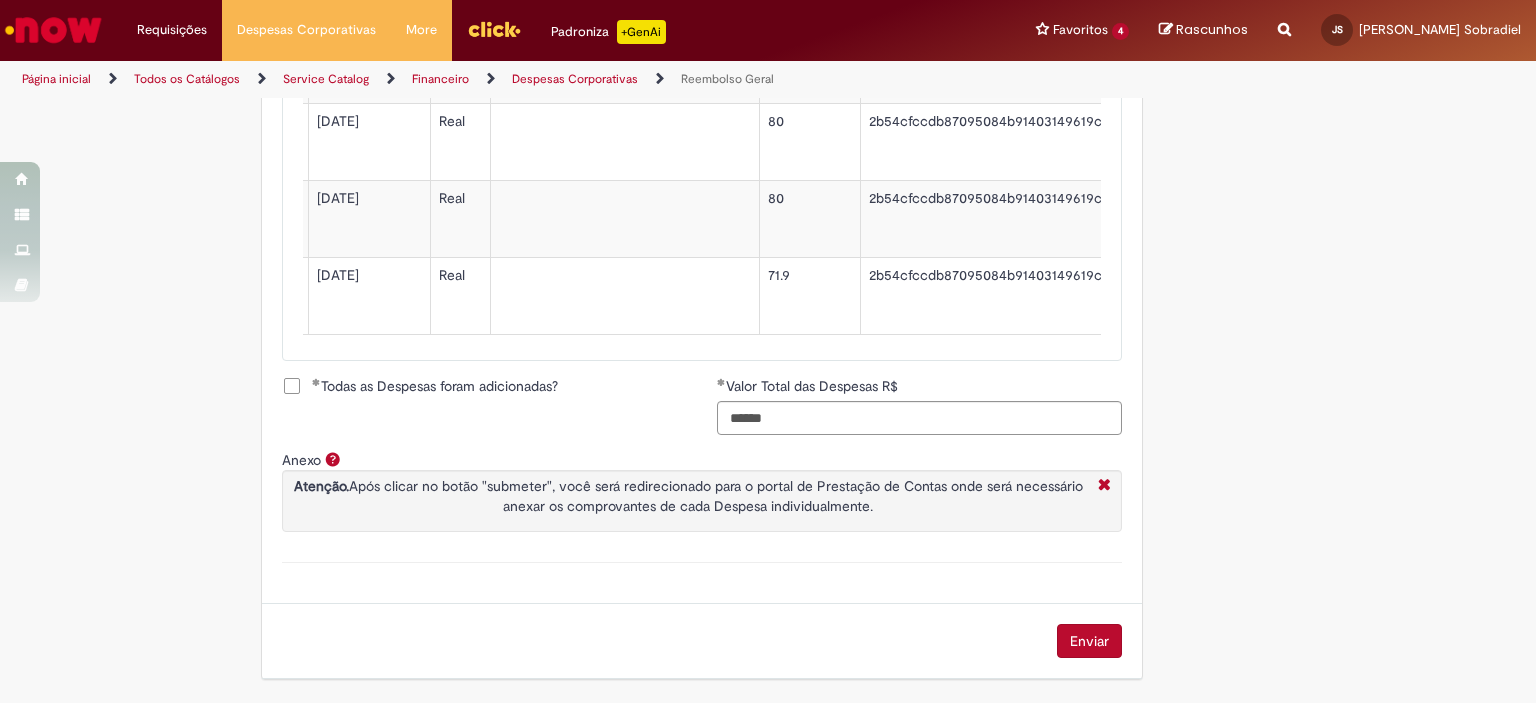 click on "Todas as Despesas foram adicionadas? Valor Total das Despesas R$ ******" at bounding box center [702, 413] 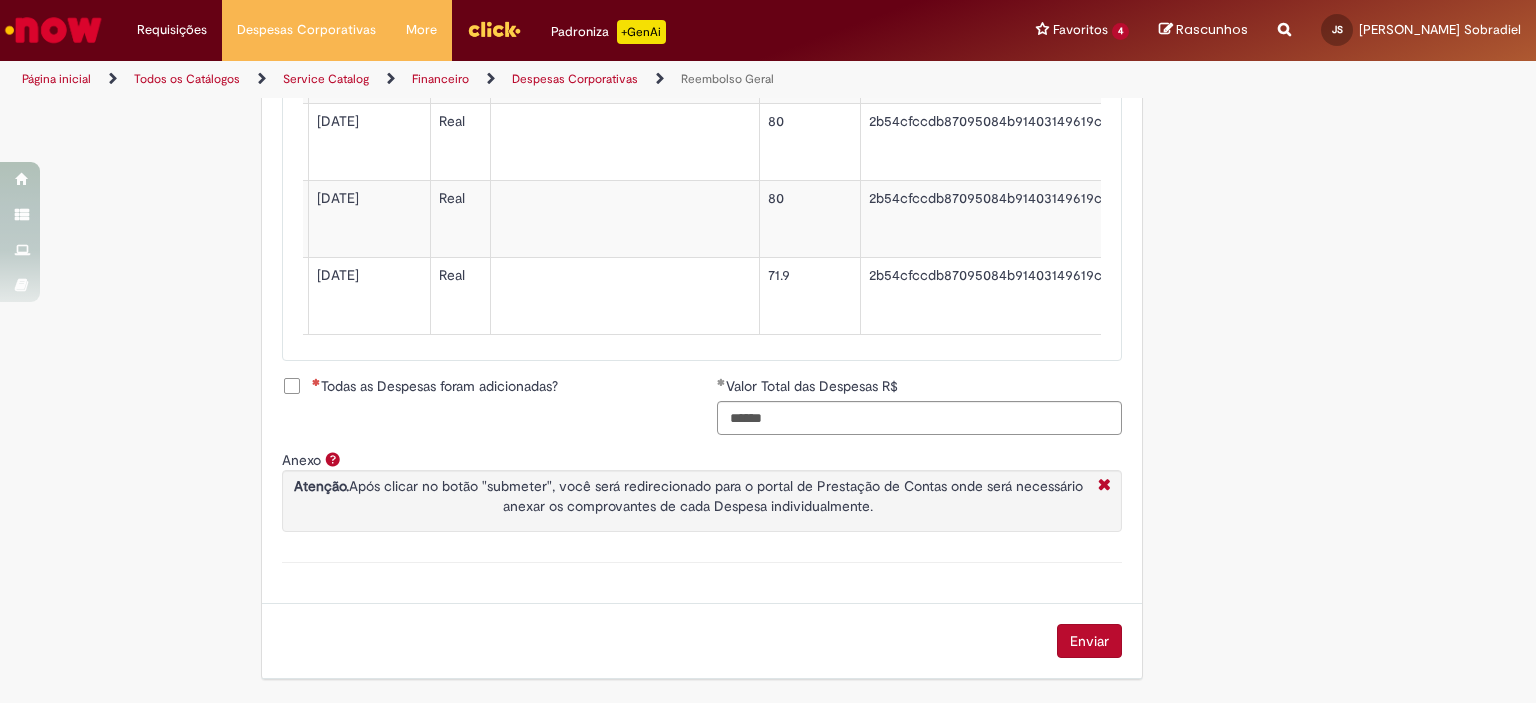 click on "Todas as Despesas foram adicionadas?" at bounding box center [484, 396] 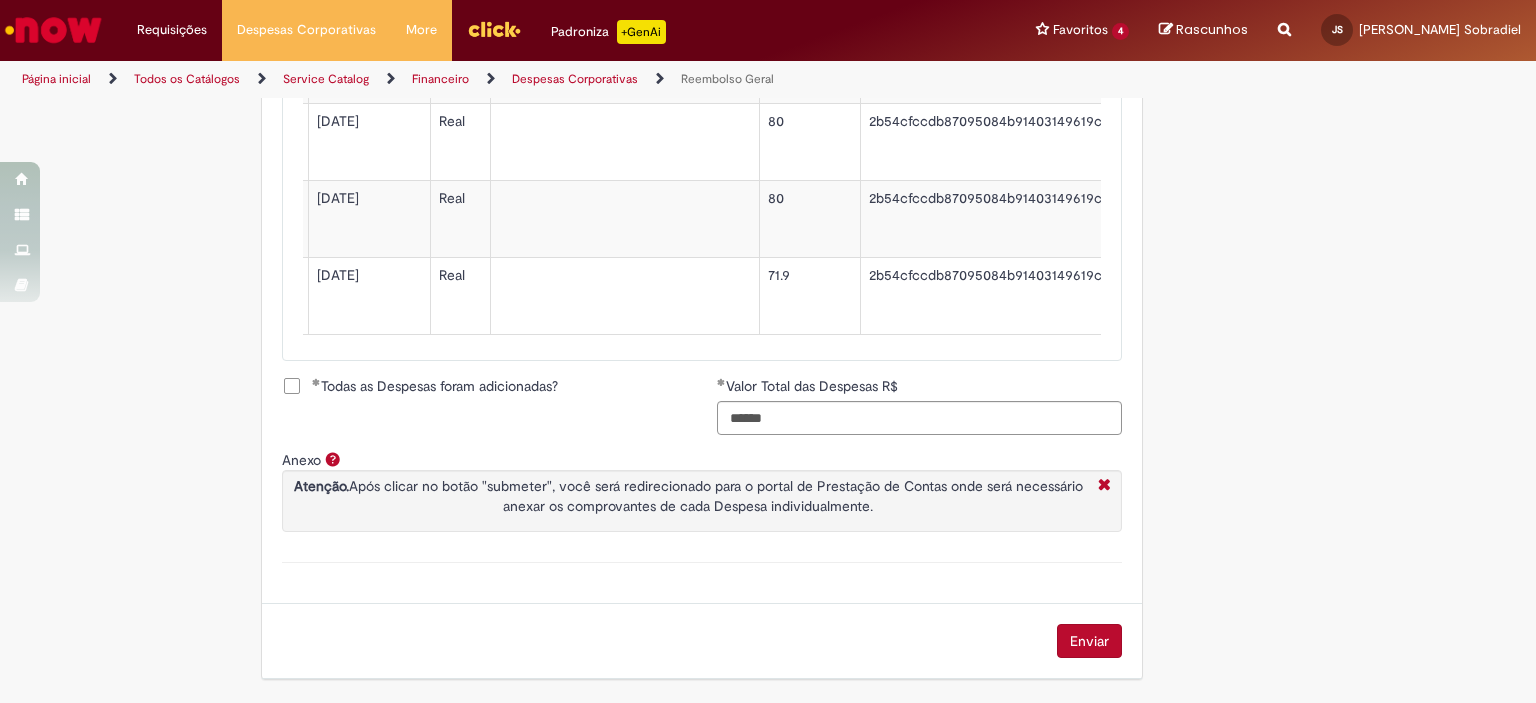 click on "Enviar" at bounding box center [1089, 641] 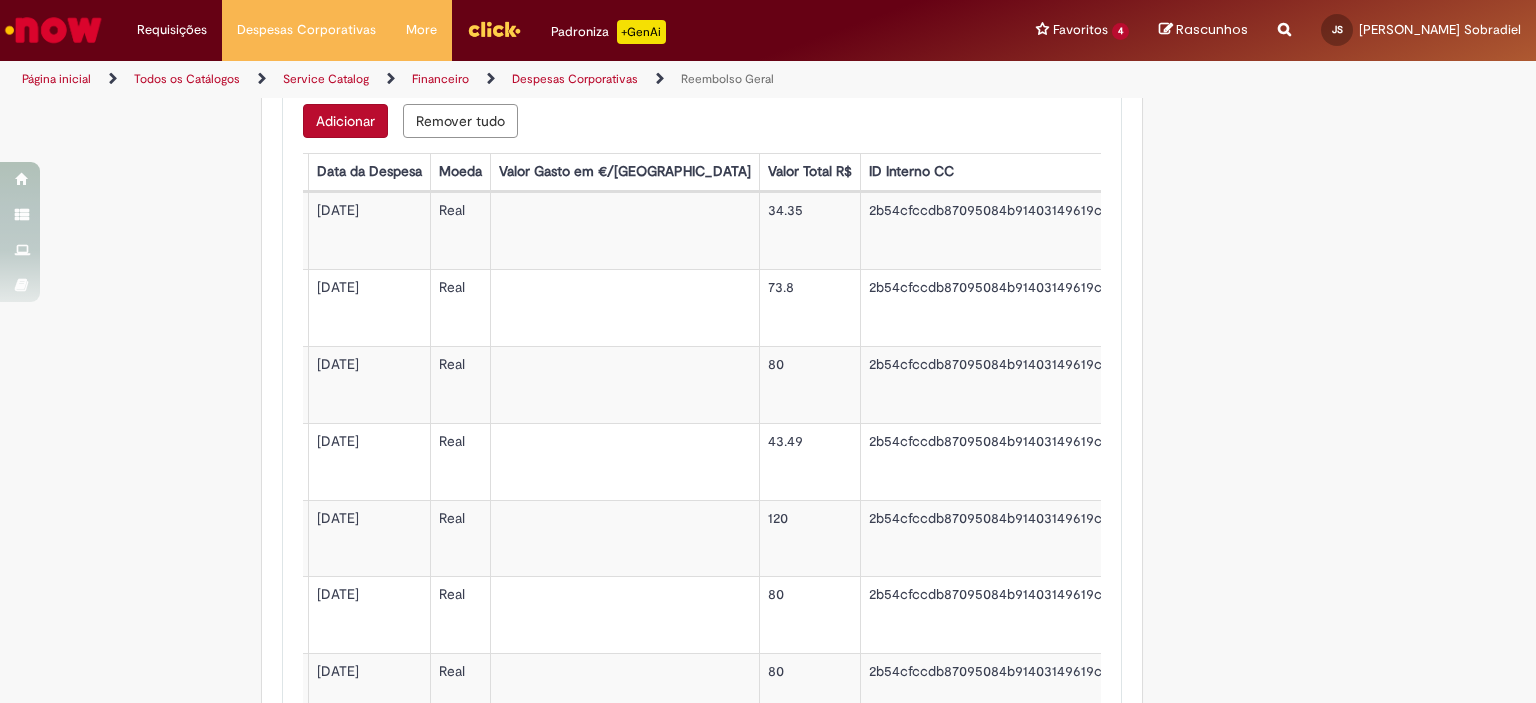 scroll, scrollTop: 764, scrollLeft: 0, axis: vertical 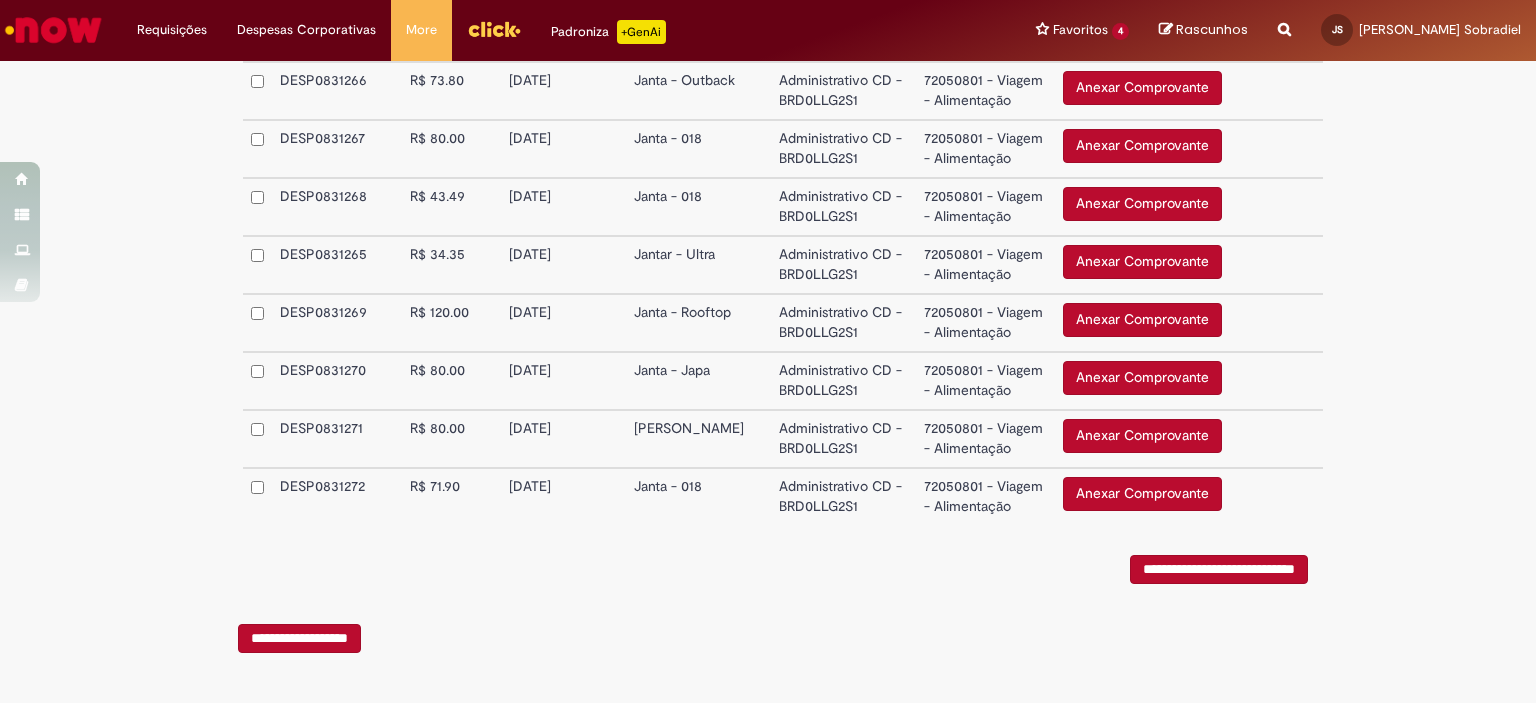 click on "Anexar Comprovante" at bounding box center (1142, 494) 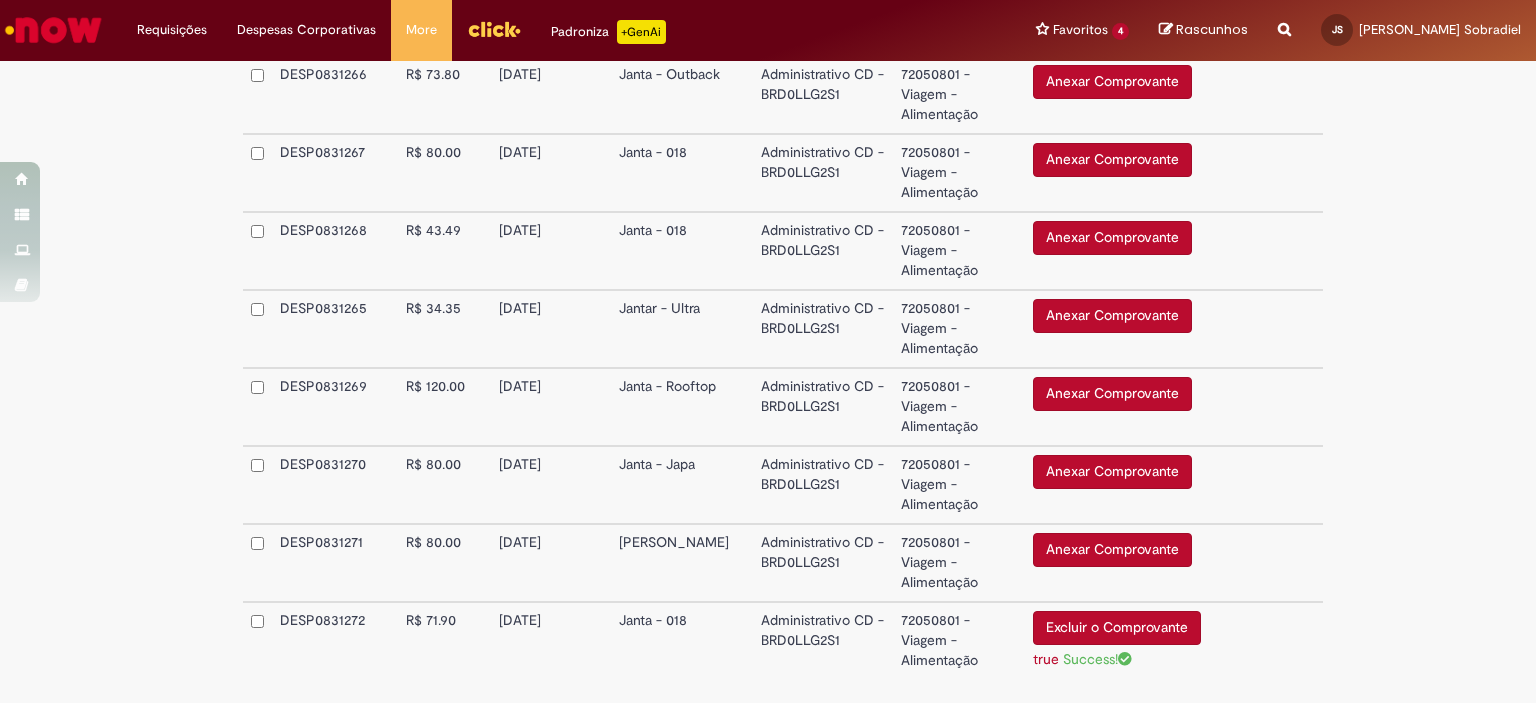click on "Anexar Comprovante" at bounding box center (1112, 316) 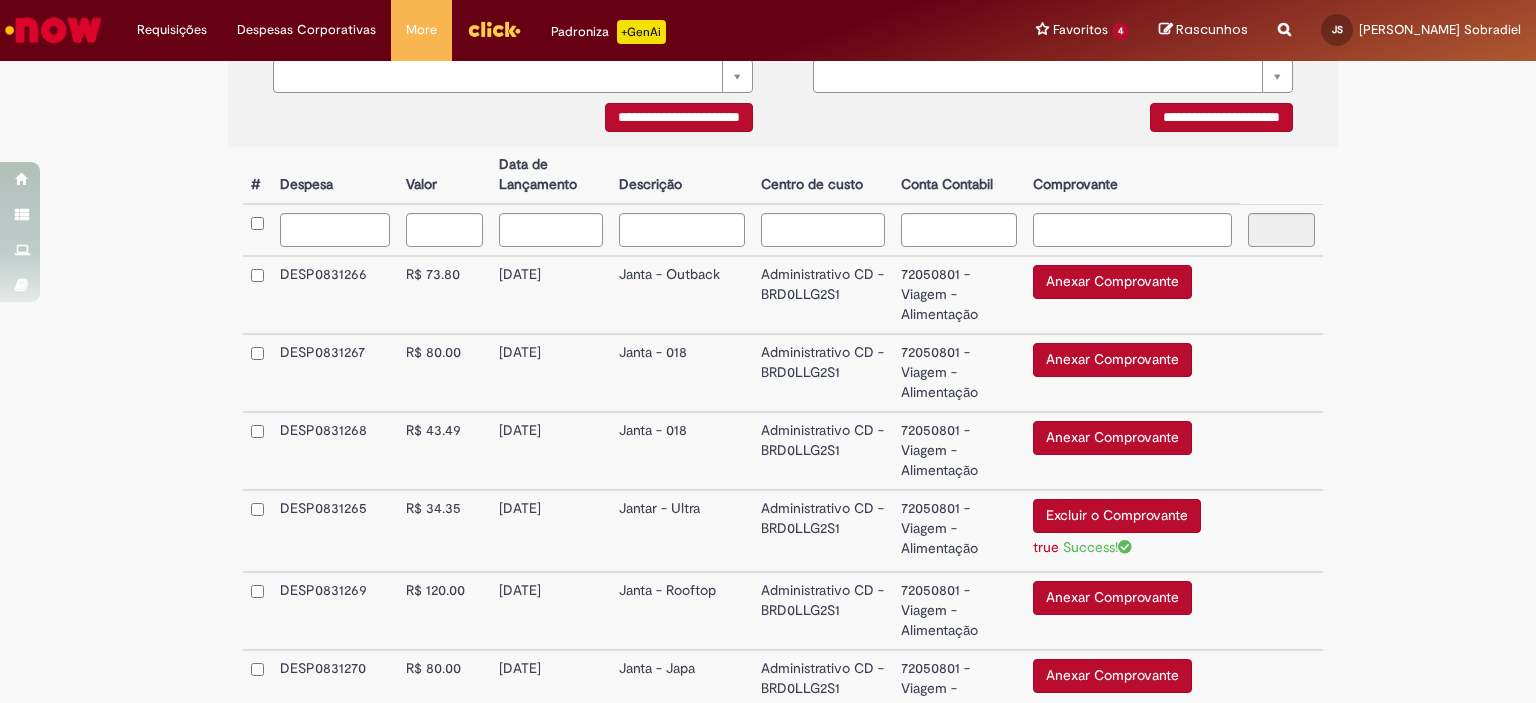 scroll, scrollTop: 660, scrollLeft: 0, axis: vertical 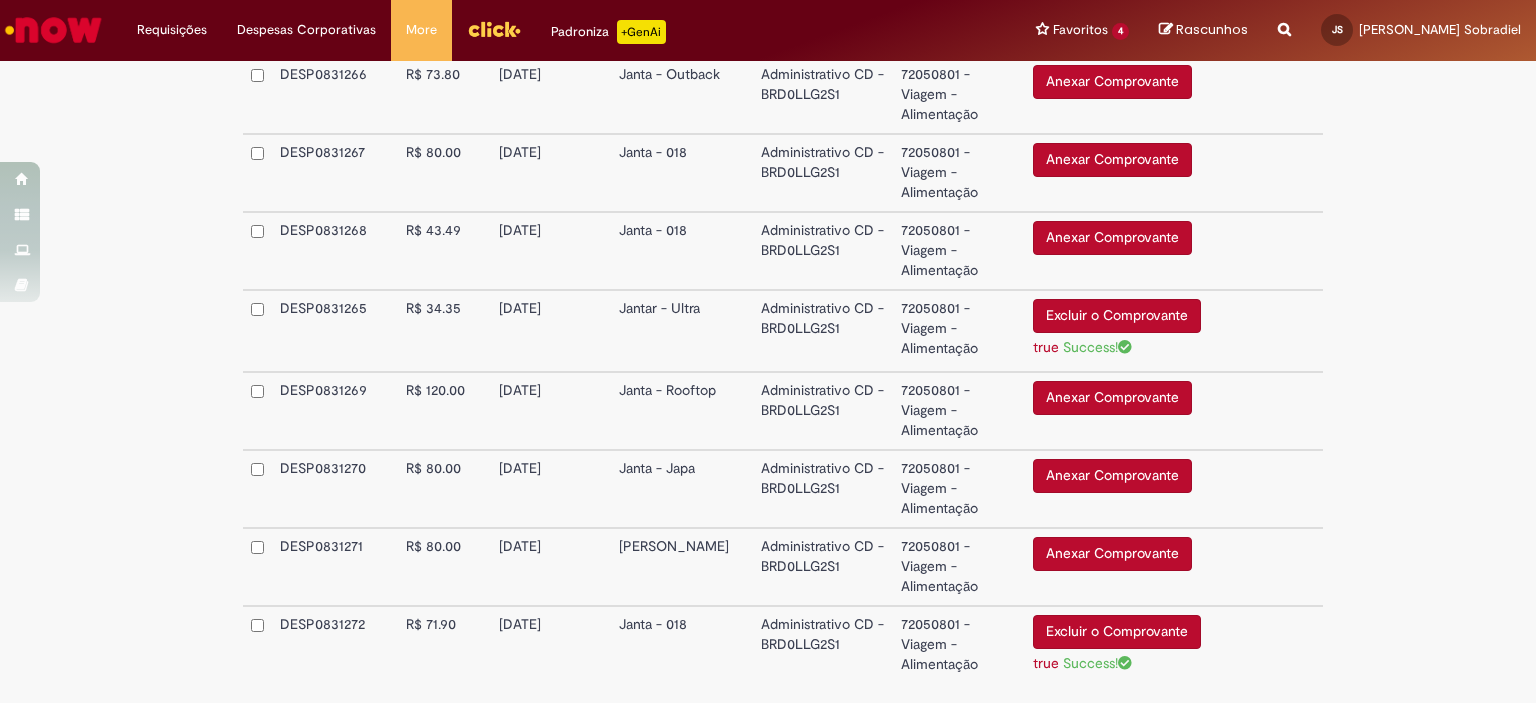 click on "Anexar Comprovante" at bounding box center [1112, 160] 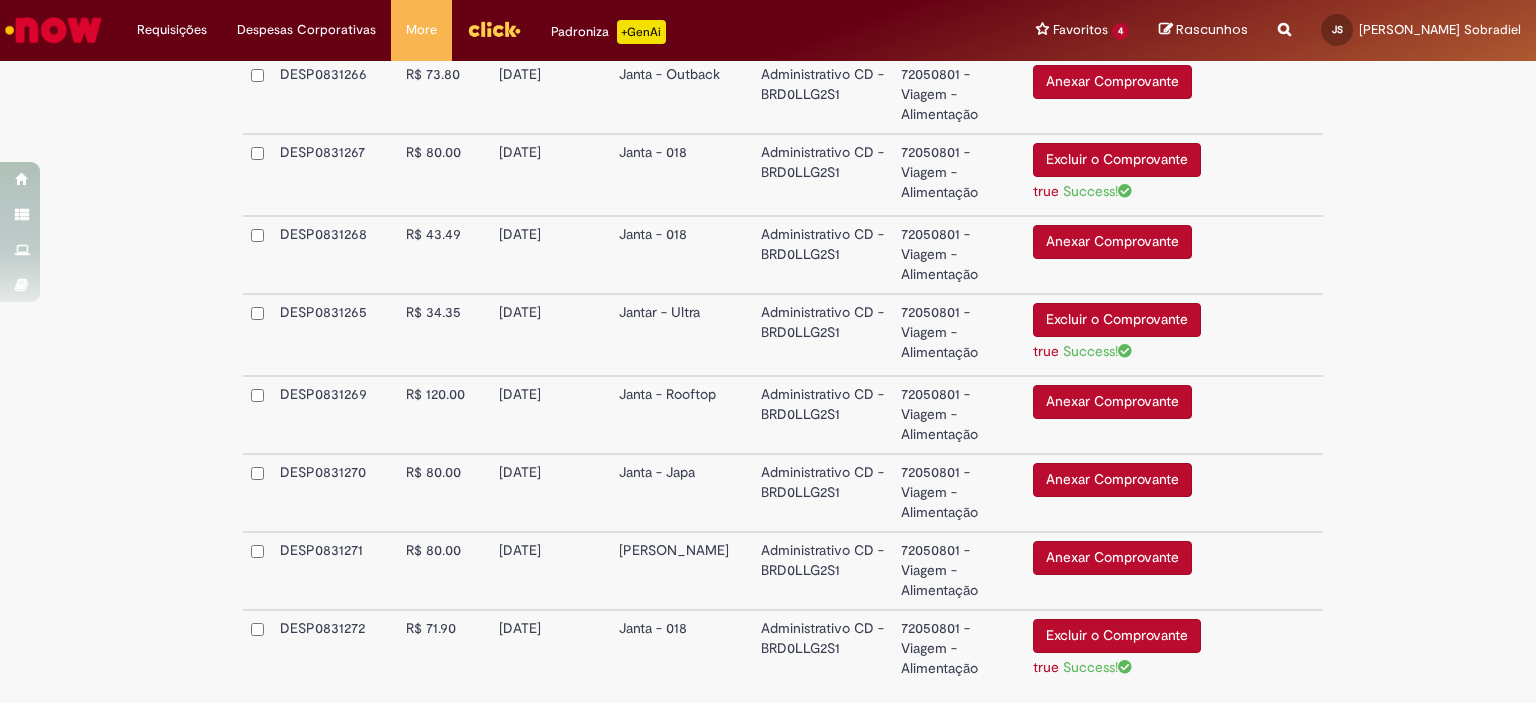 scroll, scrollTop: 560, scrollLeft: 0, axis: vertical 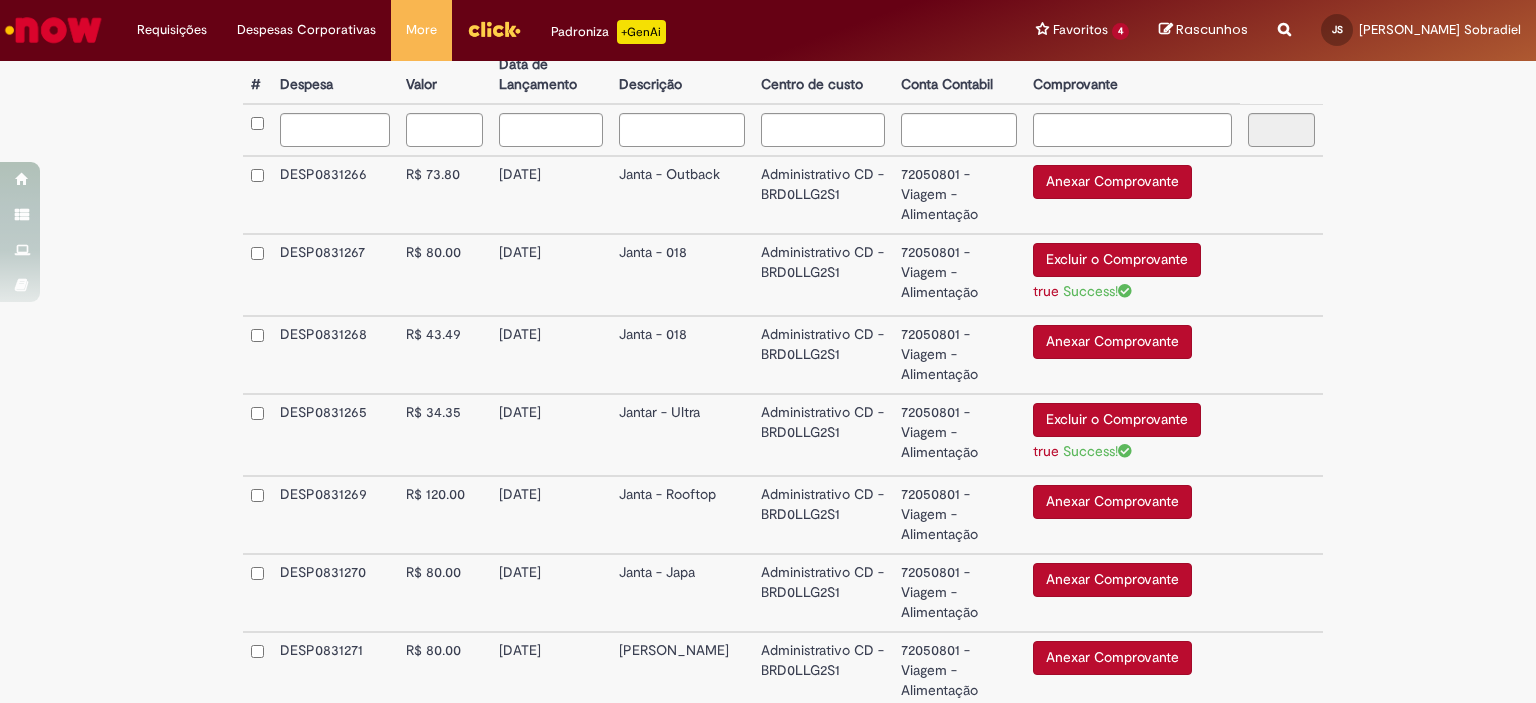 click on "Anexar Comprovante" at bounding box center (1112, 182) 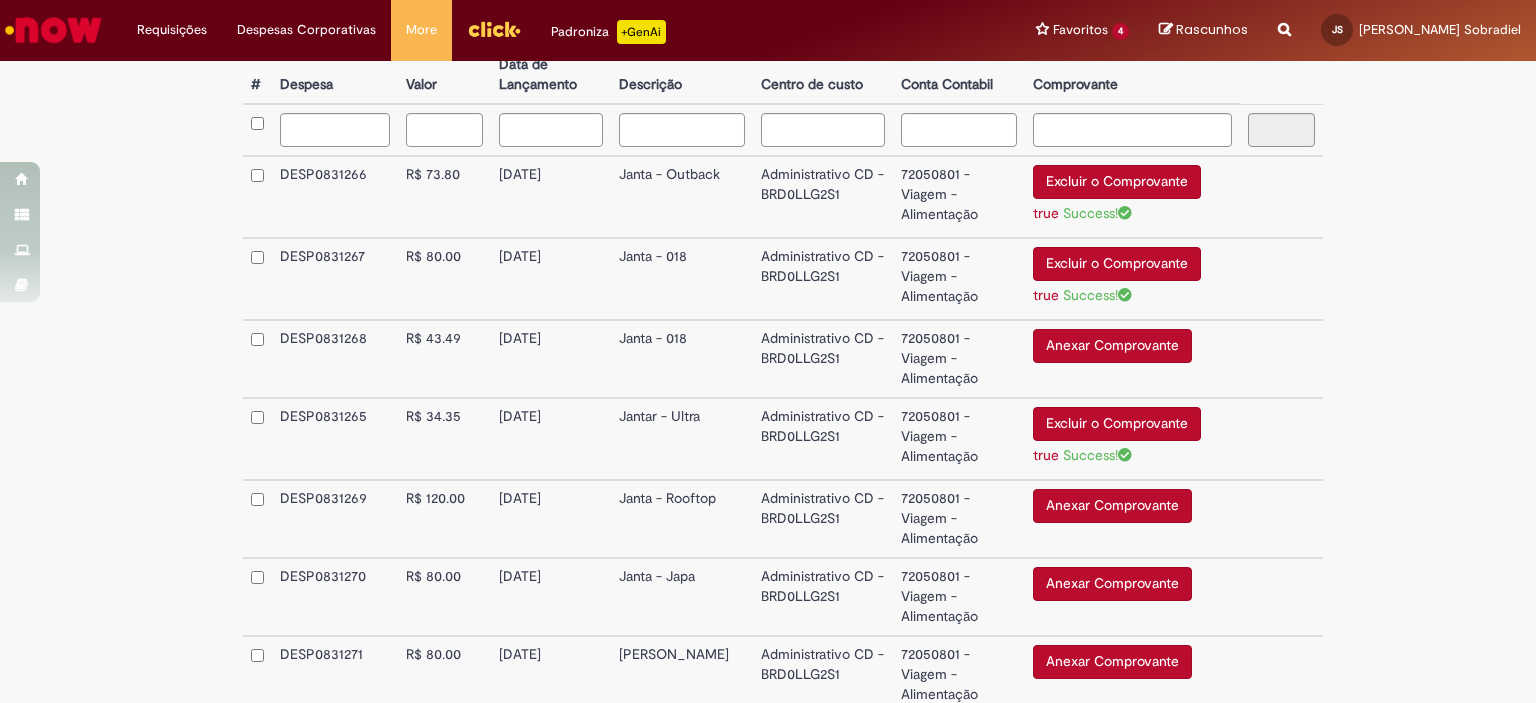 scroll, scrollTop: 660, scrollLeft: 0, axis: vertical 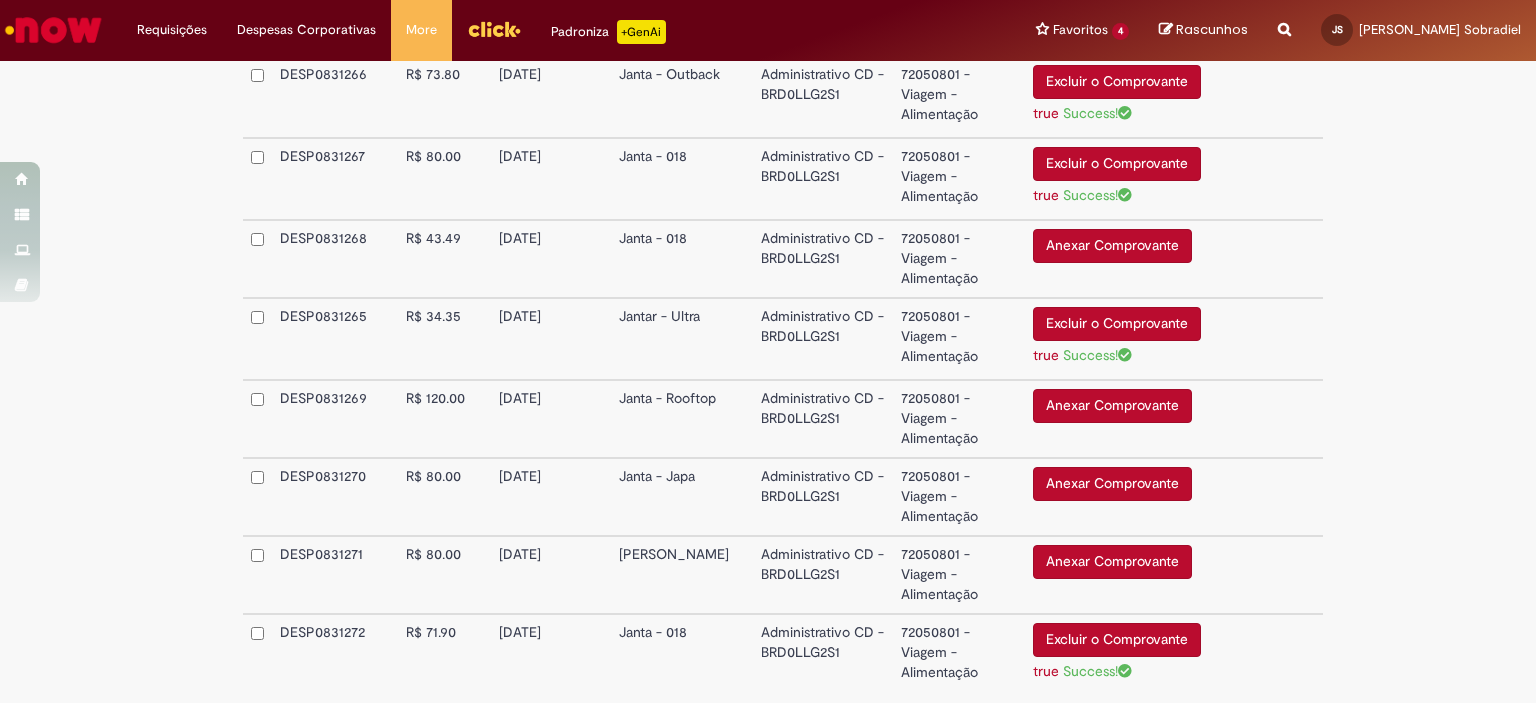 click on "Anexar Comprovante" at bounding box center [1112, 562] 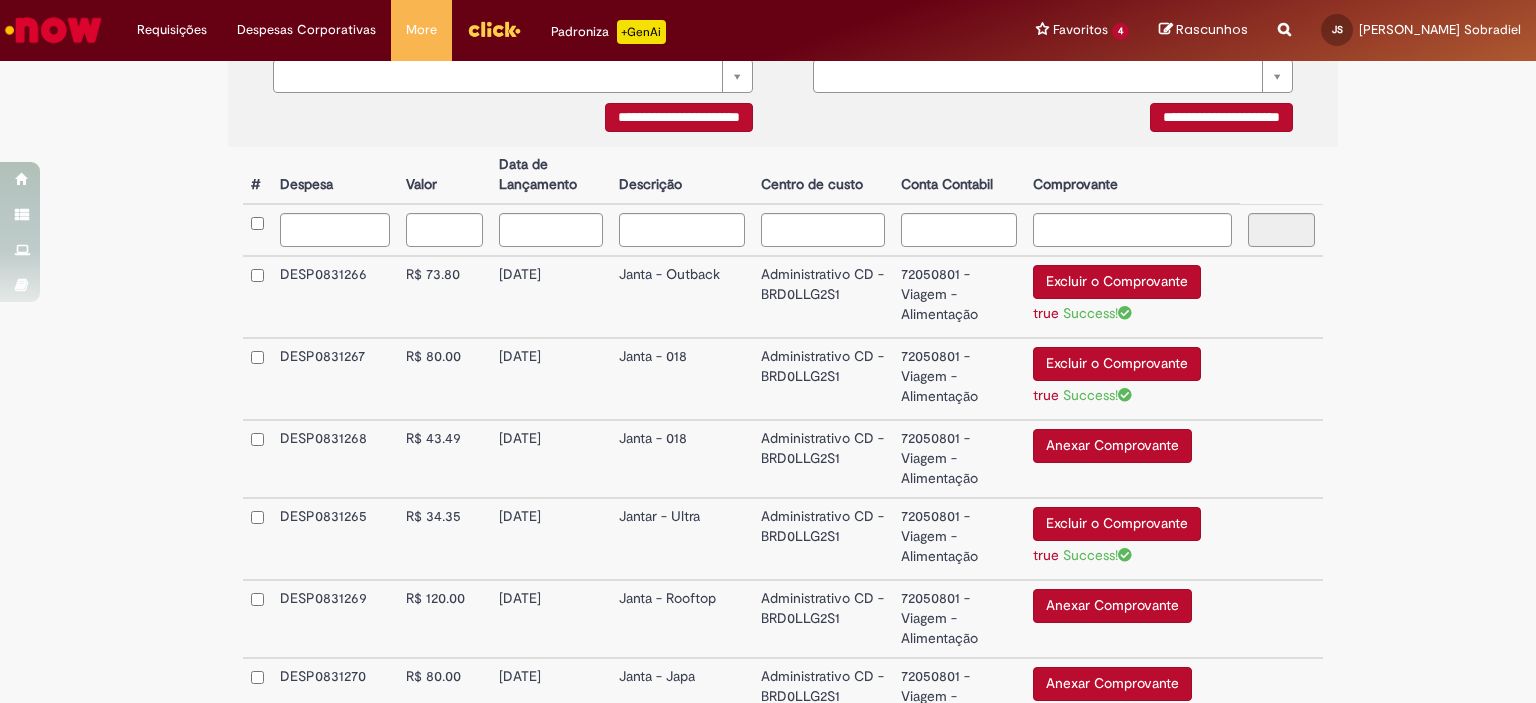scroll, scrollTop: 560, scrollLeft: 0, axis: vertical 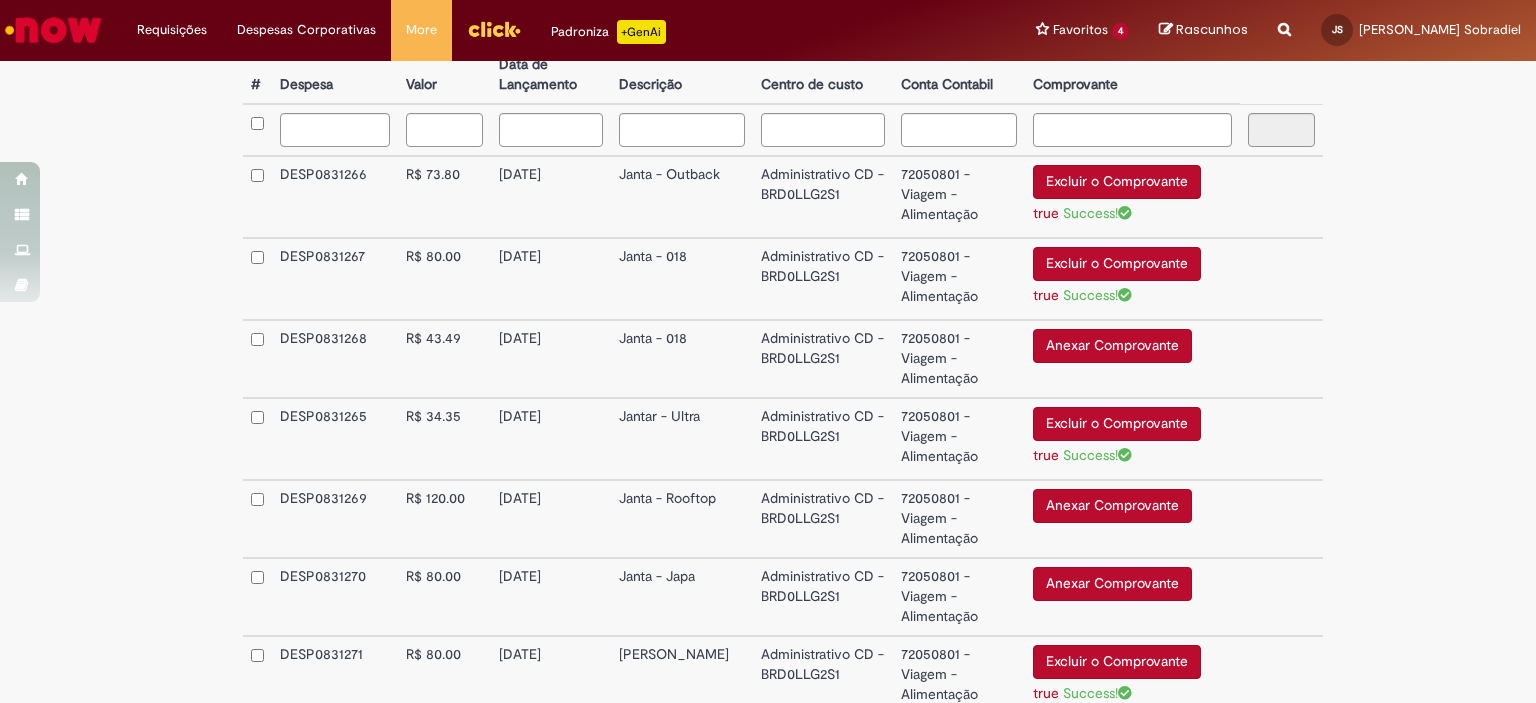 click on "Anexar Comprovante" at bounding box center [1112, 584] 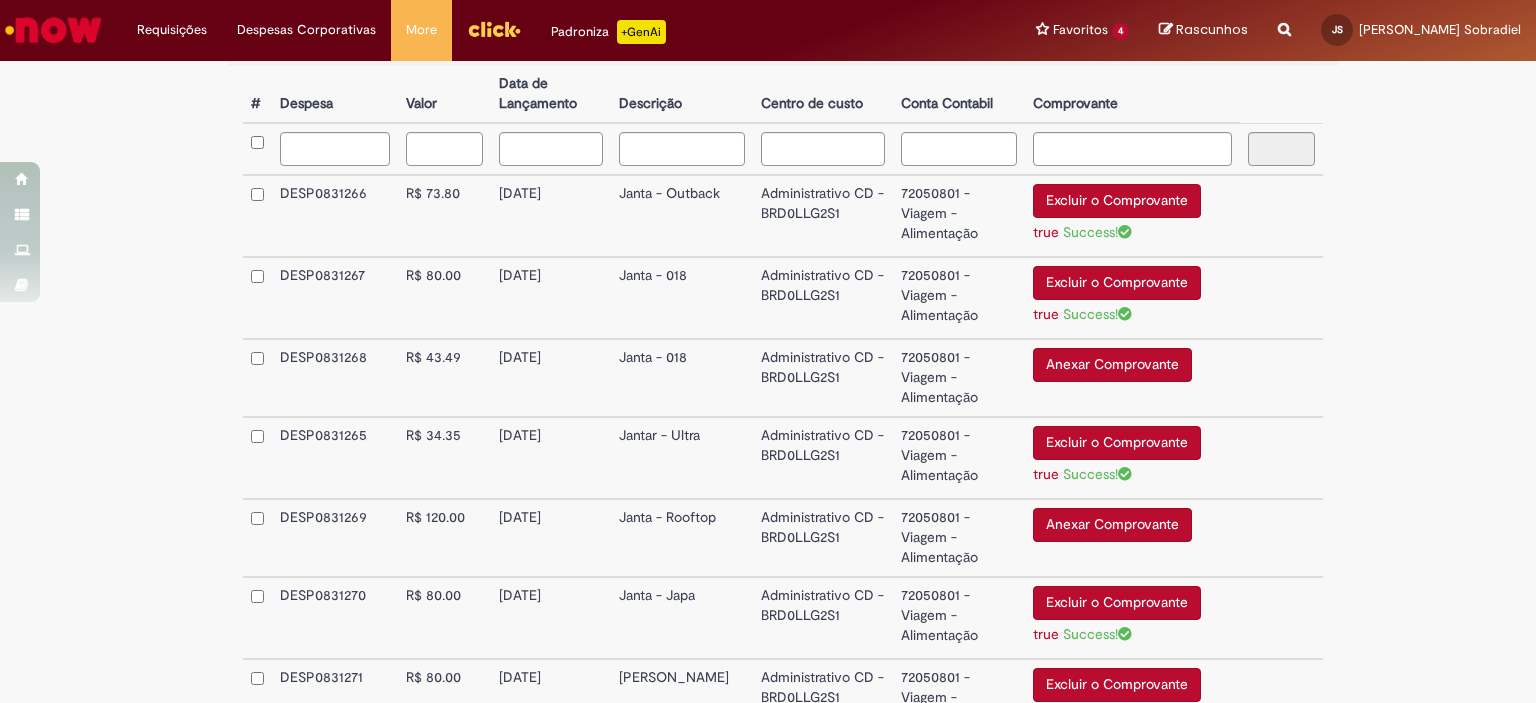 scroll, scrollTop: 641, scrollLeft: 0, axis: vertical 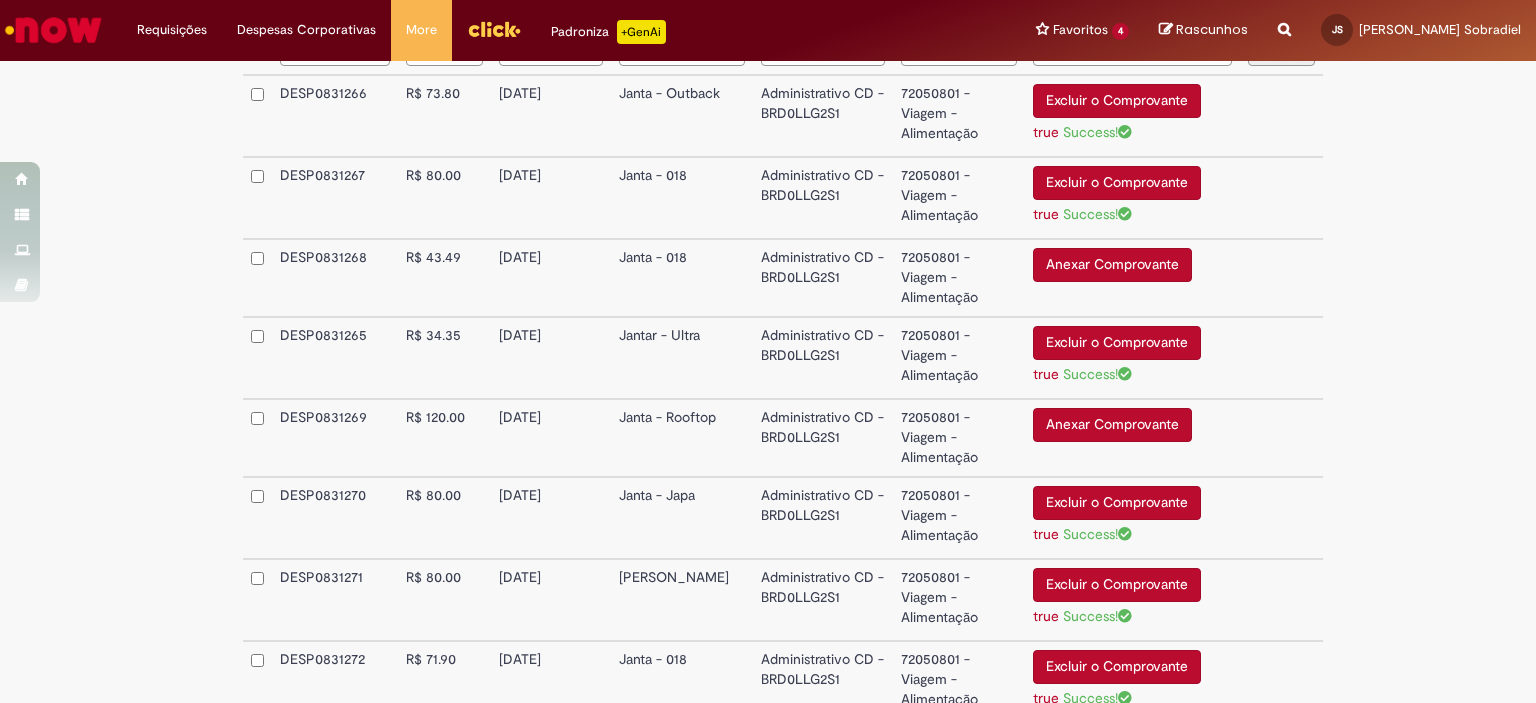click on "Anexar Comprovante" at bounding box center (1112, 425) 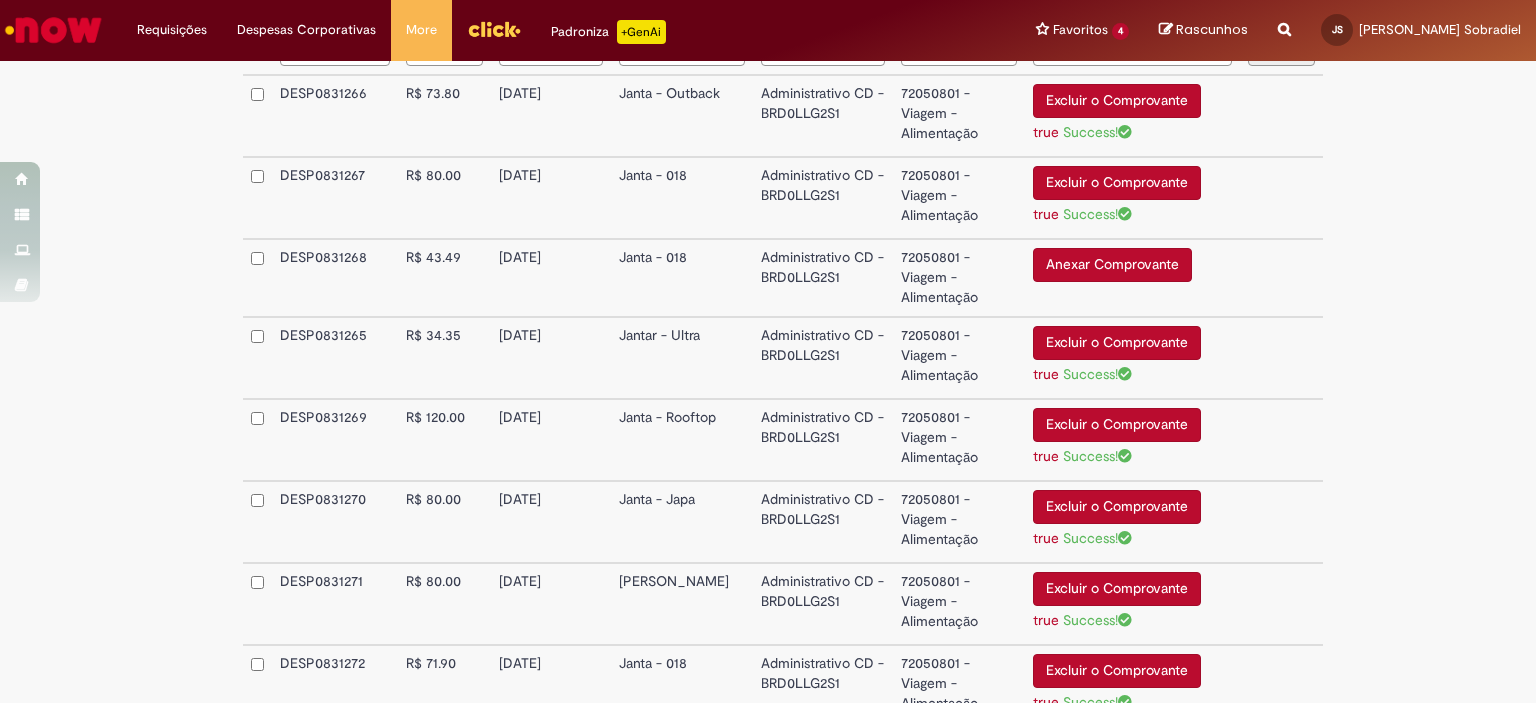 click on "Anexar Comprovante" at bounding box center (1112, 265) 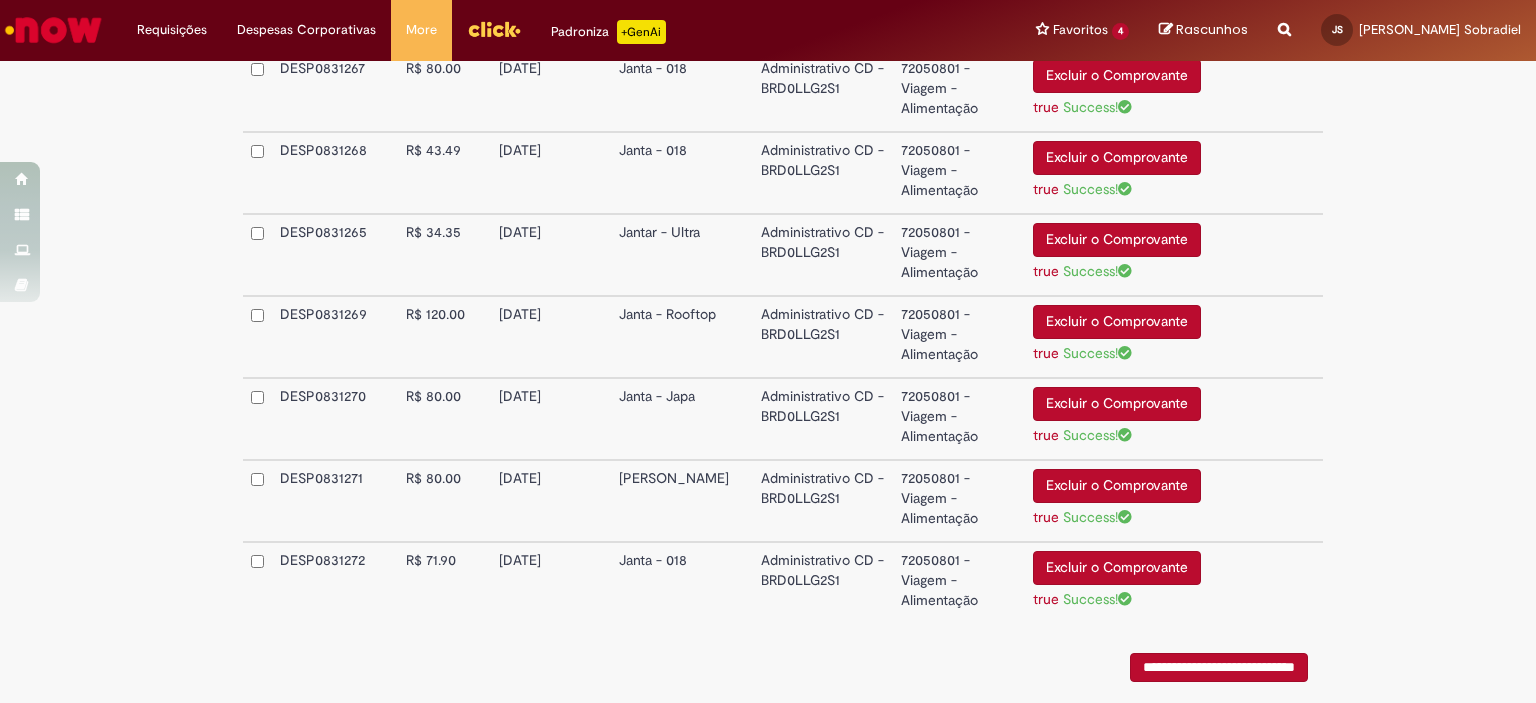 scroll, scrollTop: 848, scrollLeft: 0, axis: vertical 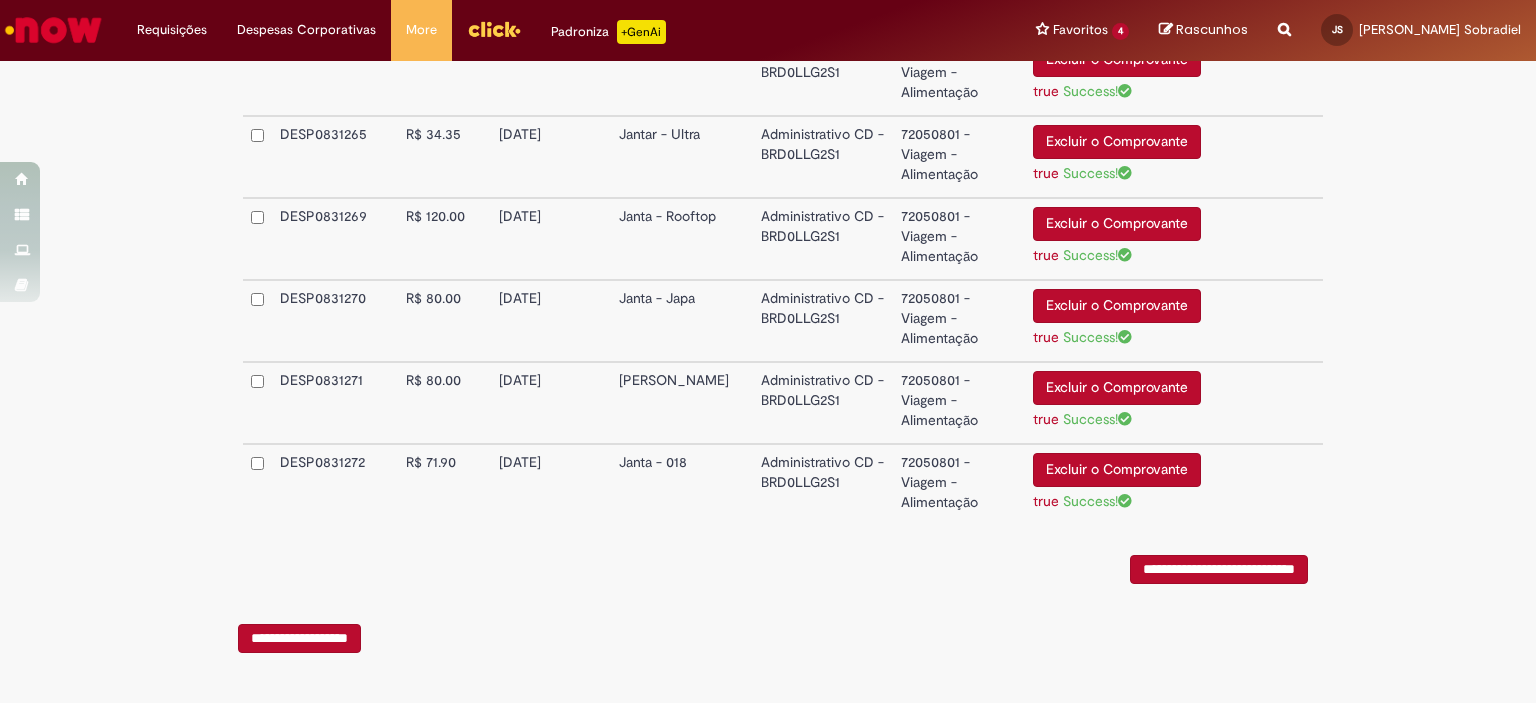 click on "**********" at bounding box center [1219, 569] 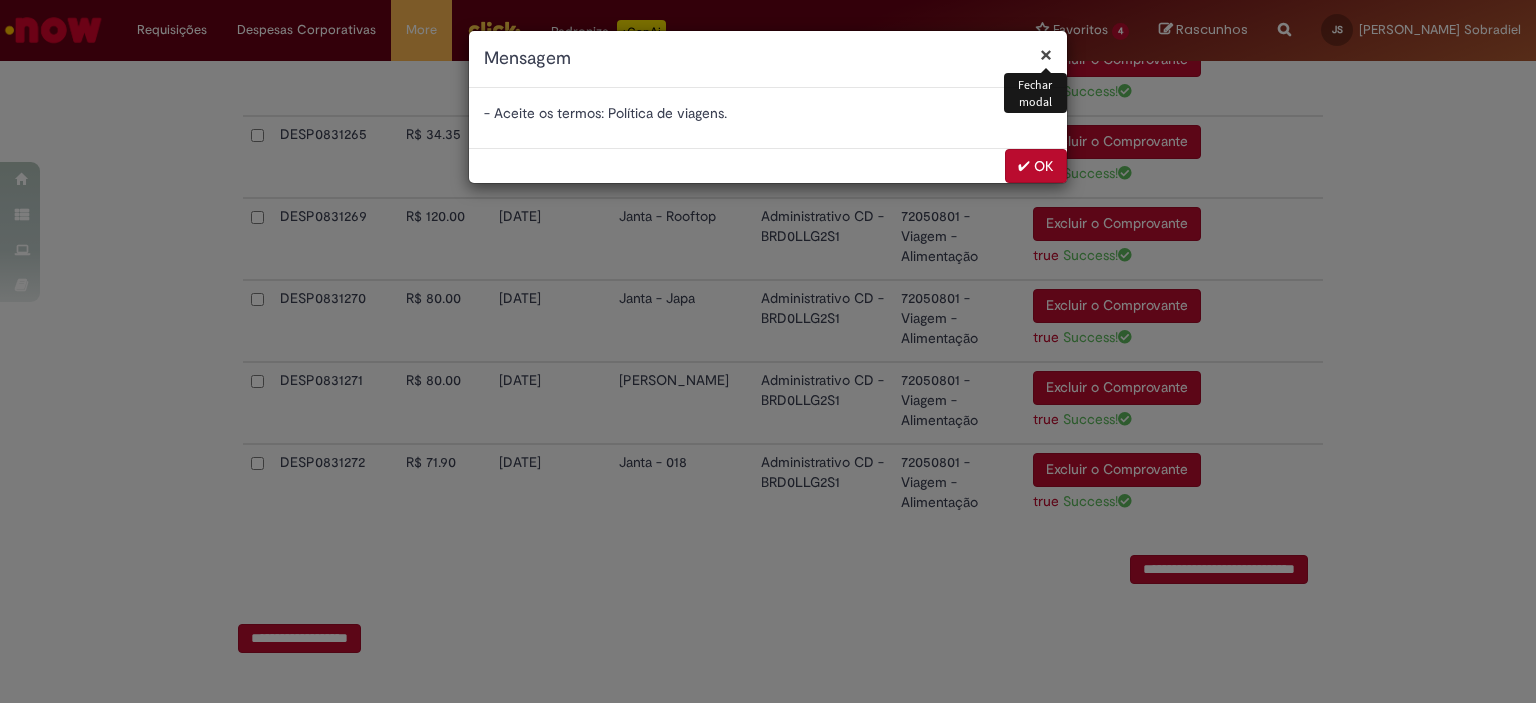 click on "✔ OK" at bounding box center (1036, 166) 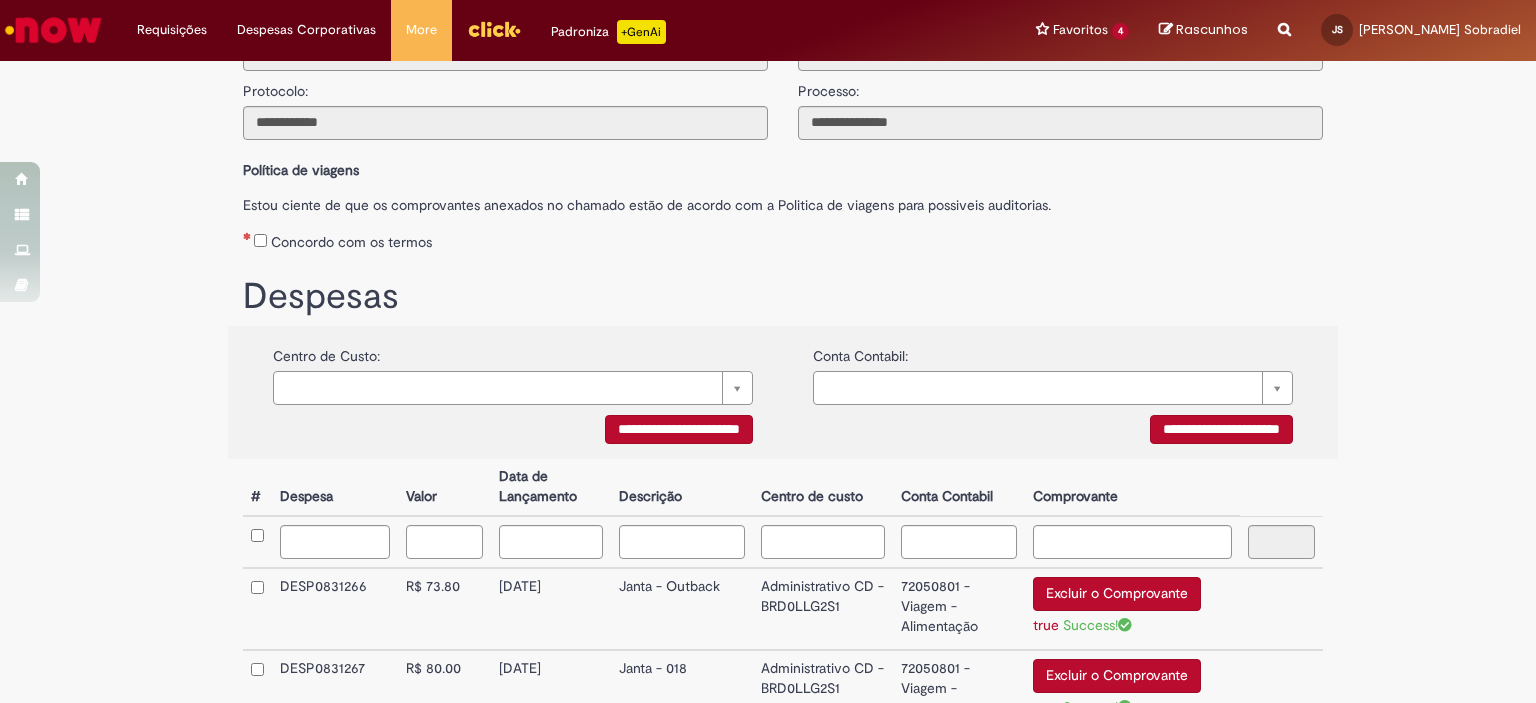 scroll, scrollTop: 0, scrollLeft: 0, axis: both 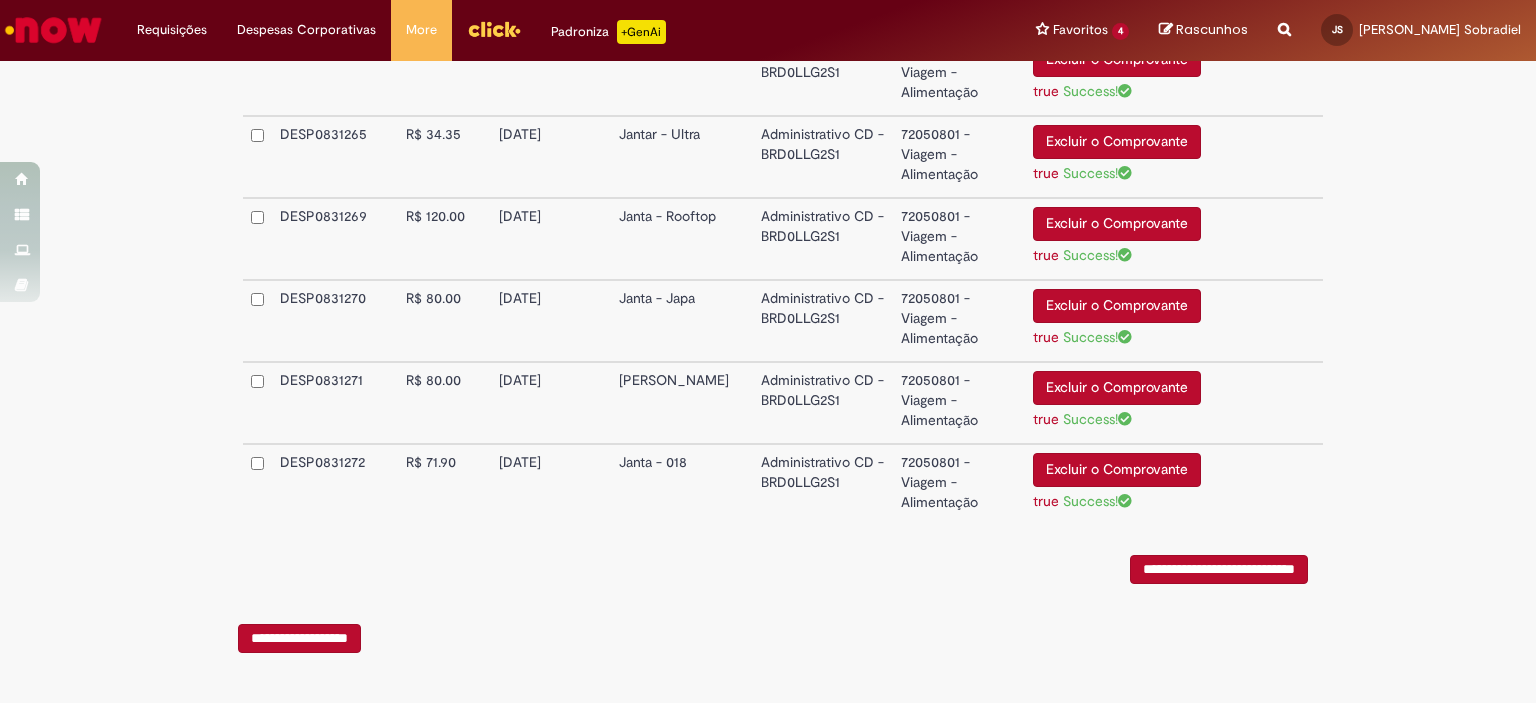 click on "**********" at bounding box center (1219, 569) 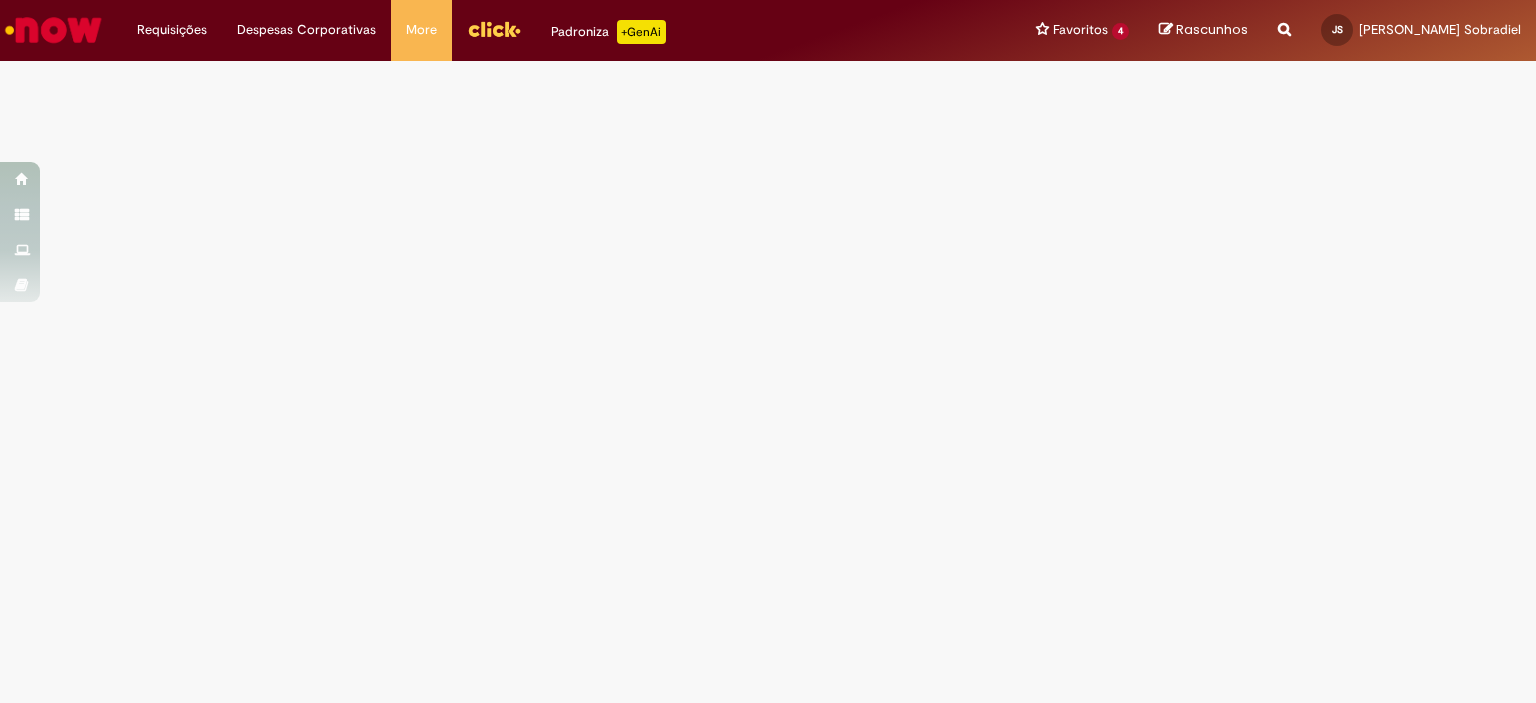 scroll, scrollTop: 0, scrollLeft: 0, axis: both 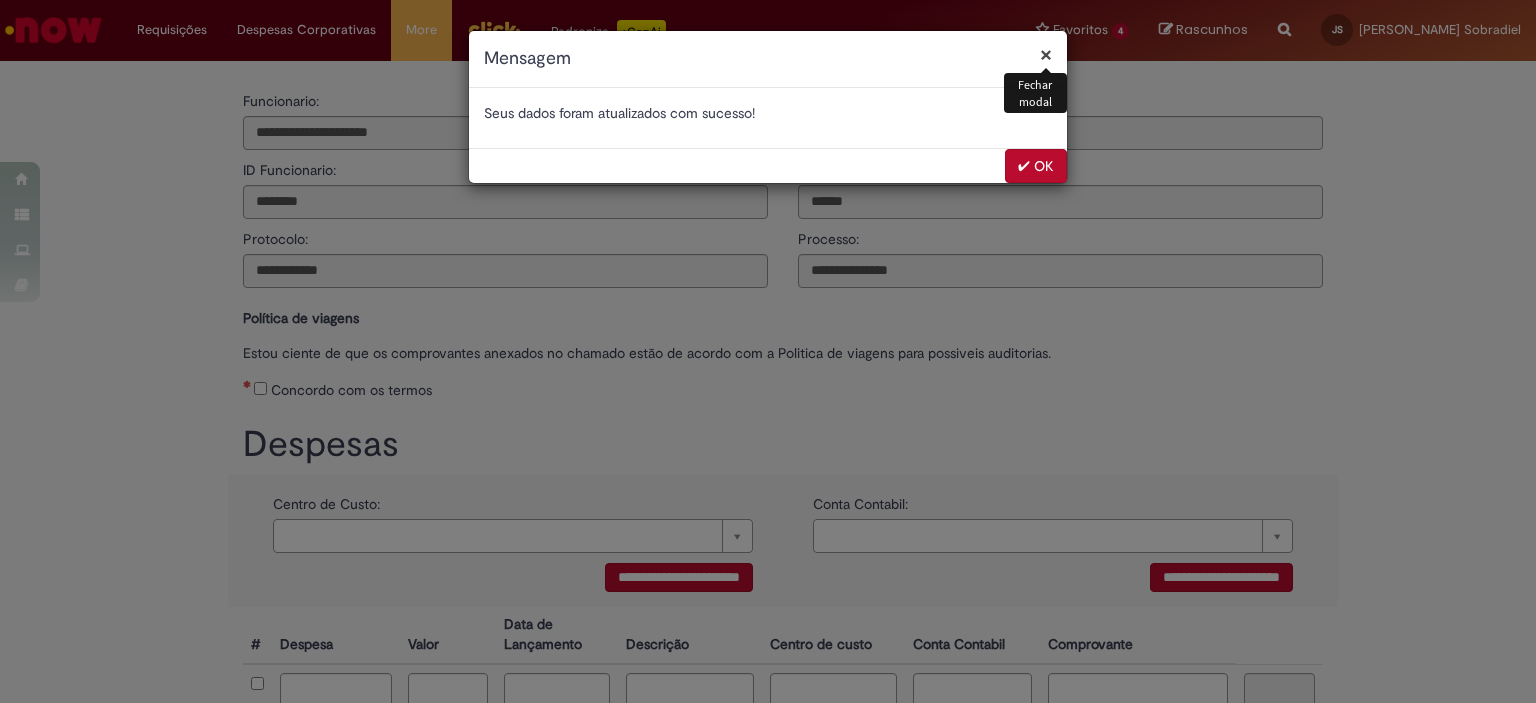 click on "✔ OK" at bounding box center (1036, 166) 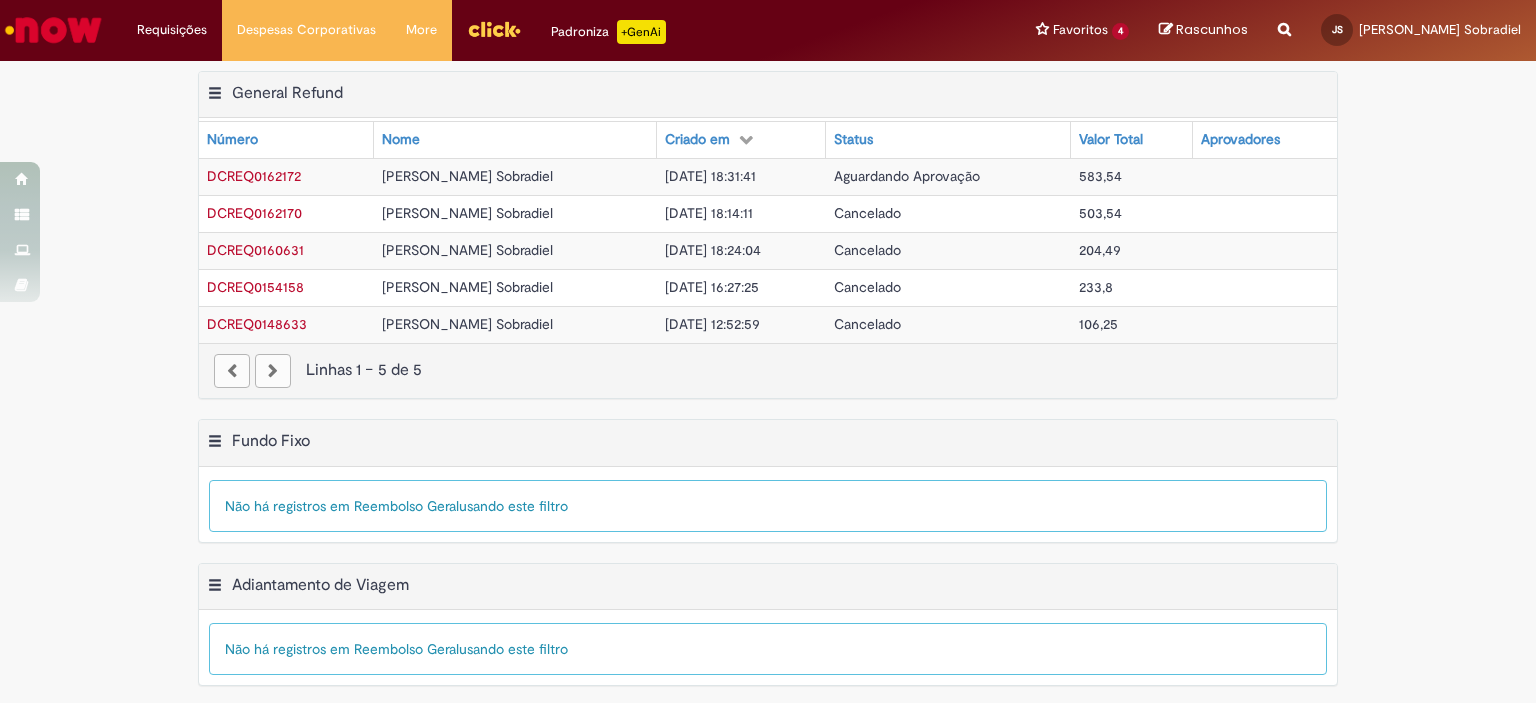 scroll, scrollTop: 0, scrollLeft: 0, axis: both 